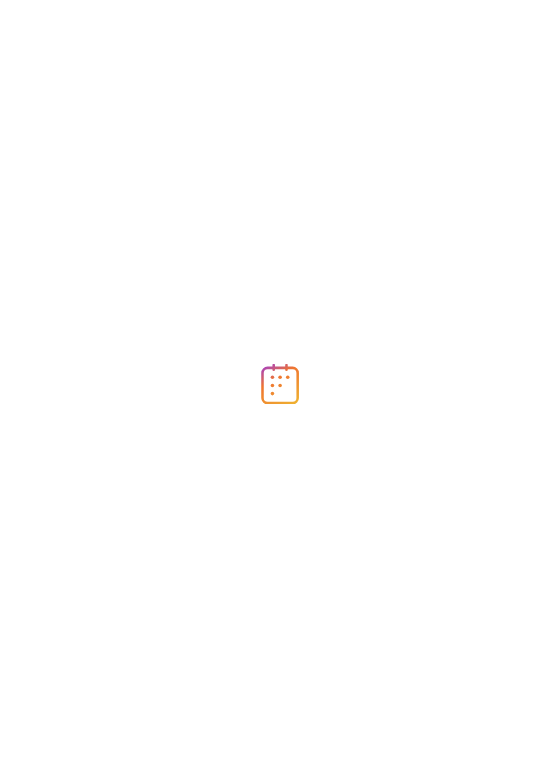 scroll, scrollTop: 0, scrollLeft: 0, axis: both 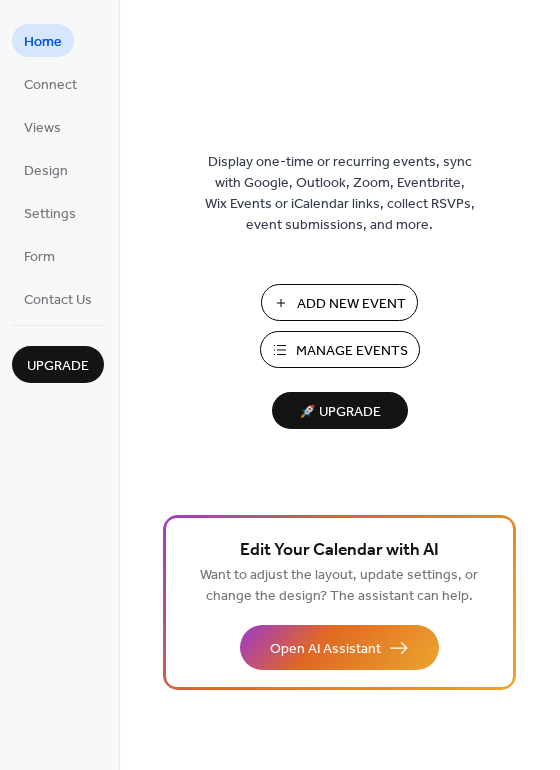 click on "Manage Events" at bounding box center [352, 351] 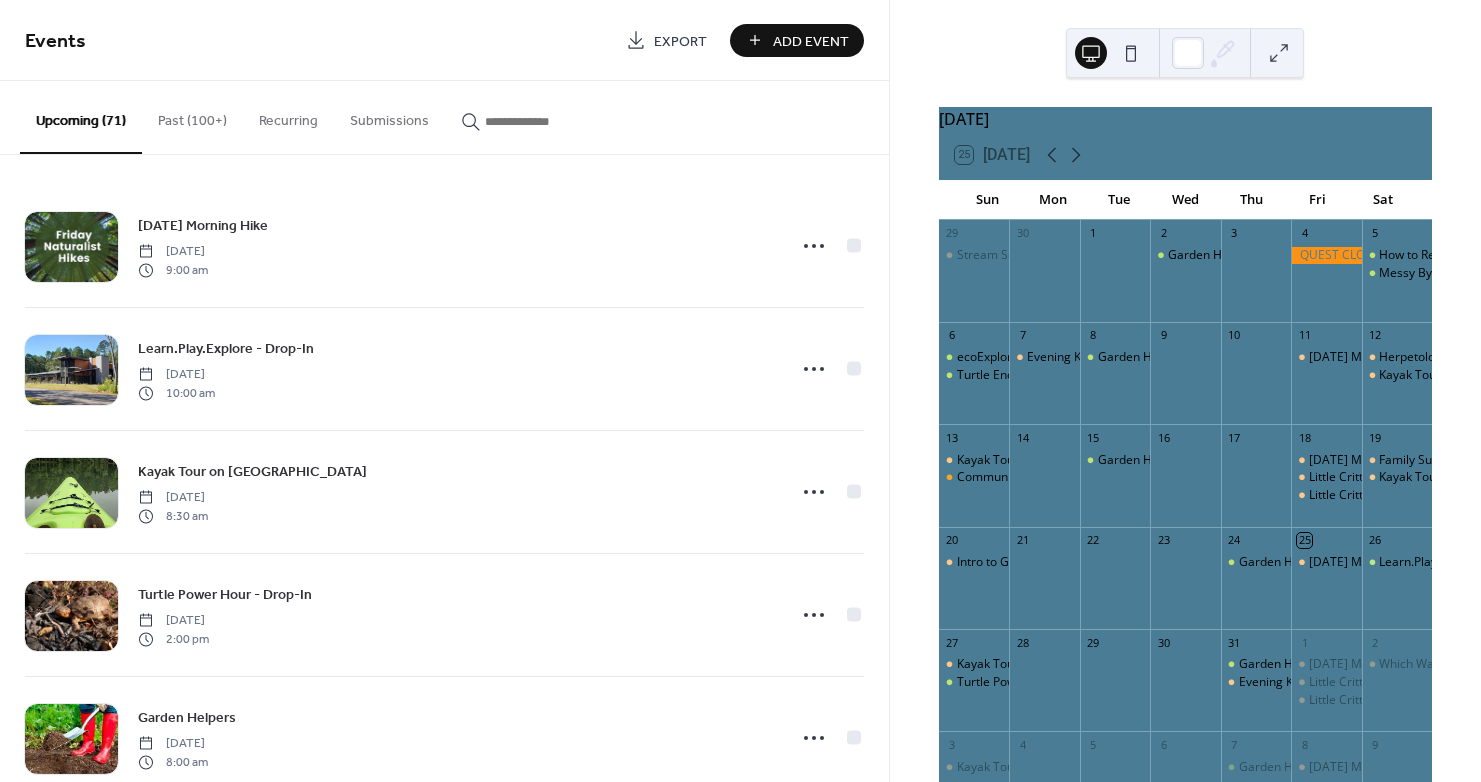 scroll, scrollTop: 0, scrollLeft: 0, axis: both 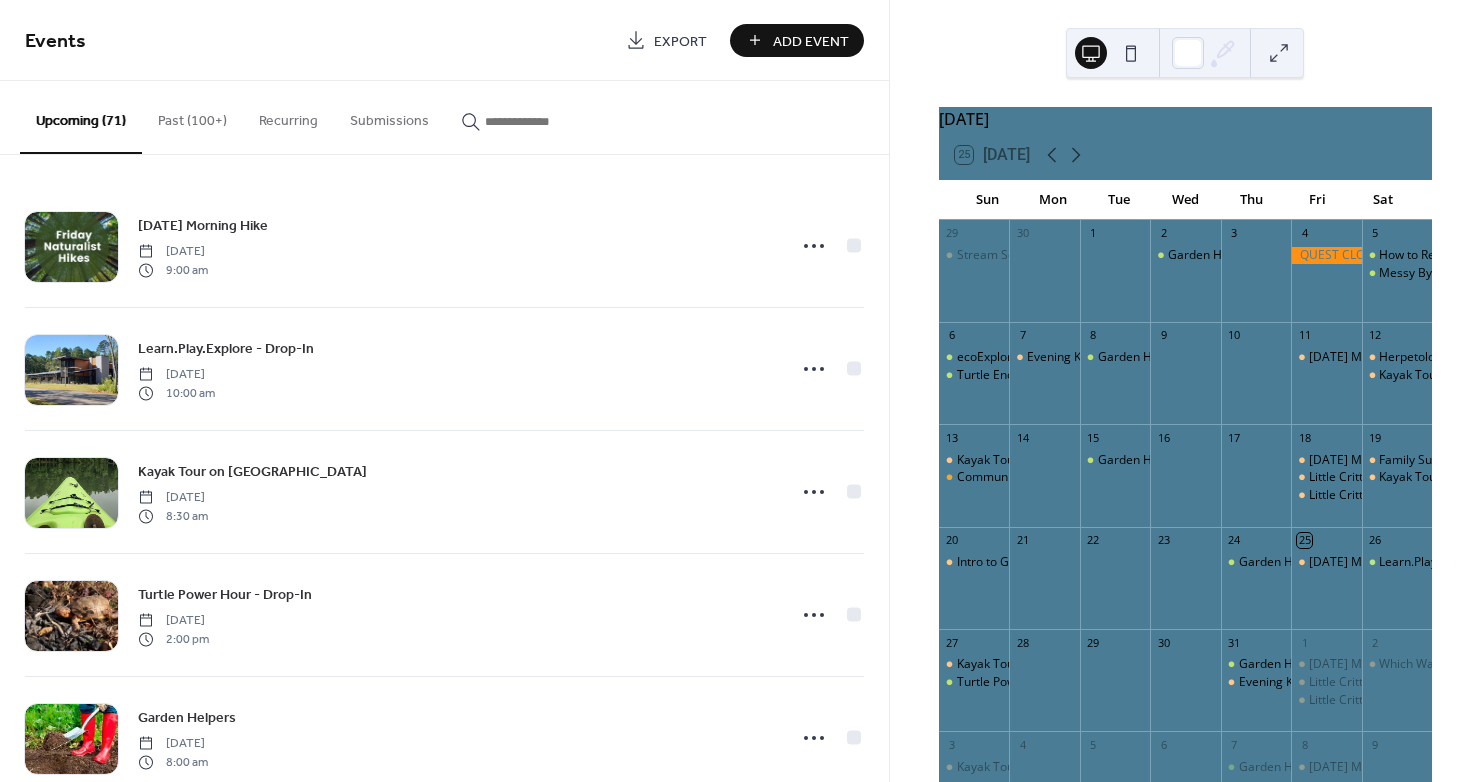 click at bounding box center (545, 121) 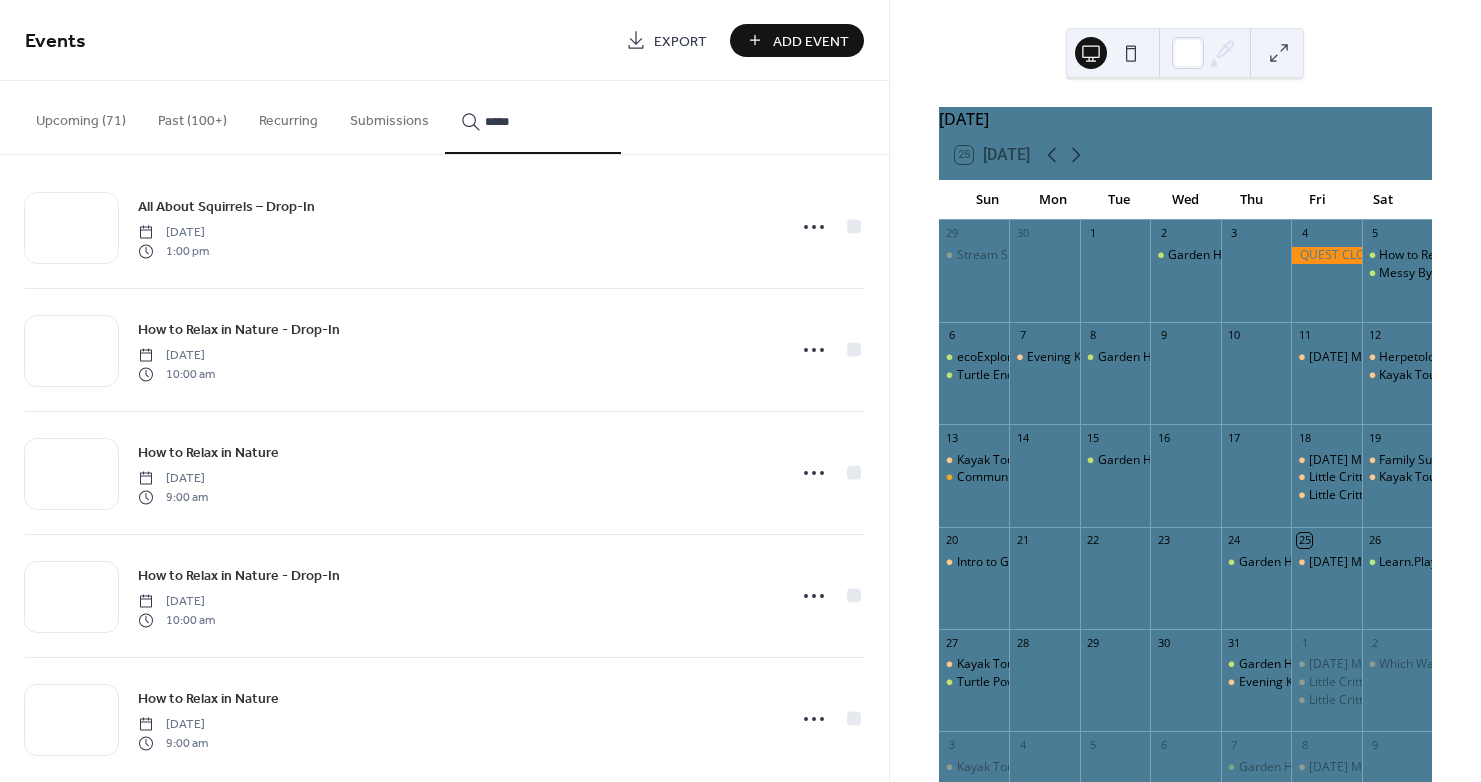 scroll, scrollTop: 47, scrollLeft: 0, axis: vertical 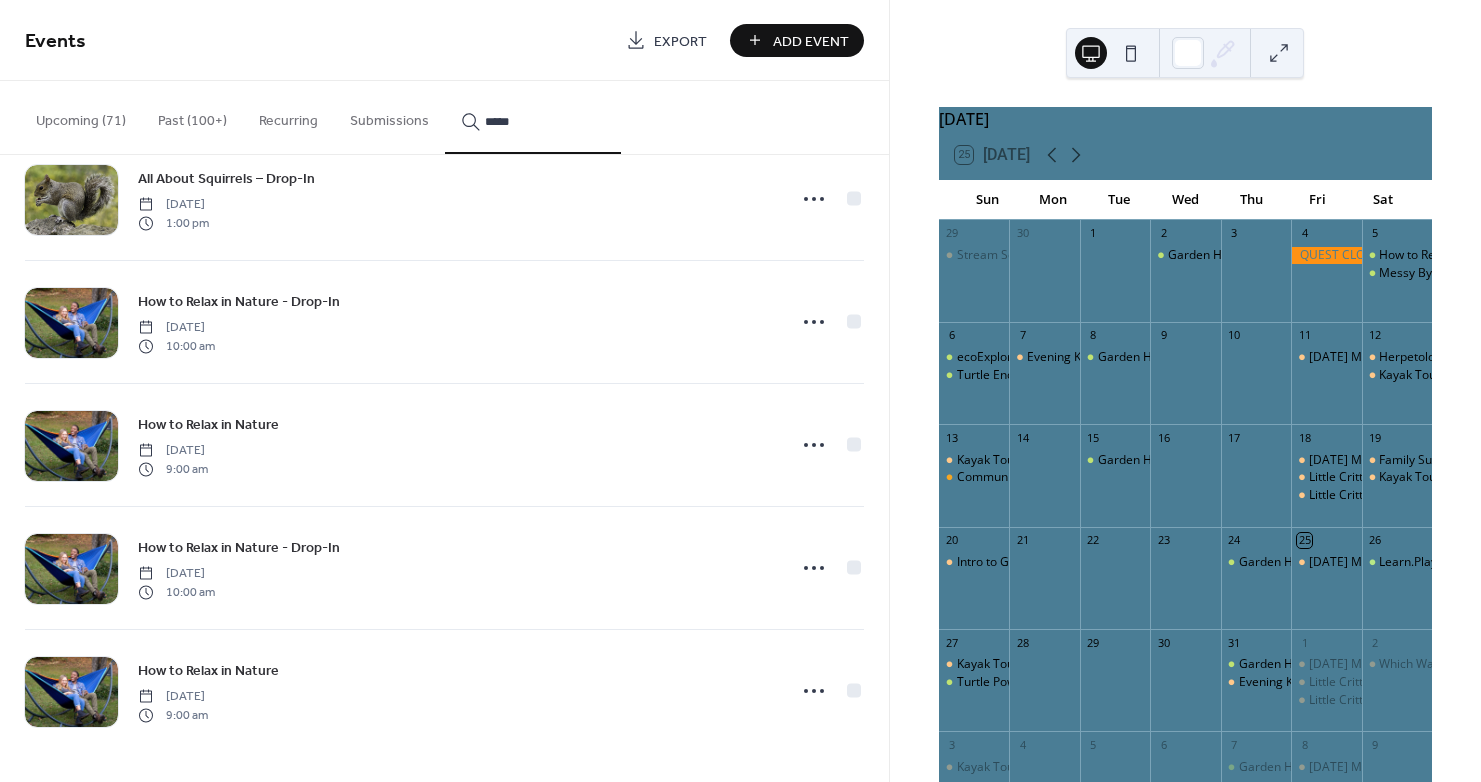 type on "*****" 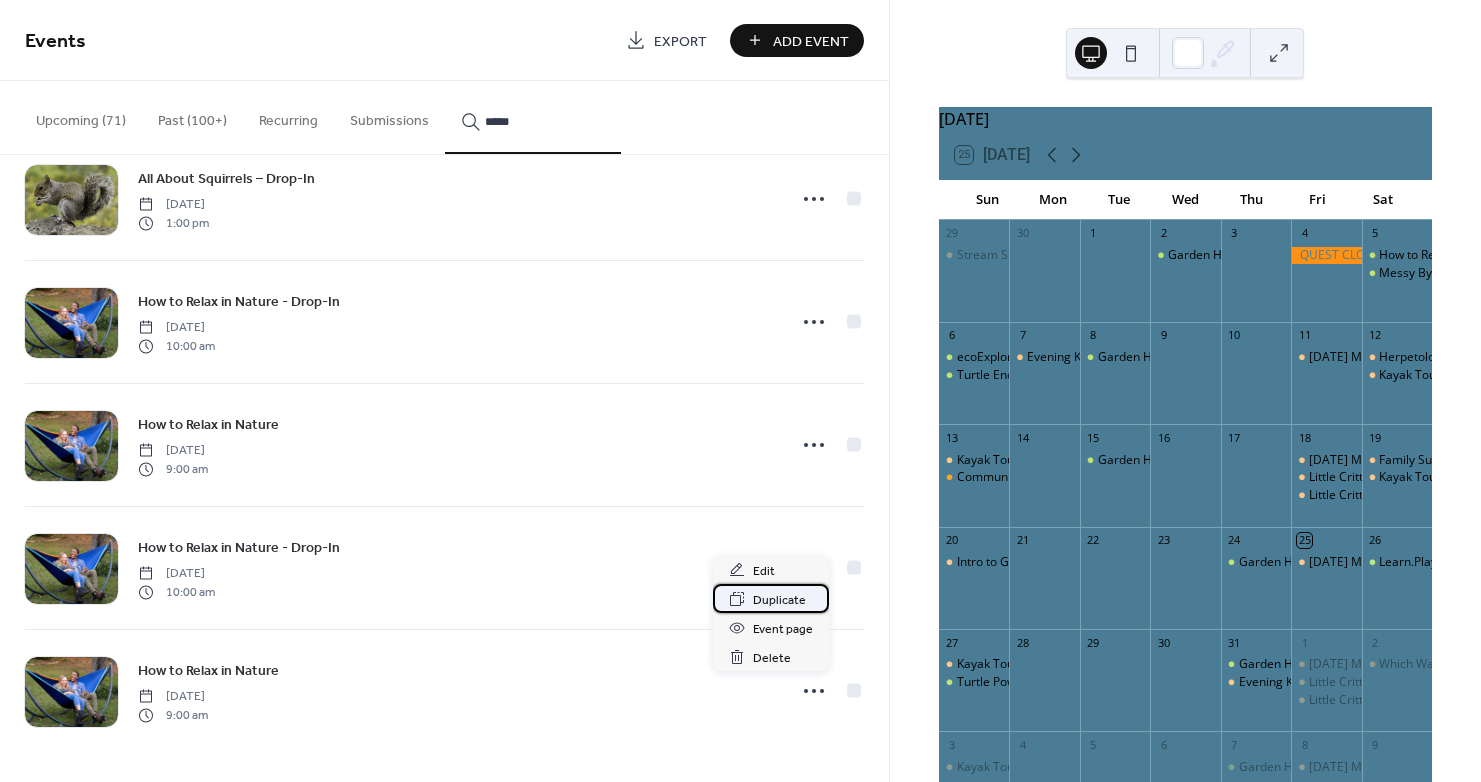 click on "Duplicate" at bounding box center (779, 600) 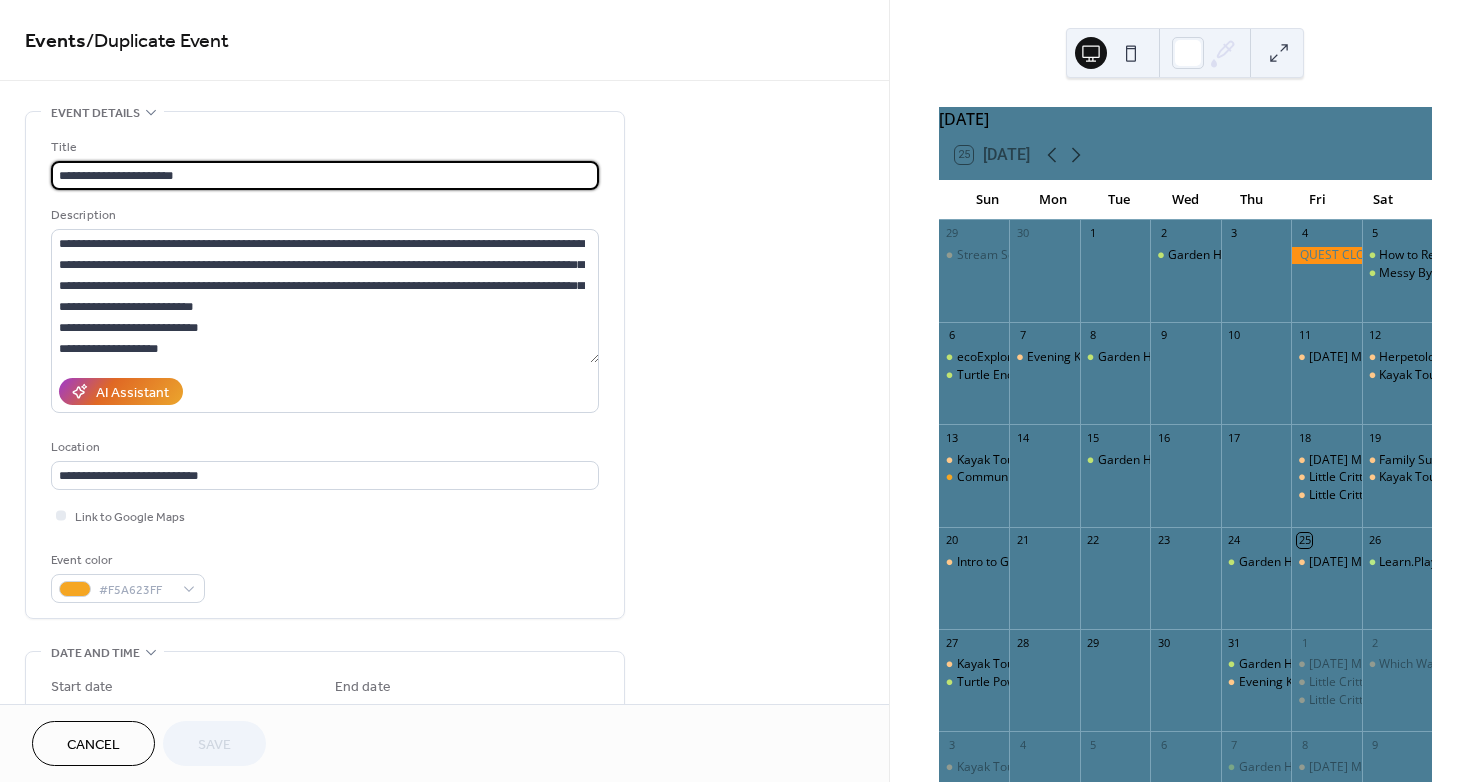 drag, startPoint x: 182, startPoint y: 182, endPoint x: -169, endPoint y: 155, distance: 352.03693 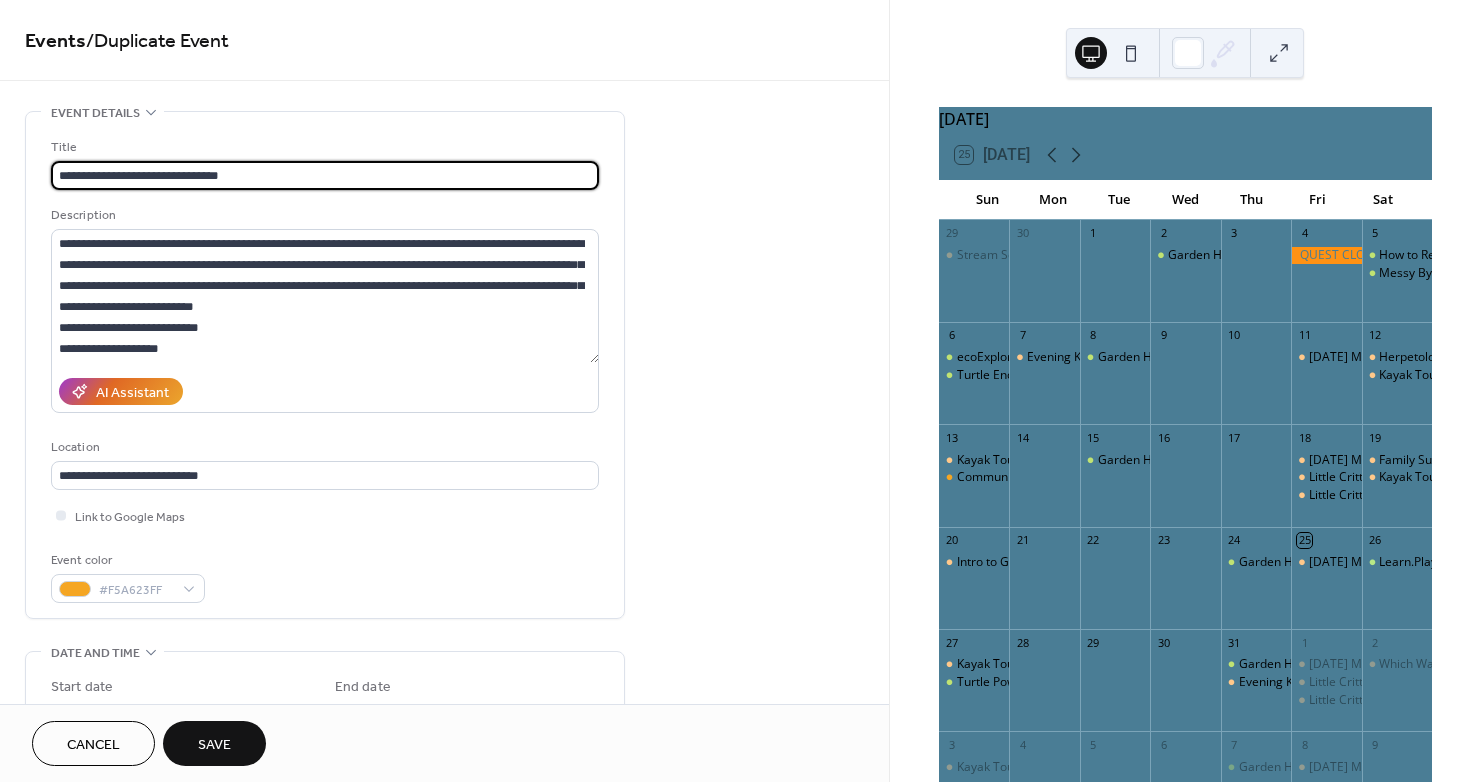 type on "**********" 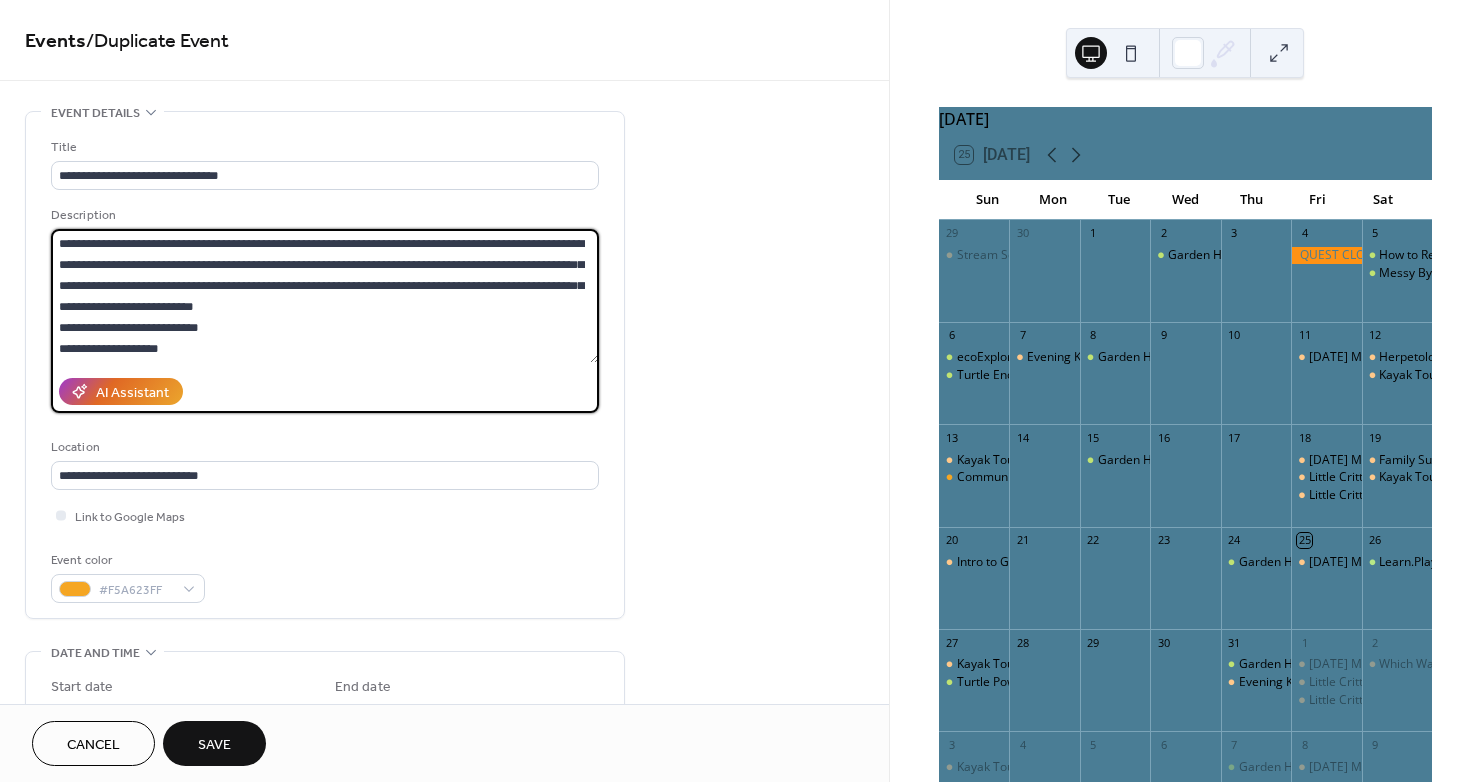 drag, startPoint x: 161, startPoint y: 351, endPoint x: 18, endPoint y: 186, distance: 218.34377 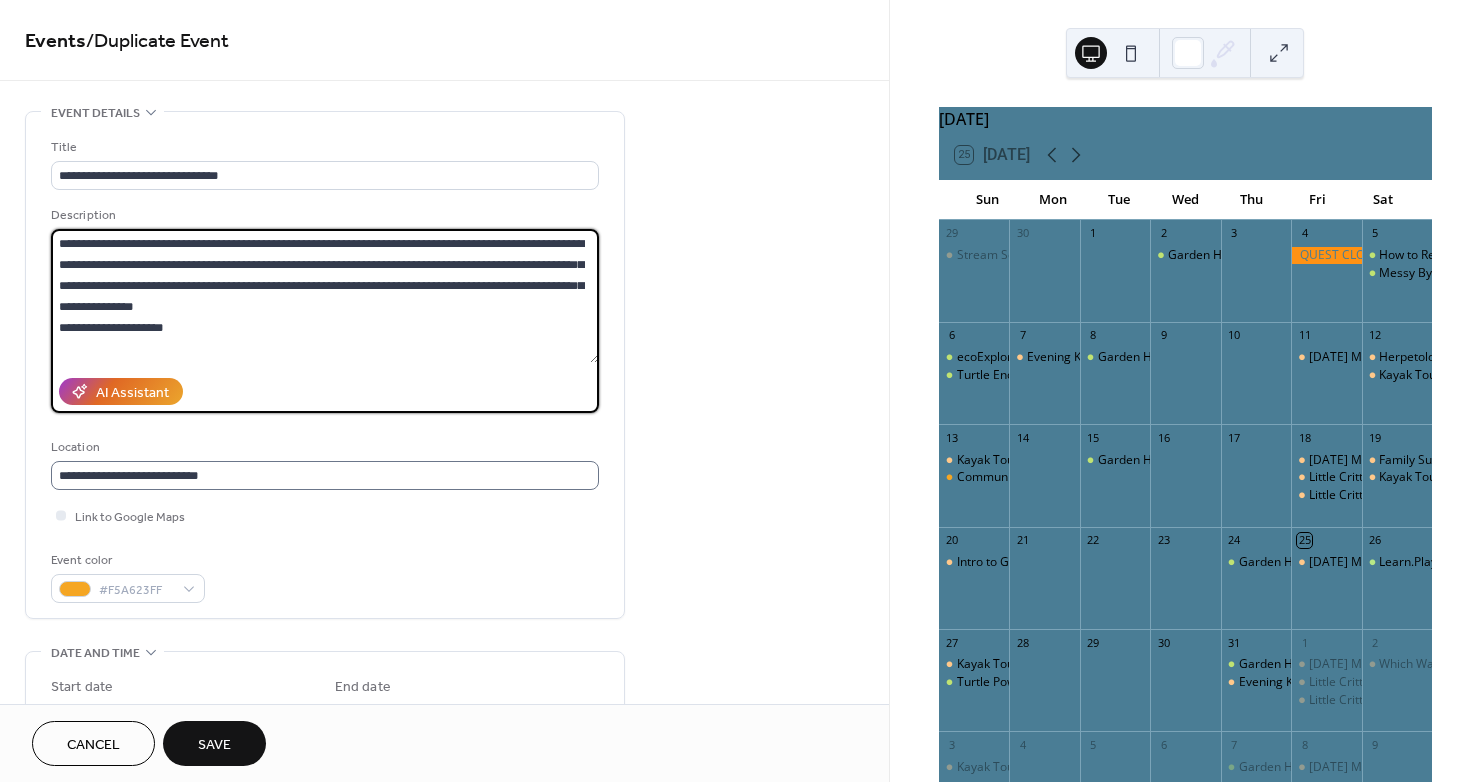 type on "**********" 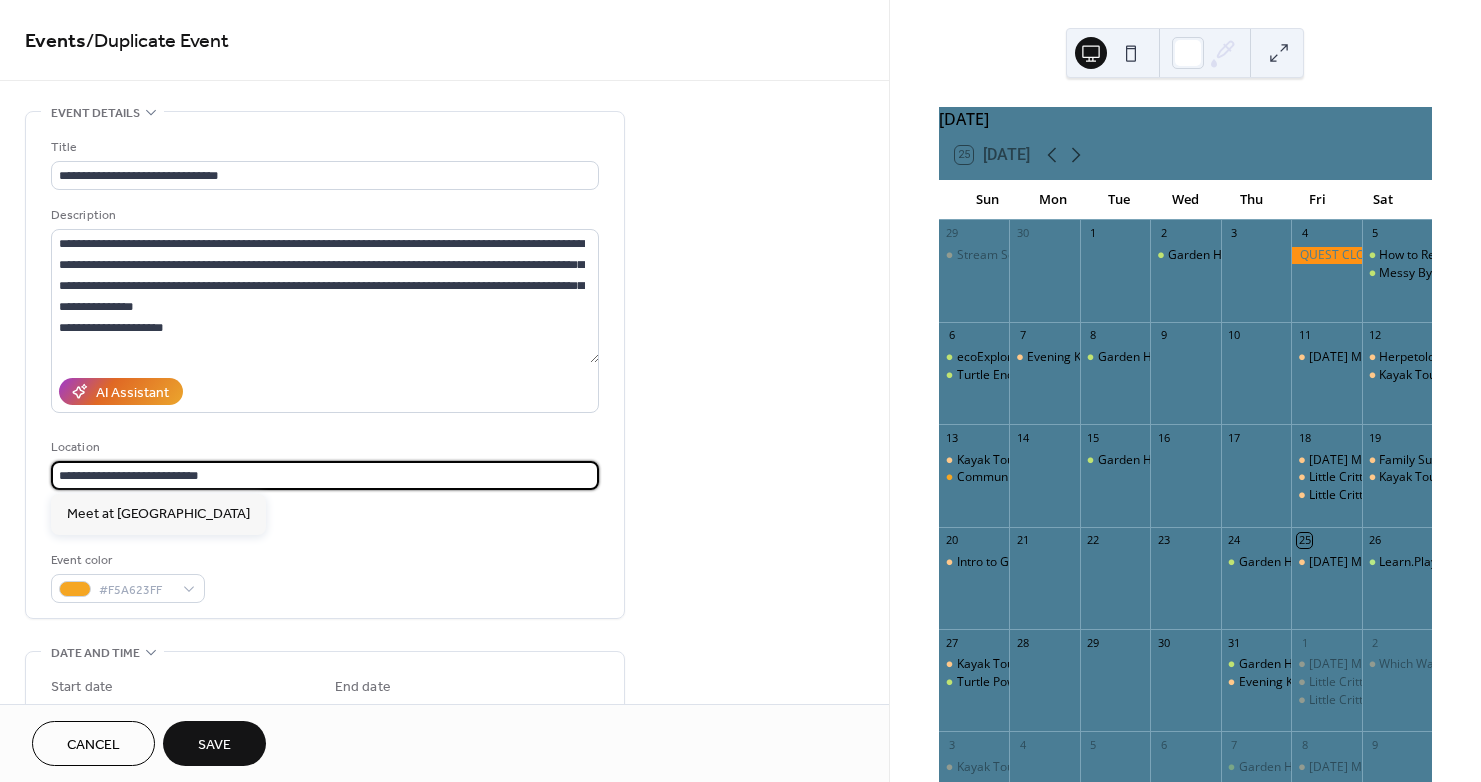 drag, startPoint x: 60, startPoint y: 465, endPoint x: -231, endPoint y: 457, distance: 291.10995 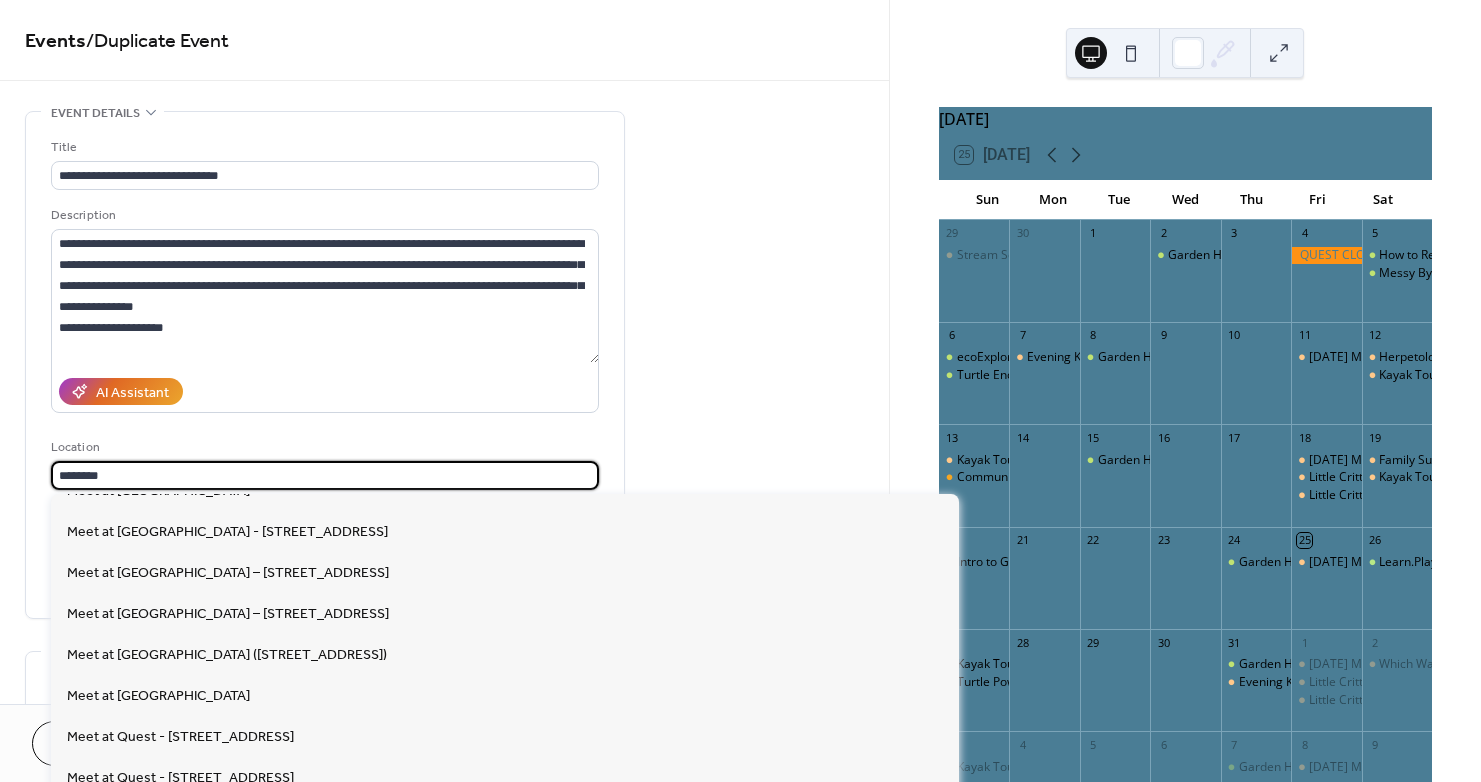 scroll, scrollTop: 1800, scrollLeft: 0, axis: vertical 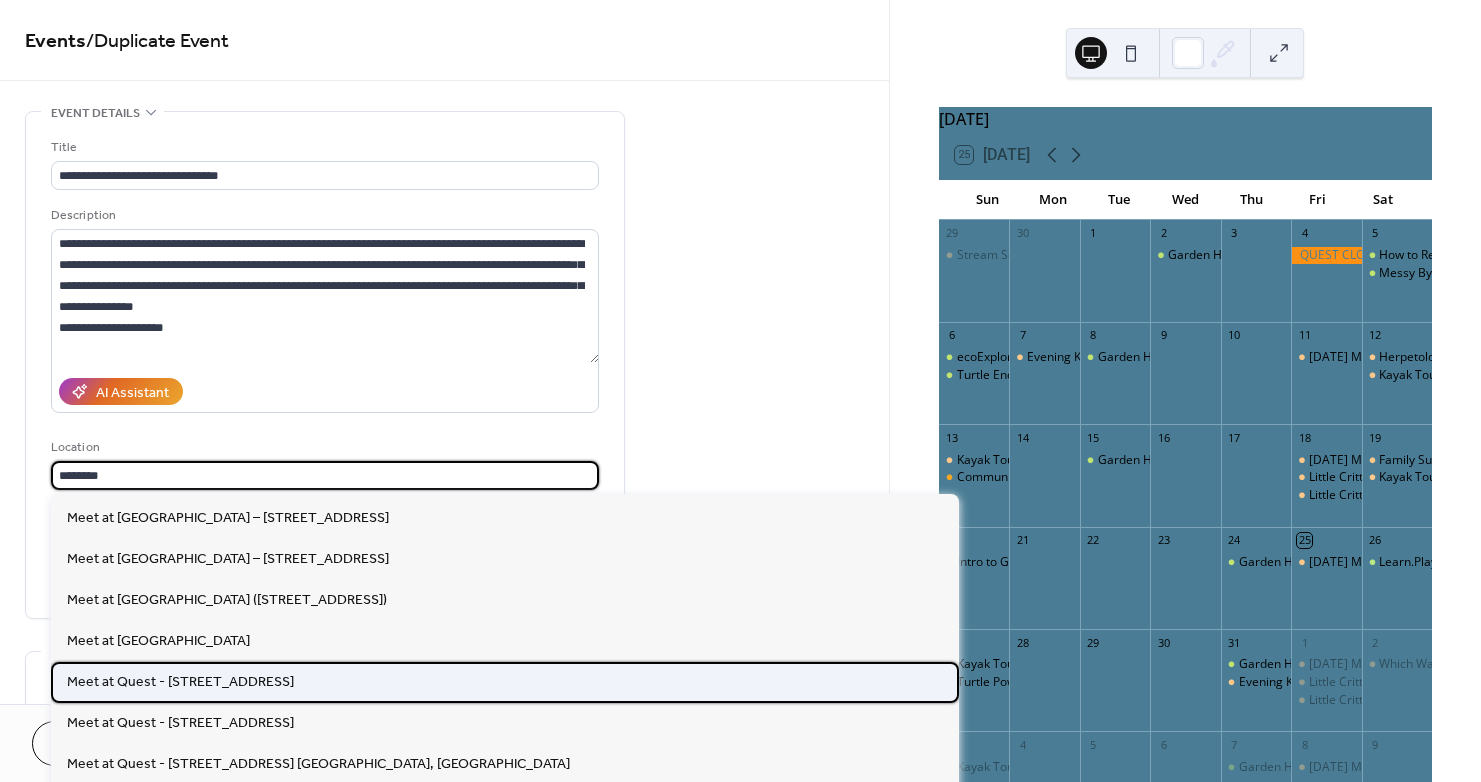 click on "Meet at Quest - [STREET_ADDRESS]" at bounding box center [180, 682] 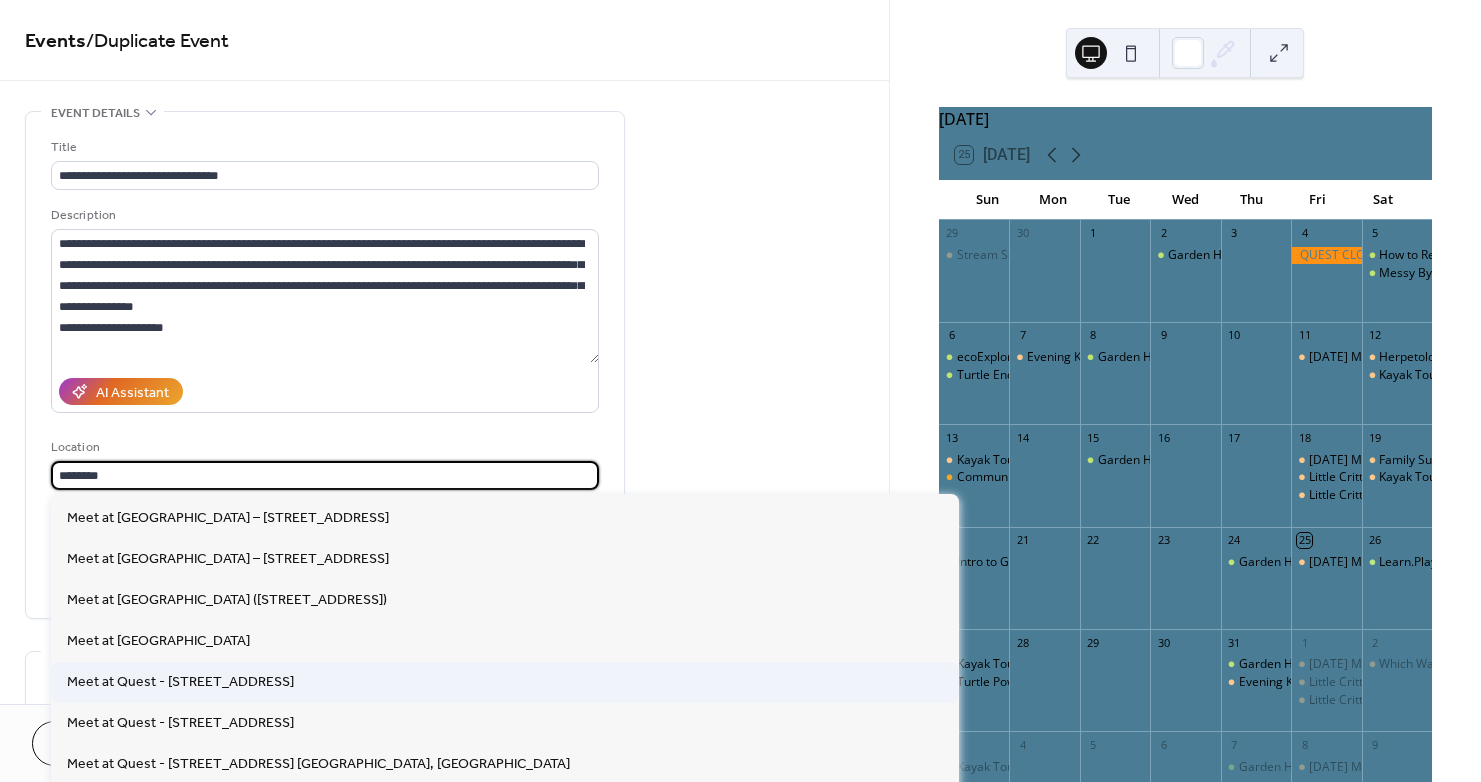 type on "**********" 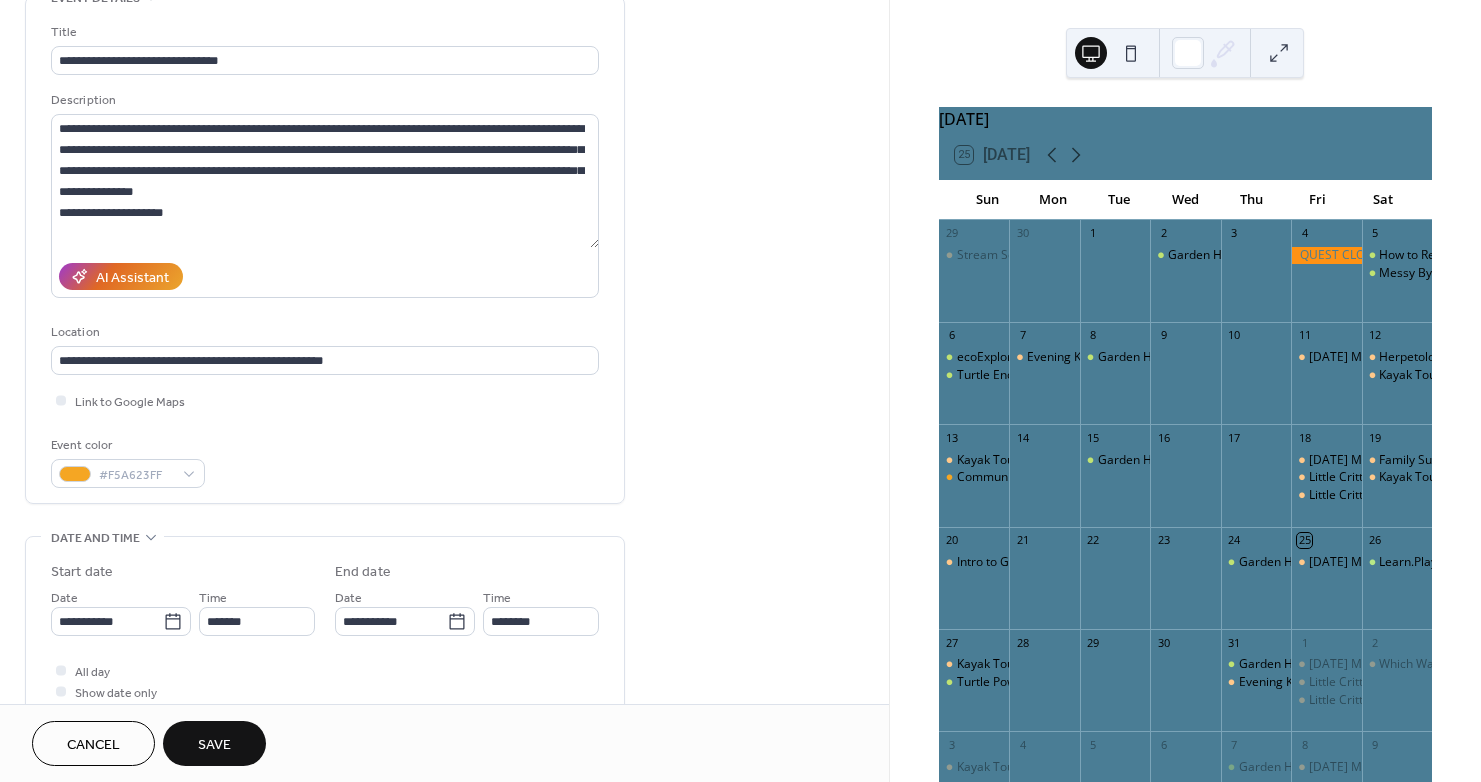scroll, scrollTop: 400, scrollLeft: 0, axis: vertical 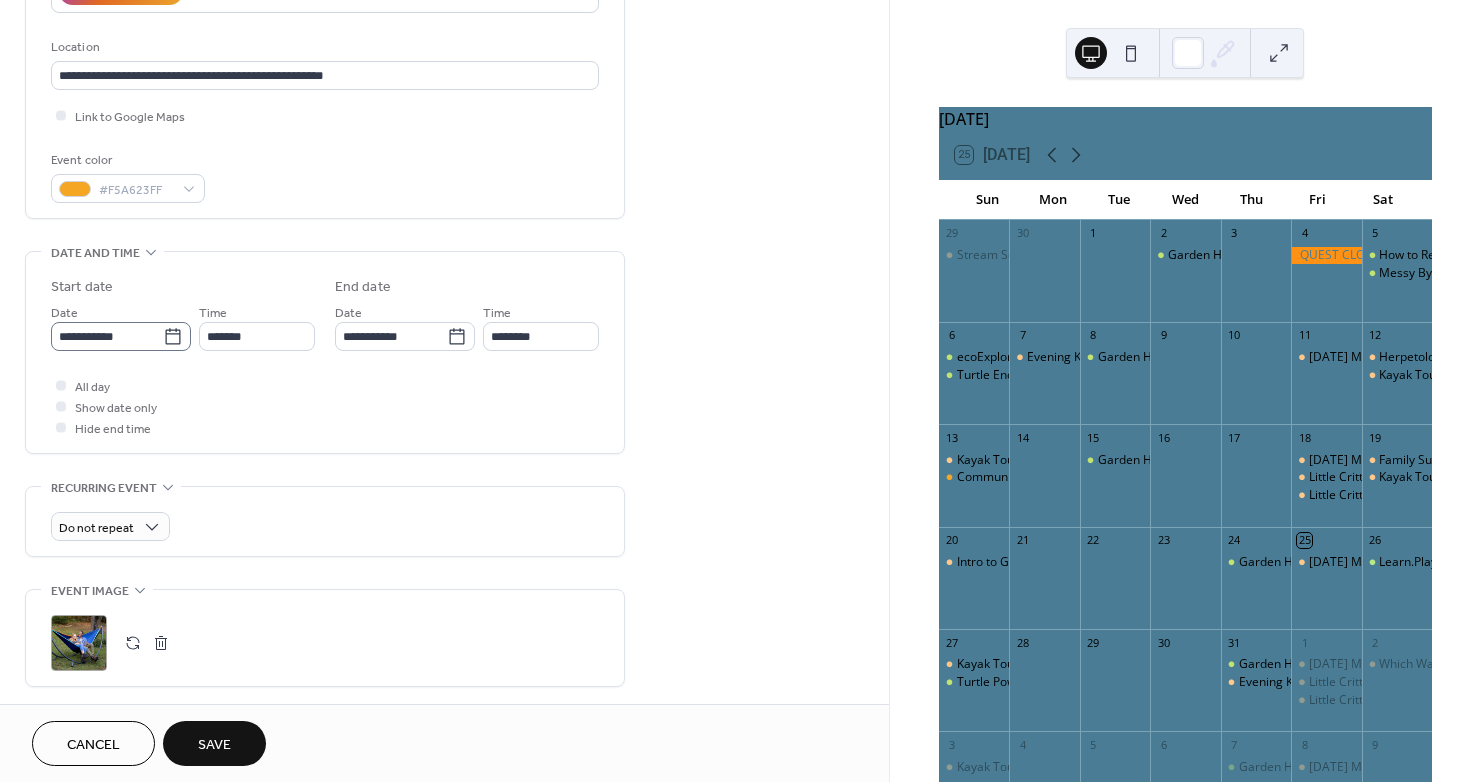 click 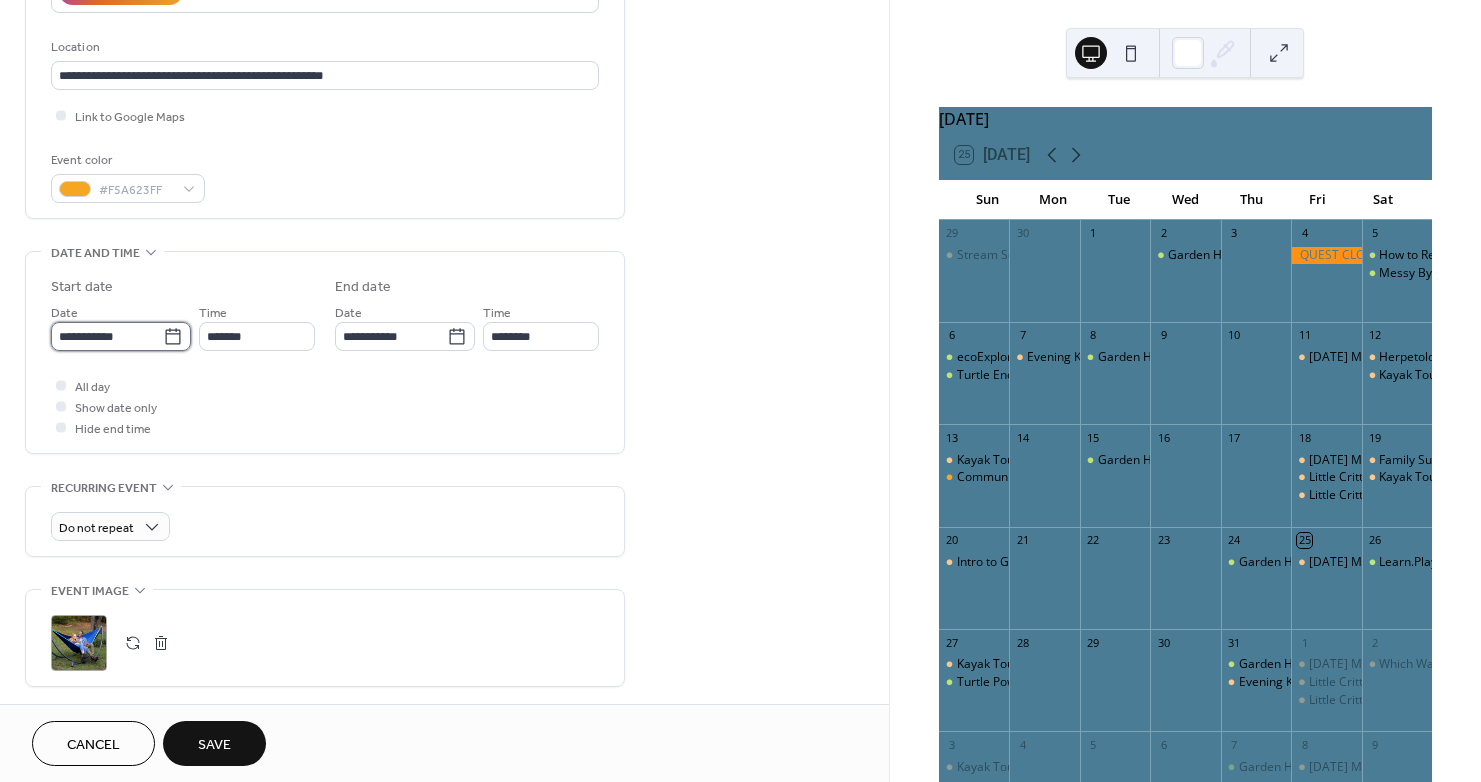 click on "**********" at bounding box center [107, 336] 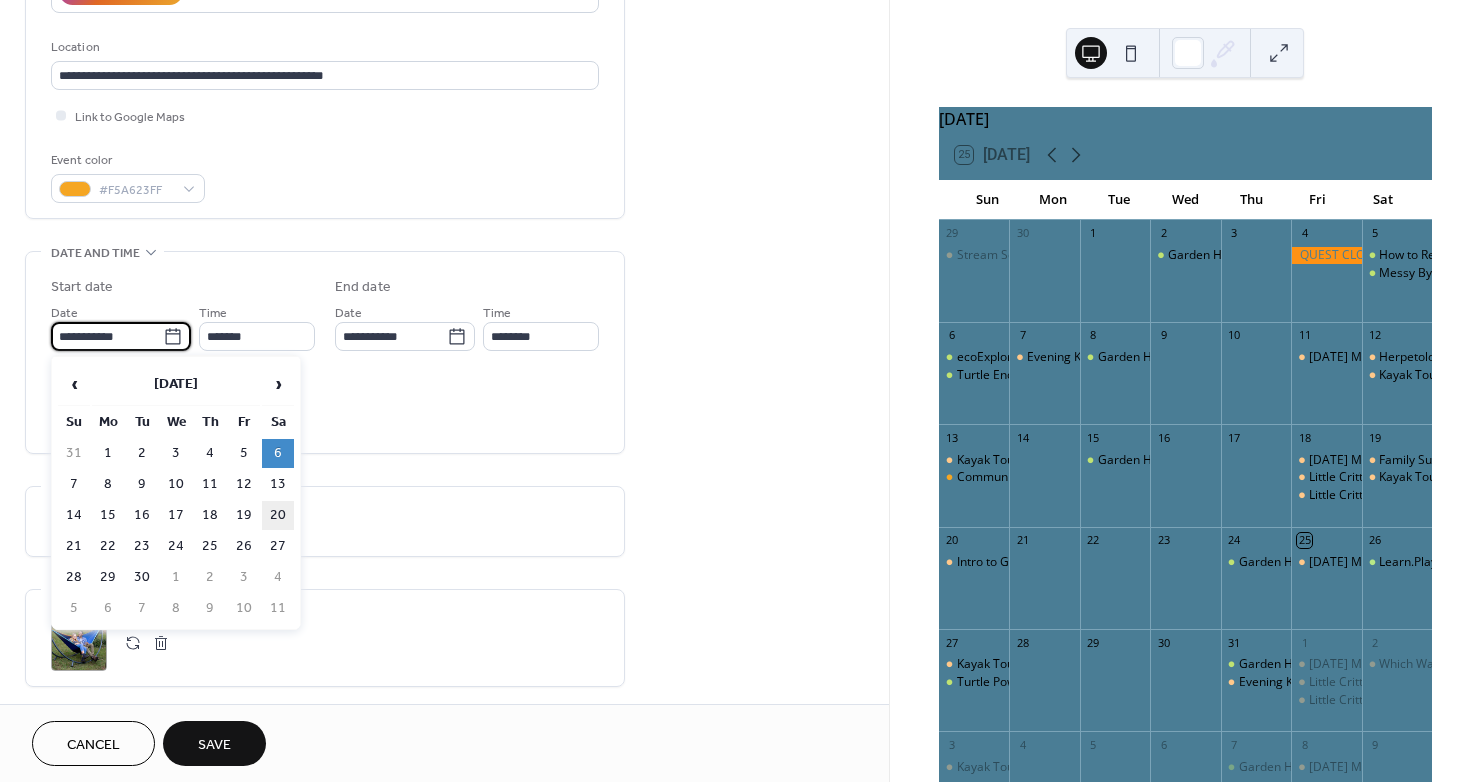 click on "20" at bounding box center [278, 515] 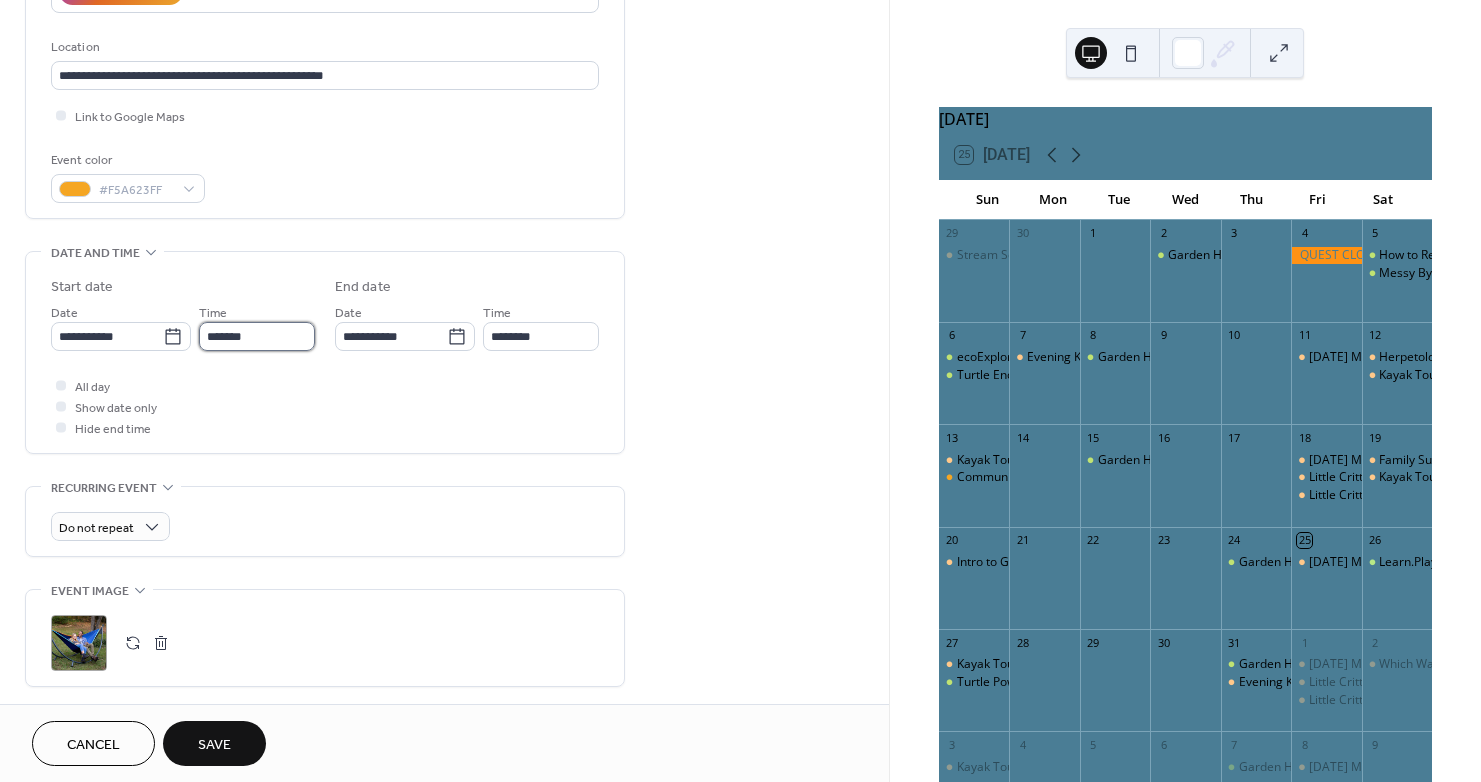 click on "*******" at bounding box center [257, 336] 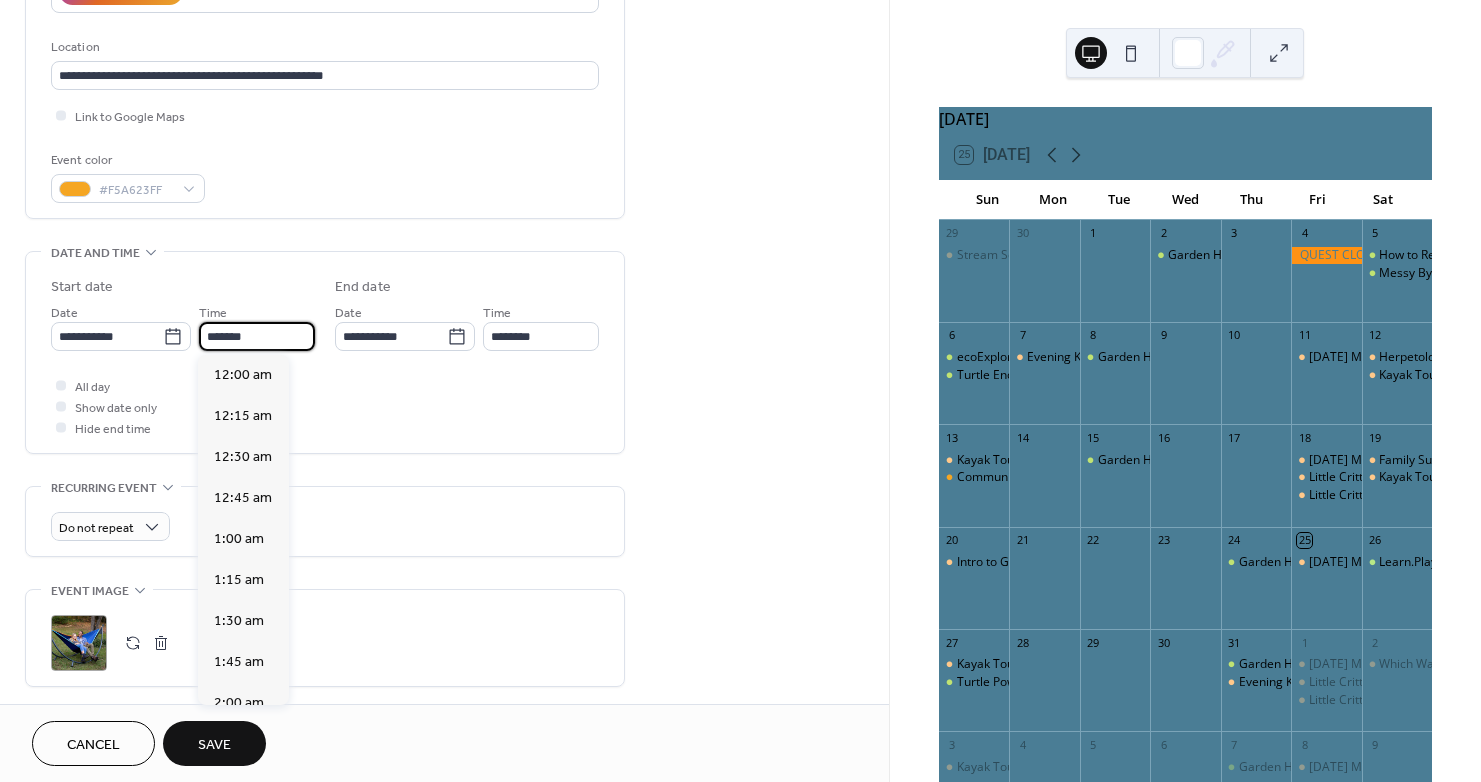 scroll, scrollTop: 1476, scrollLeft: 0, axis: vertical 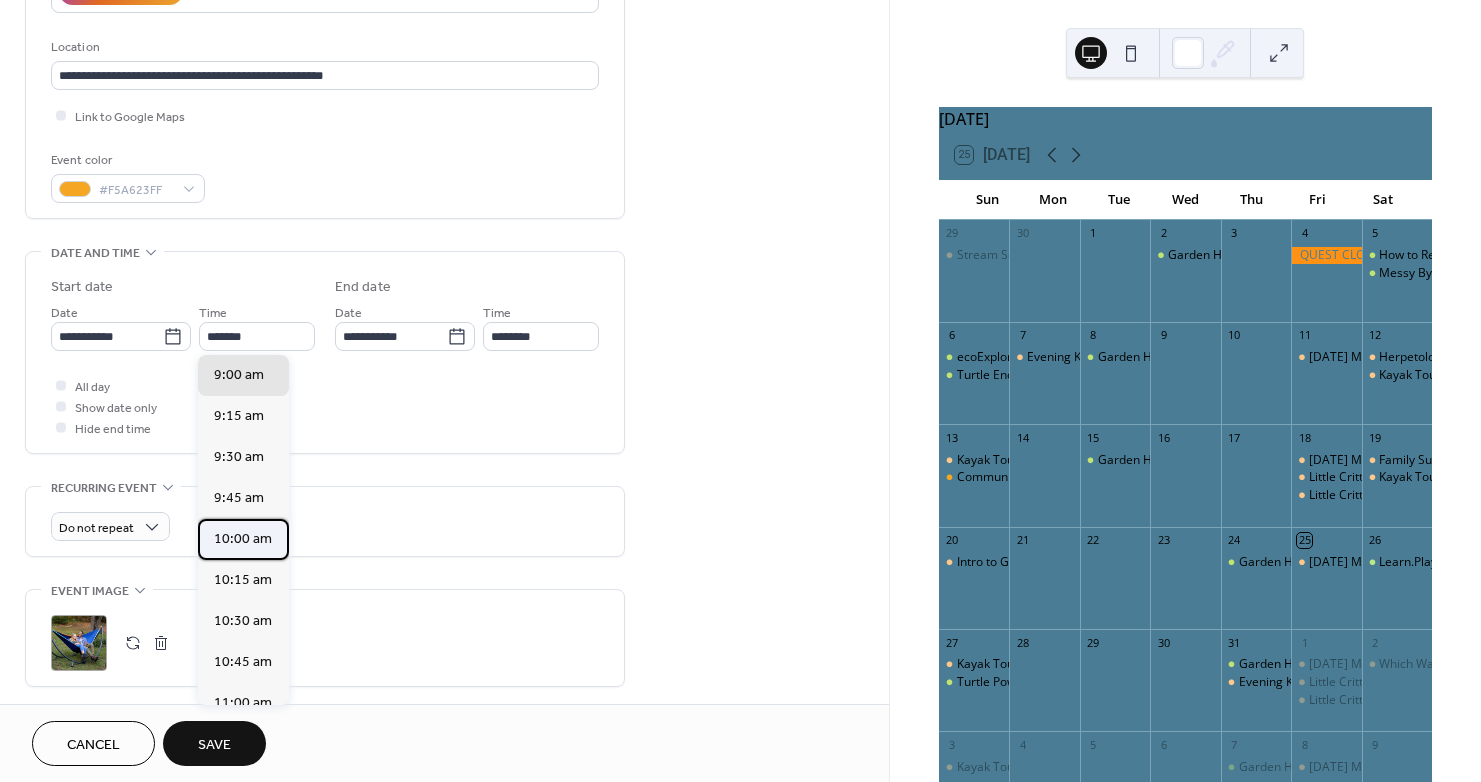 click on "10:00 am" at bounding box center (243, 539) 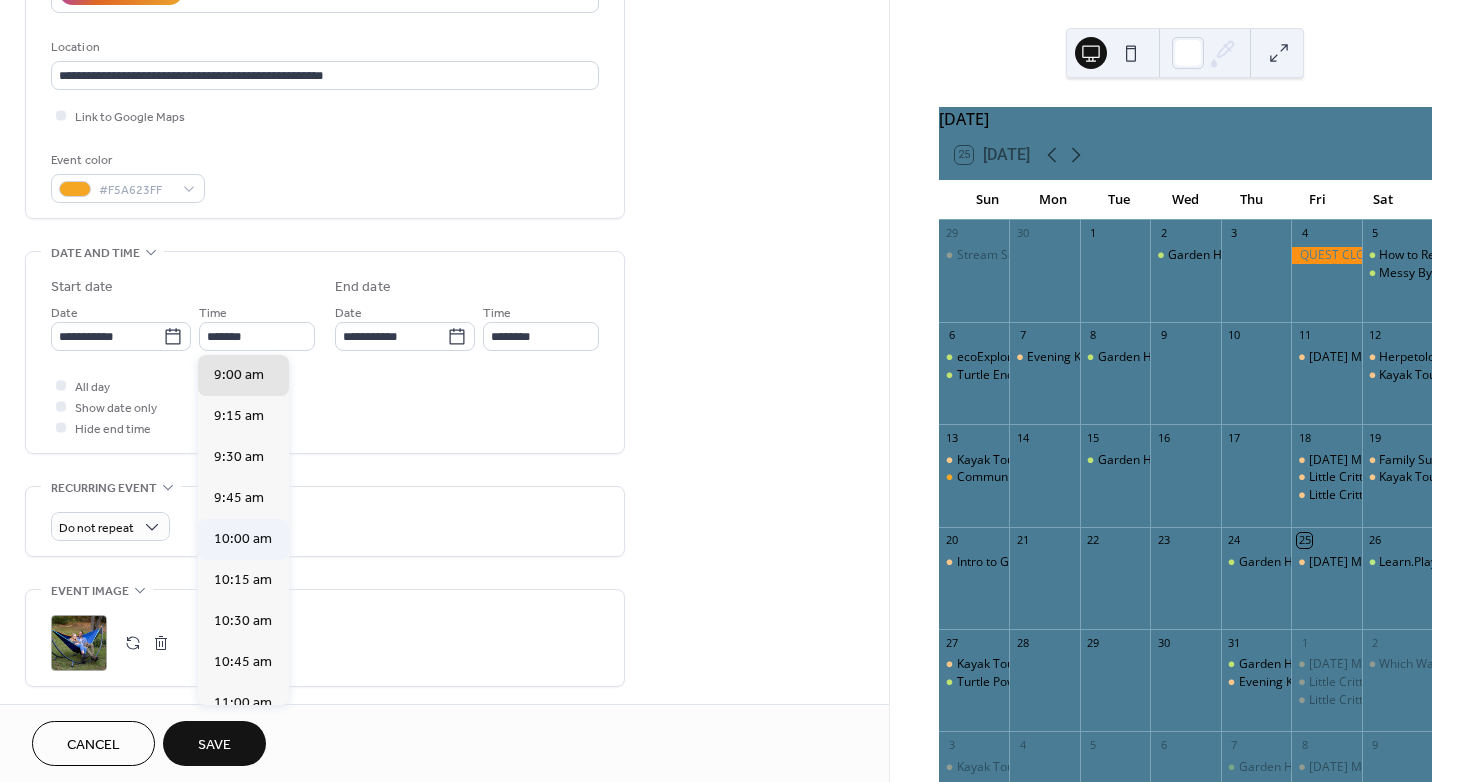 type on "********" 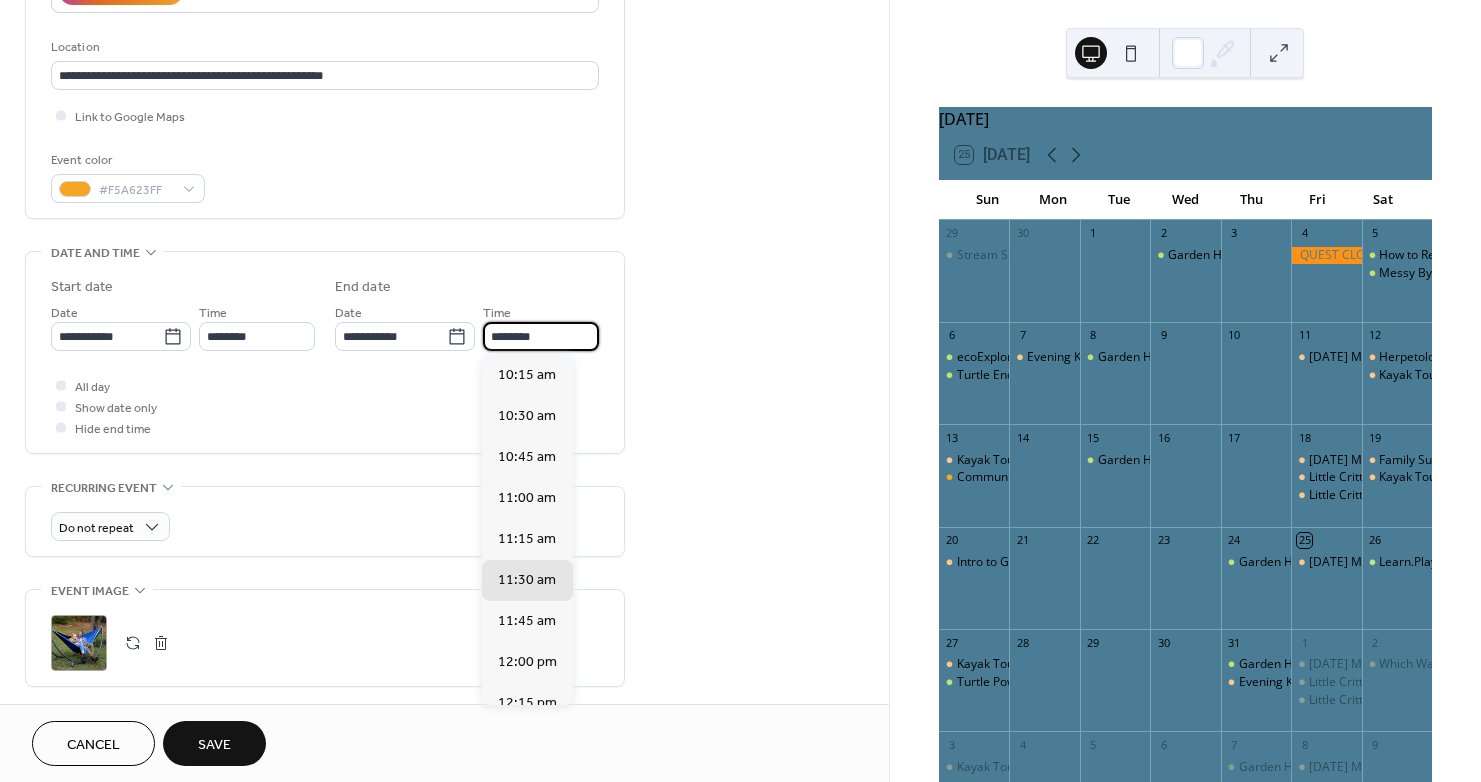 click on "********" at bounding box center [541, 336] 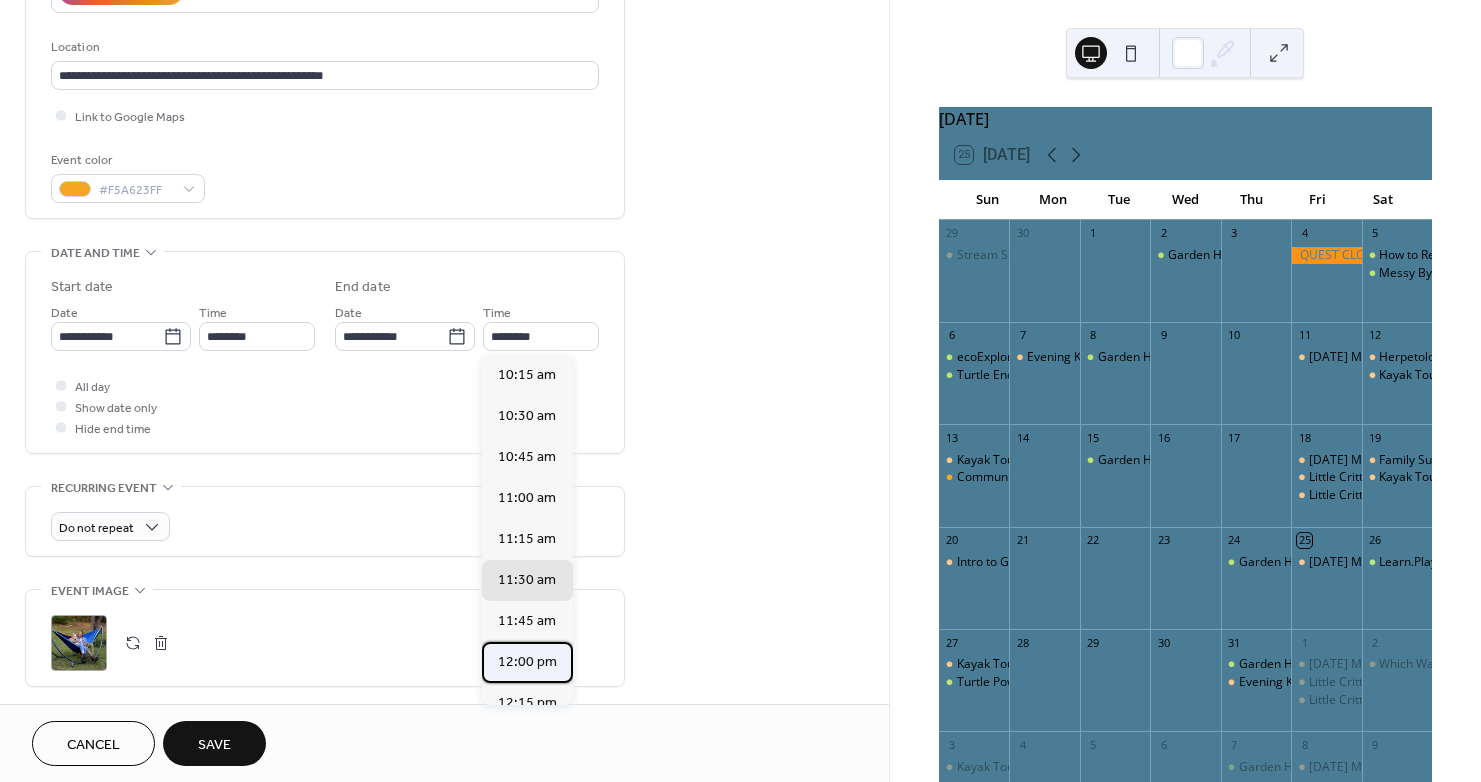 click on "12:00 pm" at bounding box center [527, 662] 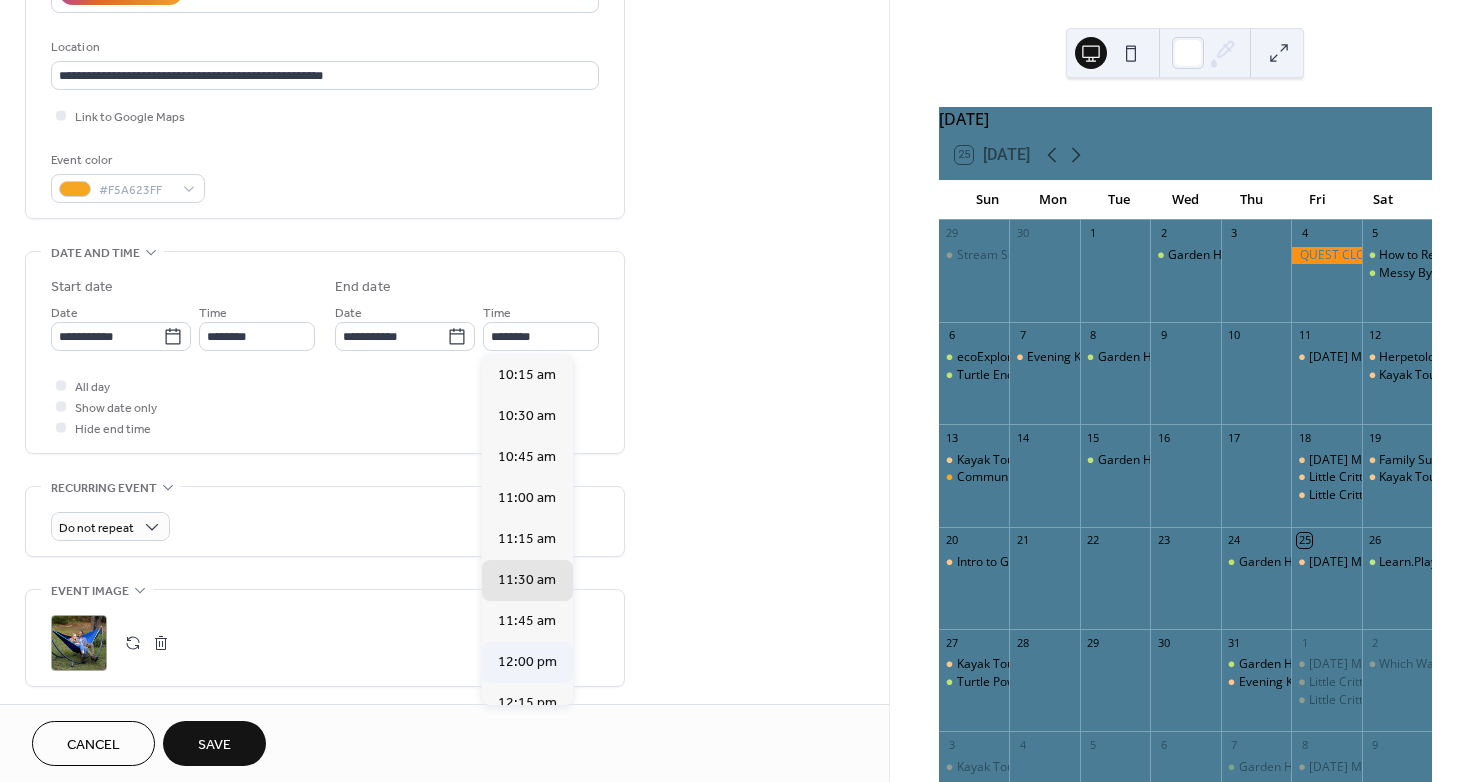 type on "********" 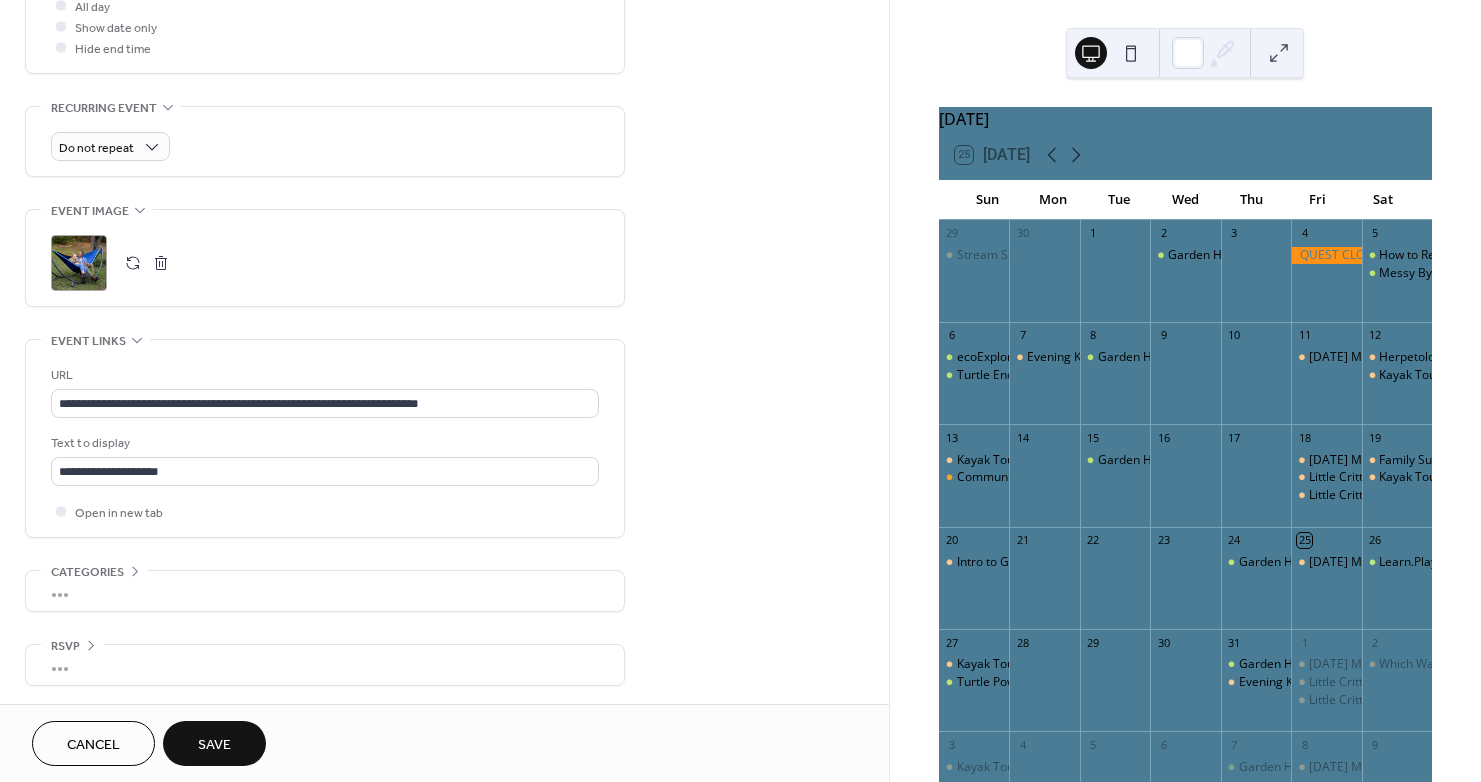 scroll, scrollTop: 782, scrollLeft: 0, axis: vertical 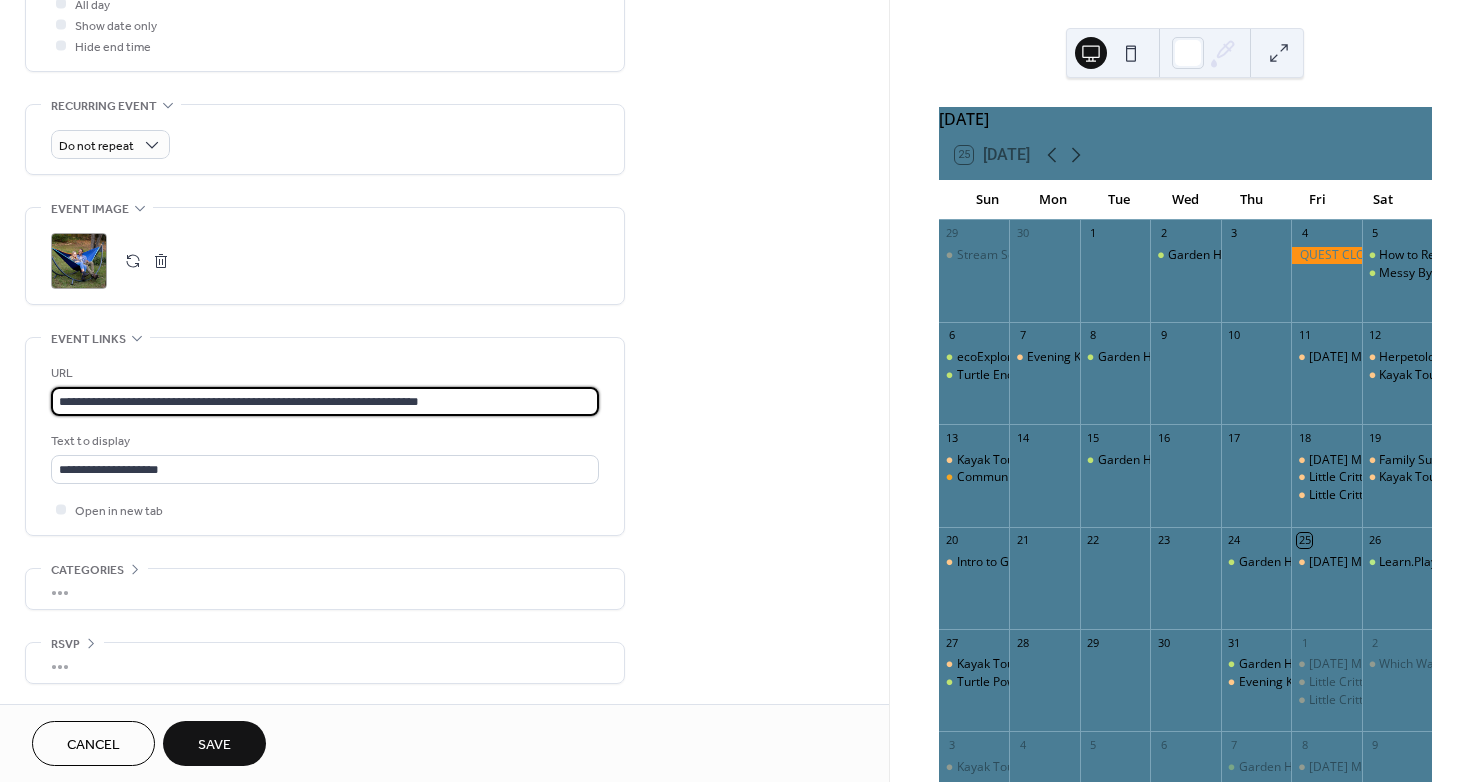 drag, startPoint x: 519, startPoint y: 394, endPoint x: -222, endPoint y: 400, distance: 741.0243 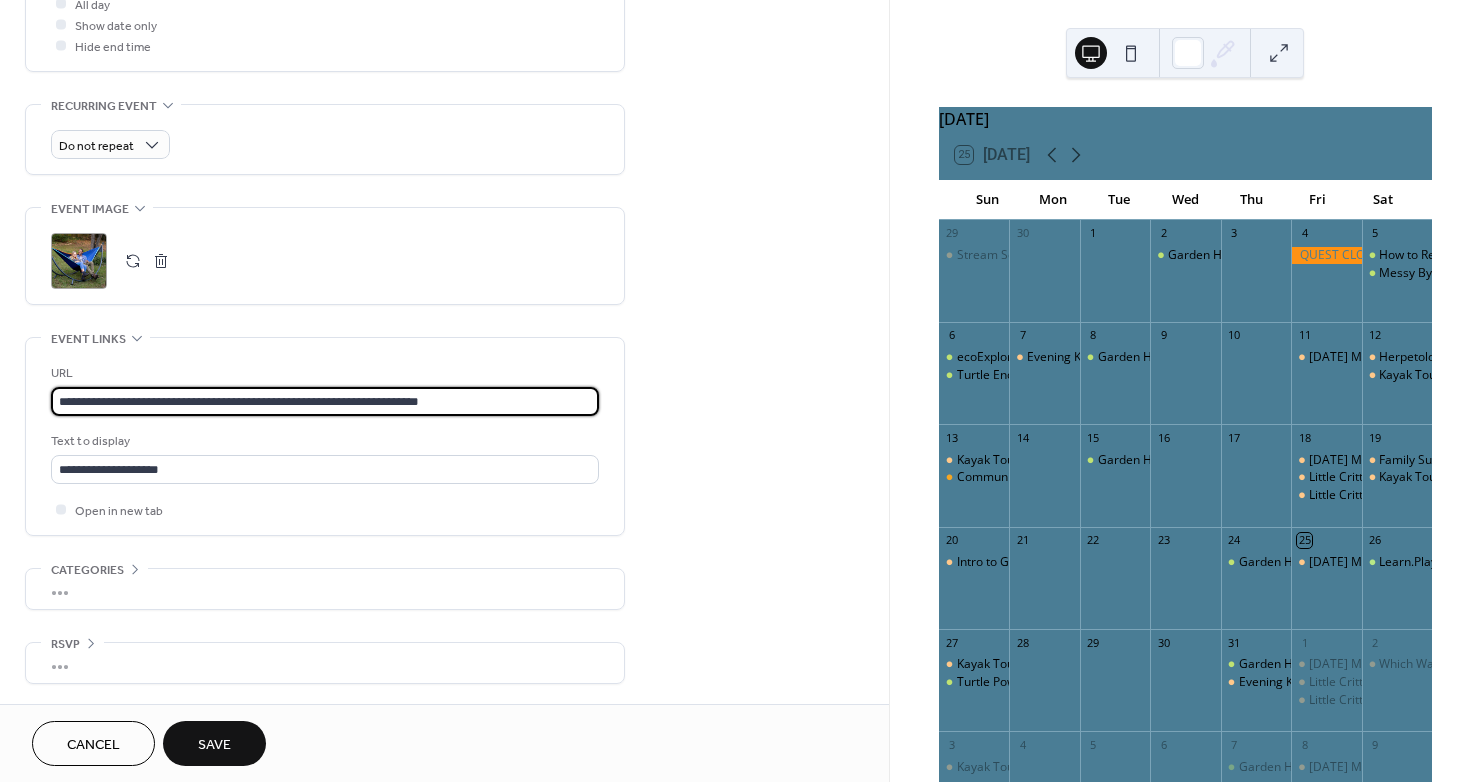 click on "**********" at bounding box center (740, 391) 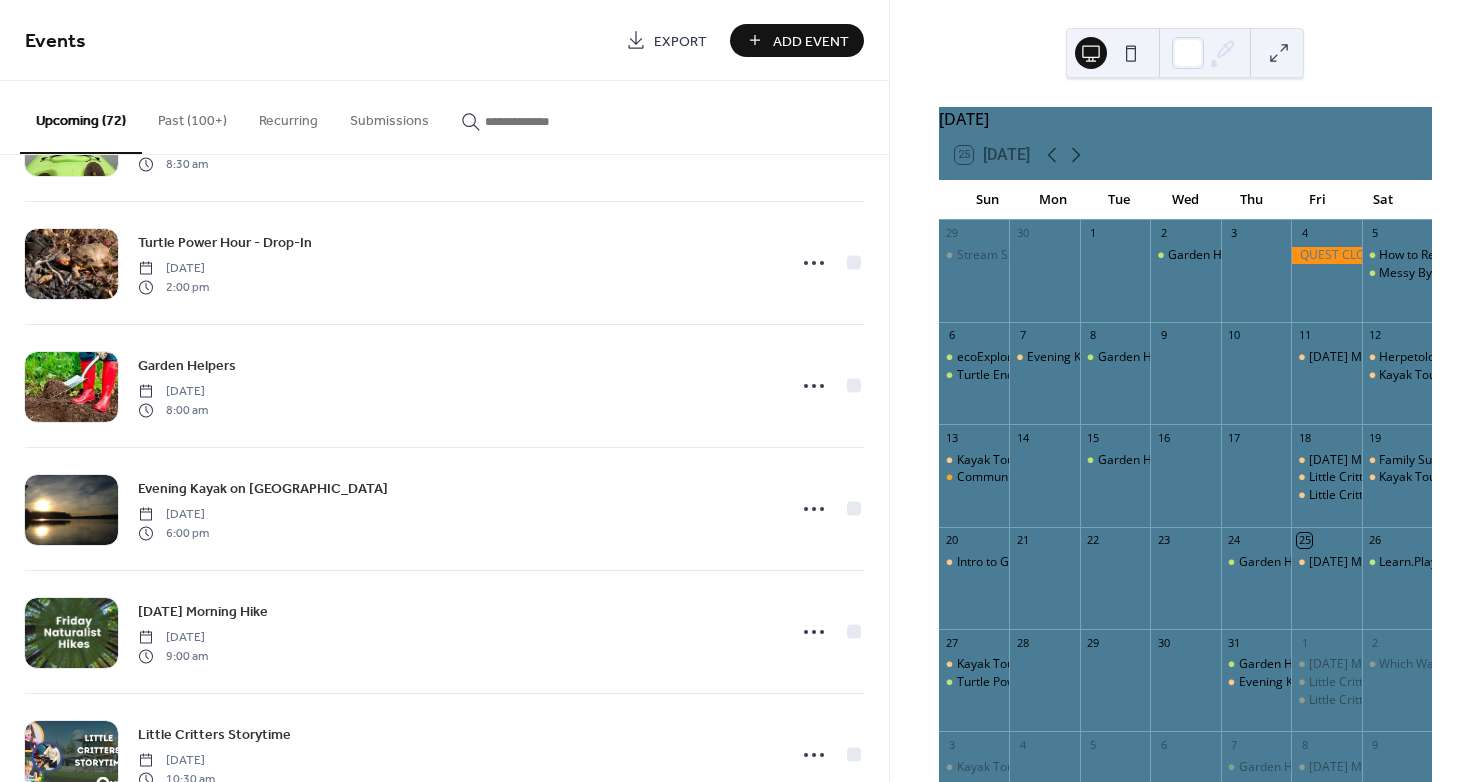 scroll, scrollTop: 400, scrollLeft: 0, axis: vertical 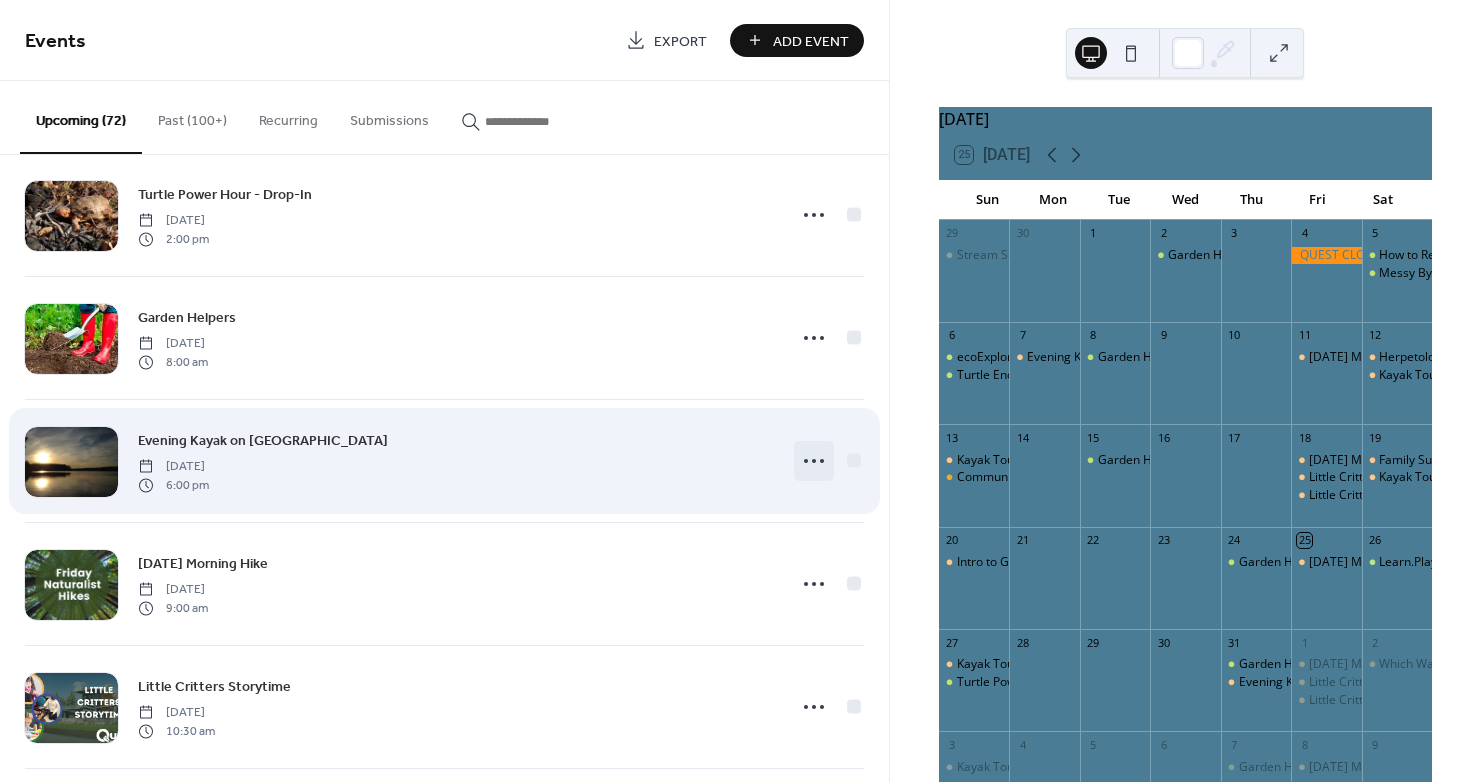 click 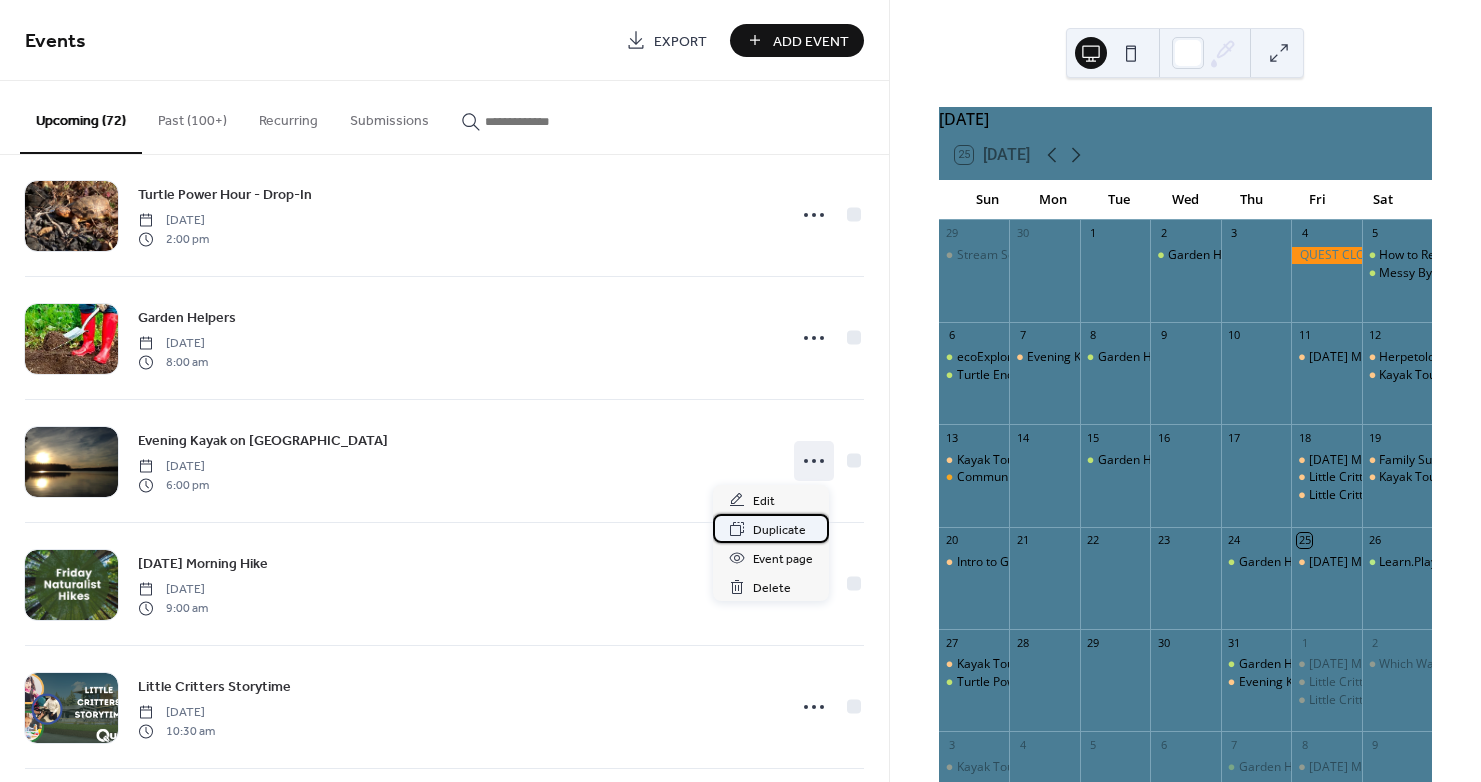 click on "Duplicate" at bounding box center [779, 530] 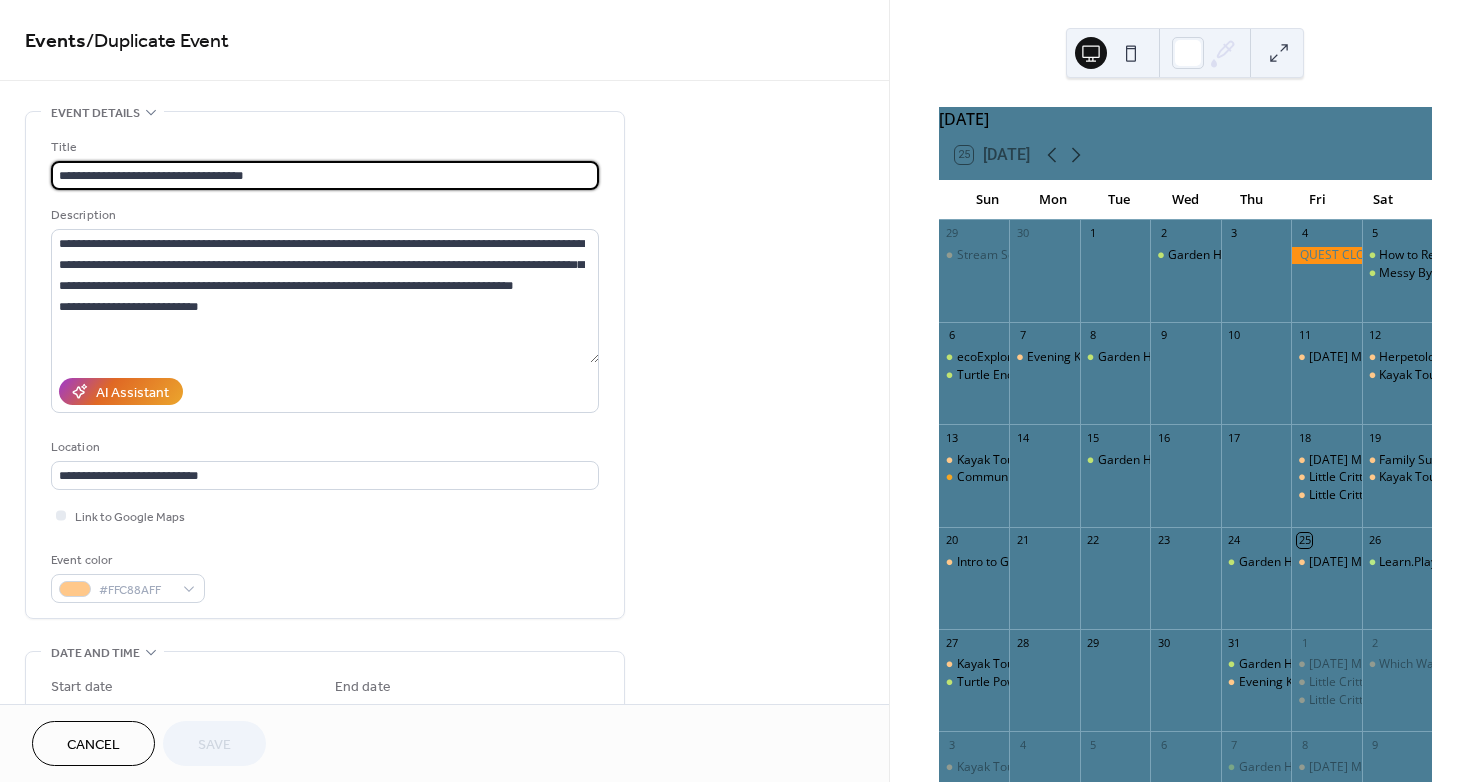 drag, startPoint x: 290, startPoint y: 179, endPoint x: -251, endPoint y: 184, distance: 541.02313 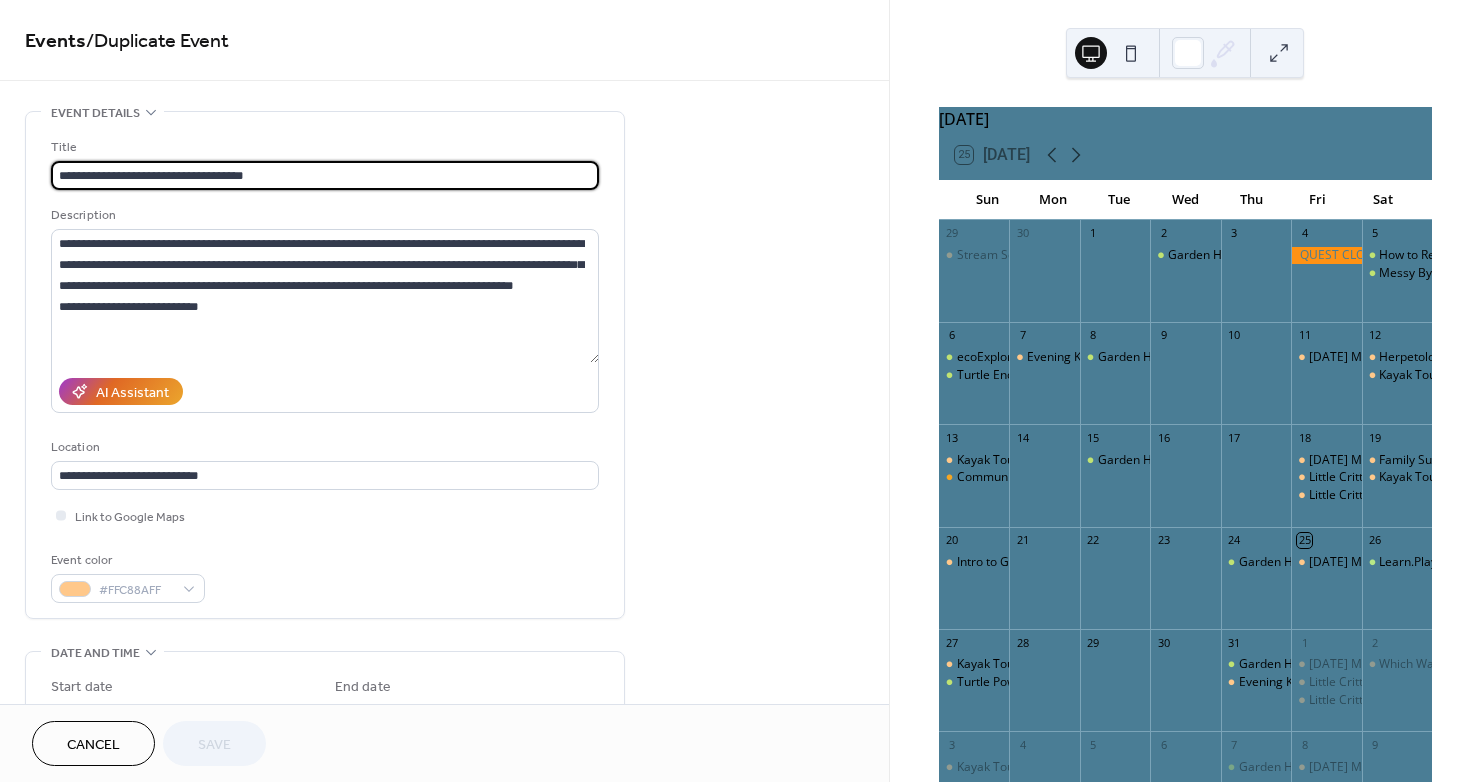 click on "**********" at bounding box center (740, 391) 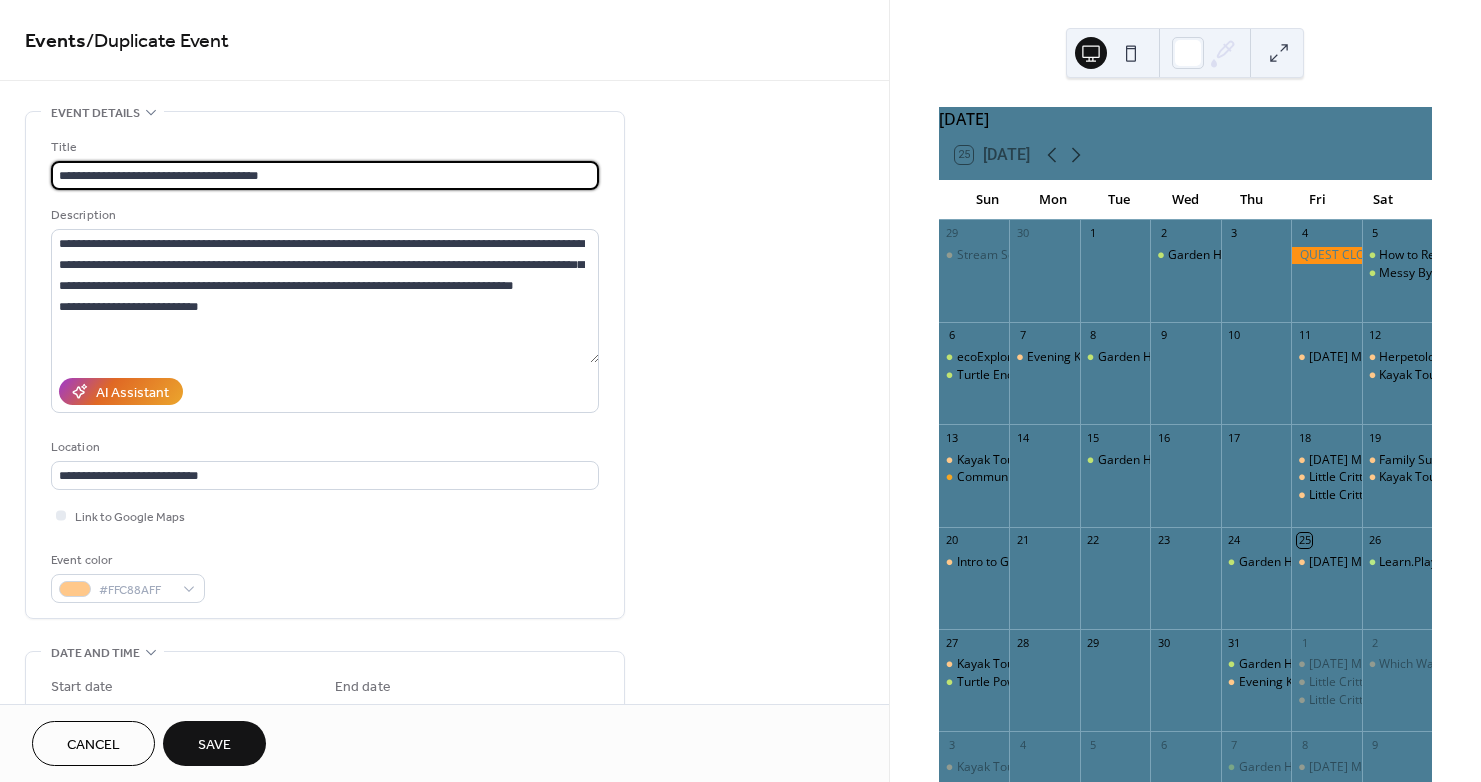 type on "**********" 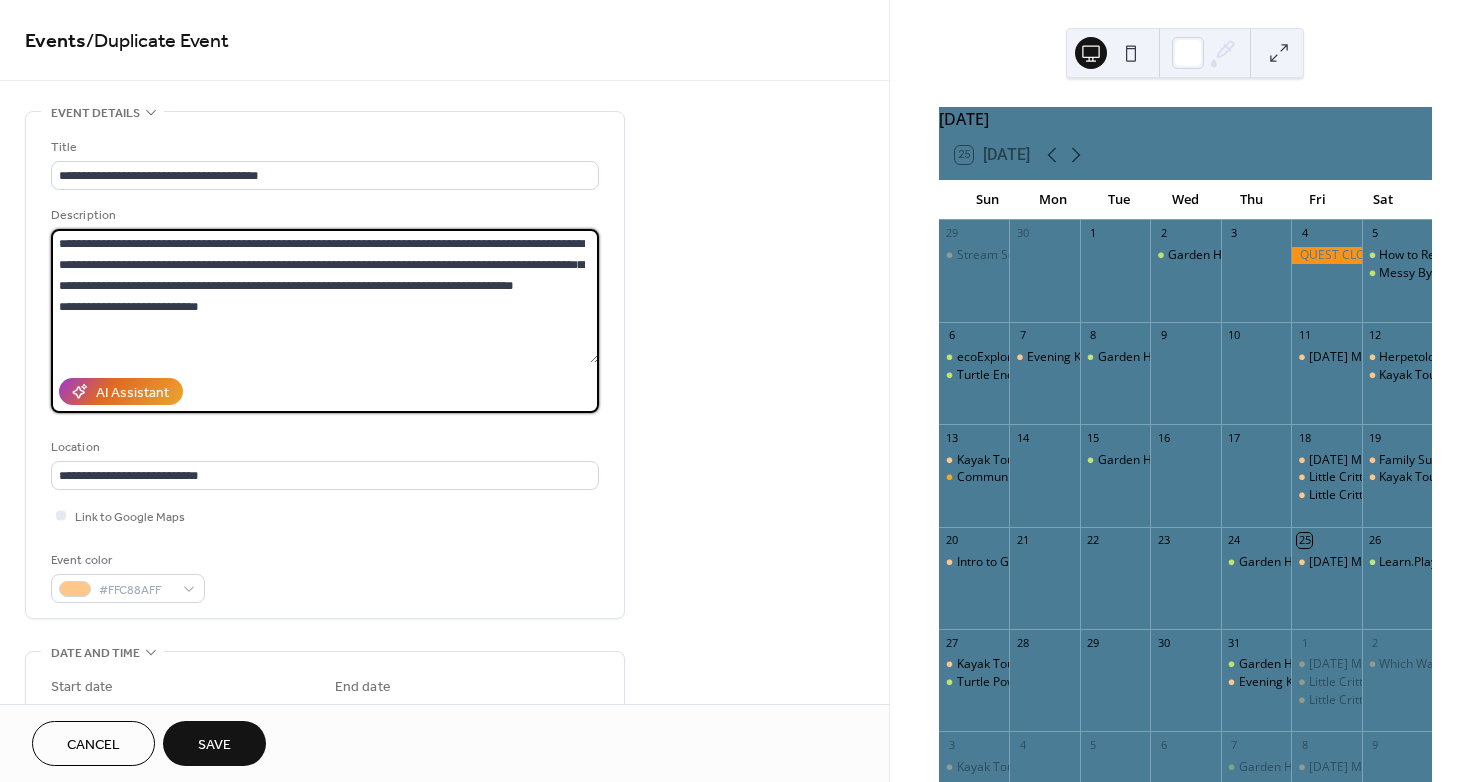 drag, startPoint x: 231, startPoint y: 310, endPoint x: -52, endPoint y: 169, distance: 316.18033 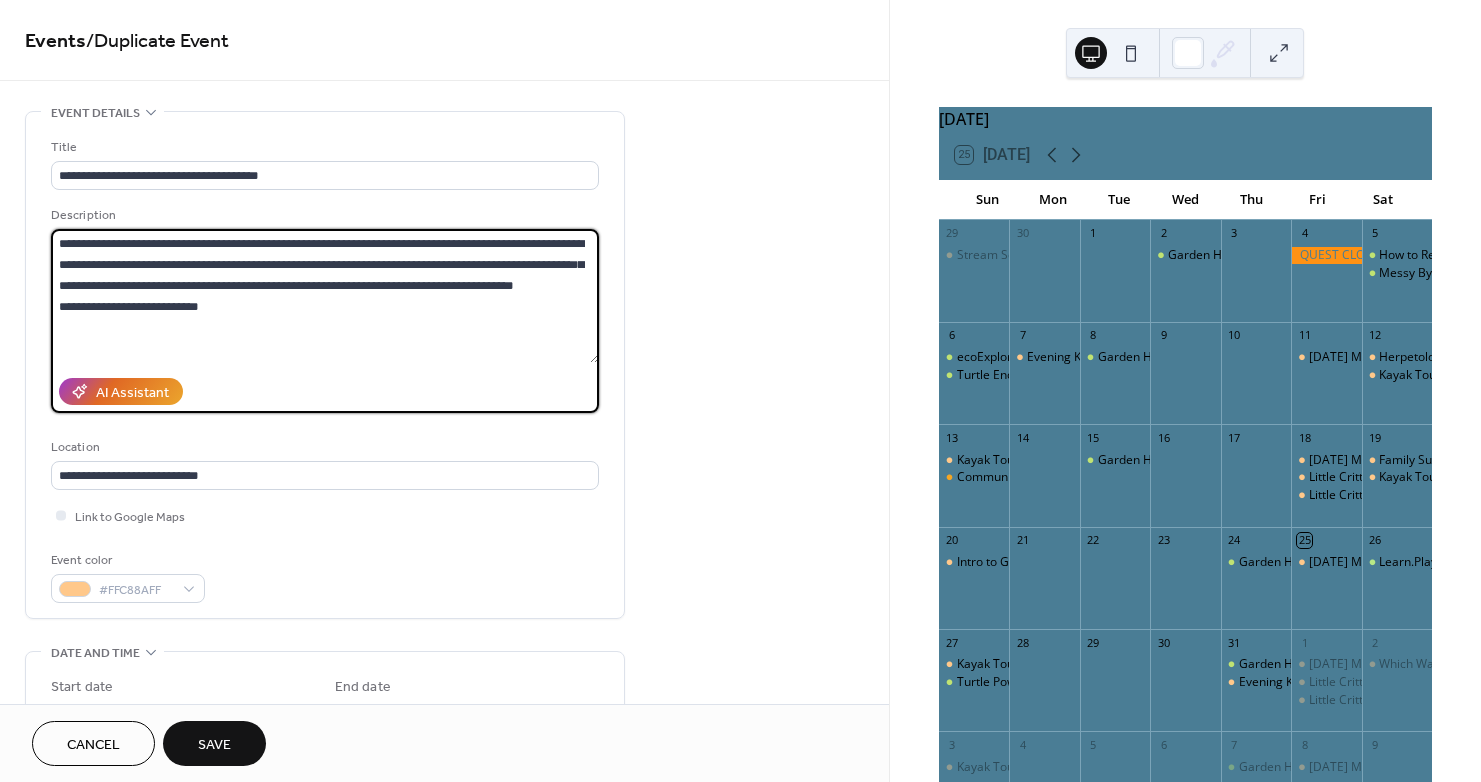 click on "**********" at bounding box center (740, 391) 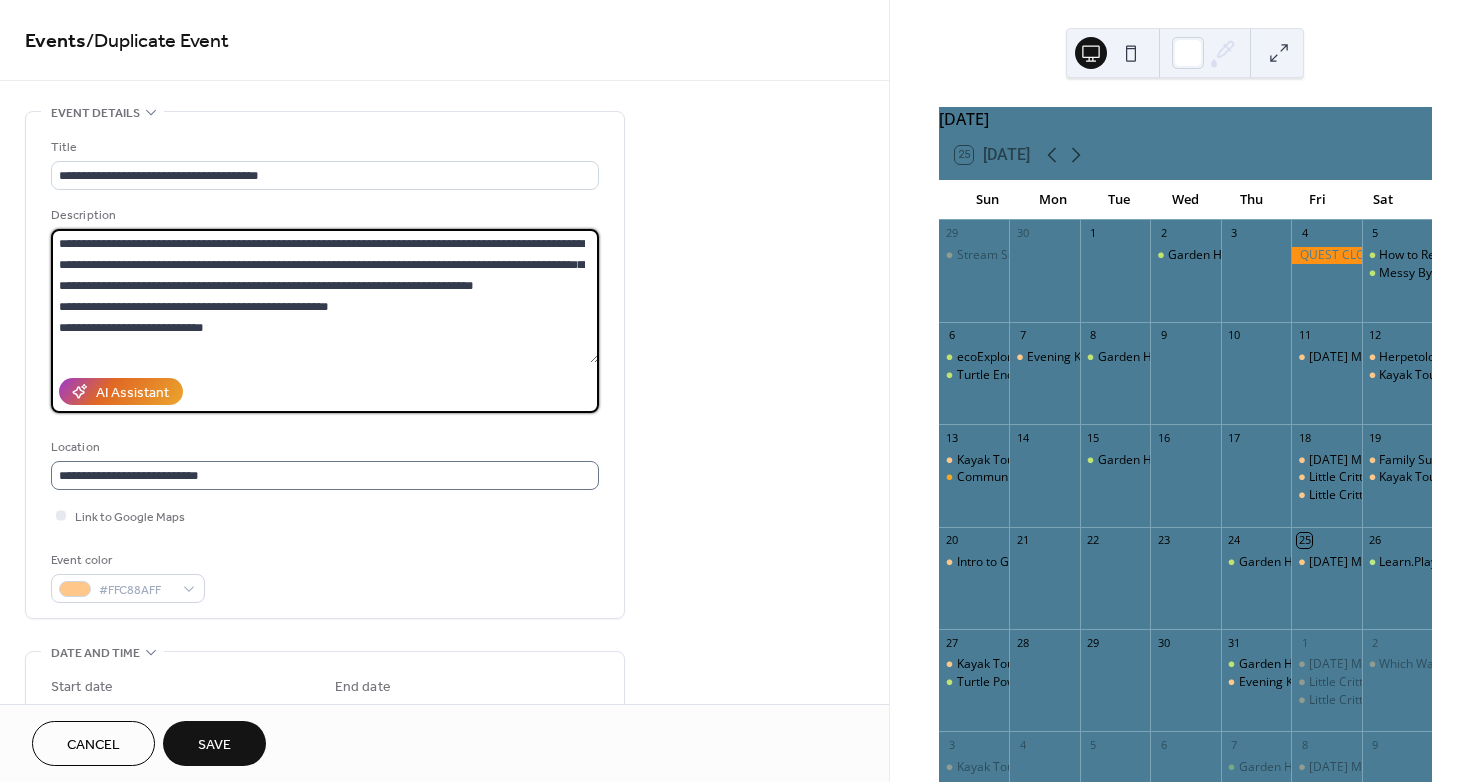 type on "**********" 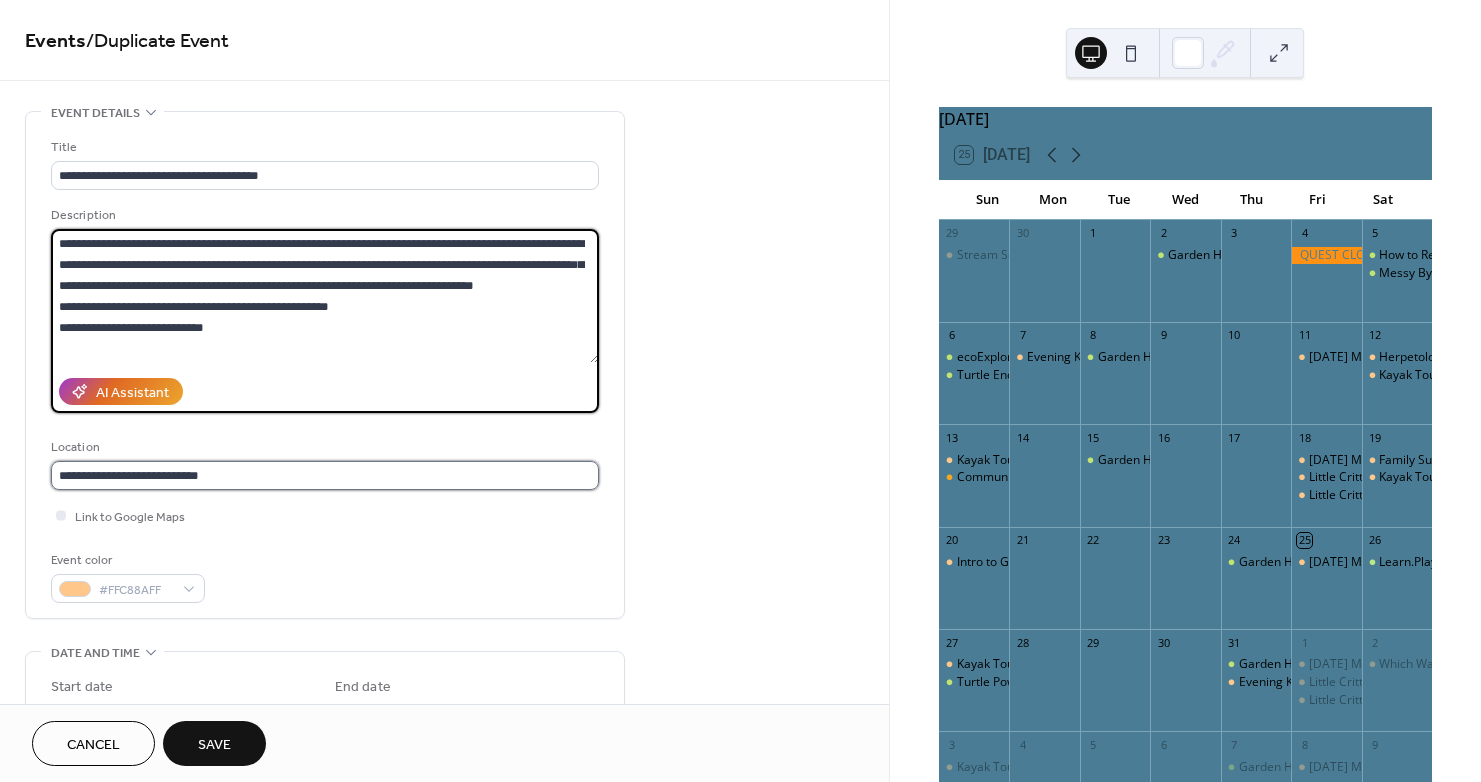 click on "**********" at bounding box center [325, 475] 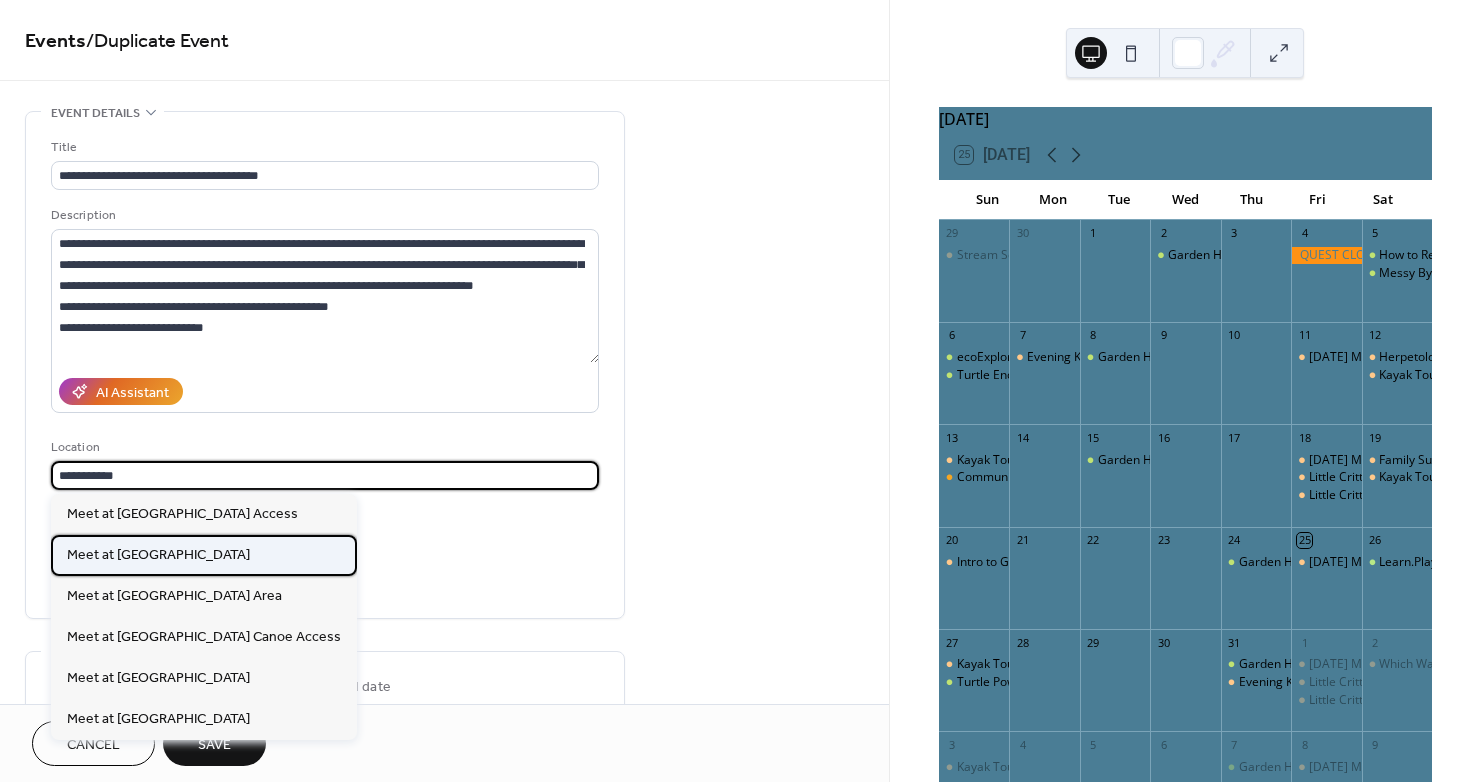 click on "Meet at [GEOGRAPHIC_DATA]" at bounding box center [158, 555] 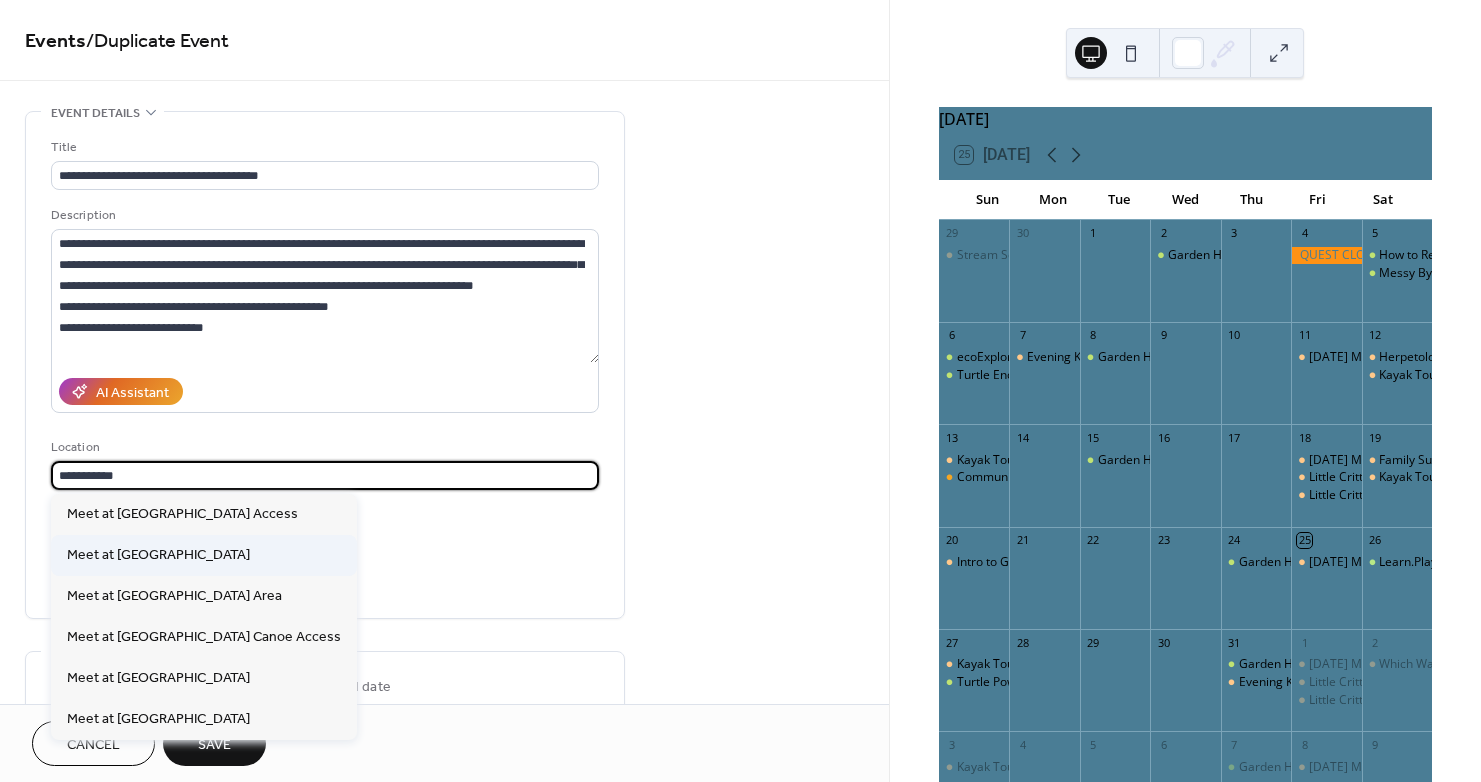 type on "**********" 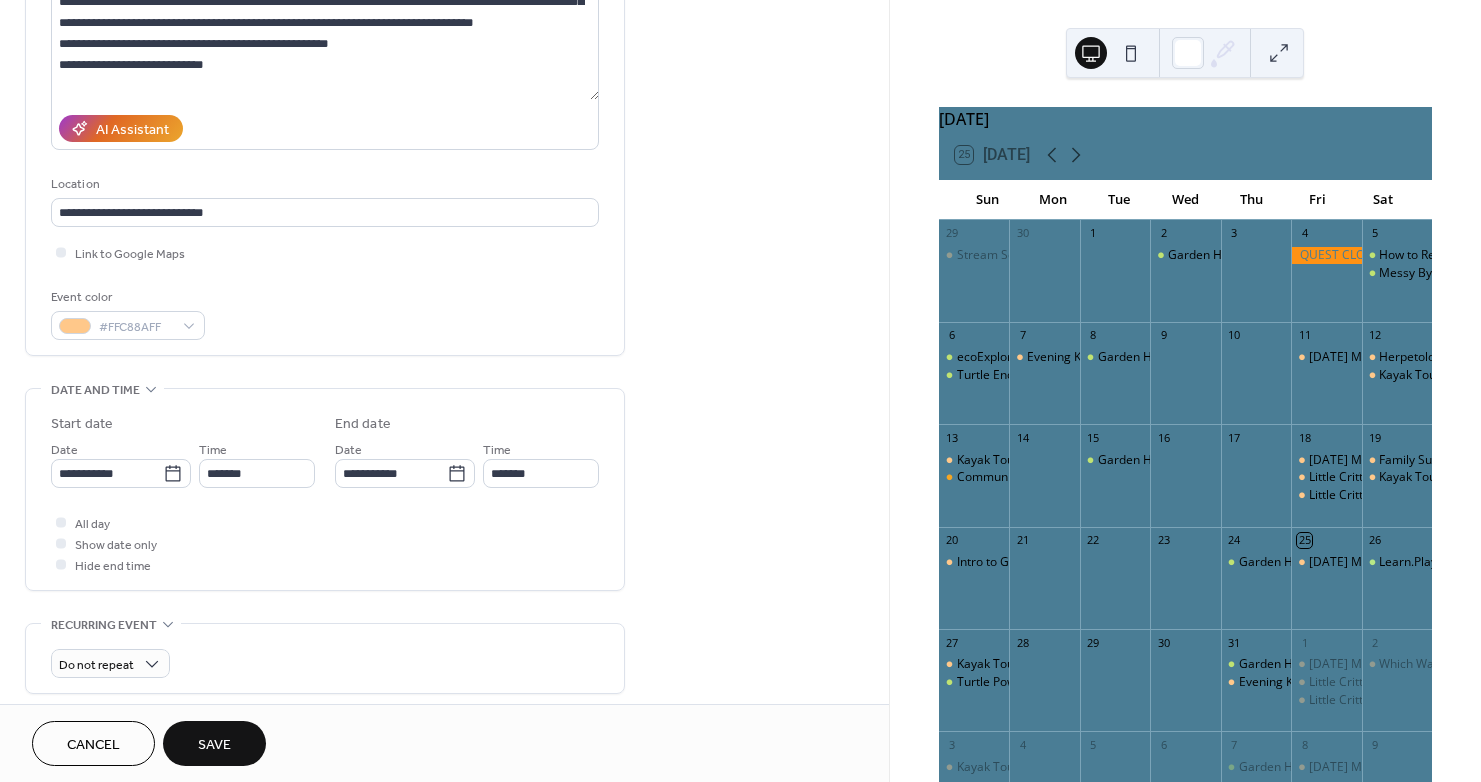 scroll, scrollTop: 300, scrollLeft: 0, axis: vertical 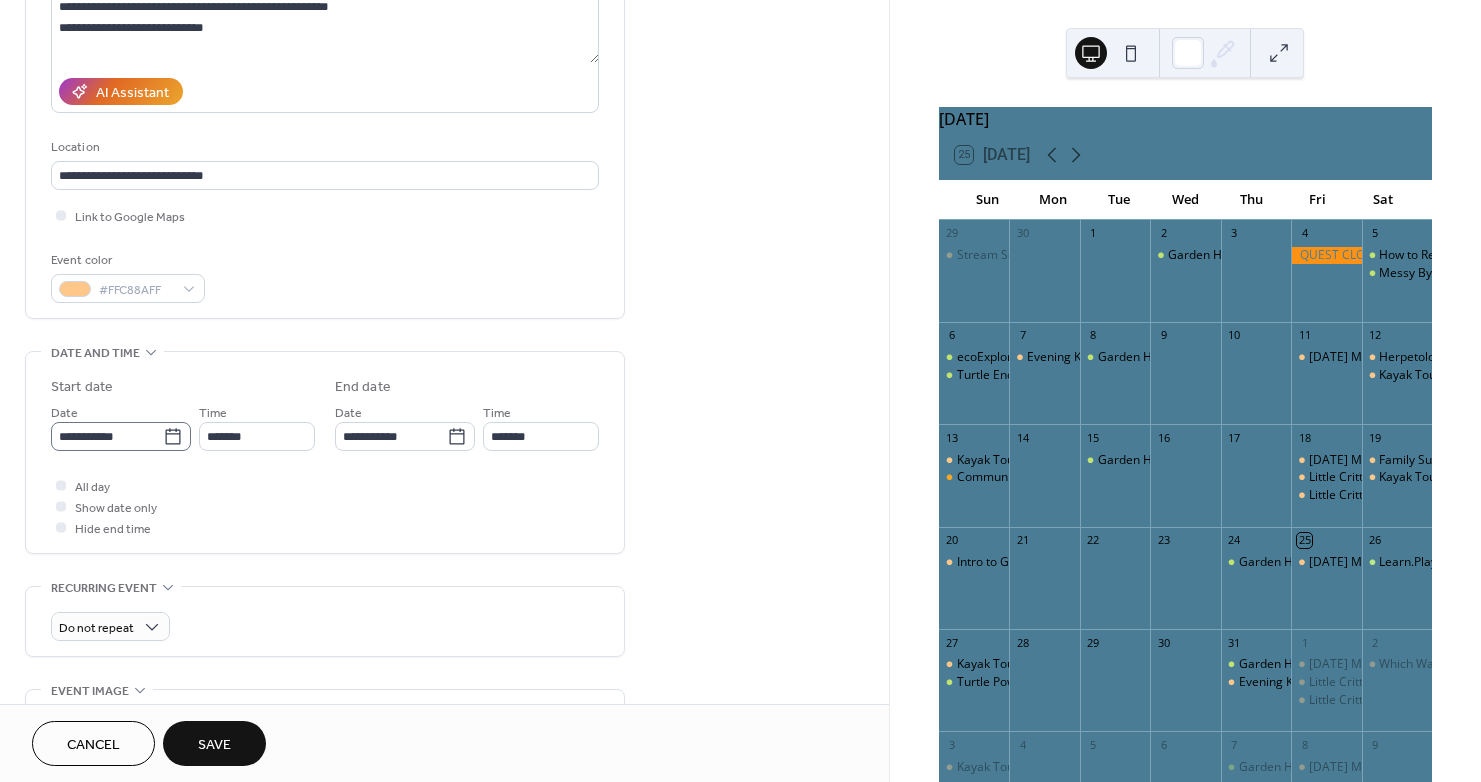 click 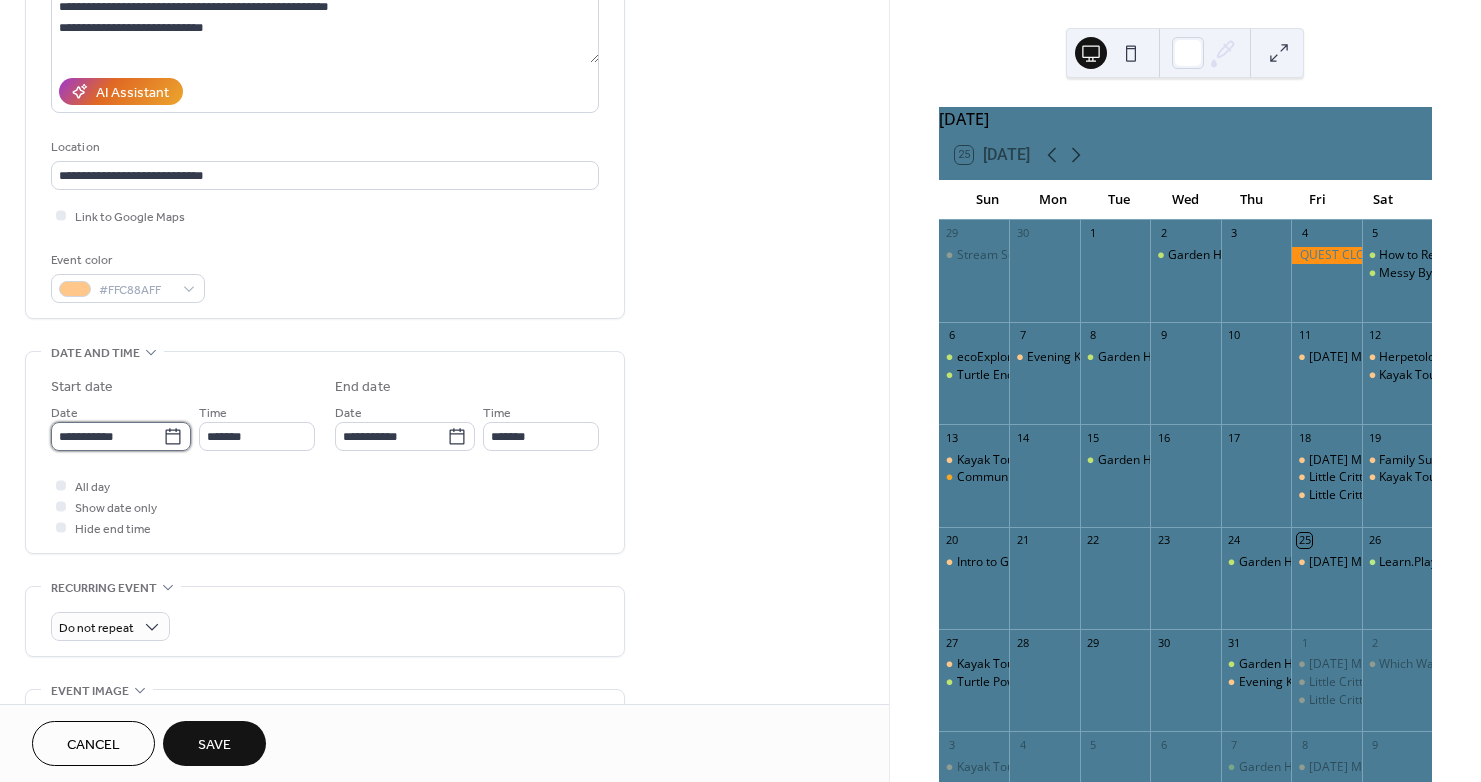 click on "**********" at bounding box center [107, 436] 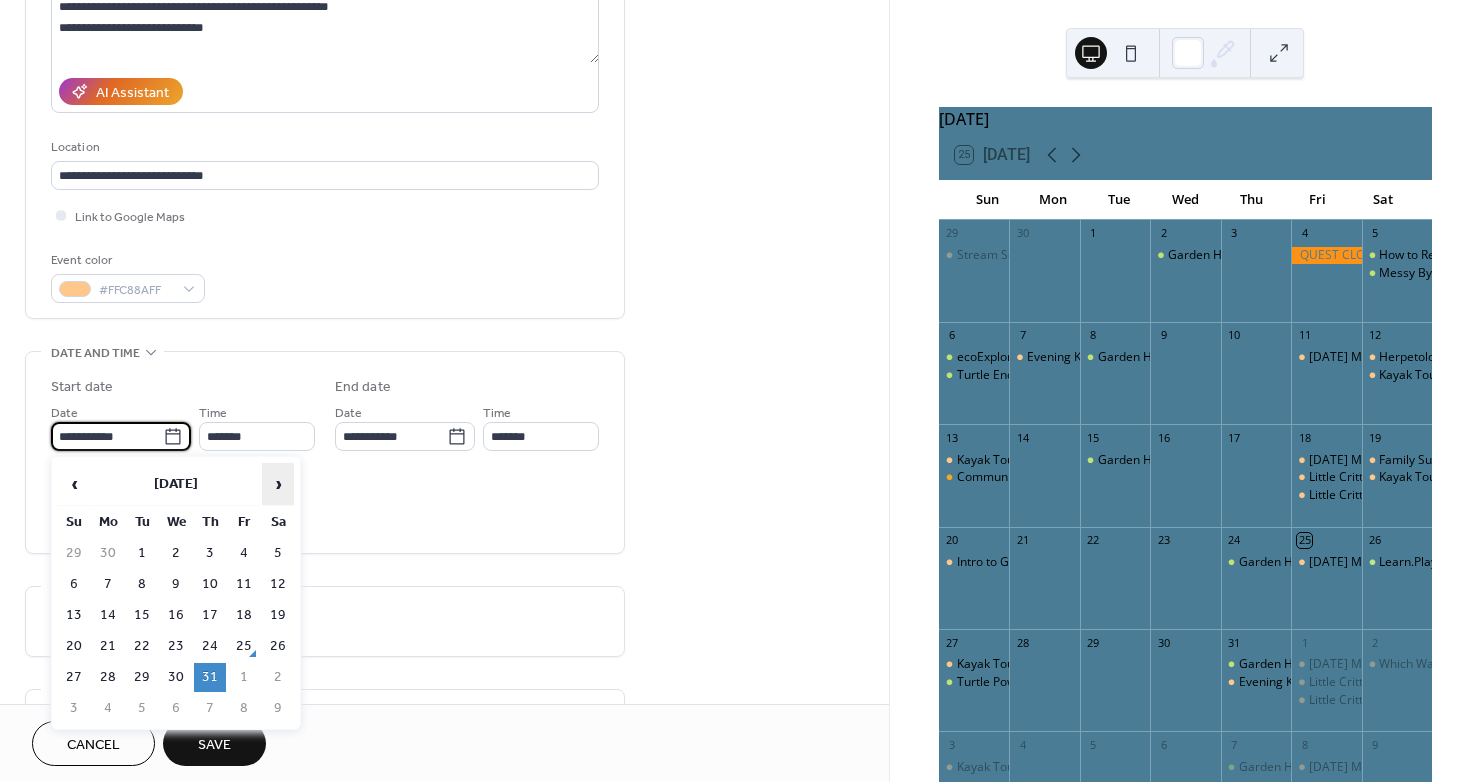click on "›" at bounding box center [278, 484] 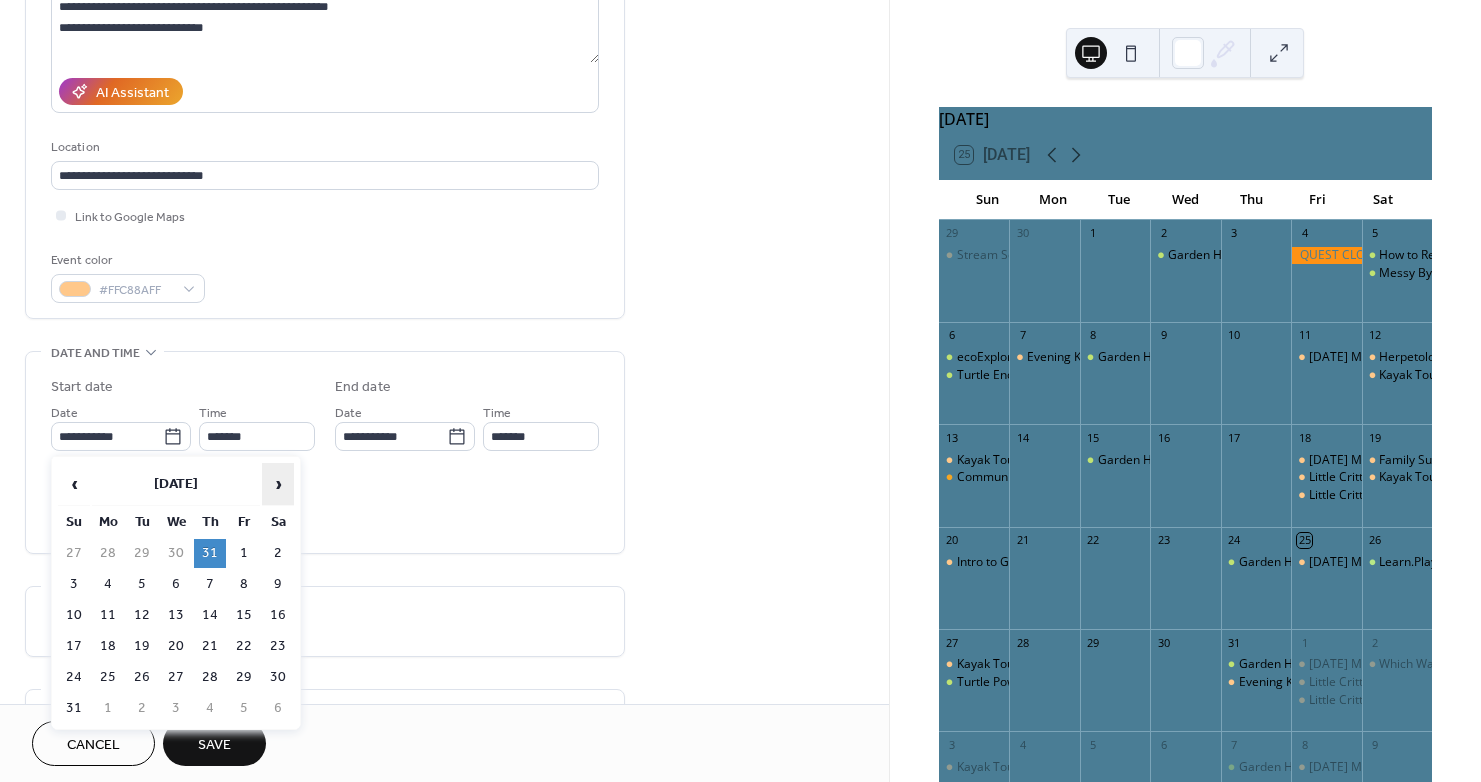 click on "›" at bounding box center (278, 484) 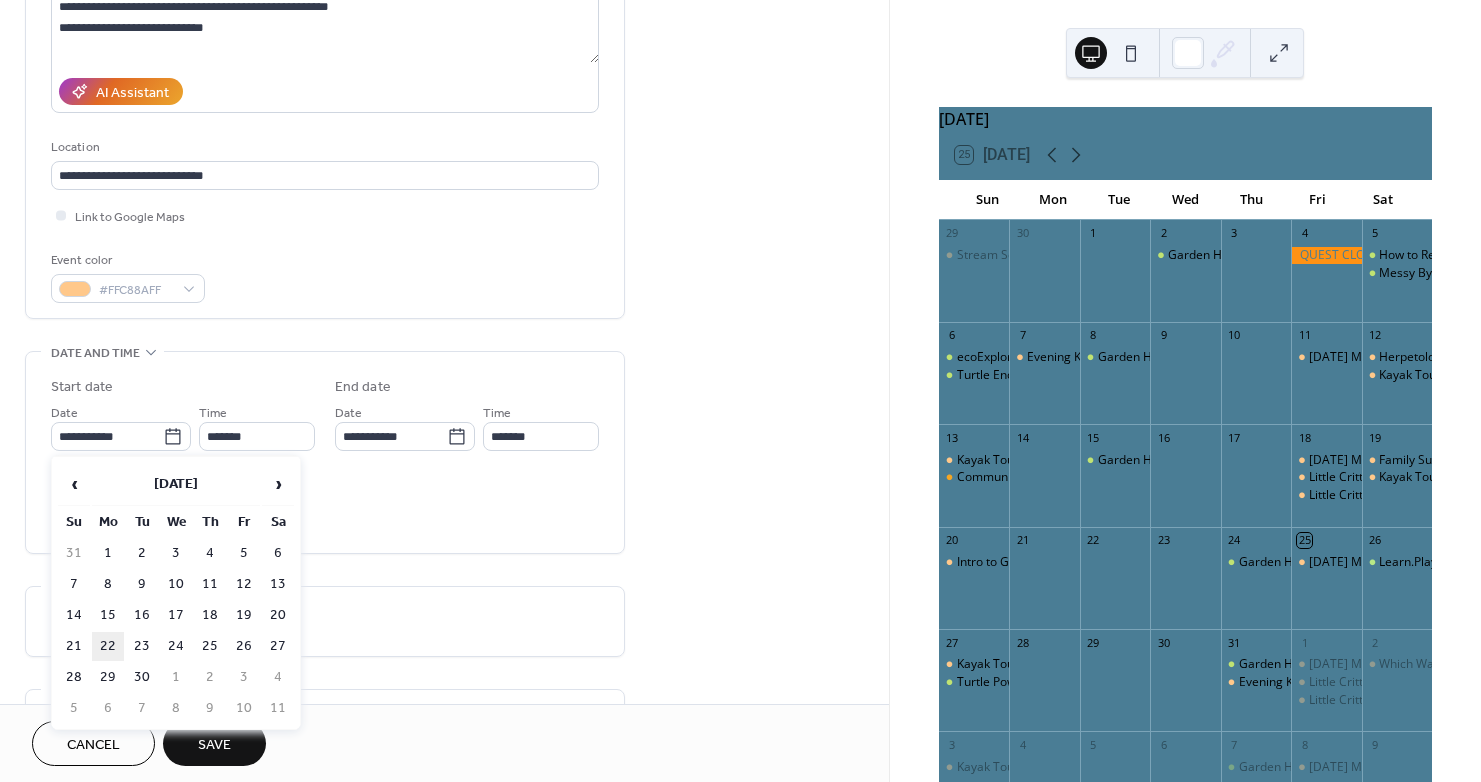 click on "22" at bounding box center [108, 646] 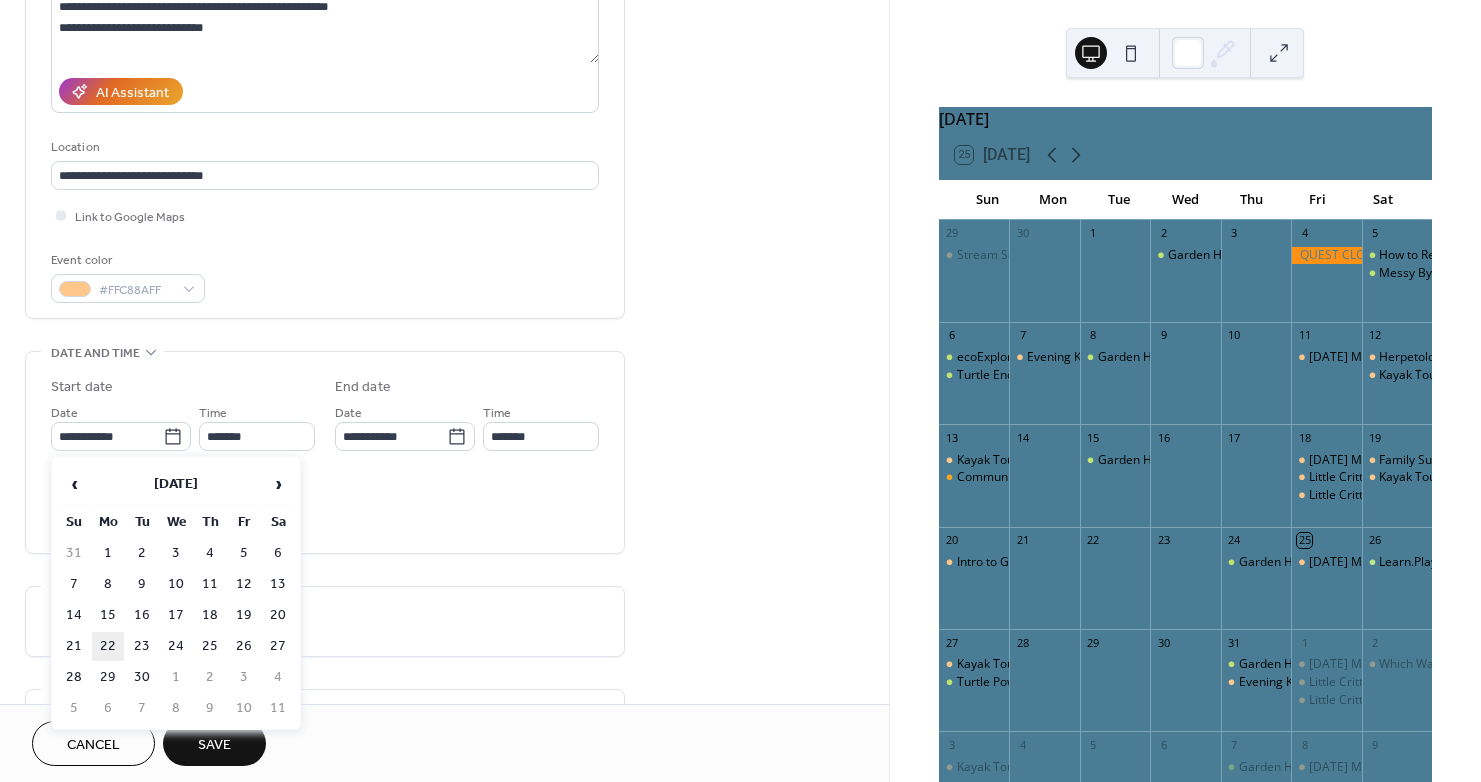 type on "**********" 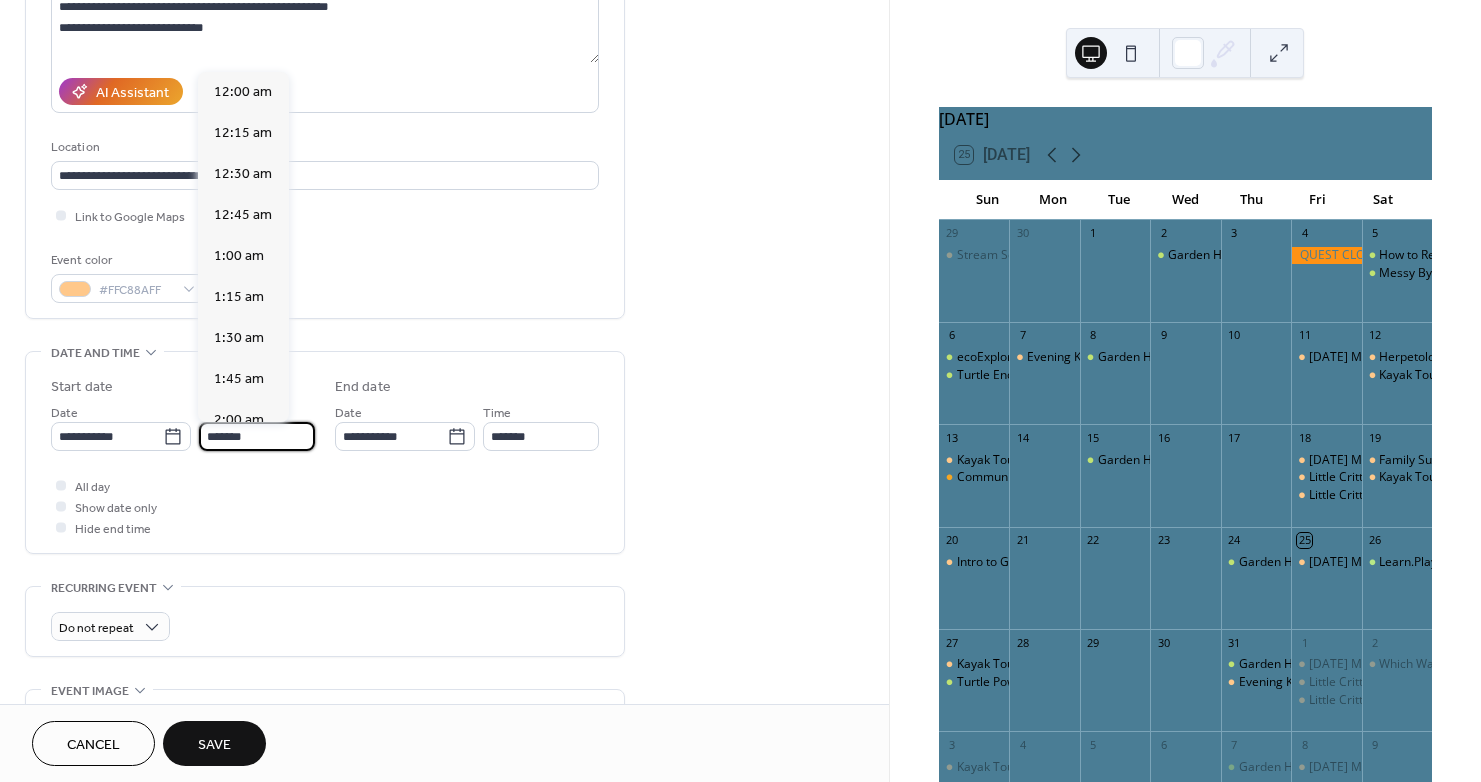 click on "*******" at bounding box center (257, 436) 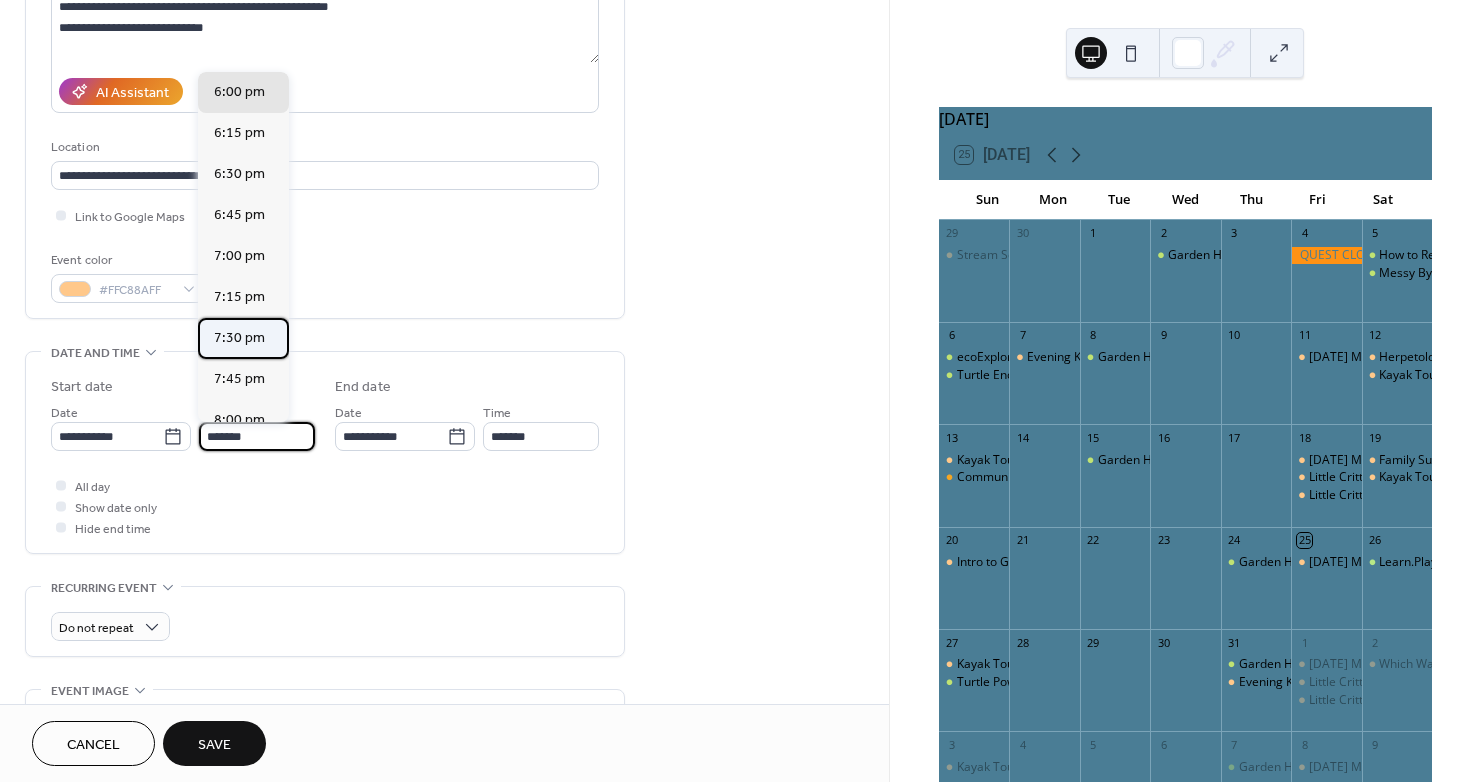 click on "7:30 pm" at bounding box center [243, 338] 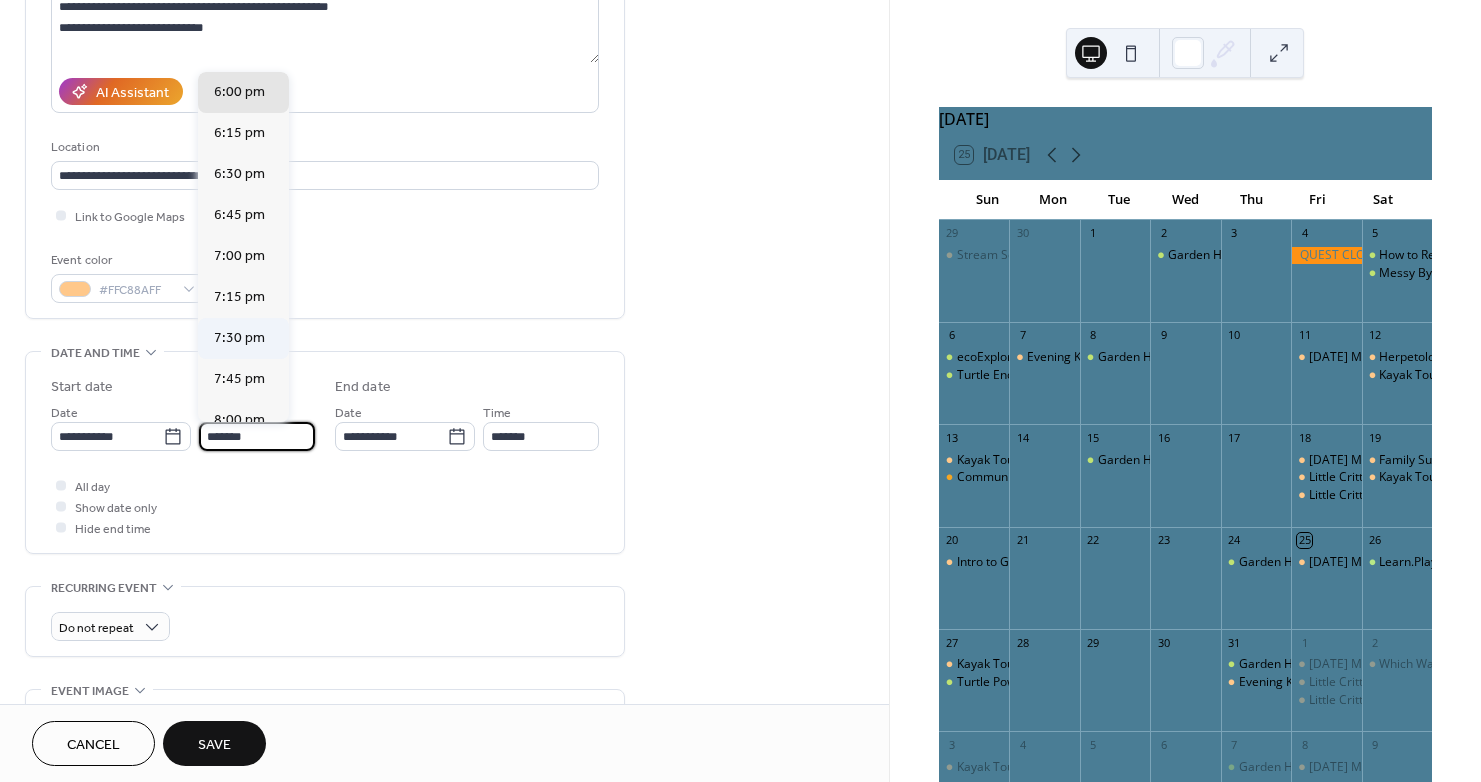 type on "*******" 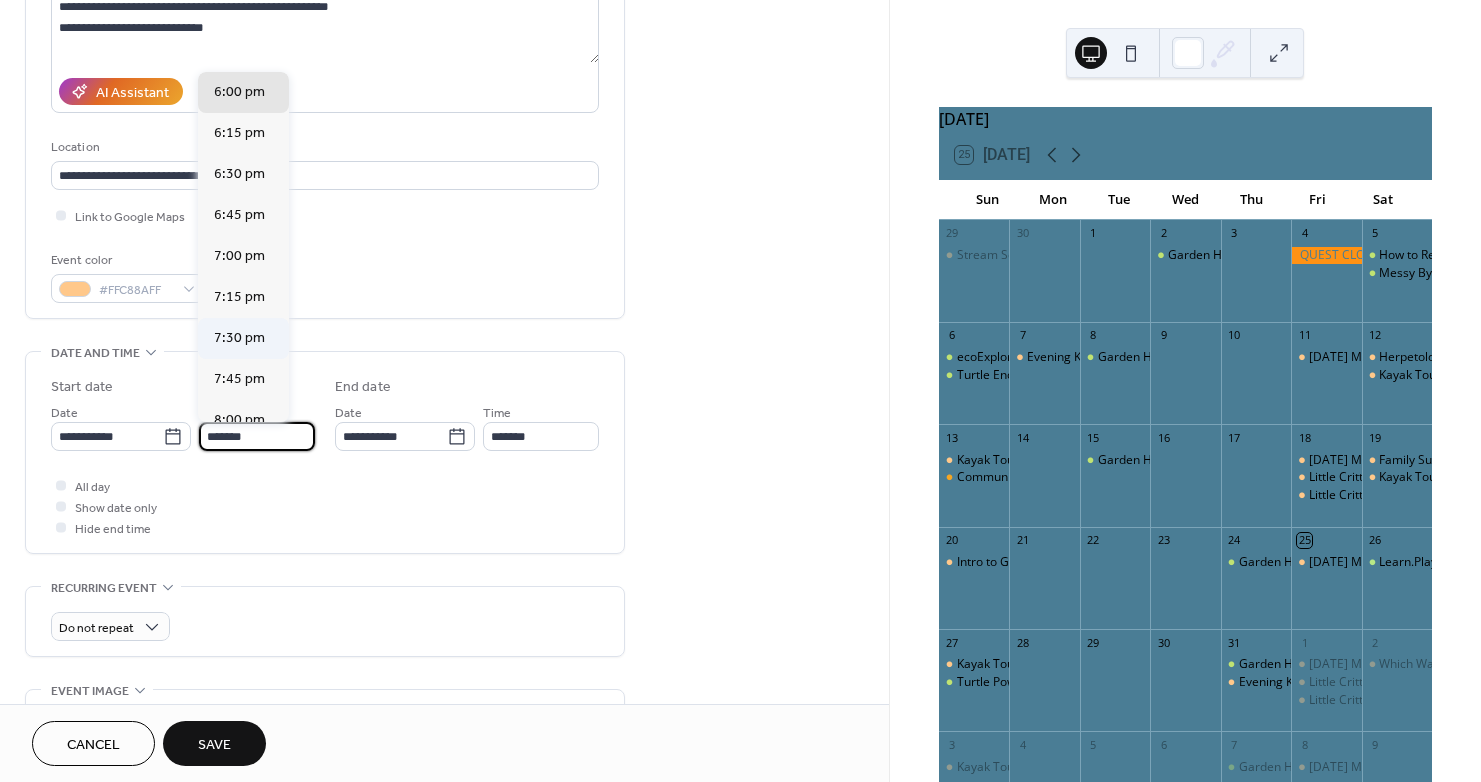 type on "*******" 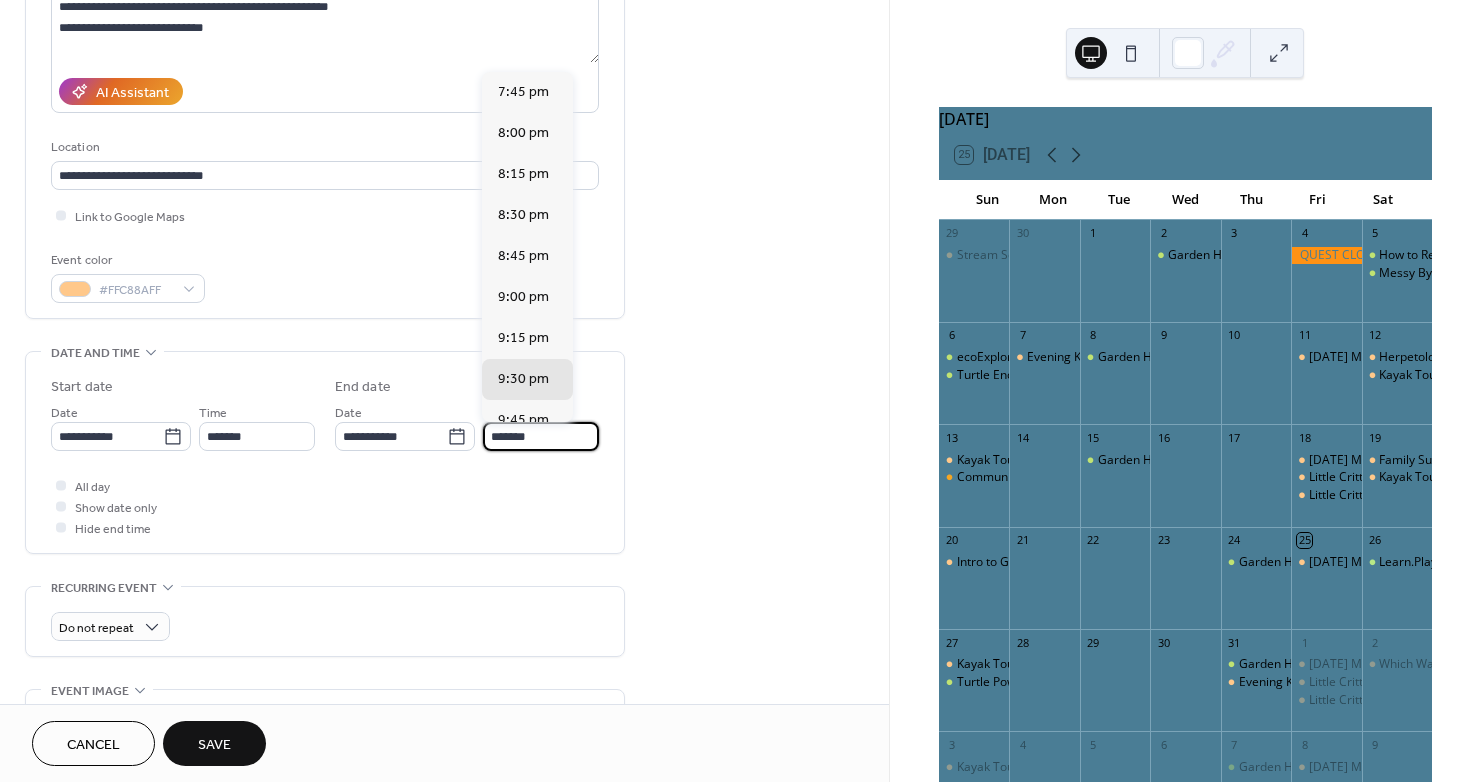 click on "*******" at bounding box center [541, 436] 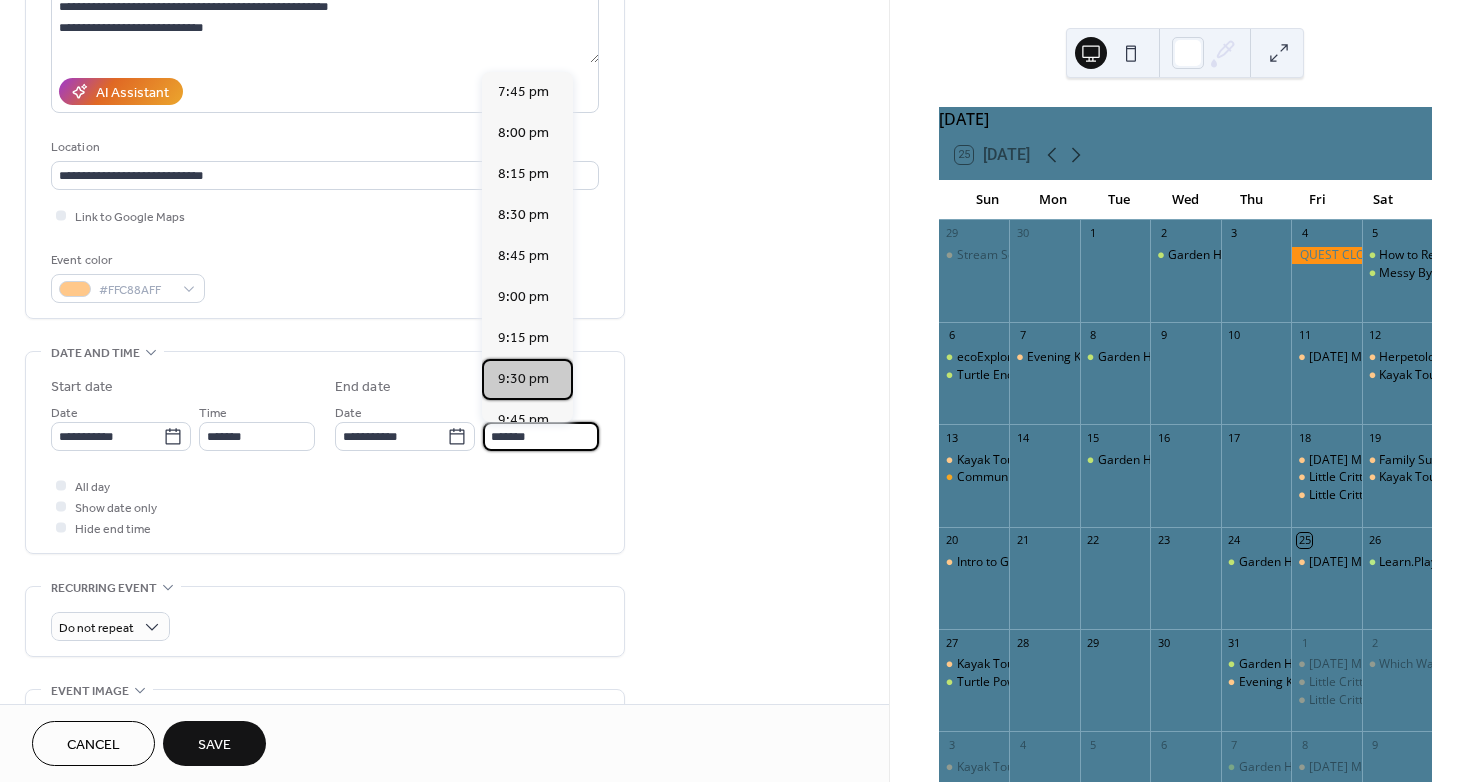 click on "9:30 pm" at bounding box center (523, 379) 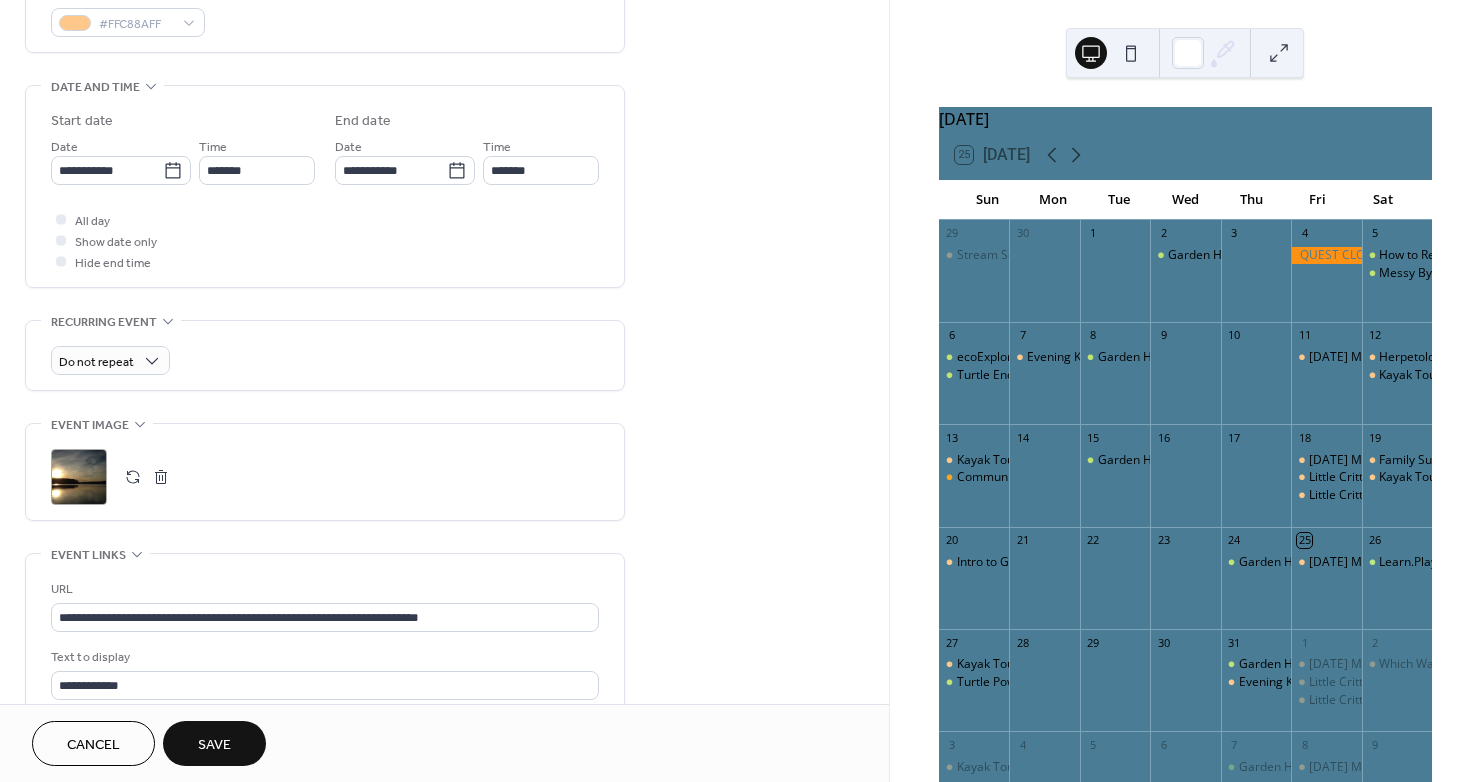 scroll, scrollTop: 600, scrollLeft: 0, axis: vertical 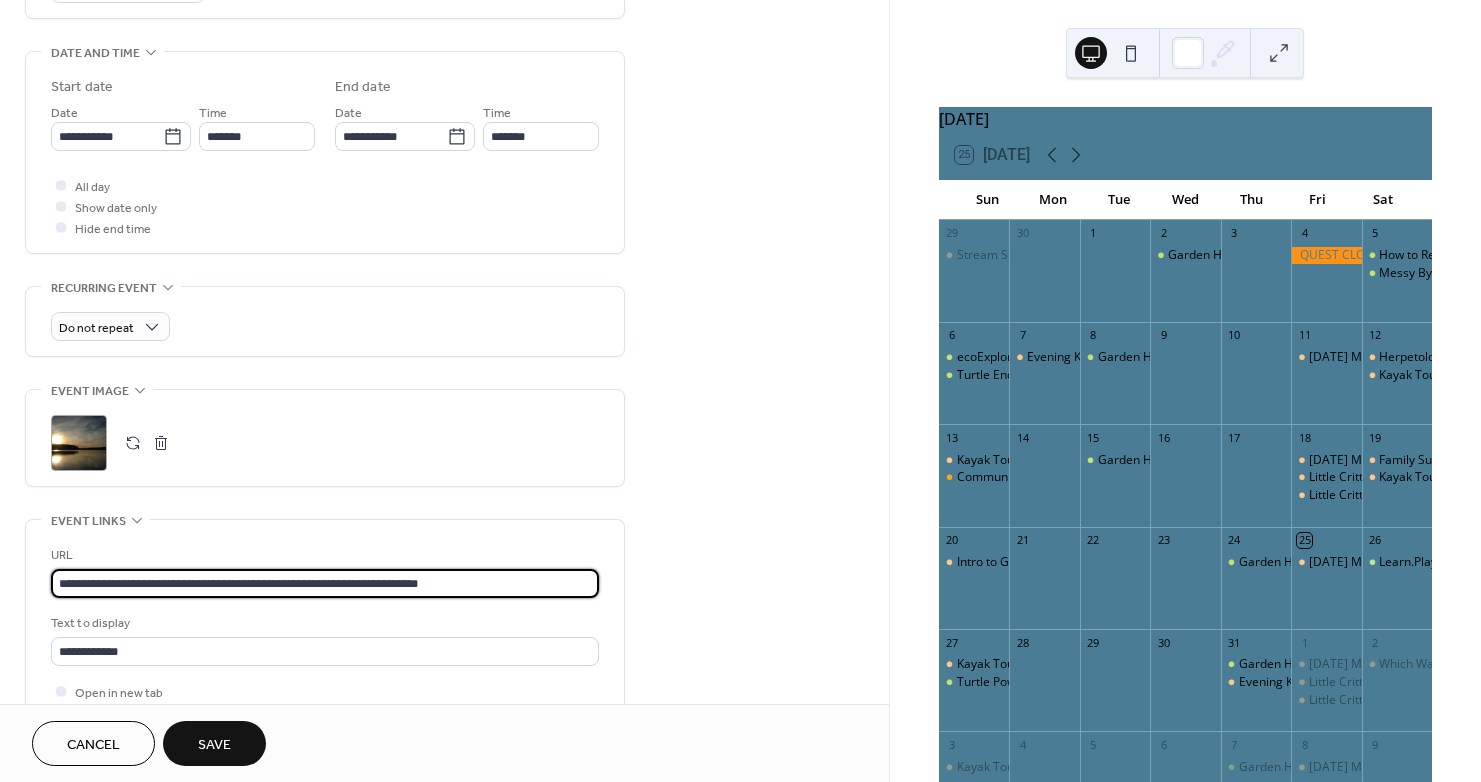 drag, startPoint x: 505, startPoint y: 581, endPoint x: -212, endPoint y: 581, distance: 717 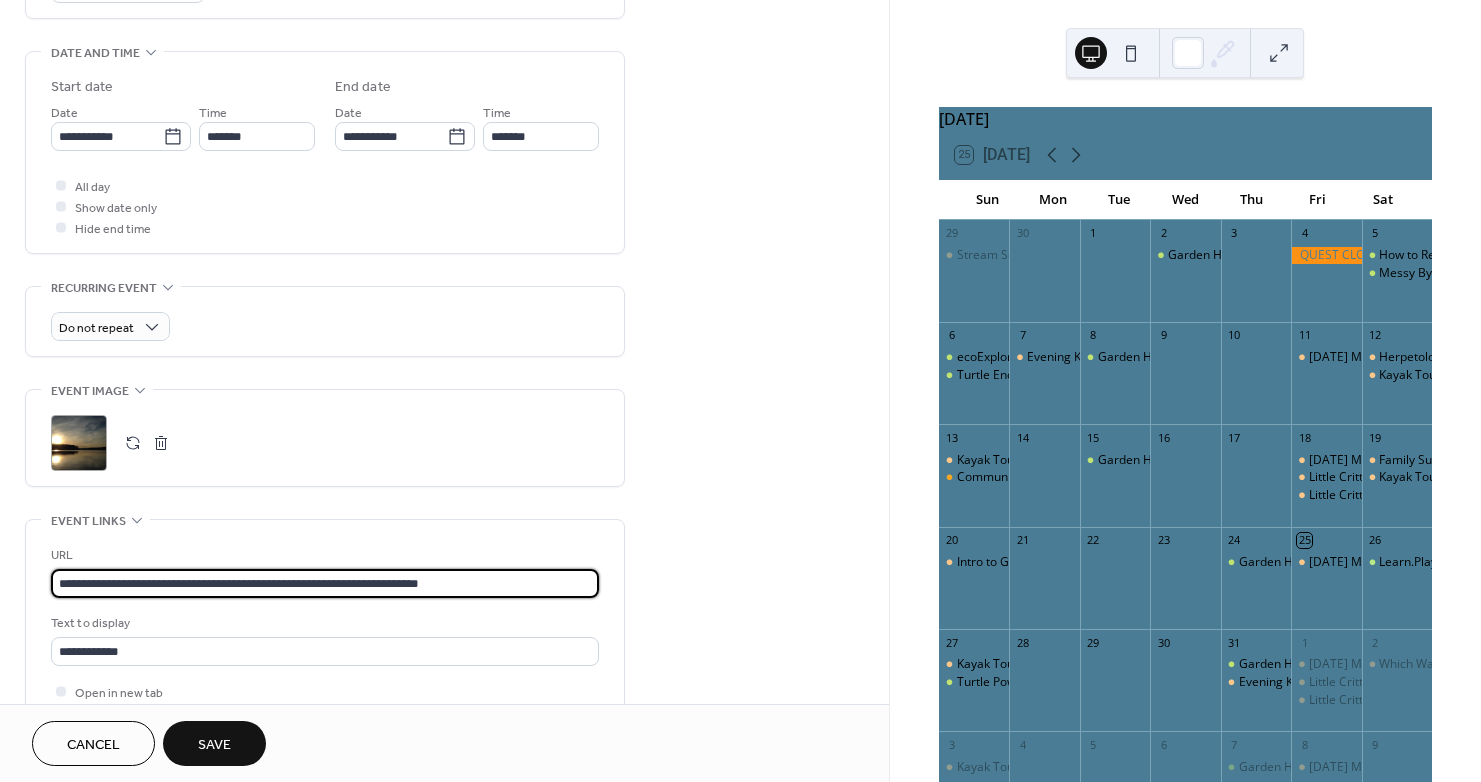 click on "**********" at bounding box center [740, 391] 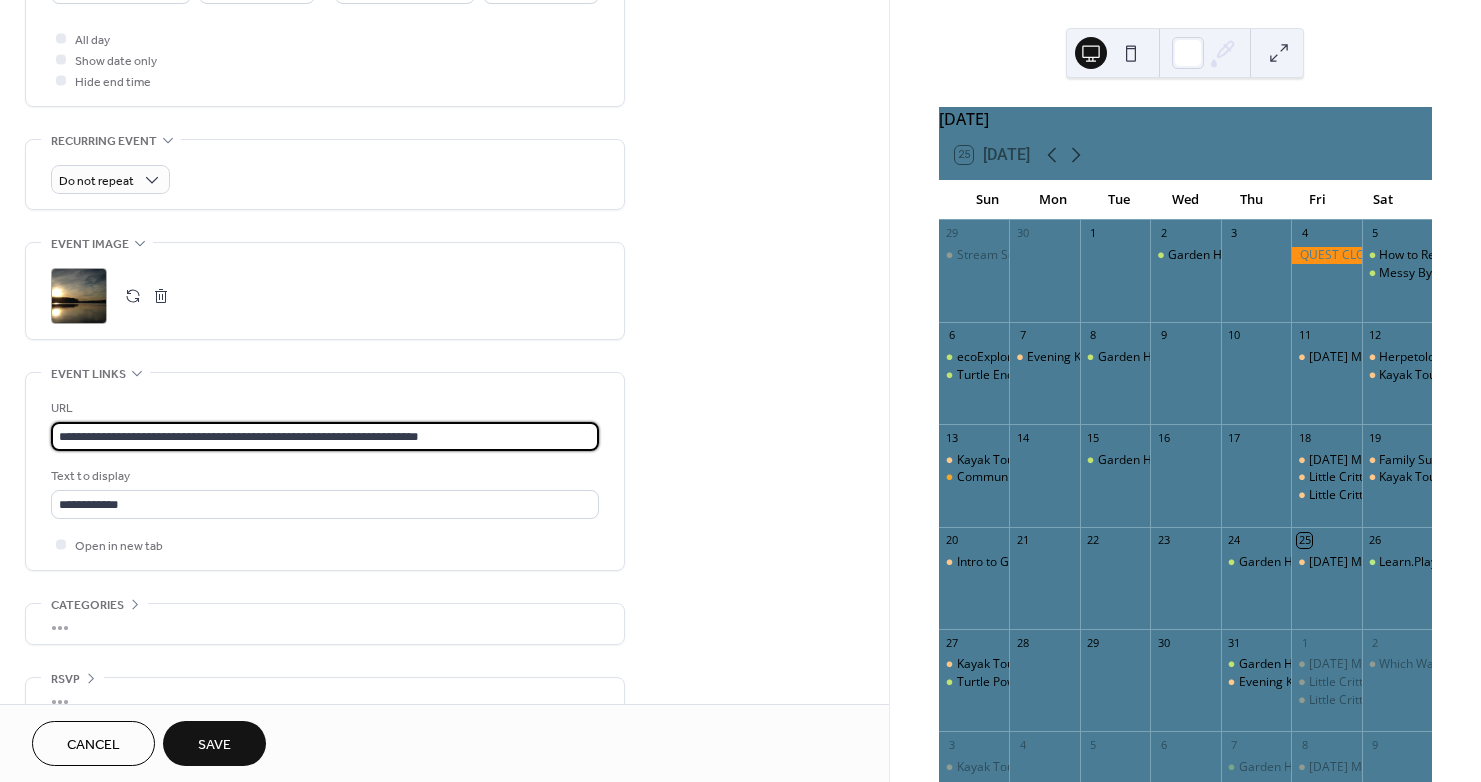 scroll, scrollTop: 782, scrollLeft: 0, axis: vertical 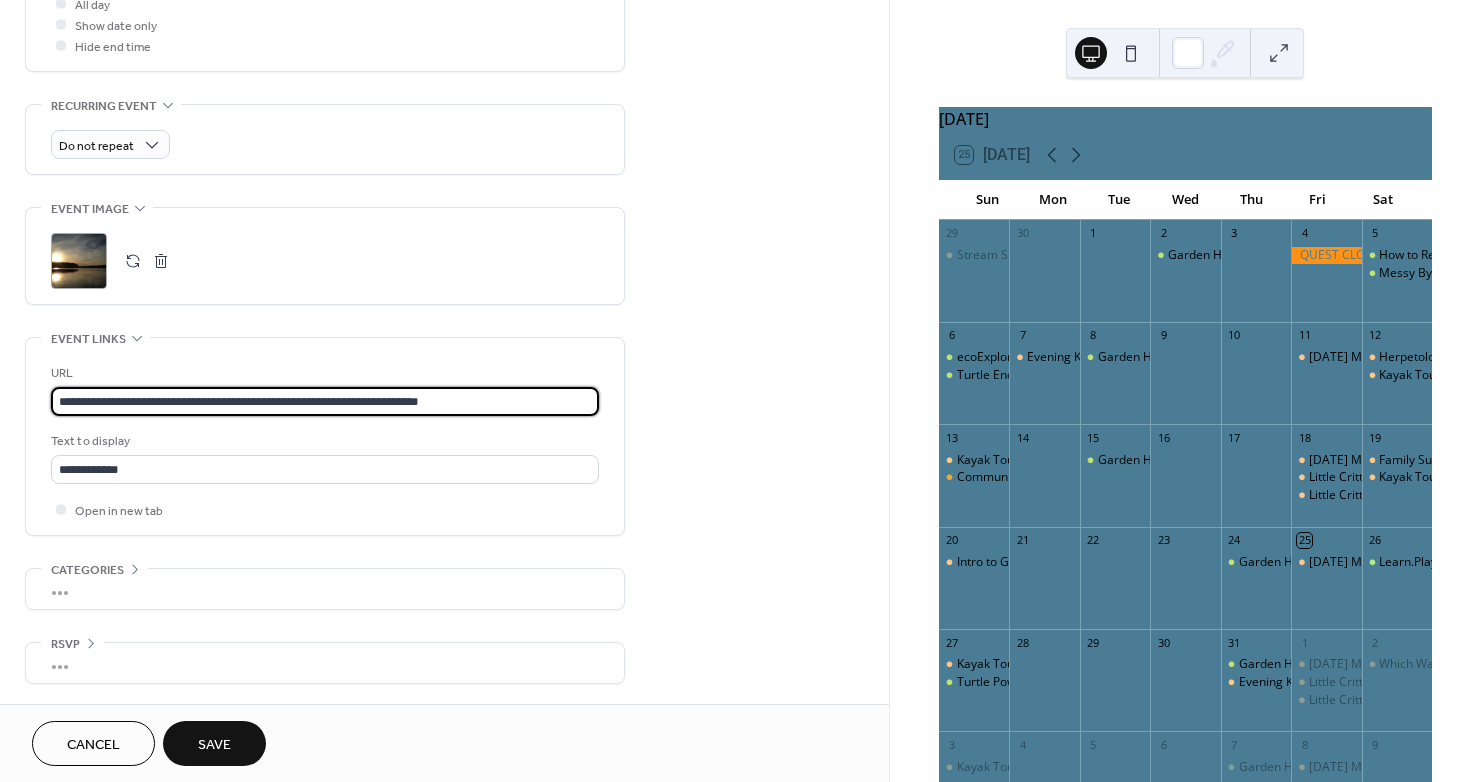 type on "**********" 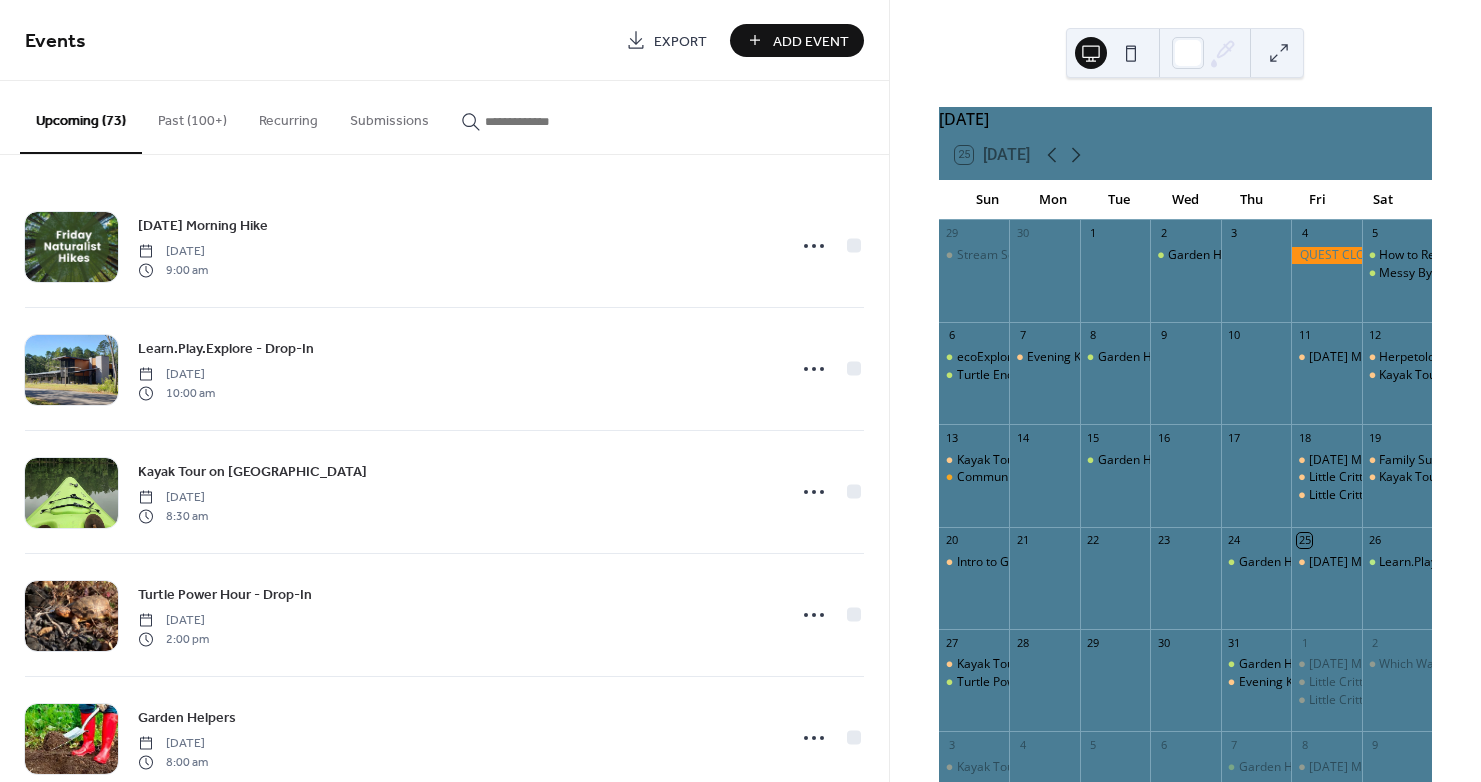 click at bounding box center (545, 121) 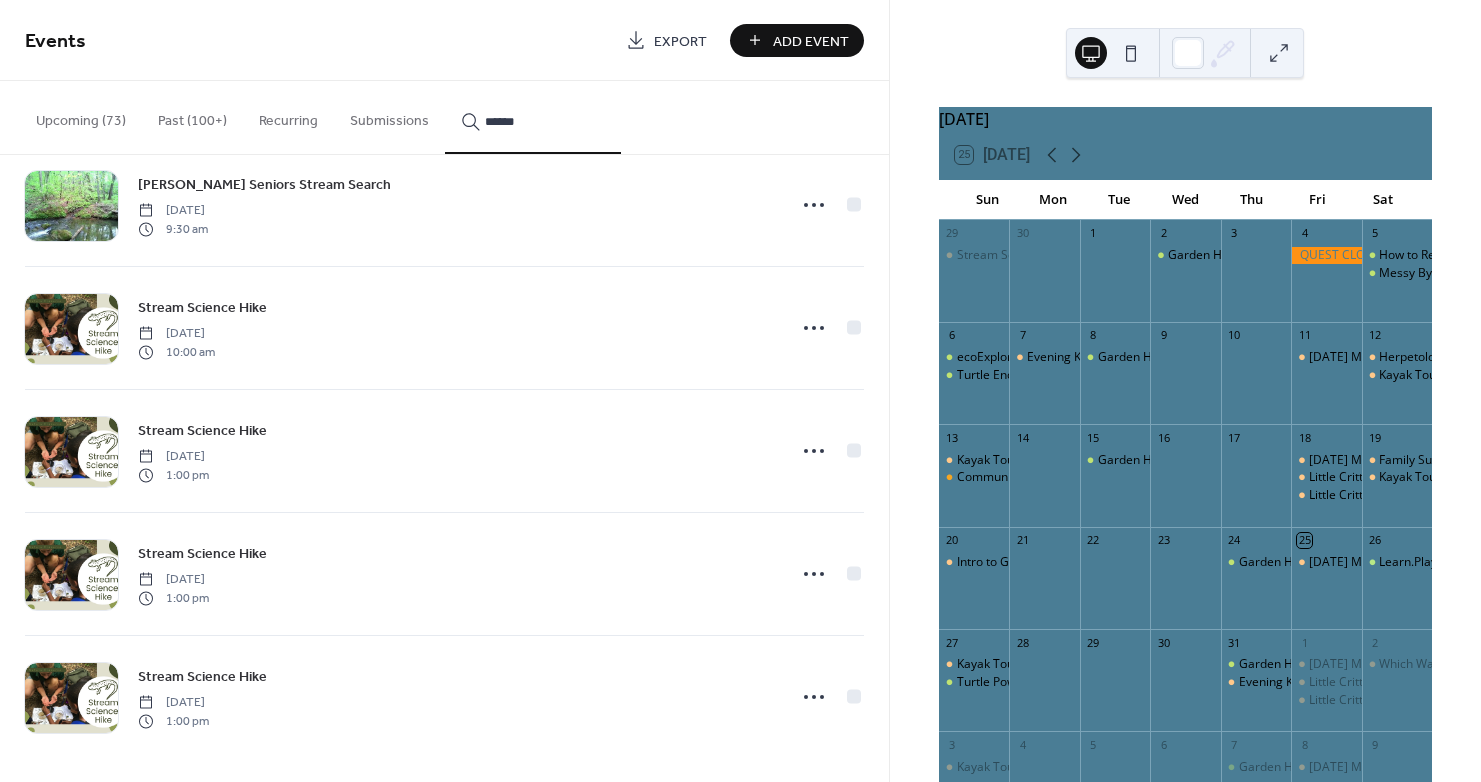 scroll, scrollTop: 2015, scrollLeft: 0, axis: vertical 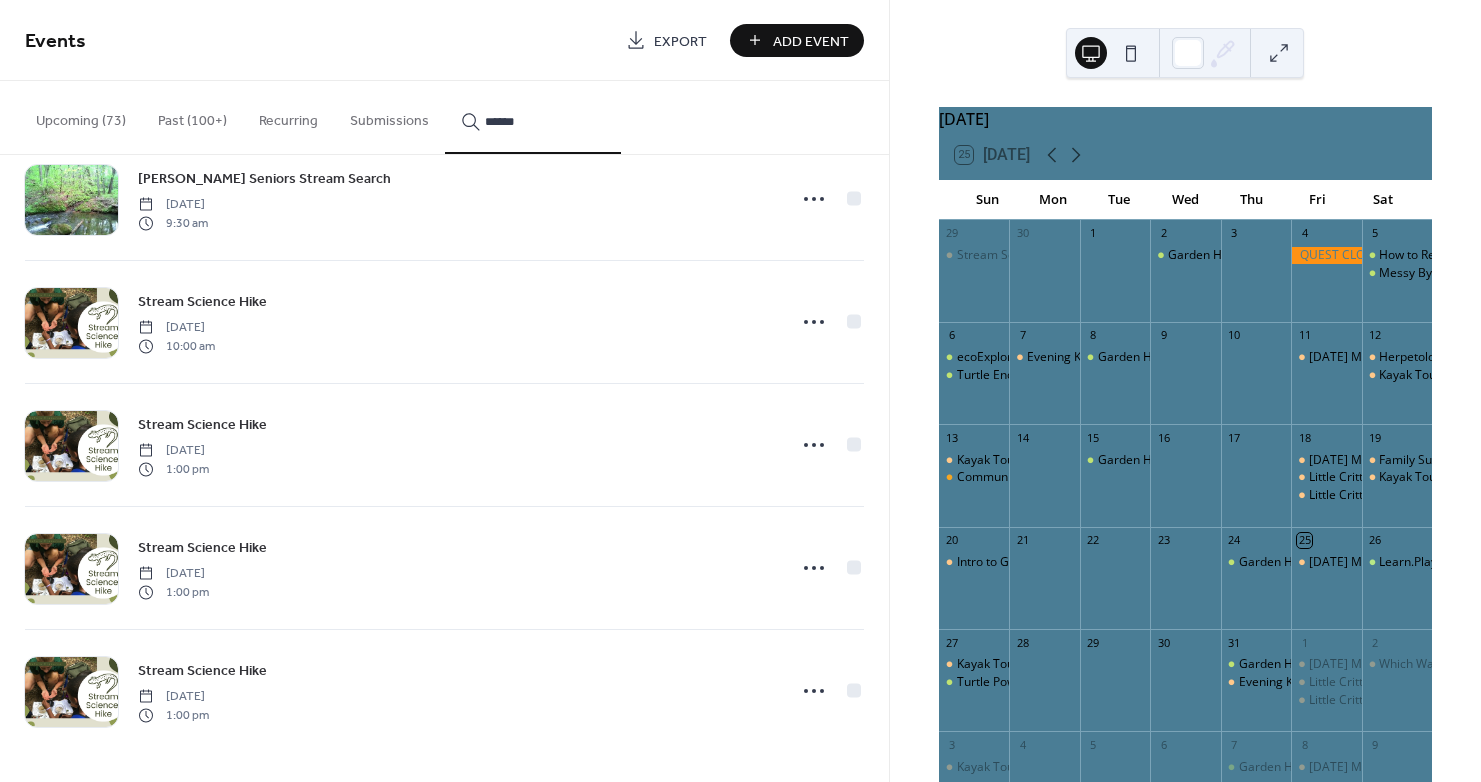 type on "******" 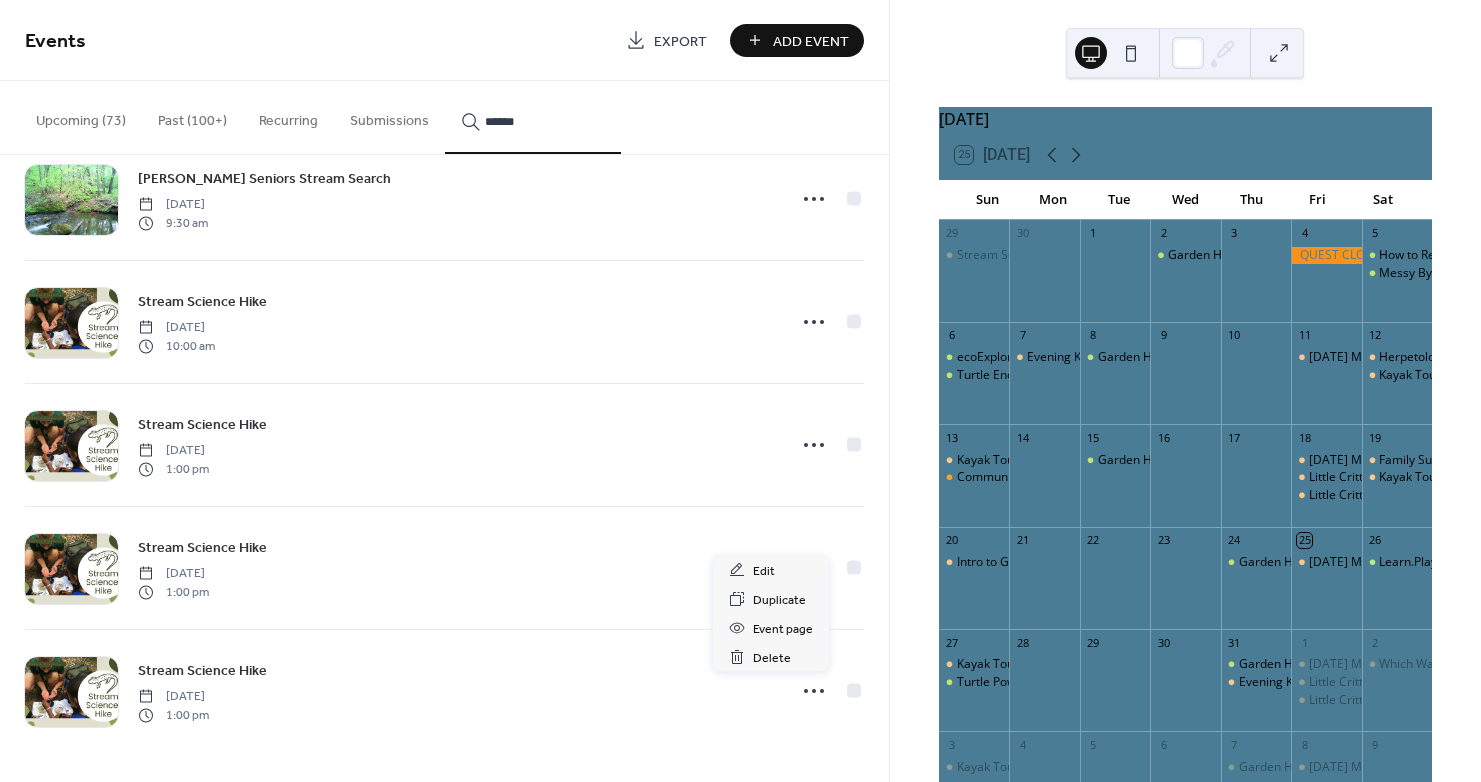 click 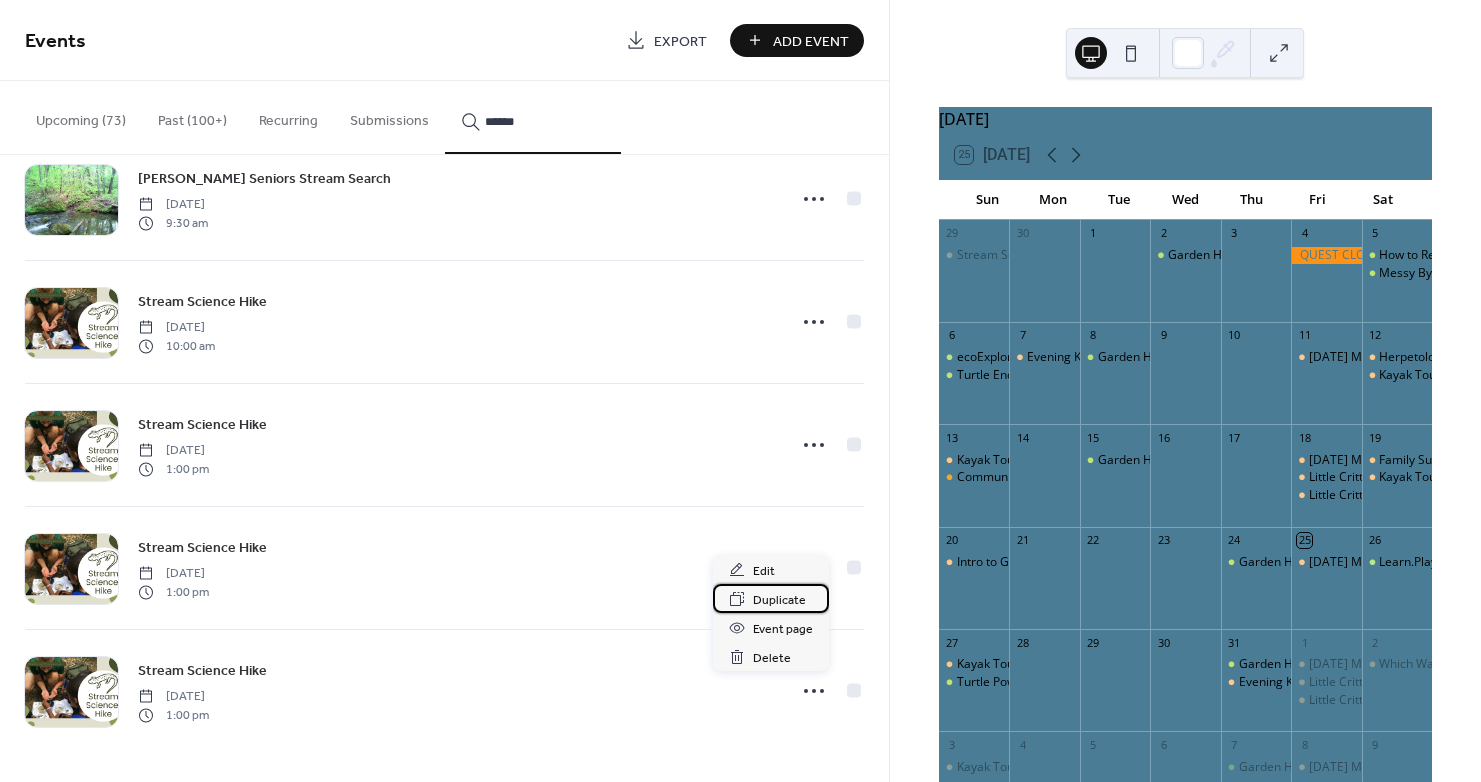 click on "Duplicate" at bounding box center [779, 600] 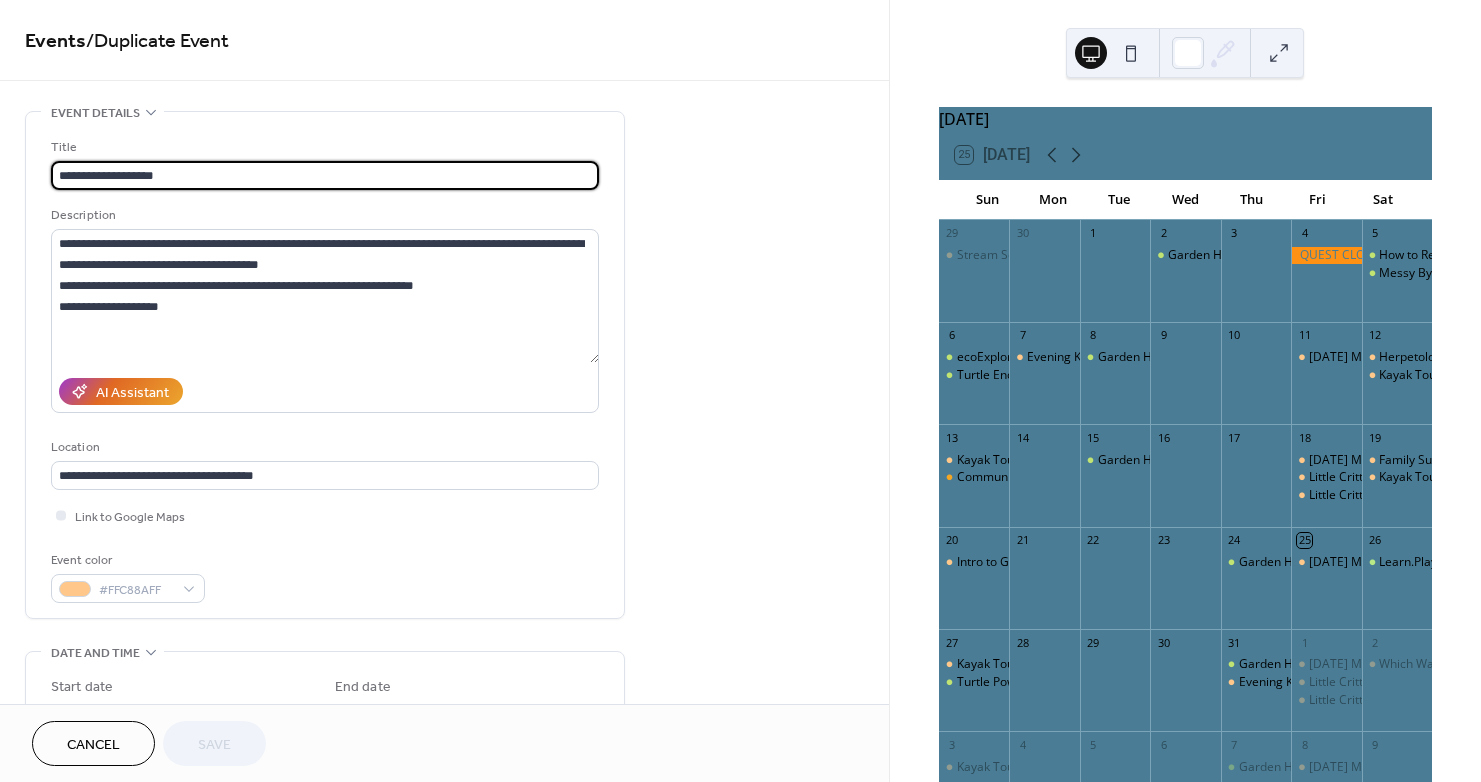 drag, startPoint x: 225, startPoint y: 175, endPoint x: -250, endPoint y: 168, distance: 475.05157 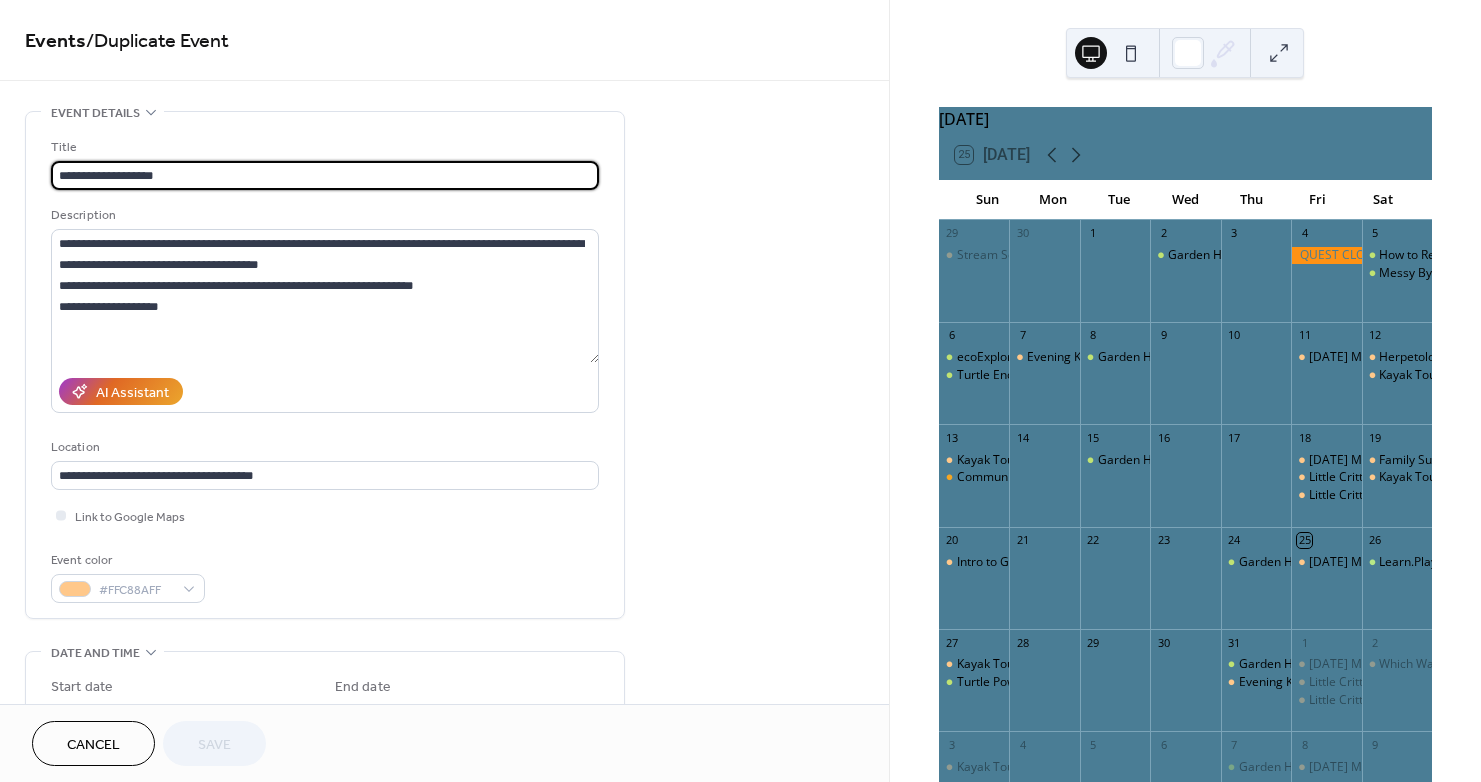 click on "**********" at bounding box center [740, 391] 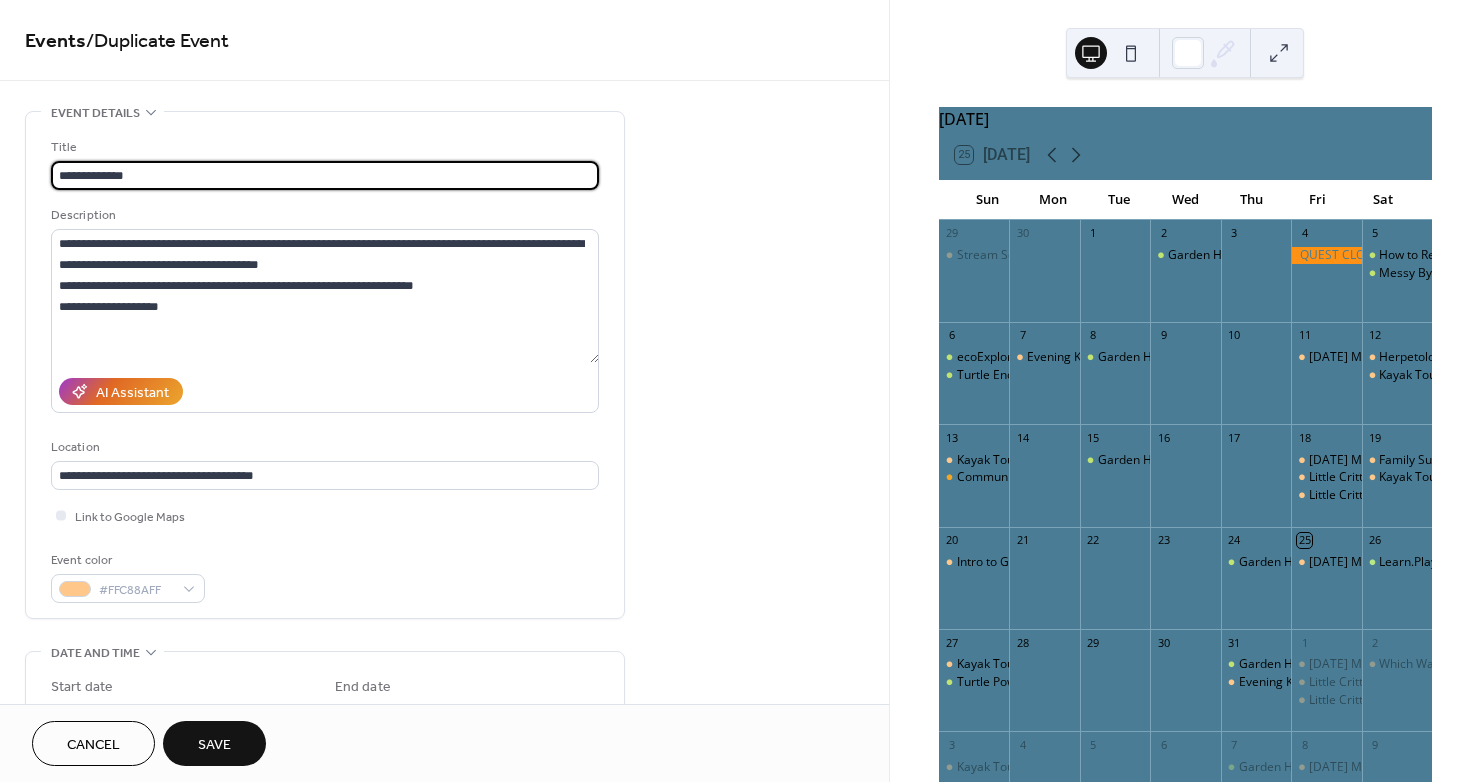 type on "**********" 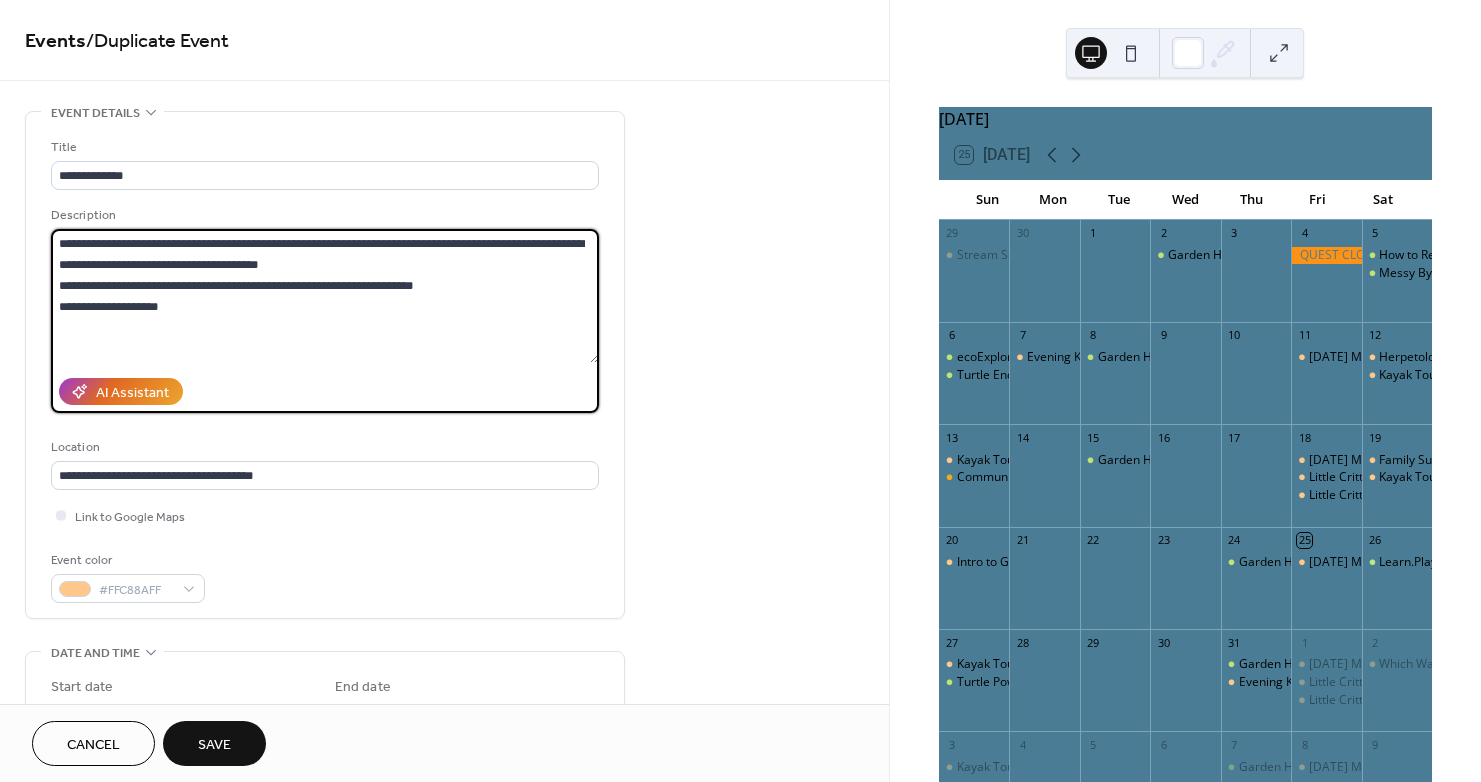 drag, startPoint x: 192, startPoint y: 312, endPoint x: -57, endPoint y: 185, distance: 279.51746 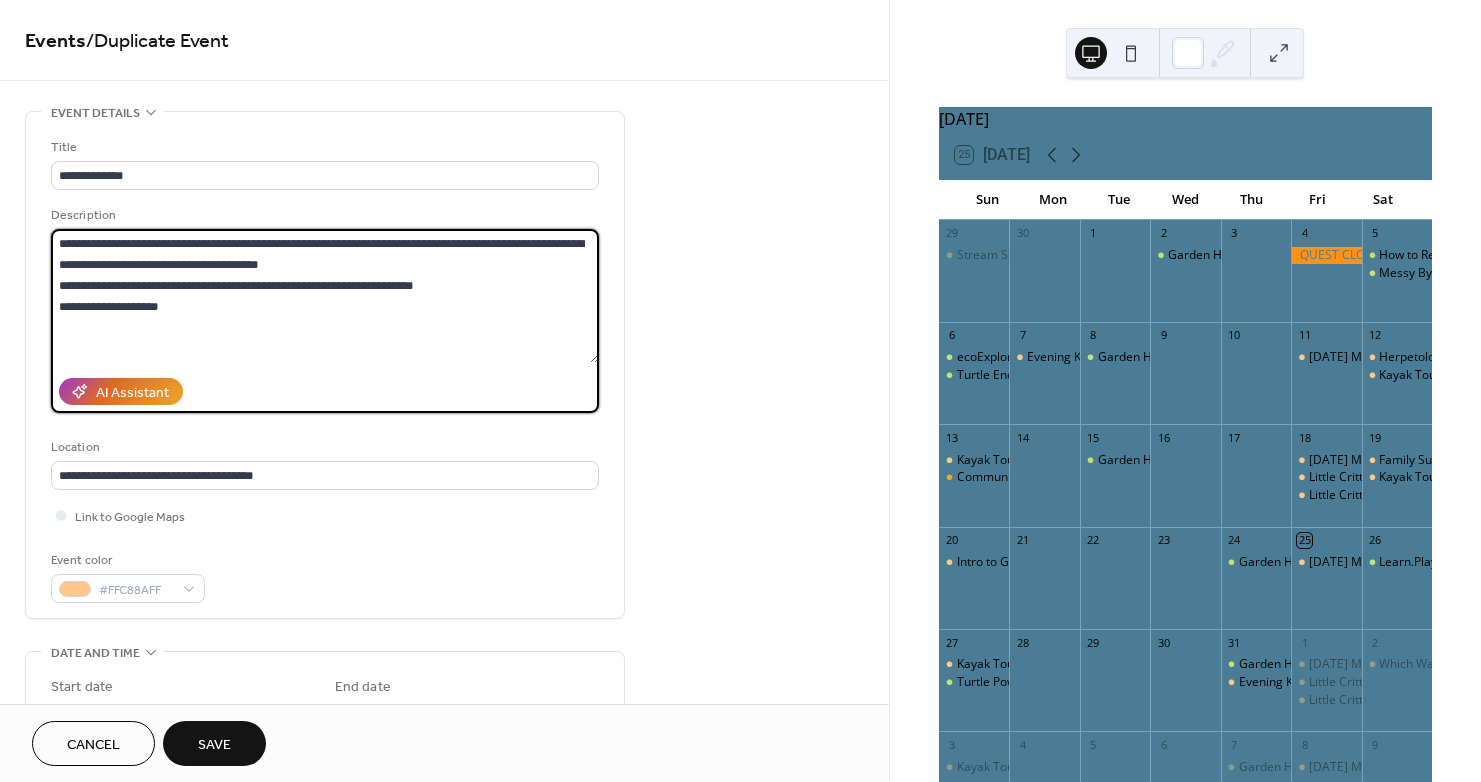 click on "**********" at bounding box center [740, 391] 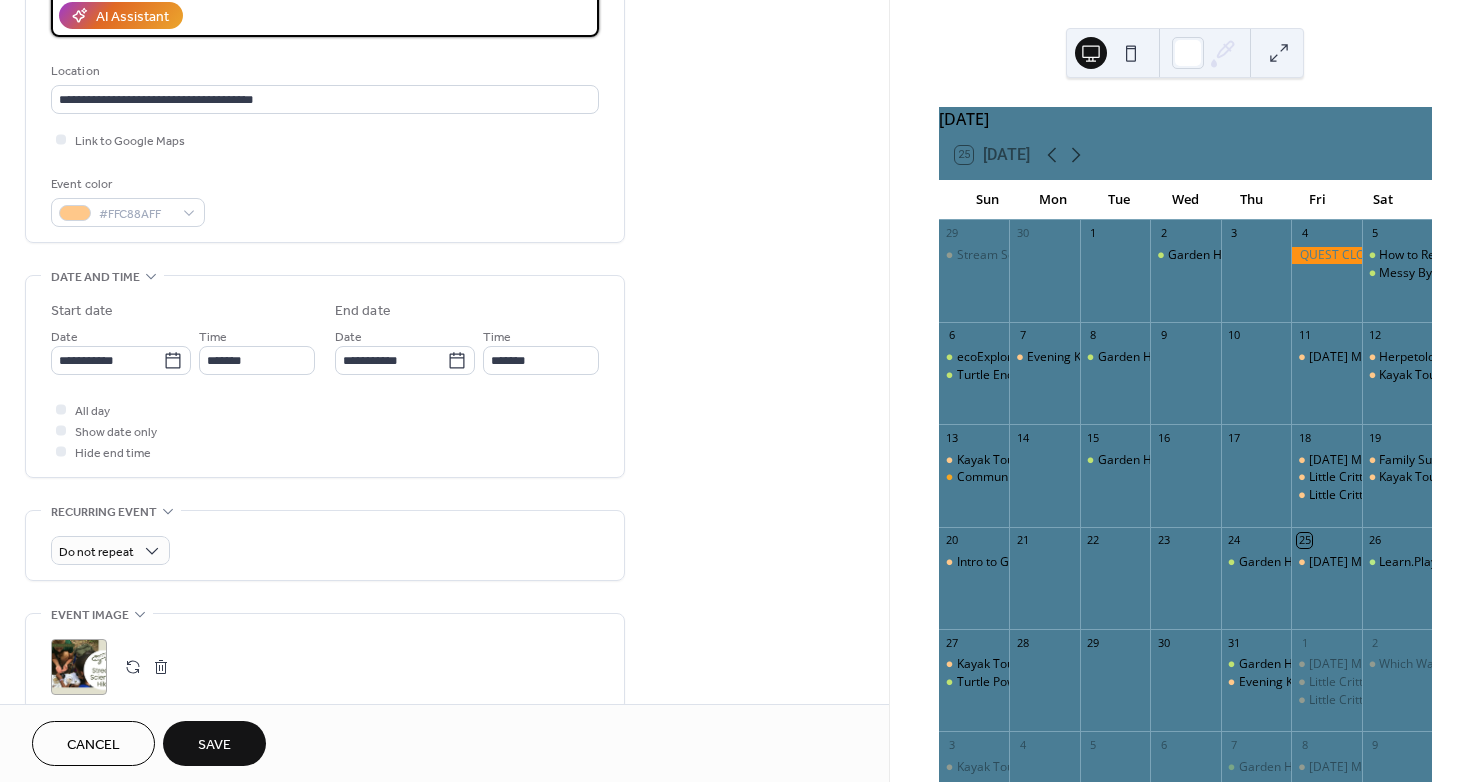 scroll, scrollTop: 400, scrollLeft: 0, axis: vertical 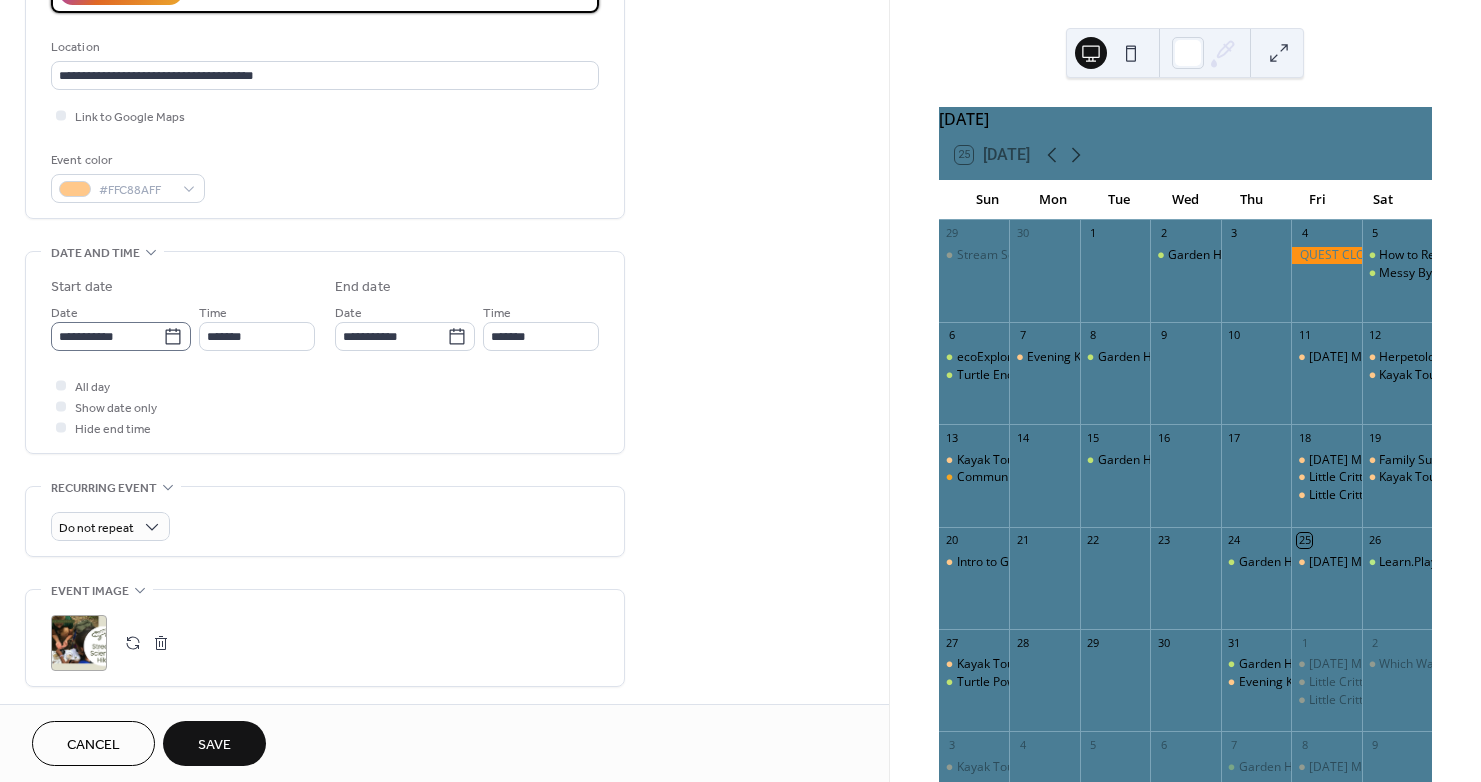 type on "**********" 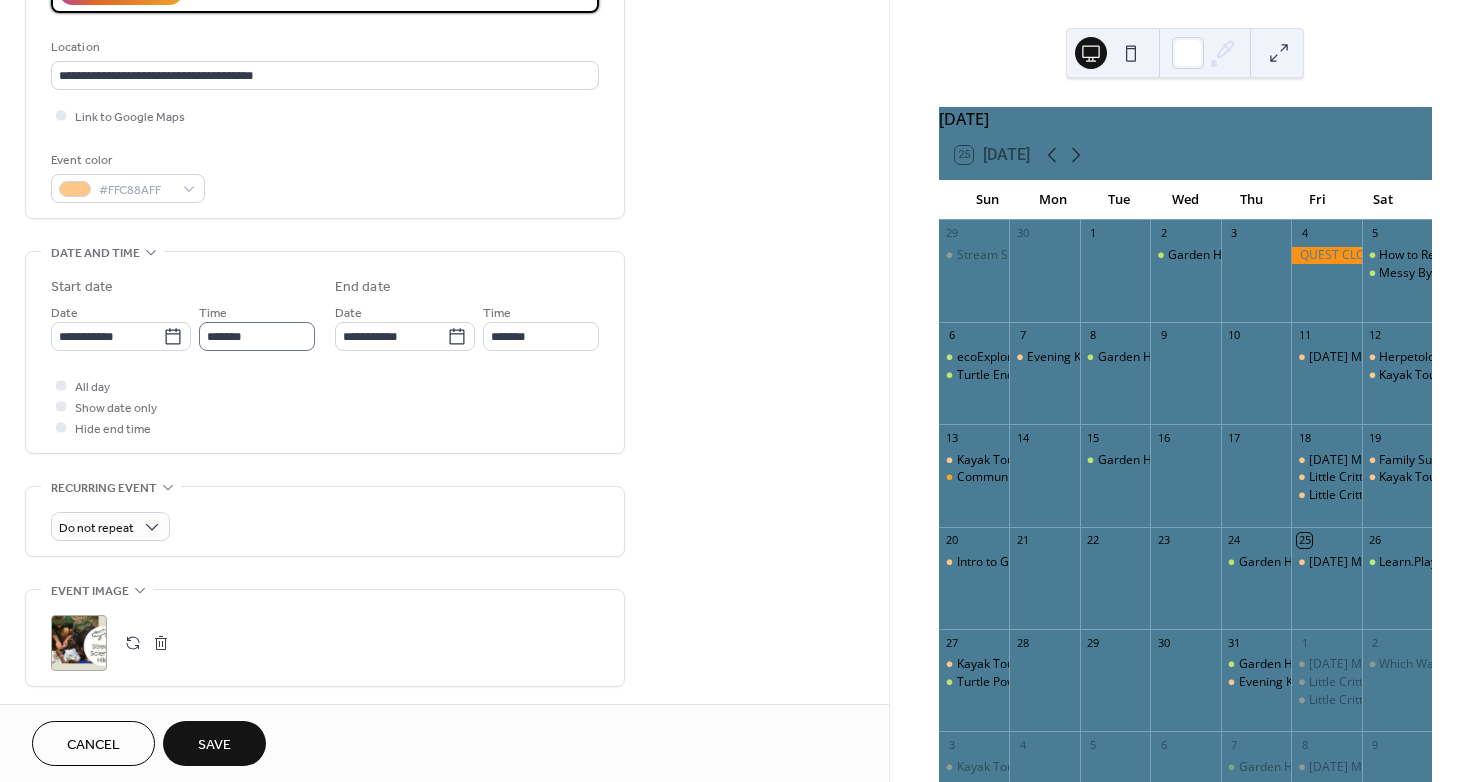 drag, startPoint x: 166, startPoint y: 337, endPoint x: 221, endPoint y: 336, distance: 55.00909 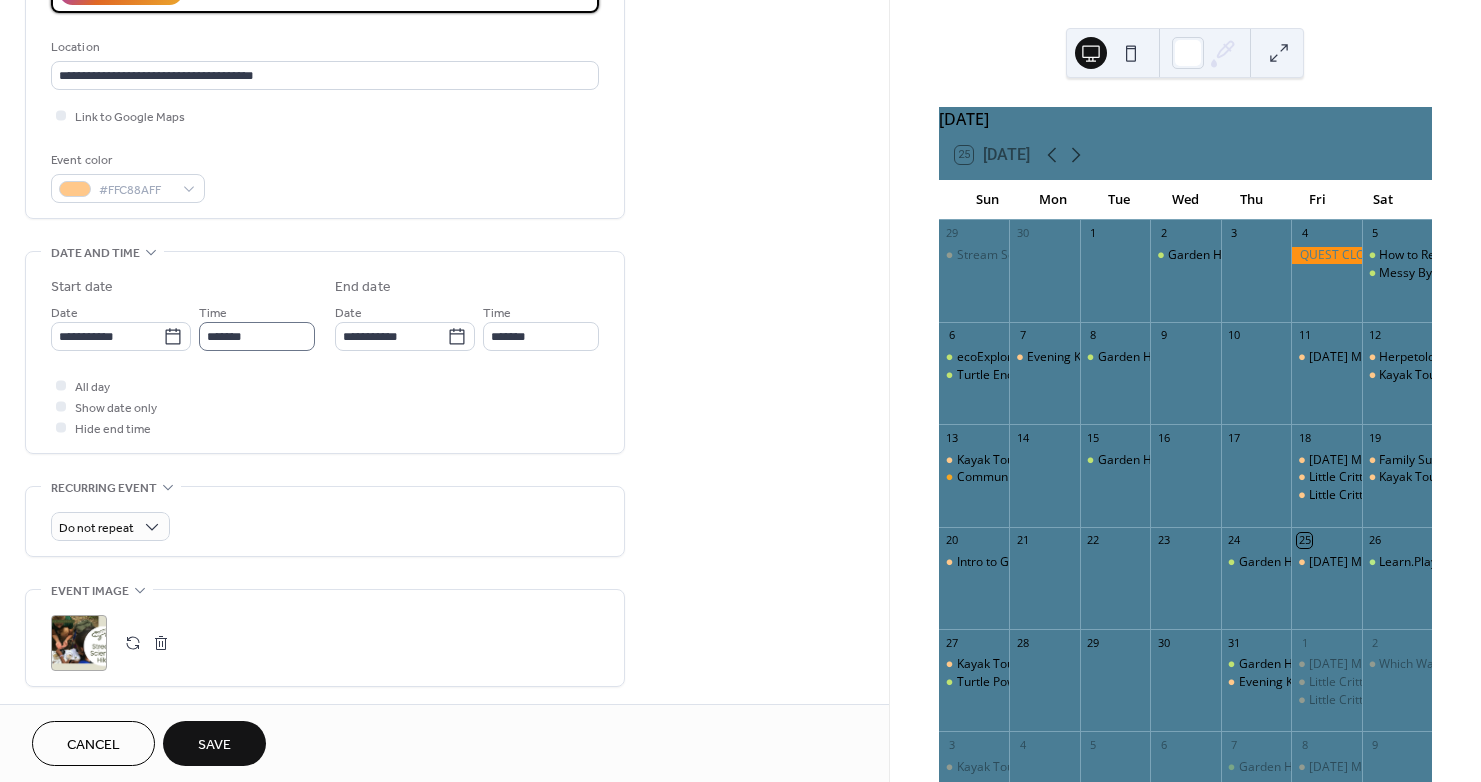 click 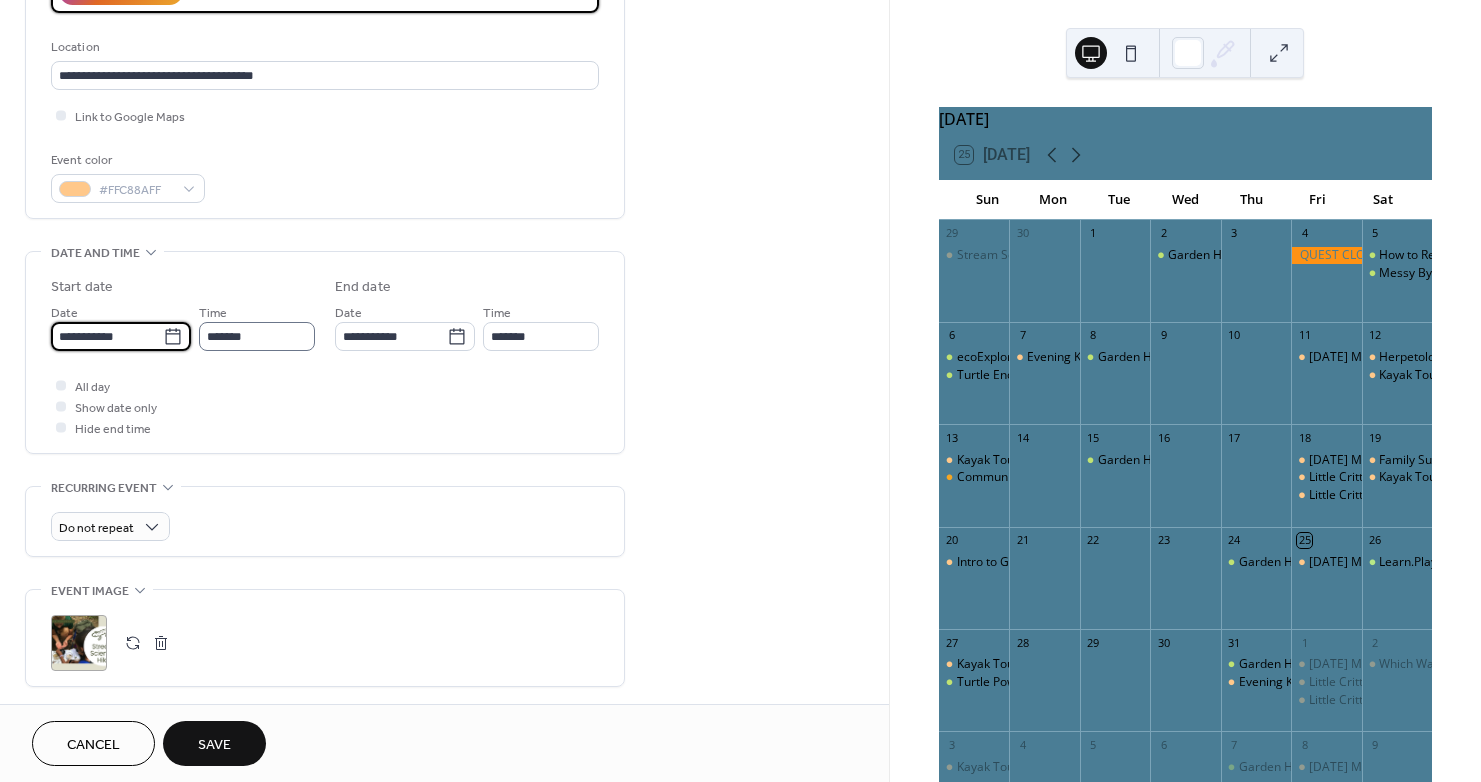 click on "**********" at bounding box center [107, 336] 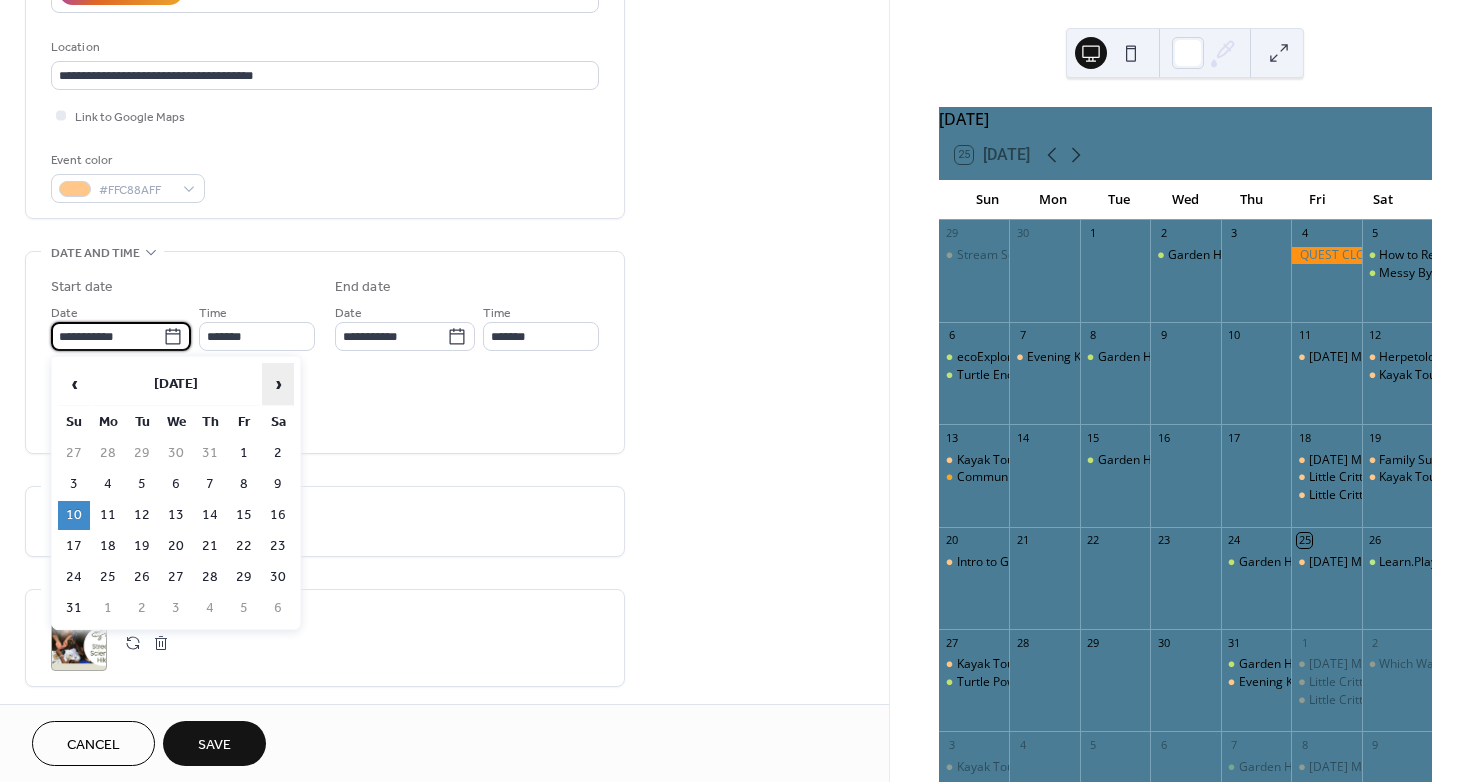 click on "›" at bounding box center [278, 384] 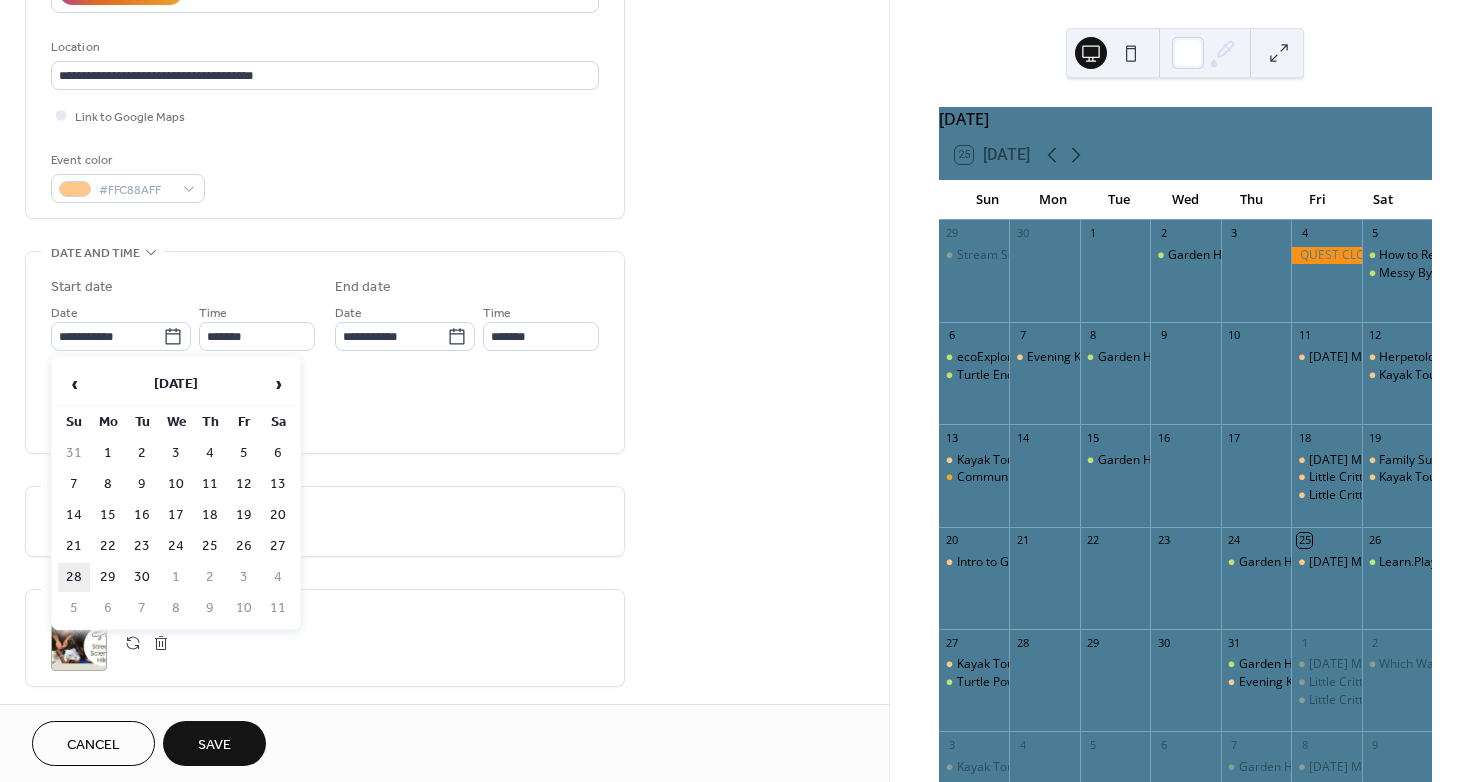 click on "28" at bounding box center [74, 577] 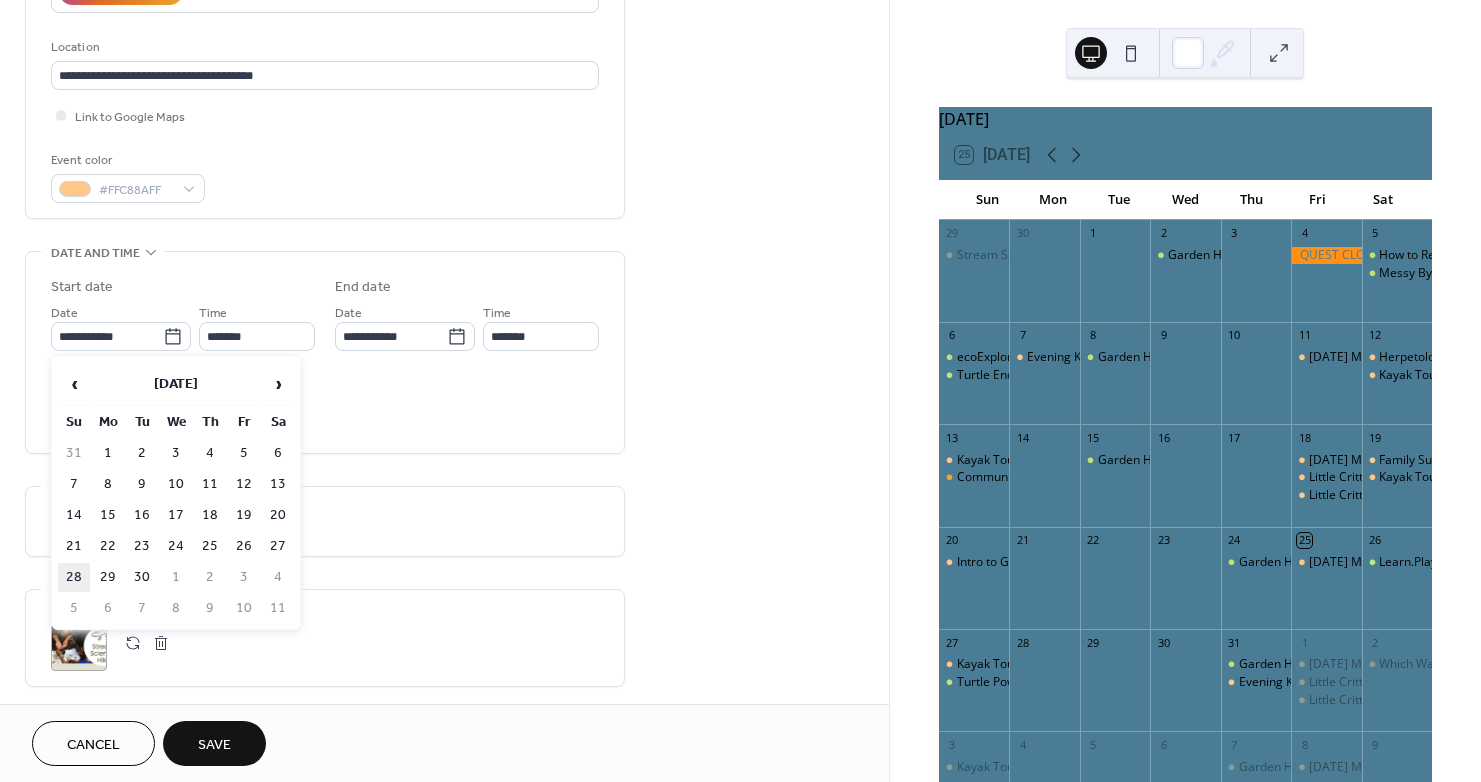 type on "**********" 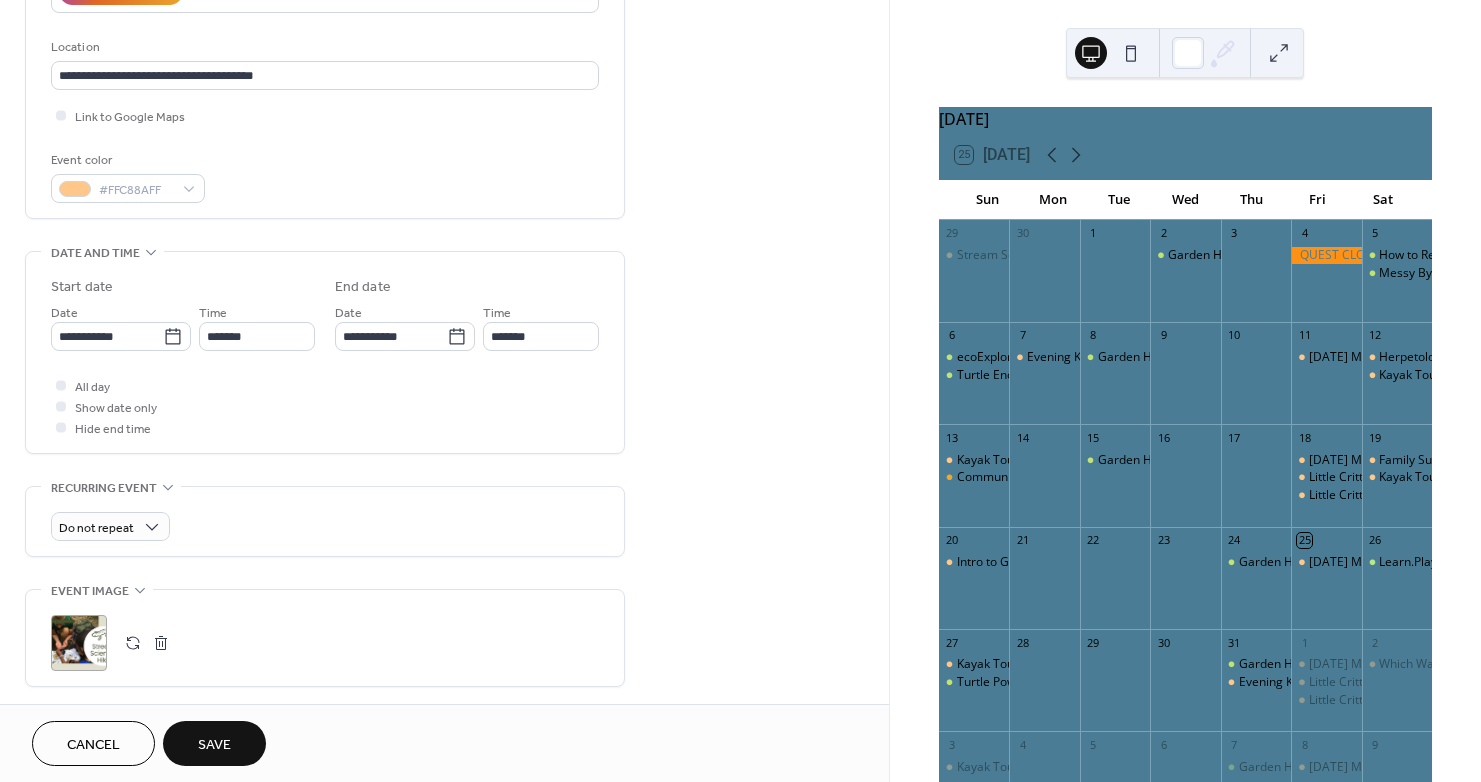 click on "**********" at bounding box center (325, 357) 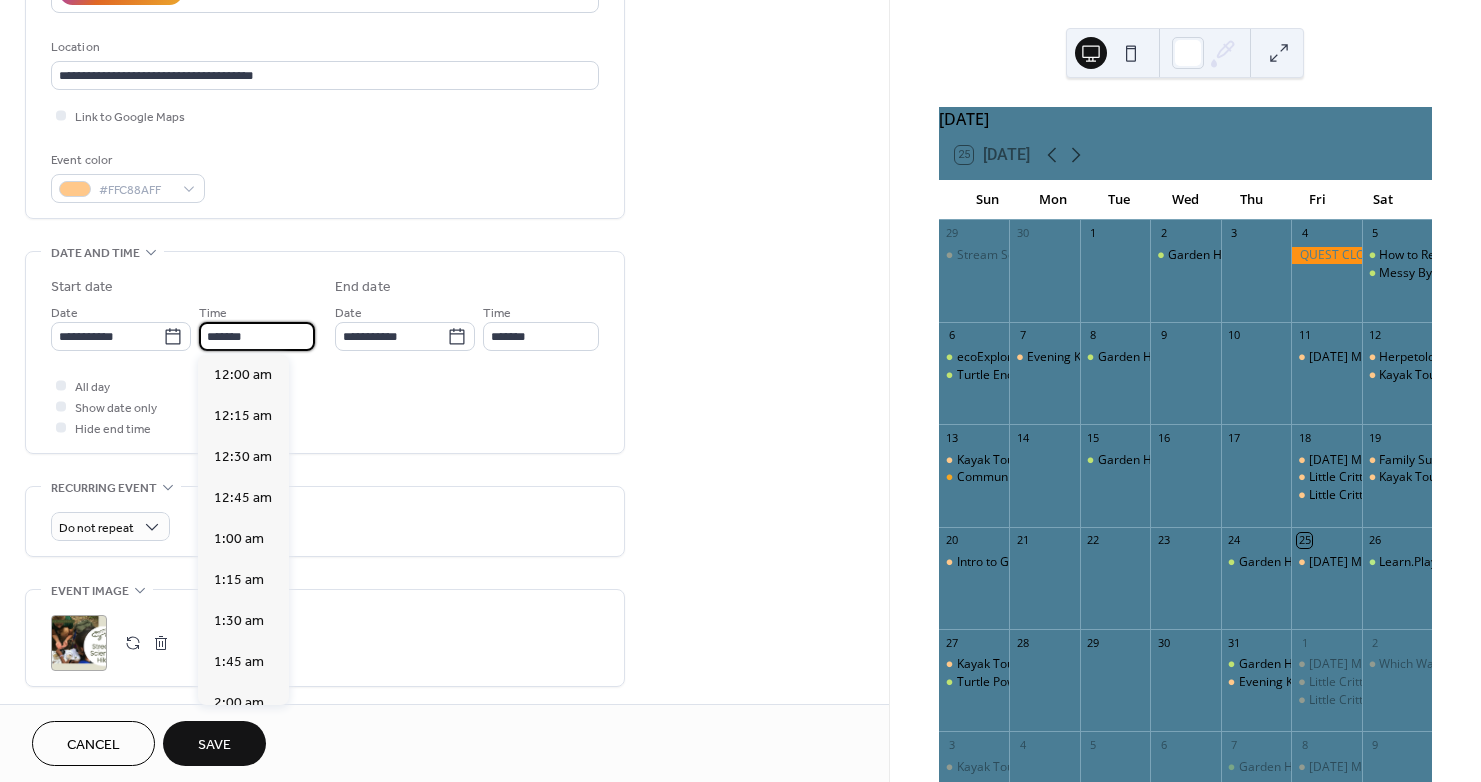 click on "*******" at bounding box center (257, 336) 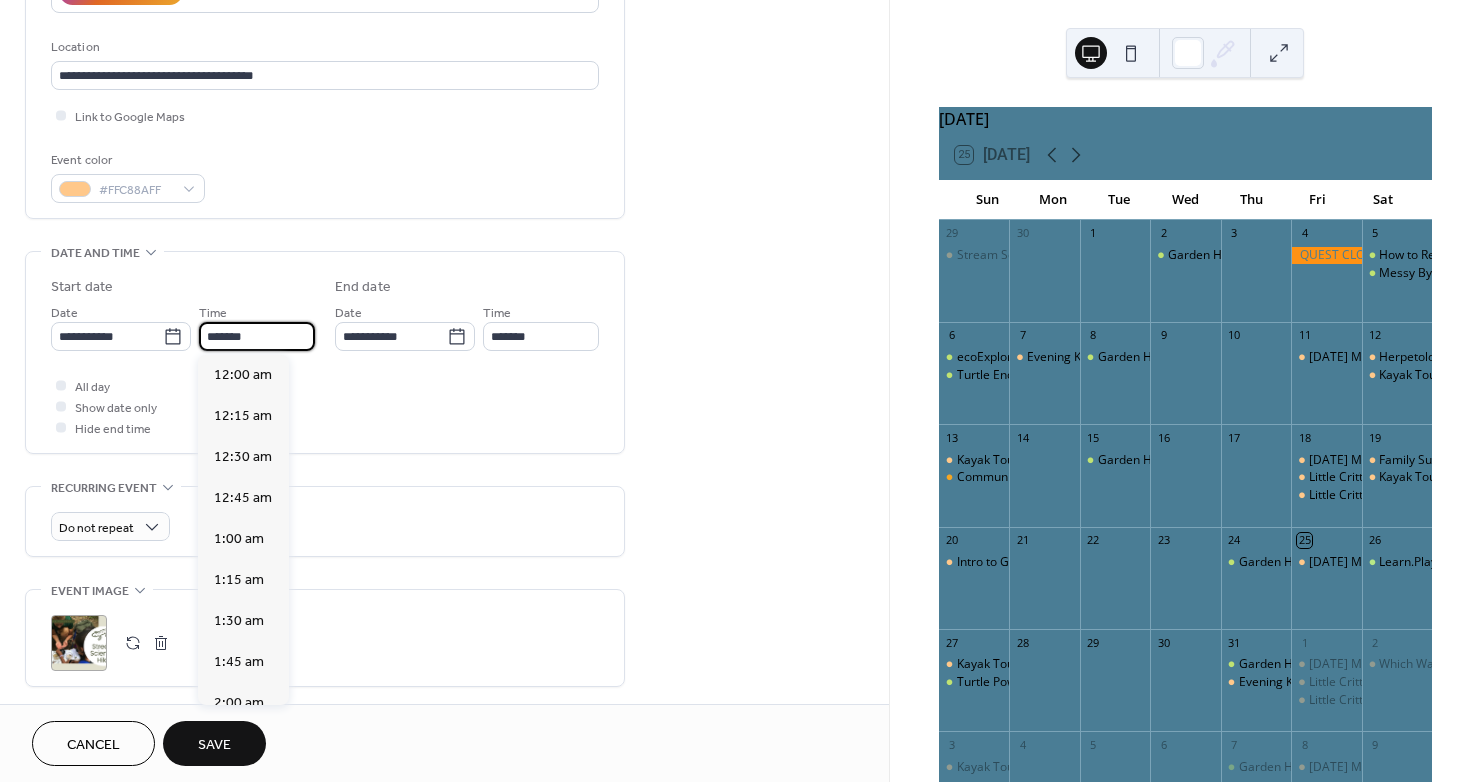scroll, scrollTop: 2132, scrollLeft: 0, axis: vertical 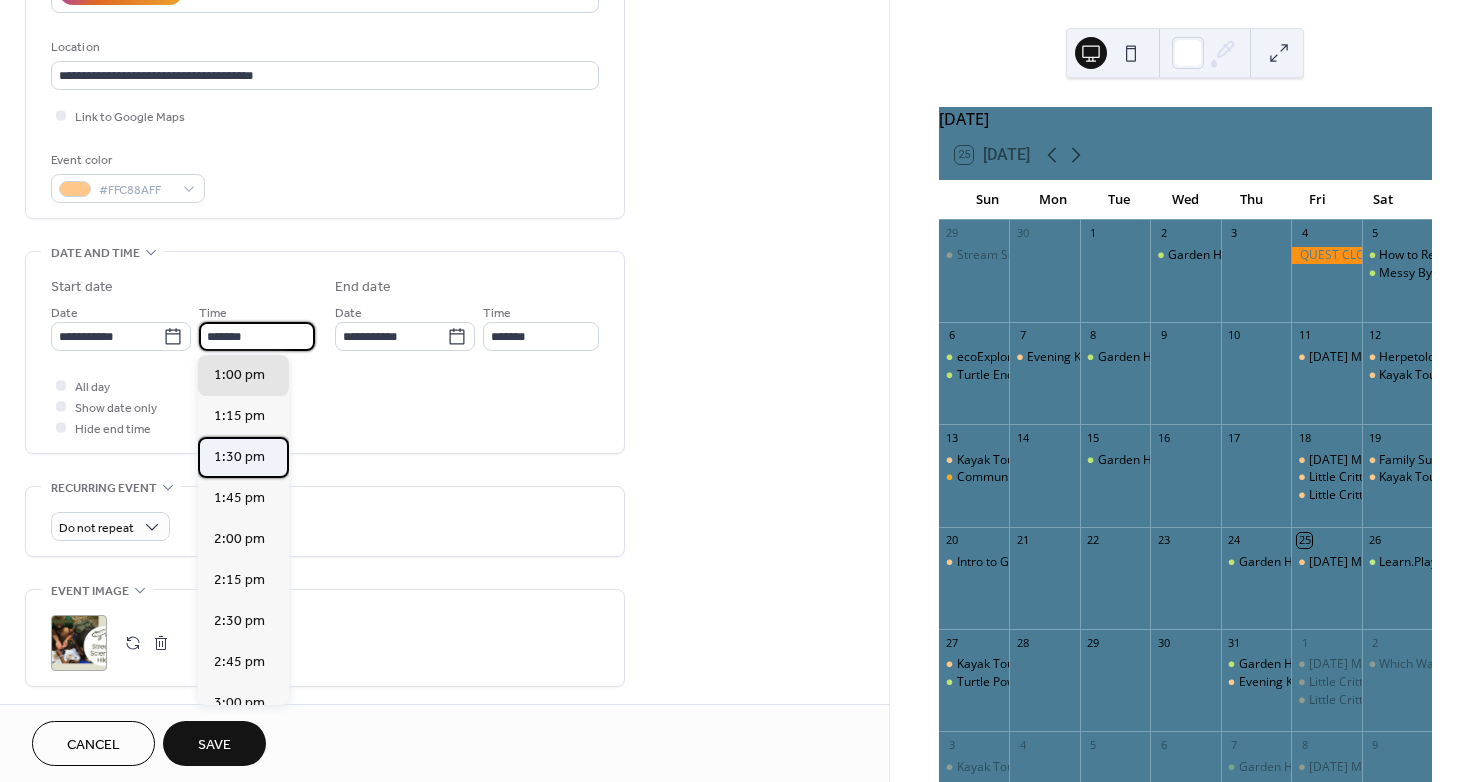 click on "1:30 pm" at bounding box center [239, 457] 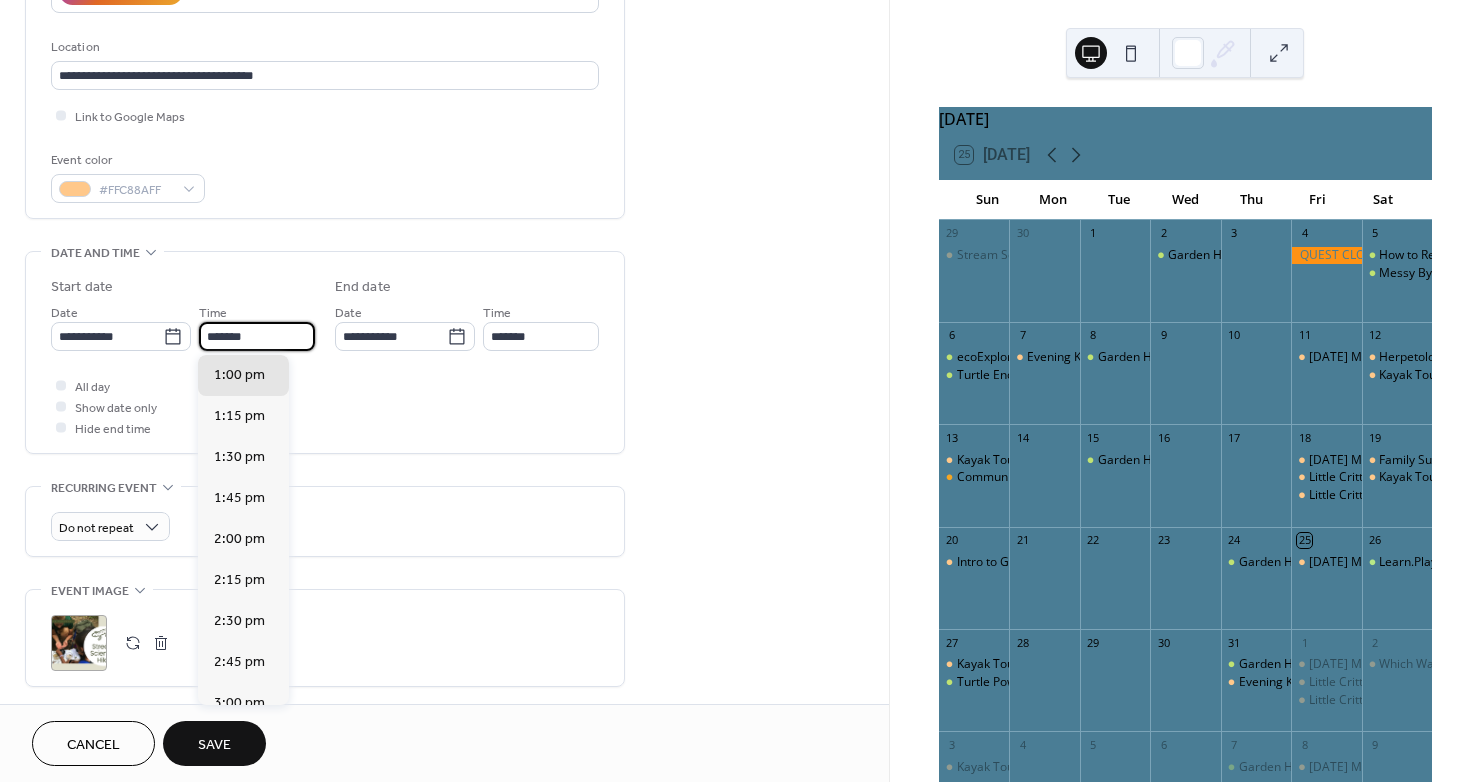 type on "*******" 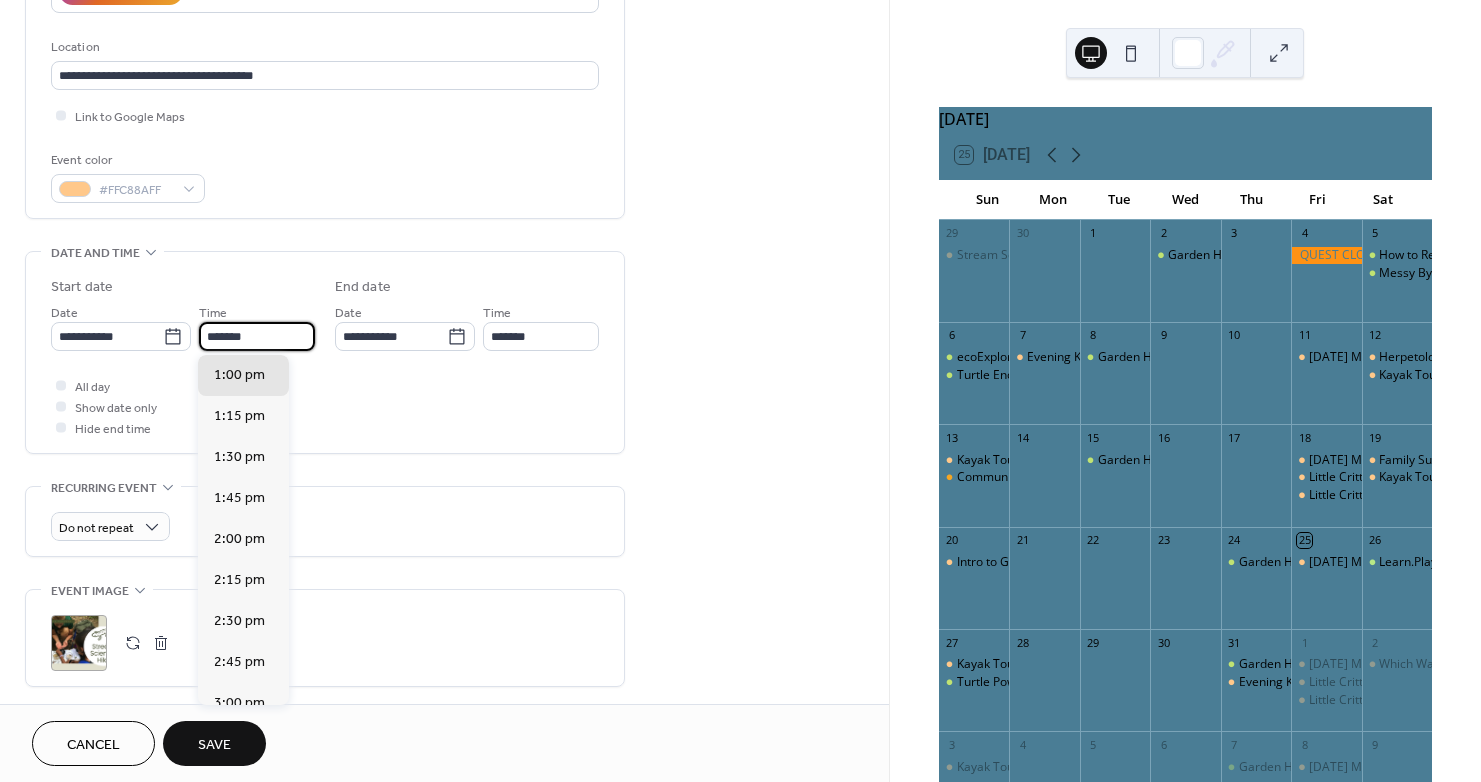 type on "*******" 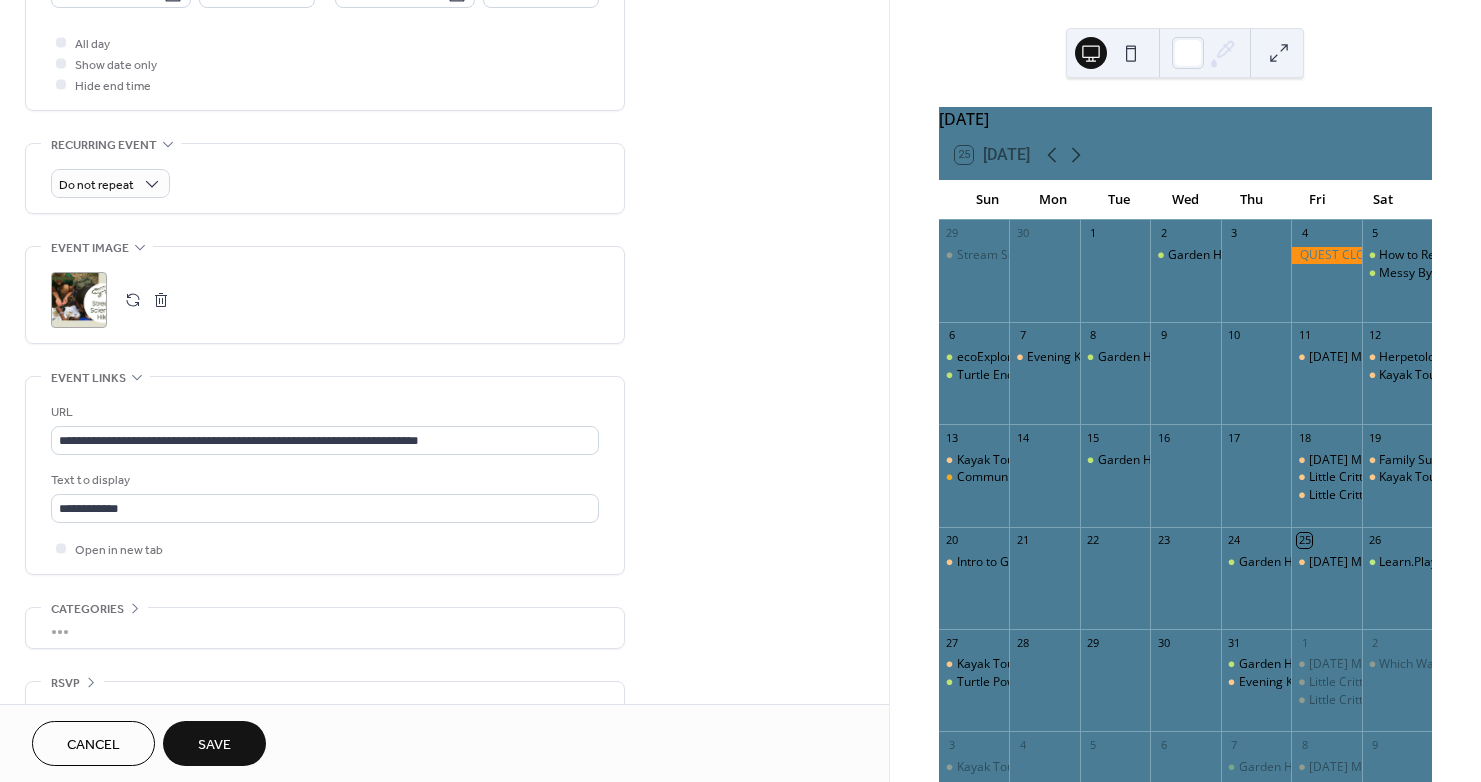 scroll, scrollTop: 782, scrollLeft: 0, axis: vertical 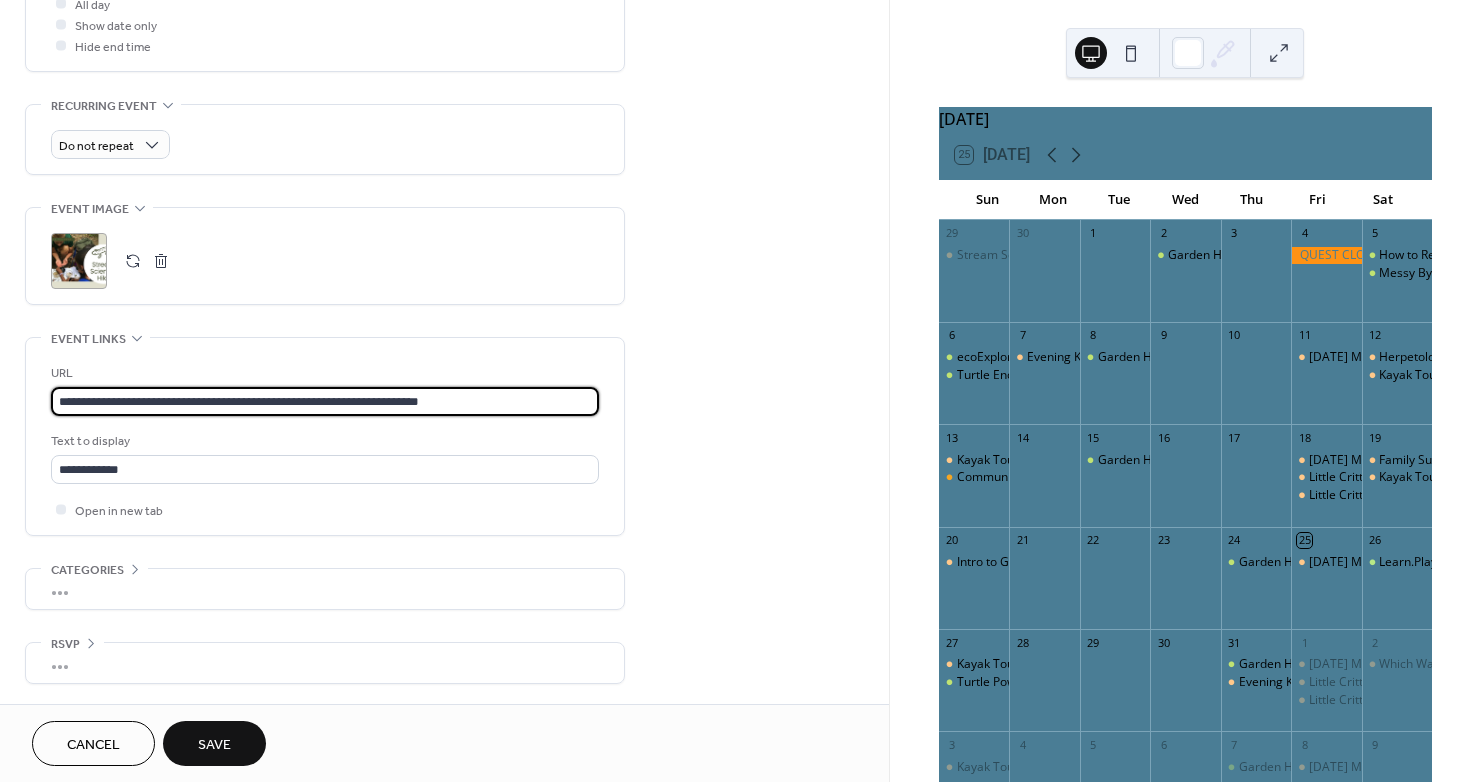 drag, startPoint x: 546, startPoint y: 405, endPoint x: -417, endPoint y: 388, distance: 963.15 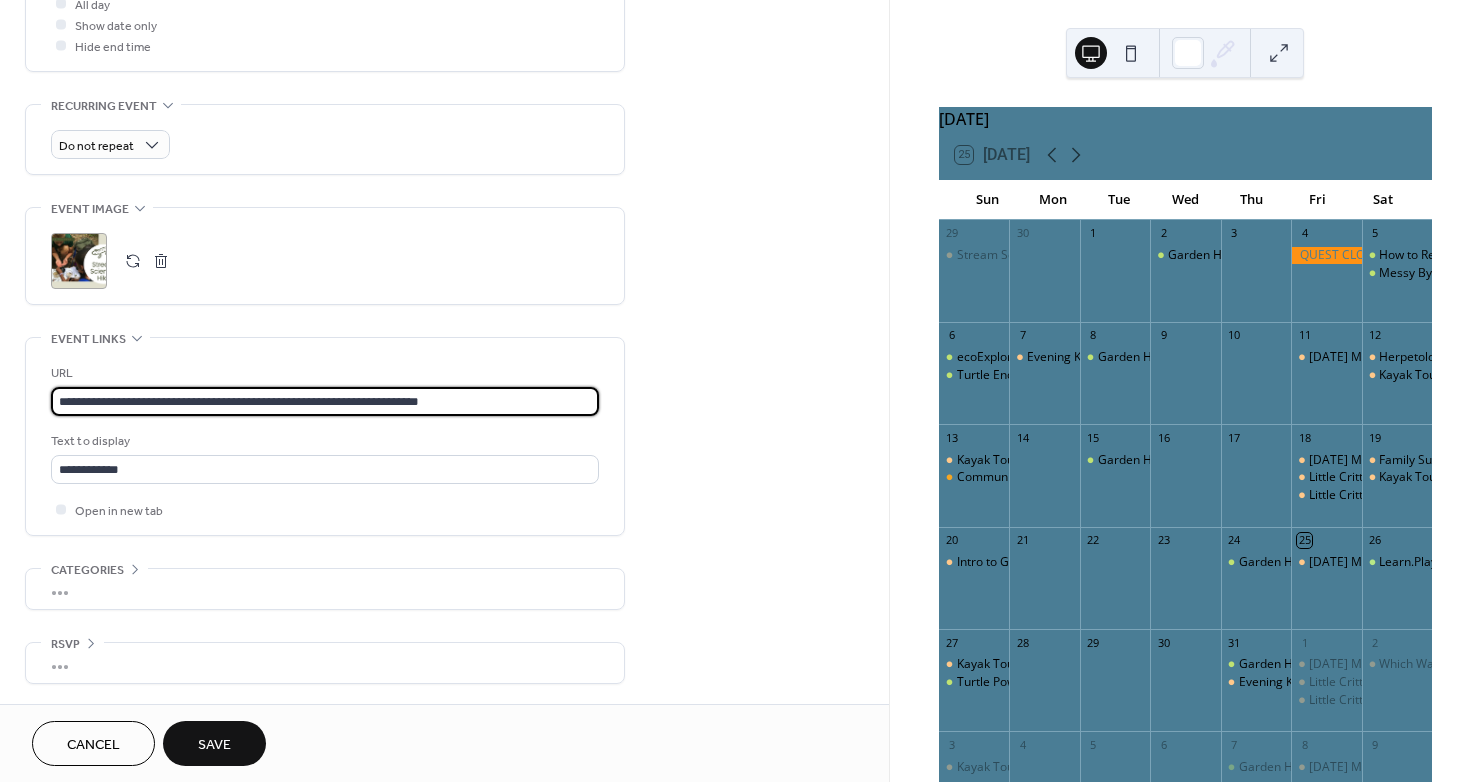 click on "**********" at bounding box center [740, 391] 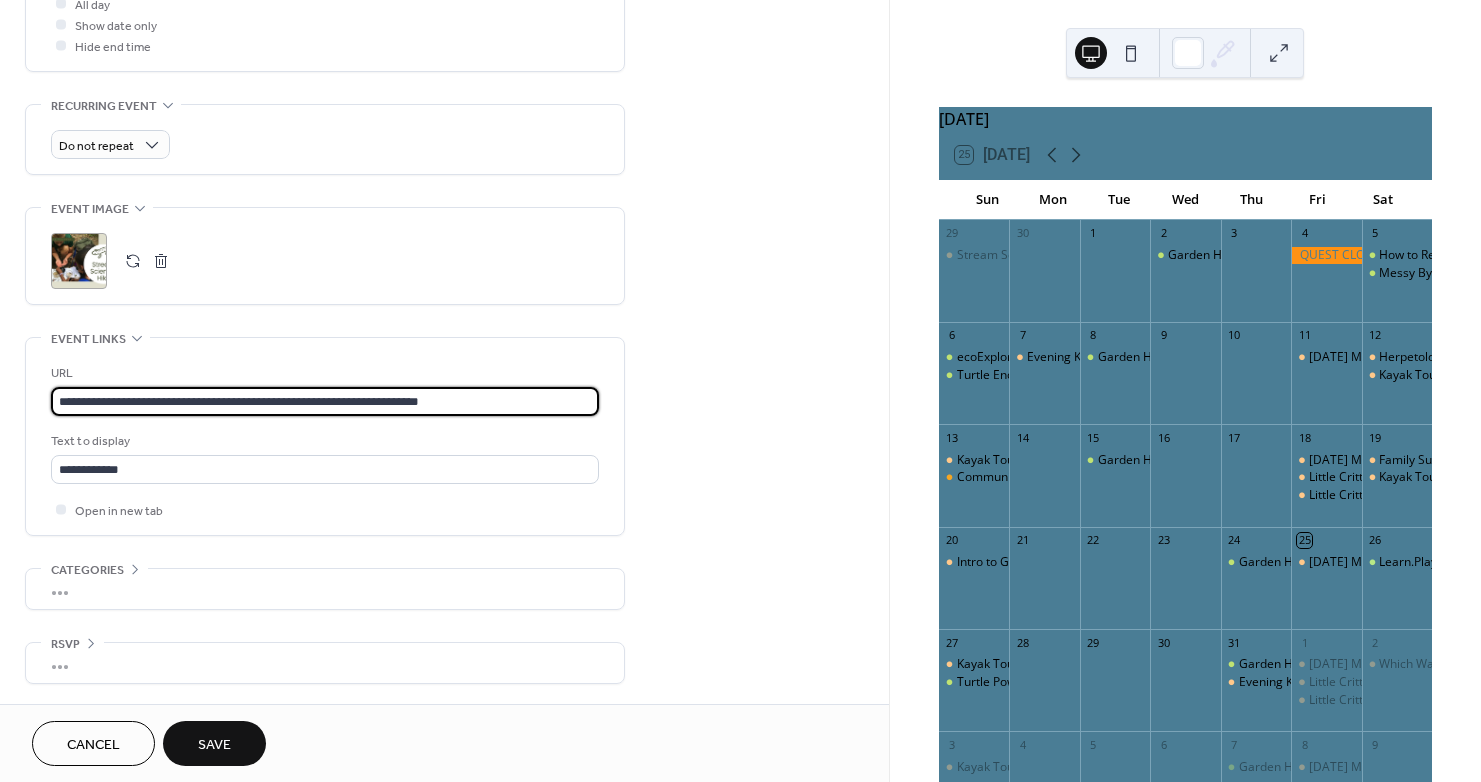 paste 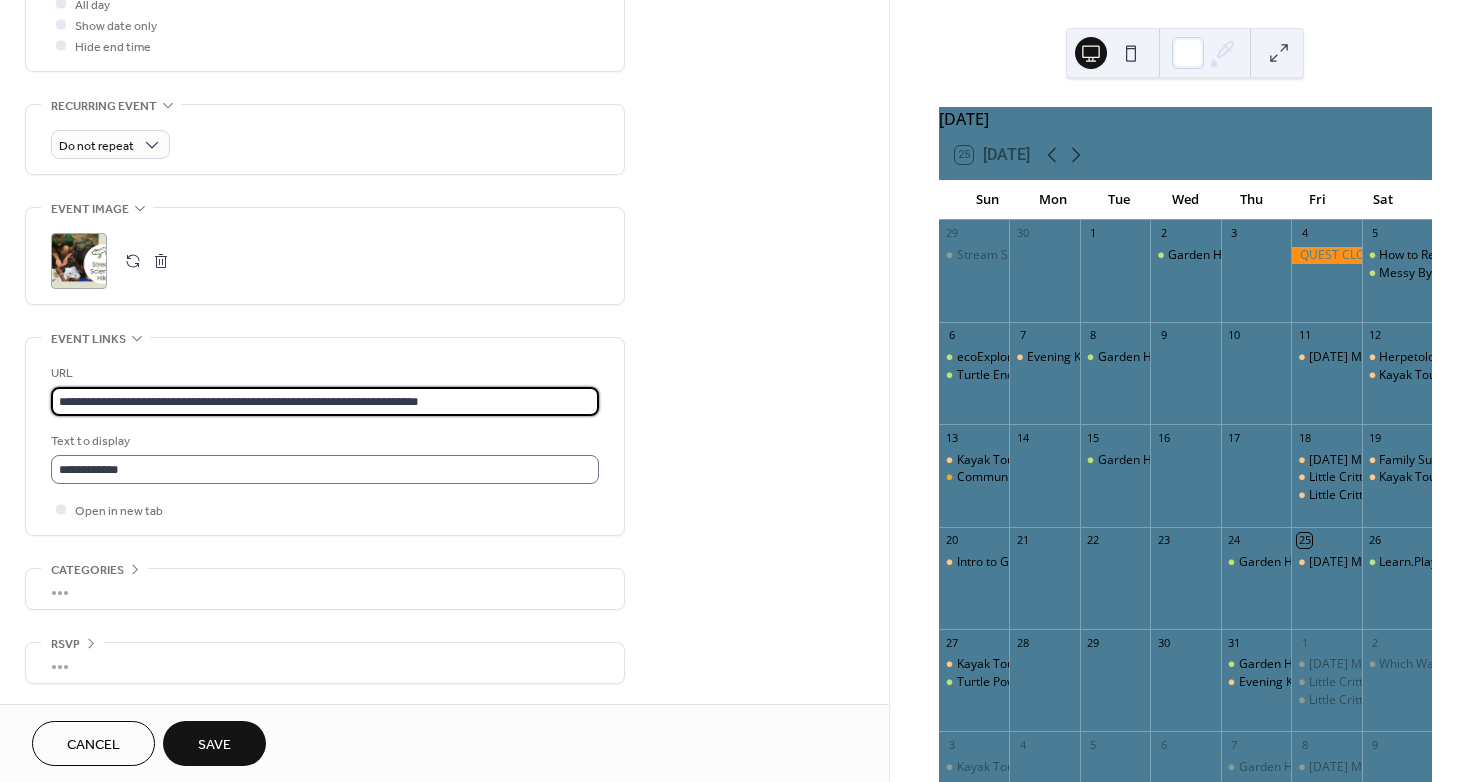 scroll, scrollTop: 1, scrollLeft: 0, axis: vertical 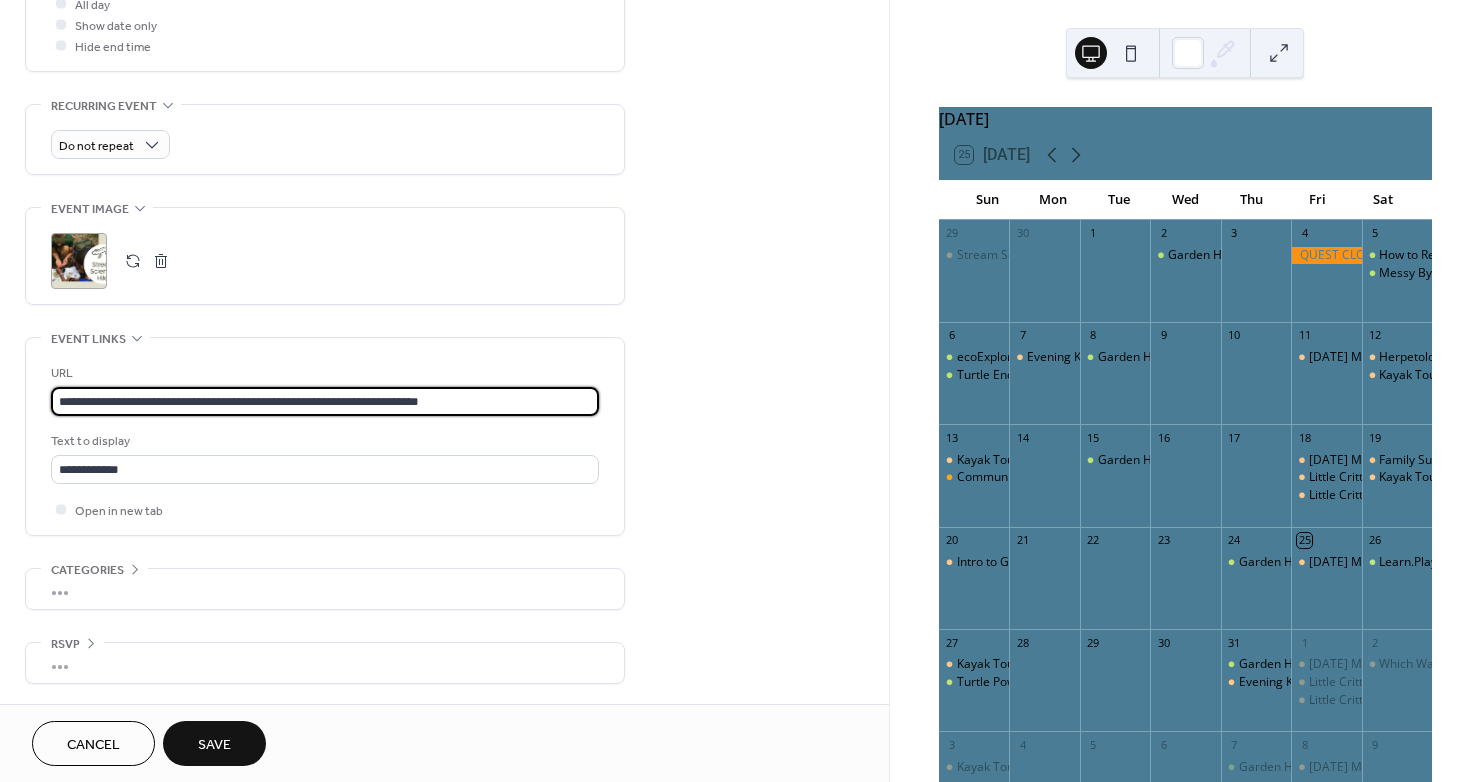 type on "**********" 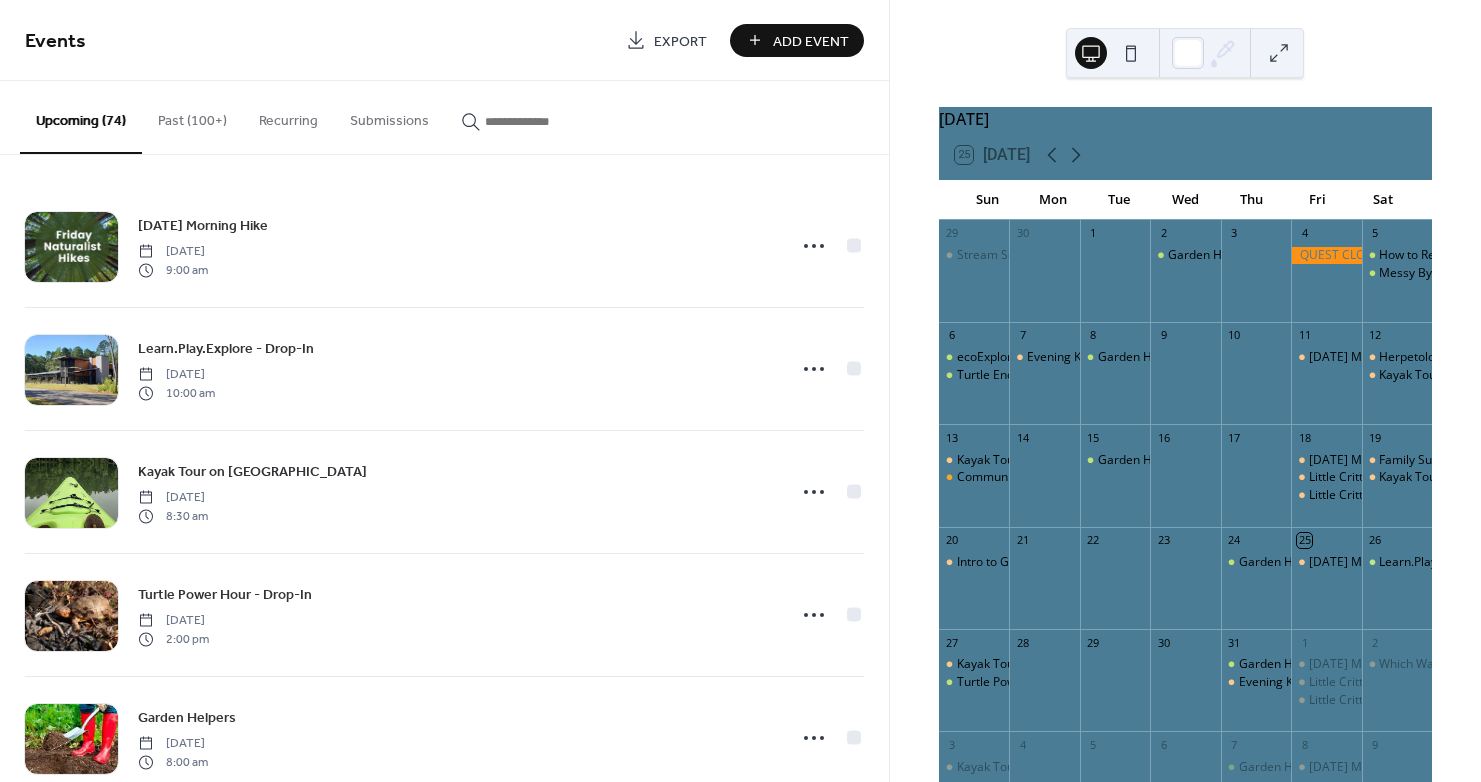 click at bounding box center [545, 121] 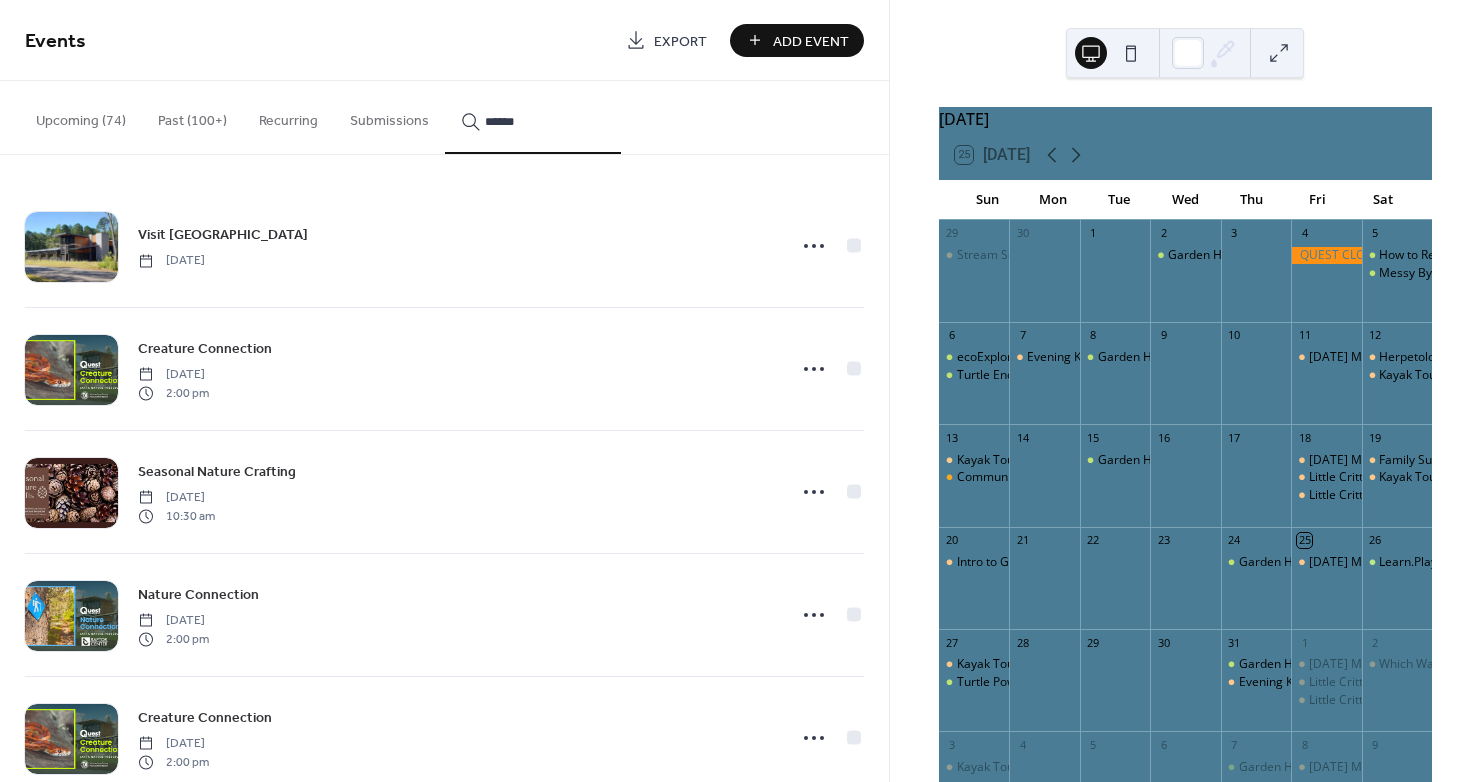 click on "******" at bounding box center [533, 117] 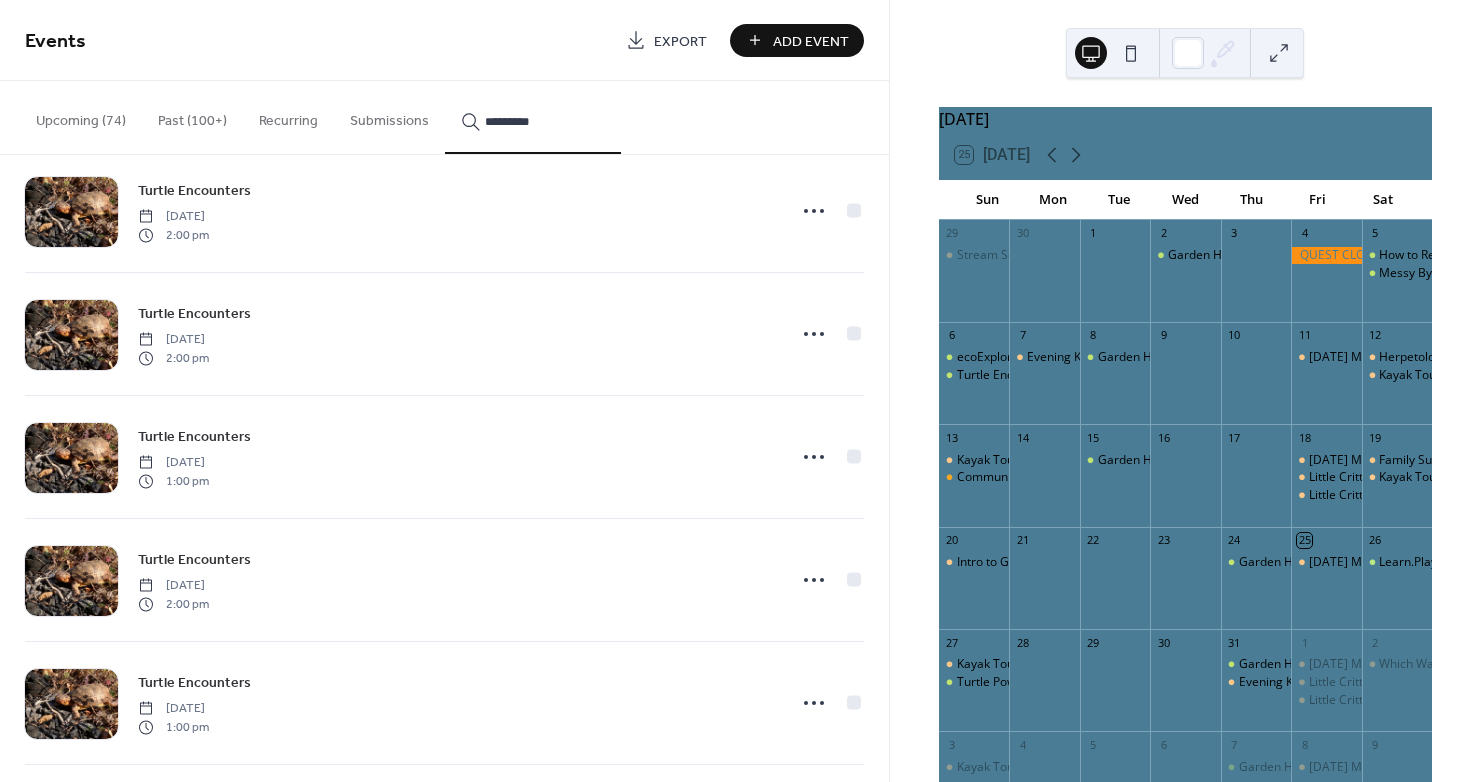 scroll, scrollTop: 7500, scrollLeft: 0, axis: vertical 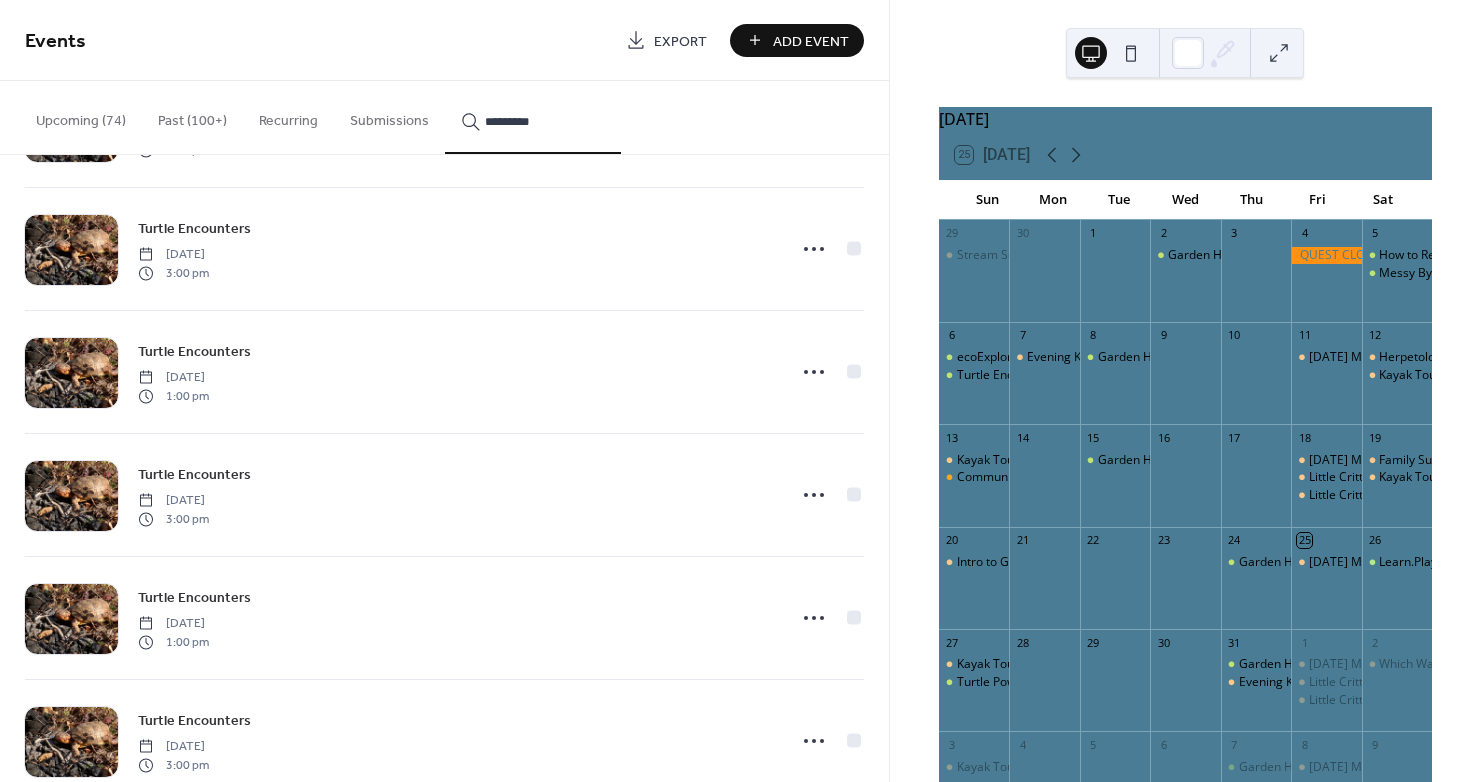 type on "*********" 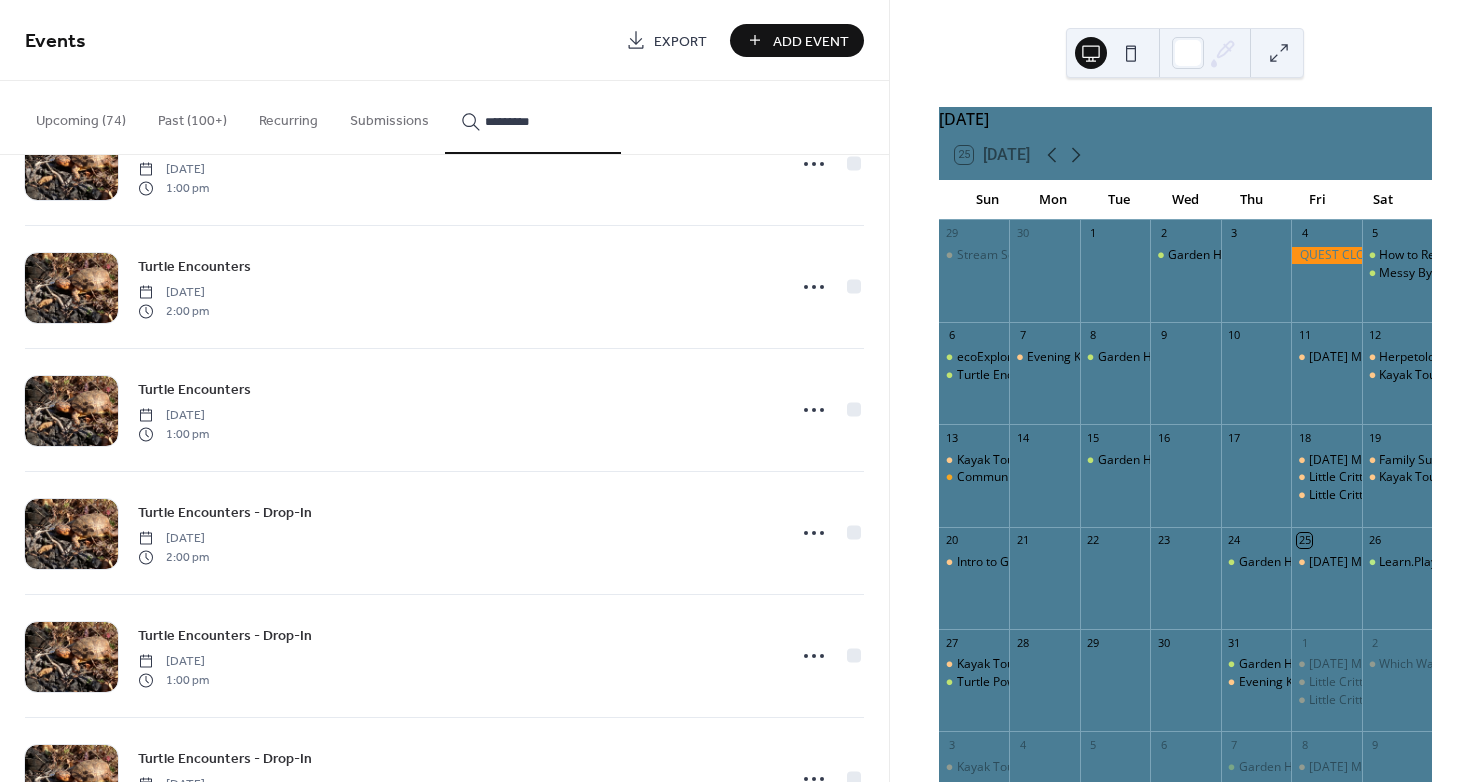 scroll, scrollTop: 14315, scrollLeft: 0, axis: vertical 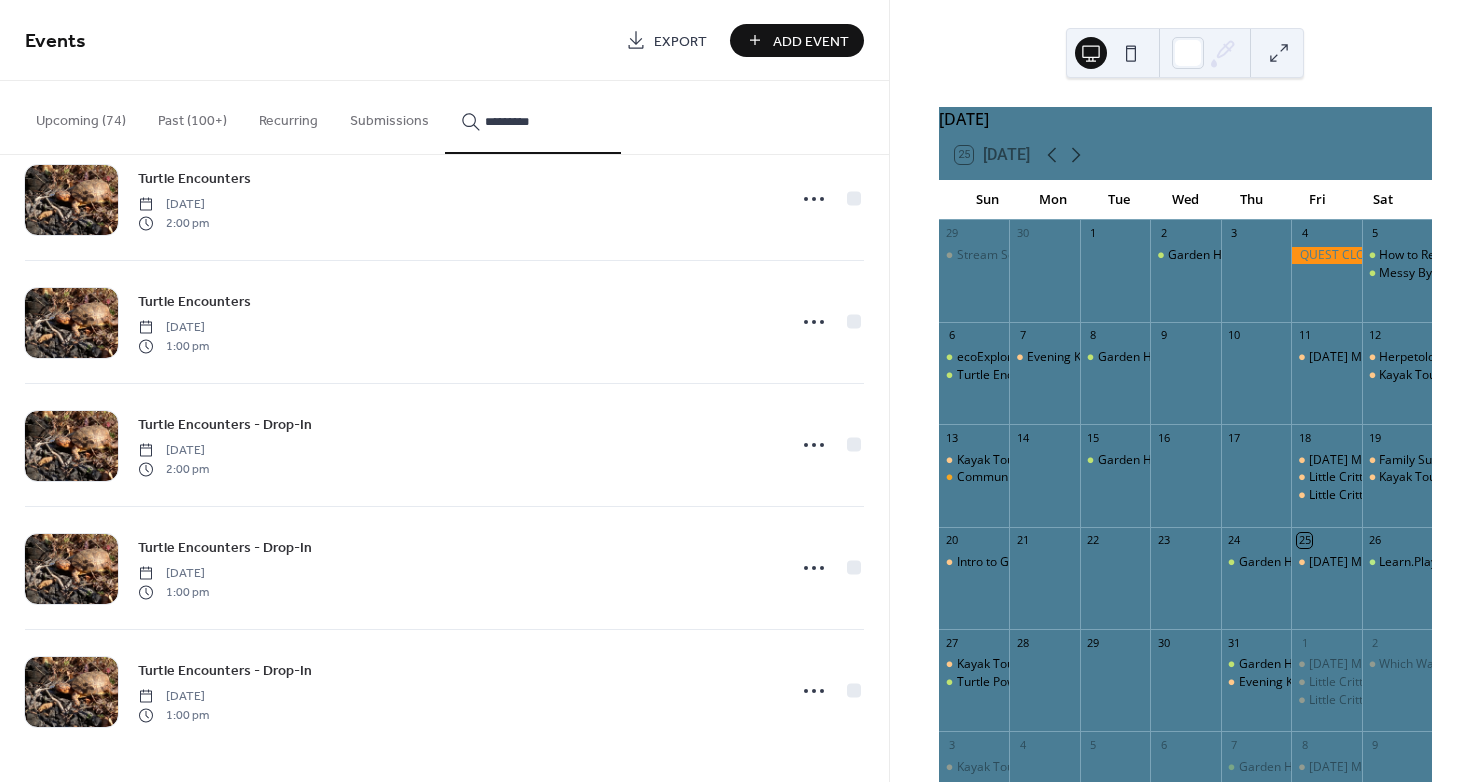 click 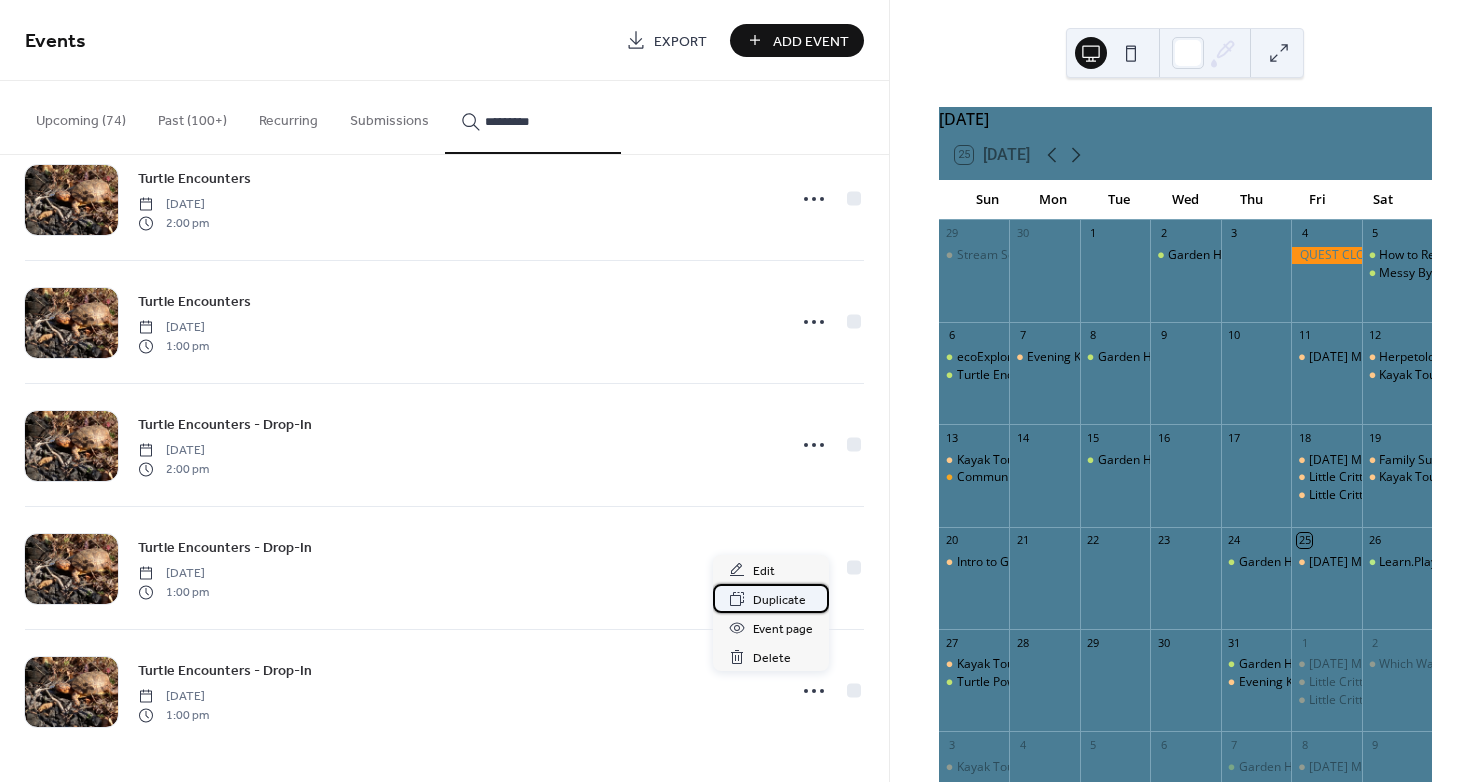 click on "Duplicate" at bounding box center [779, 600] 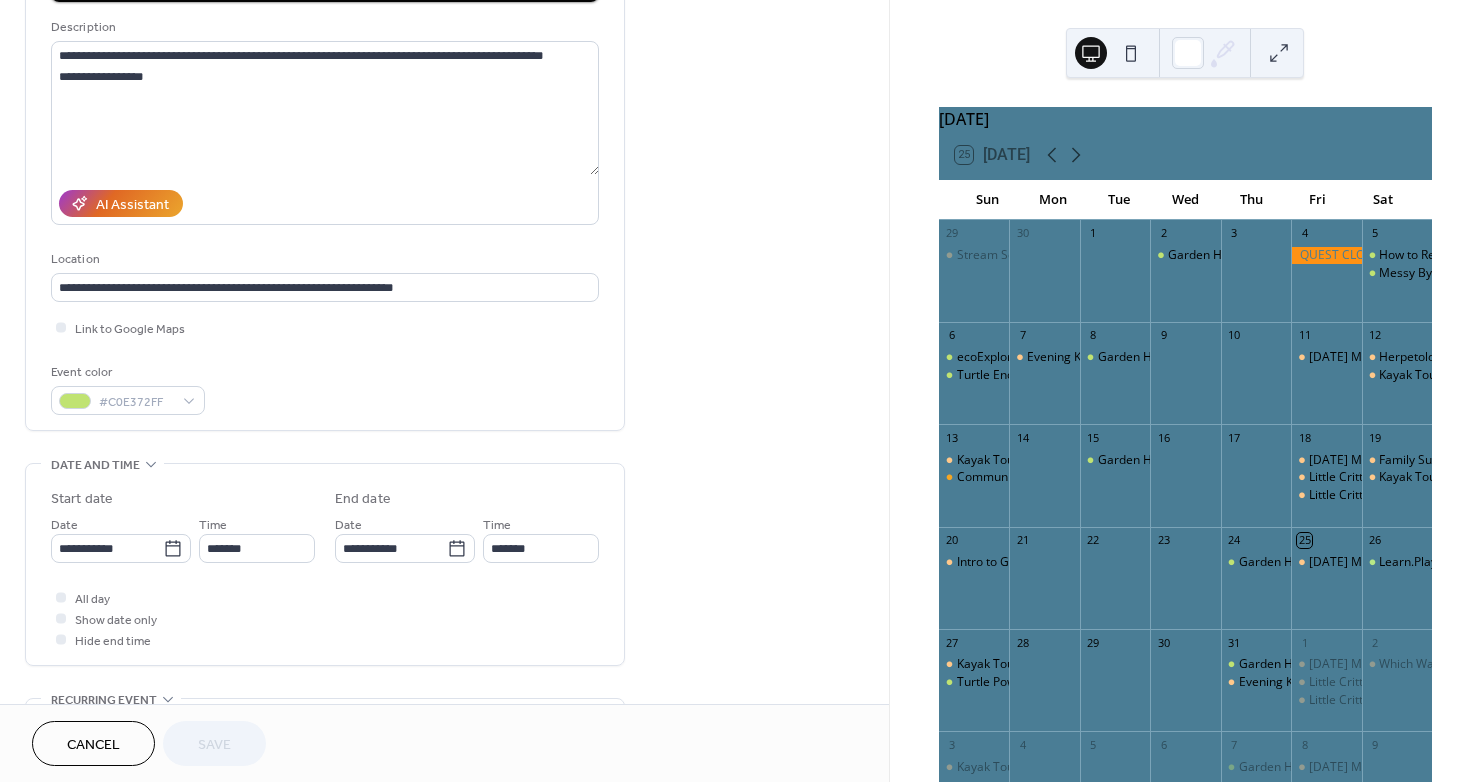scroll, scrollTop: 300, scrollLeft: 0, axis: vertical 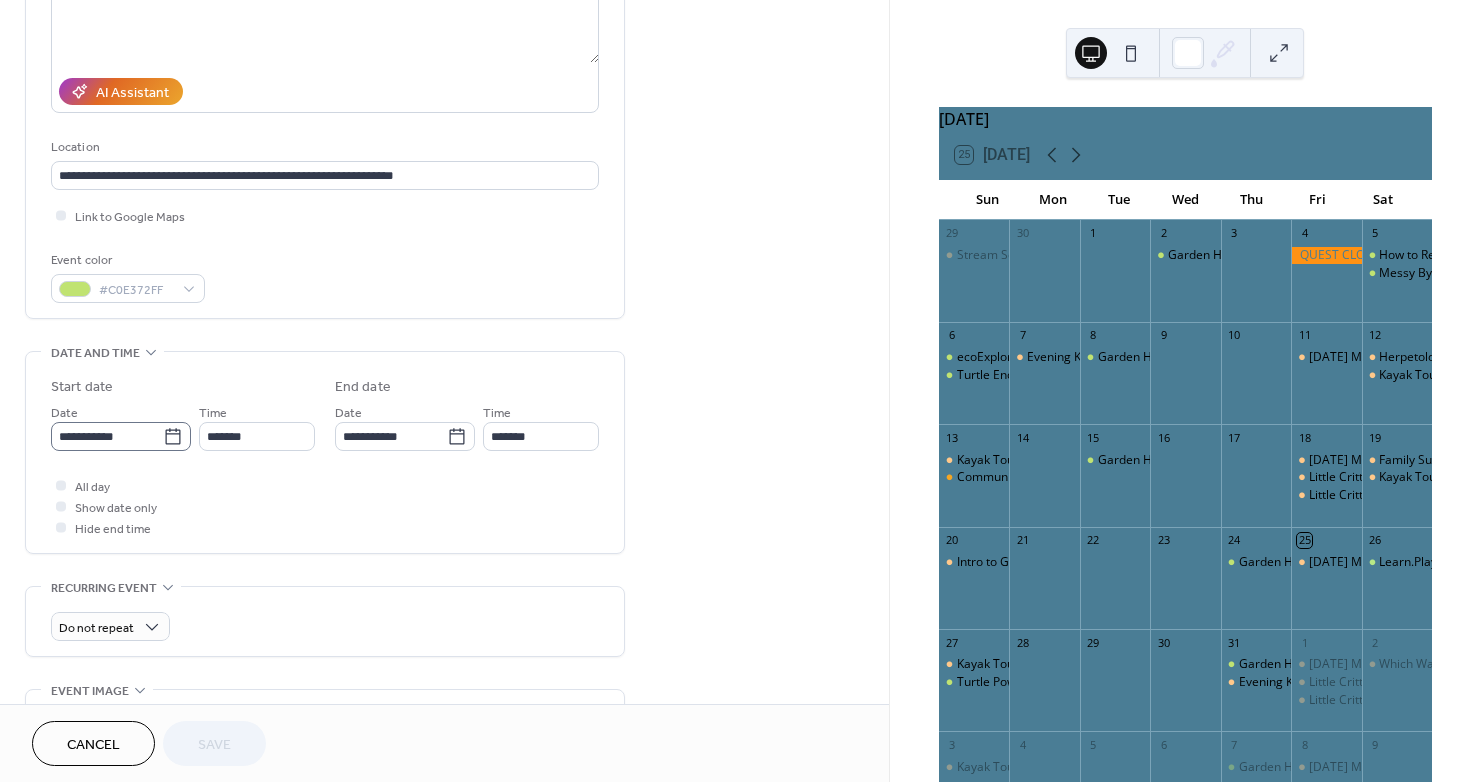 click 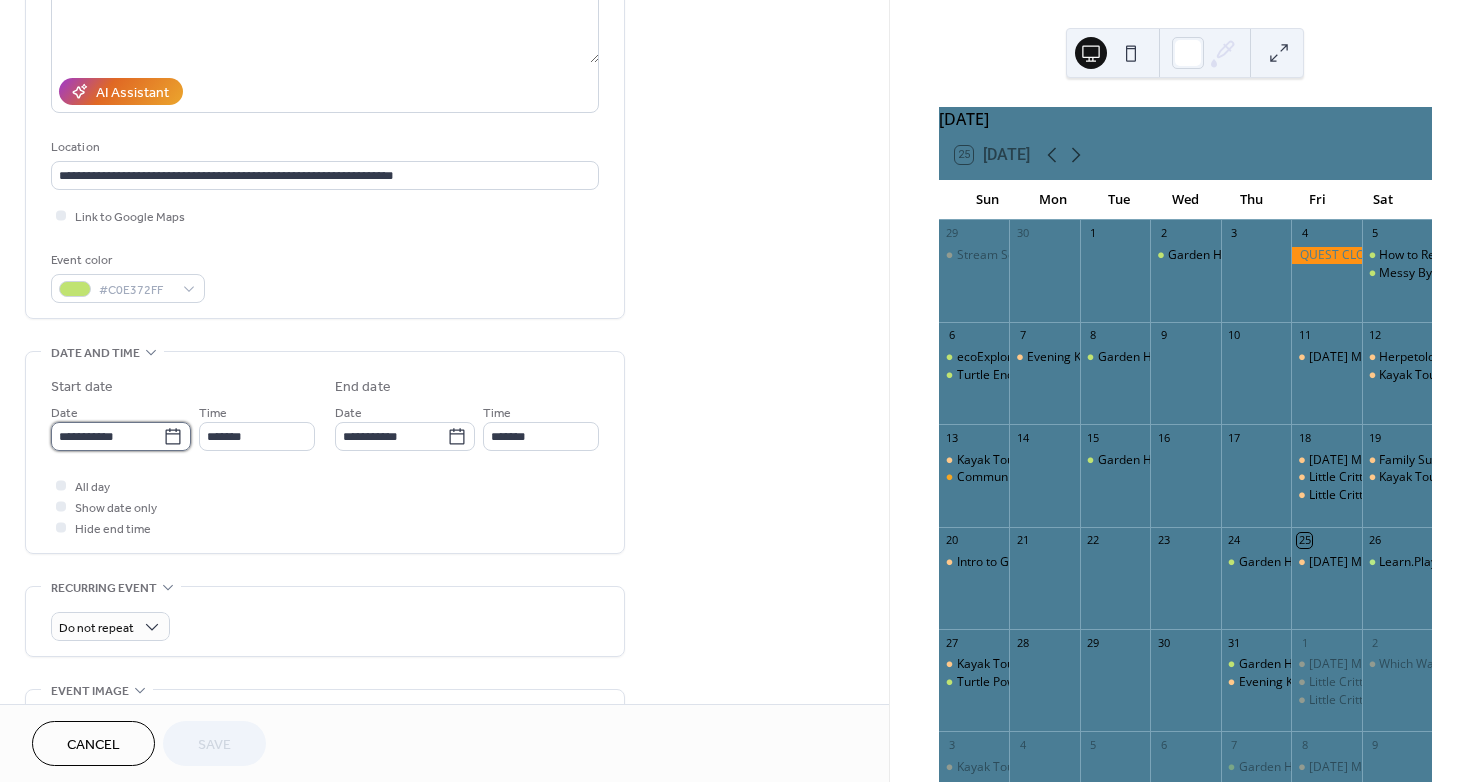 click on "**********" at bounding box center [107, 436] 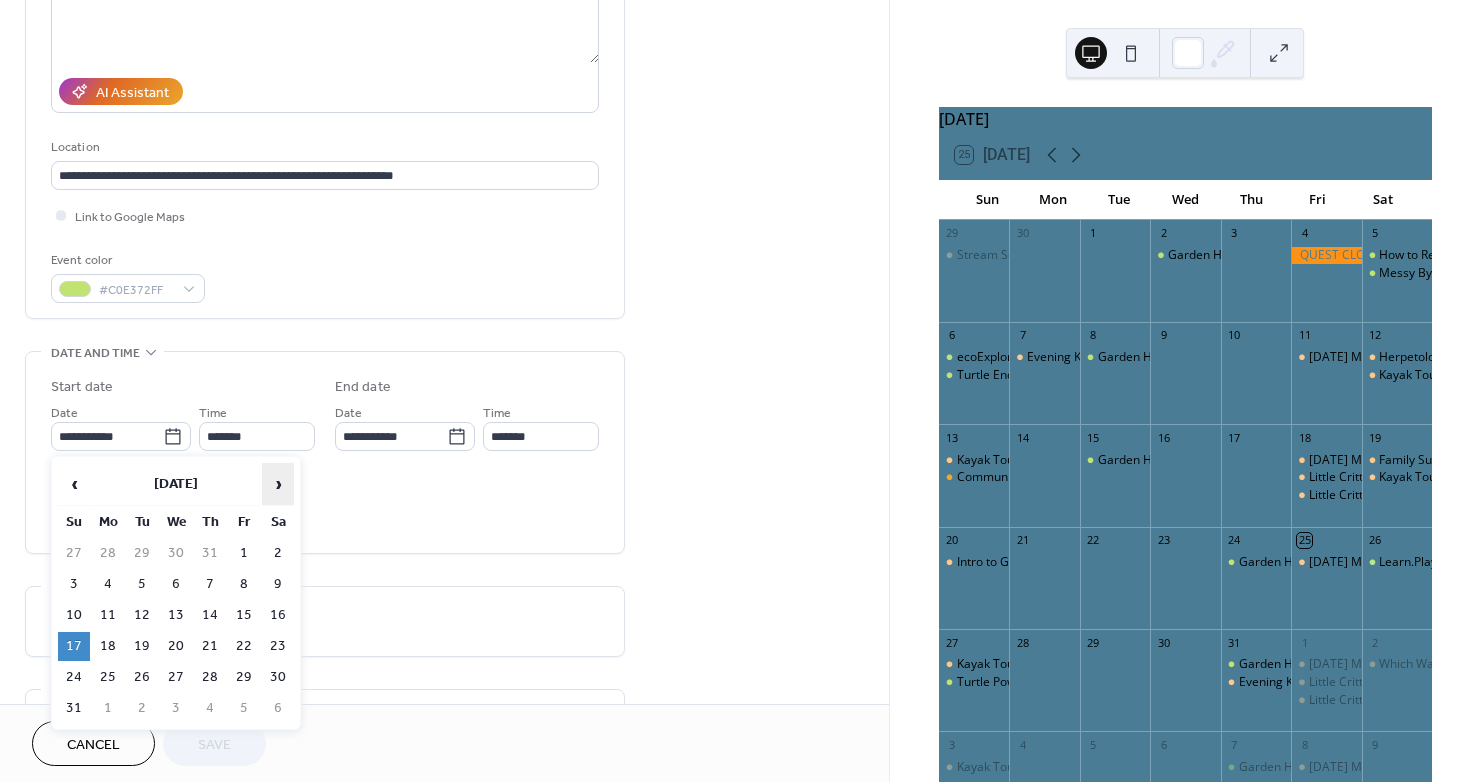 click on "›" at bounding box center [278, 484] 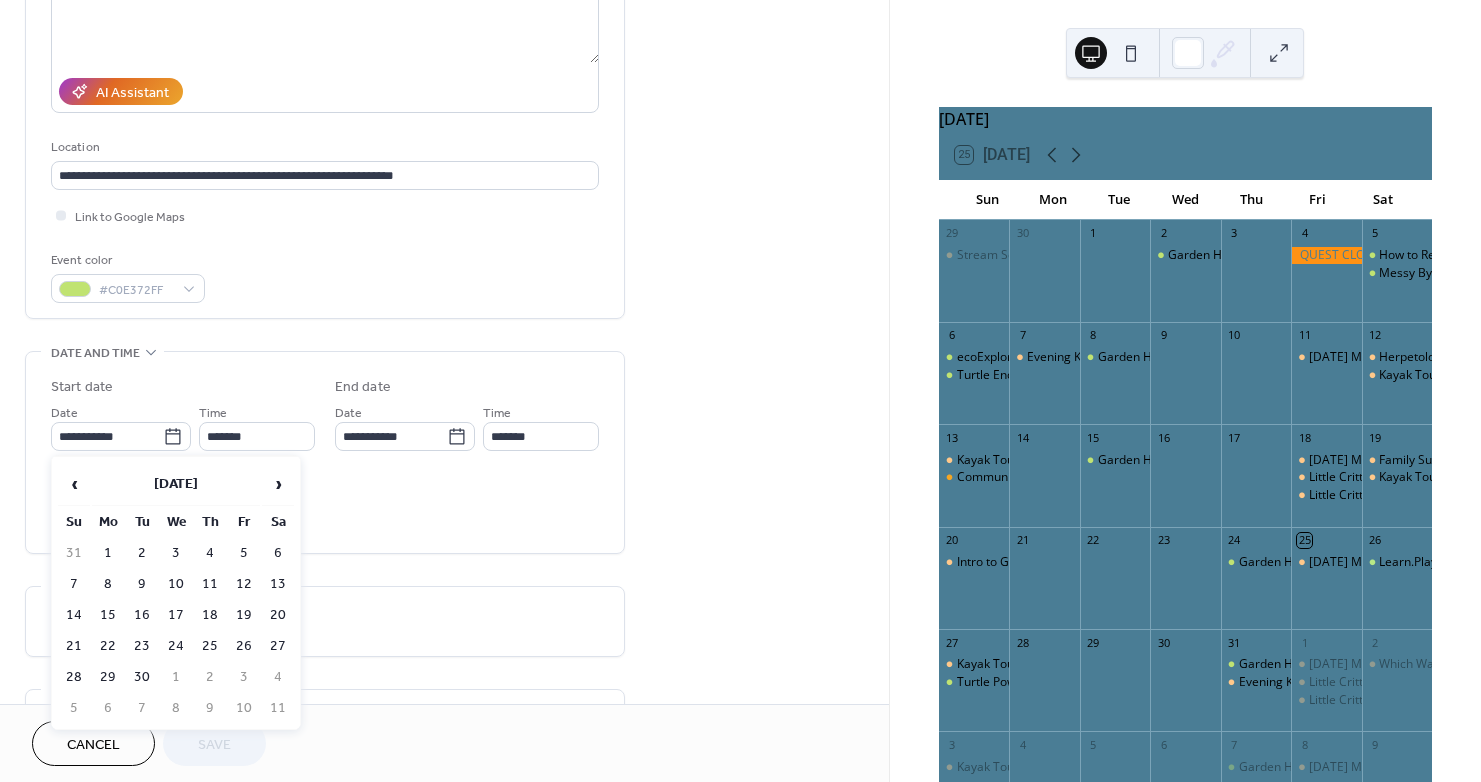 click on "7" at bounding box center (74, 584) 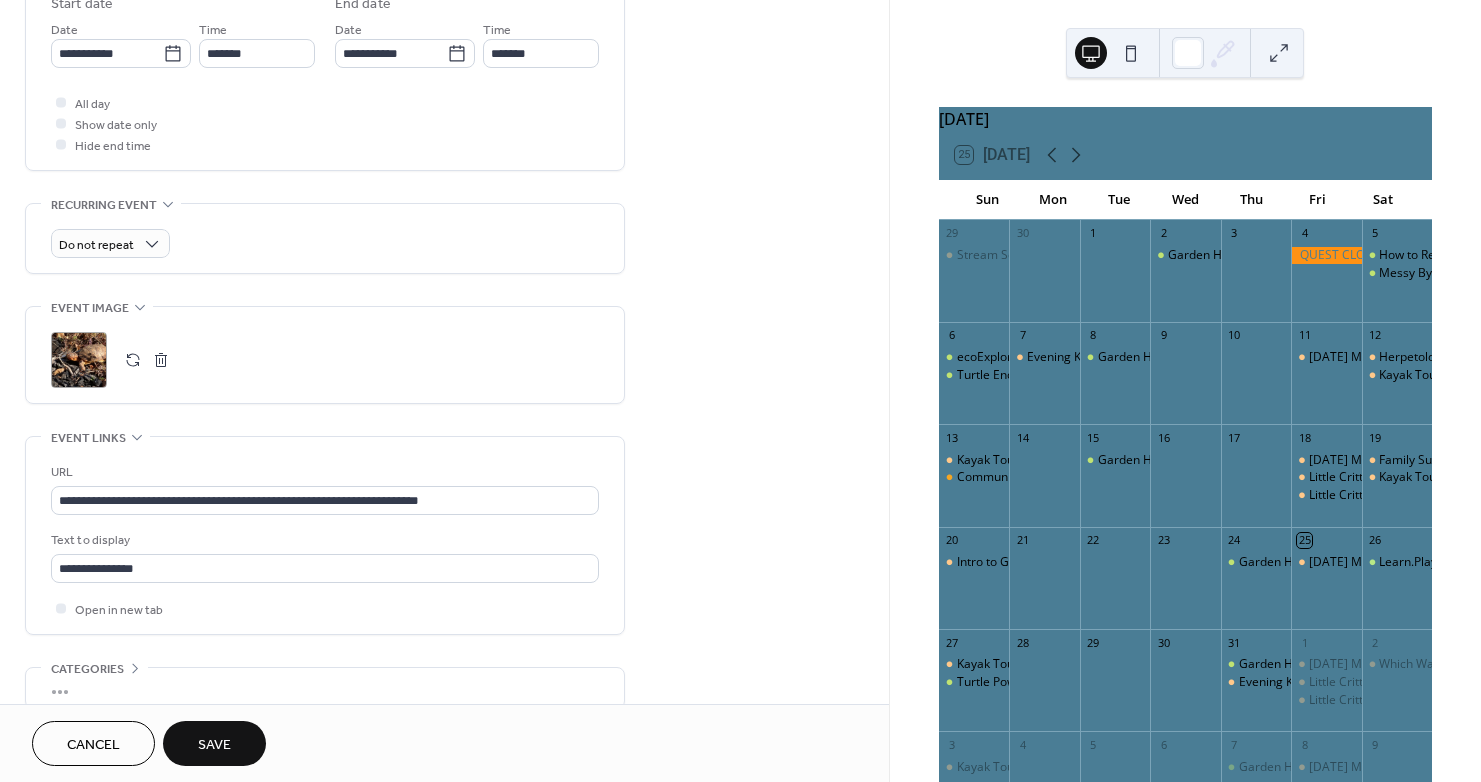 scroll, scrollTop: 700, scrollLeft: 0, axis: vertical 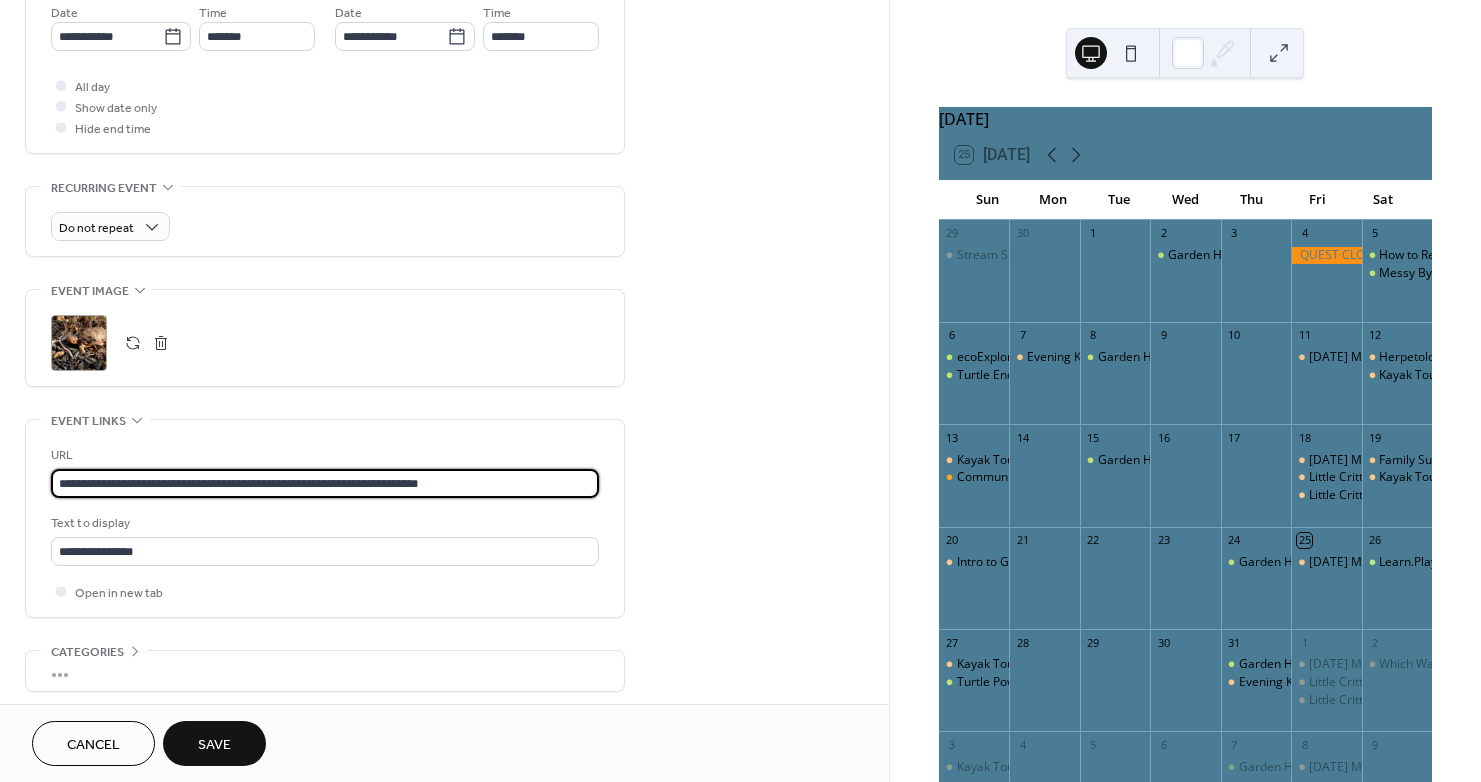 drag, startPoint x: 492, startPoint y: 486, endPoint x: -180, endPoint y: 480, distance: 672.0268 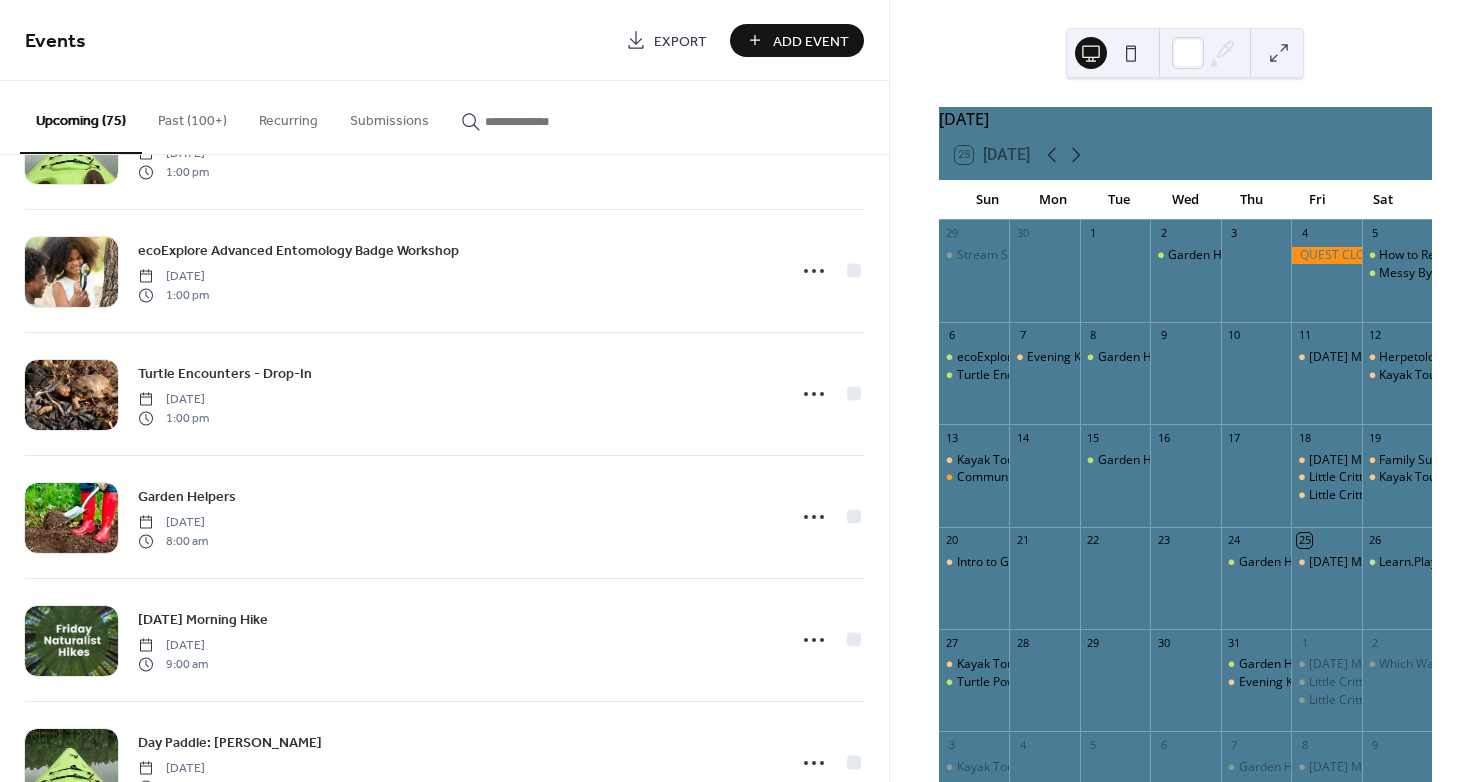 scroll, scrollTop: 2700, scrollLeft: 0, axis: vertical 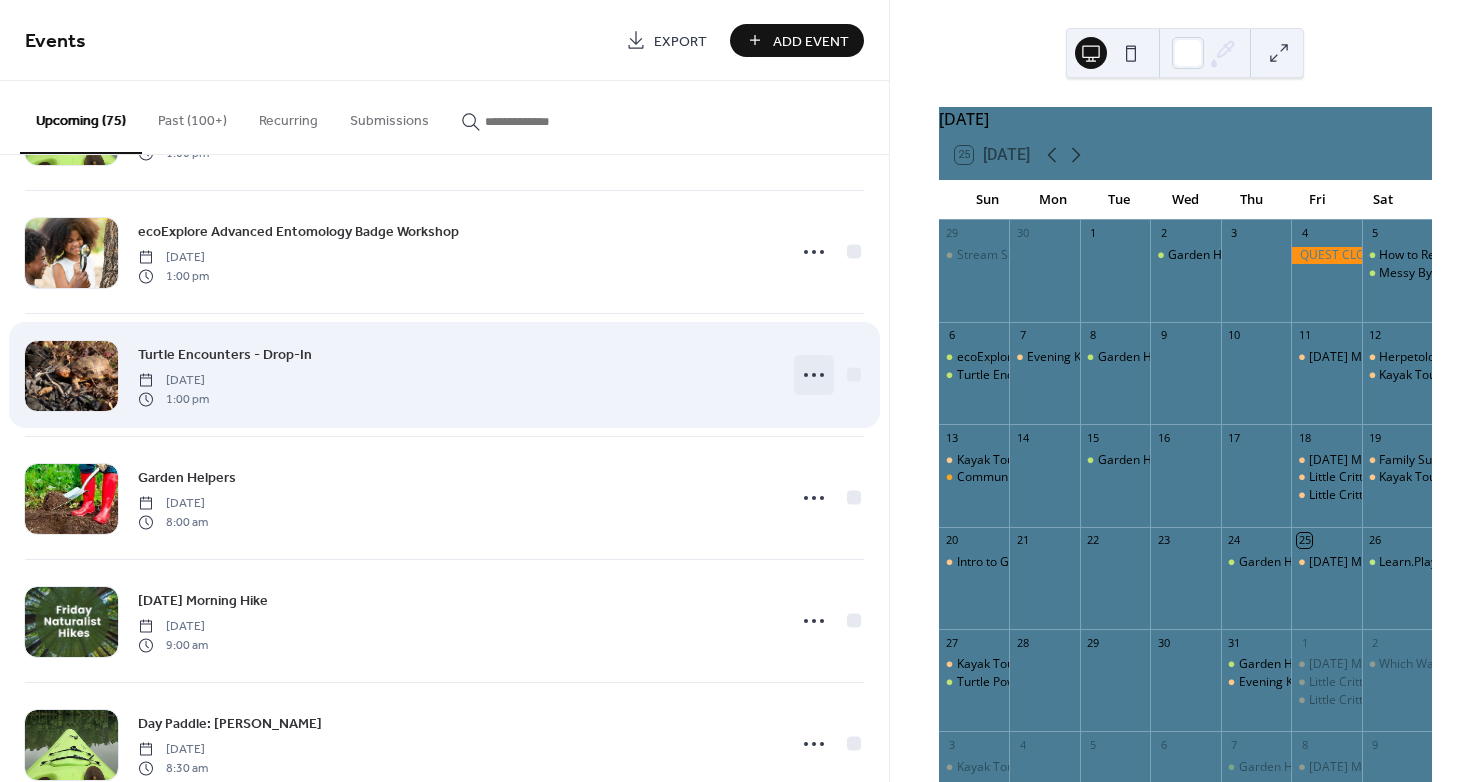 click 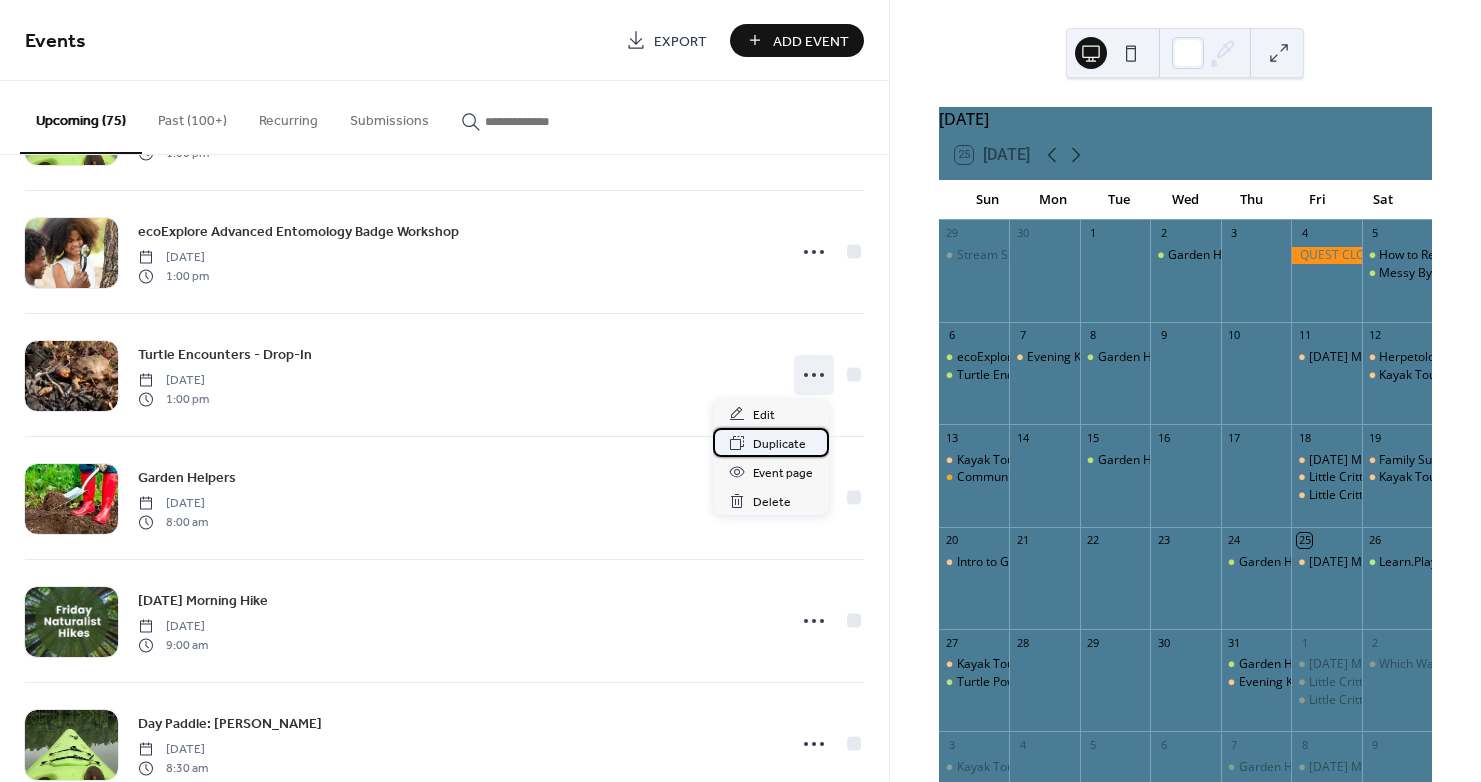 click on "Duplicate" at bounding box center [779, 444] 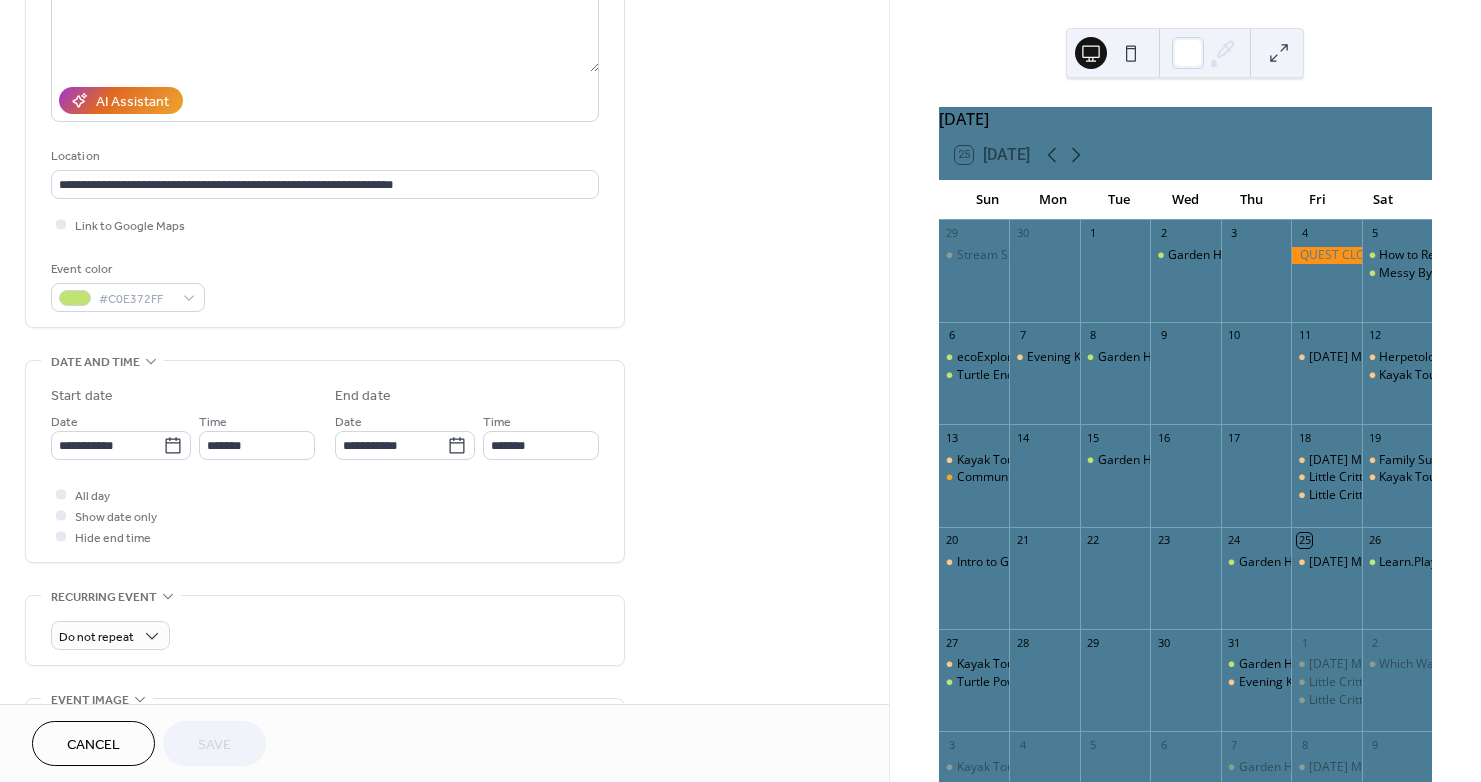 scroll, scrollTop: 300, scrollLeft: 0, axis: vertical 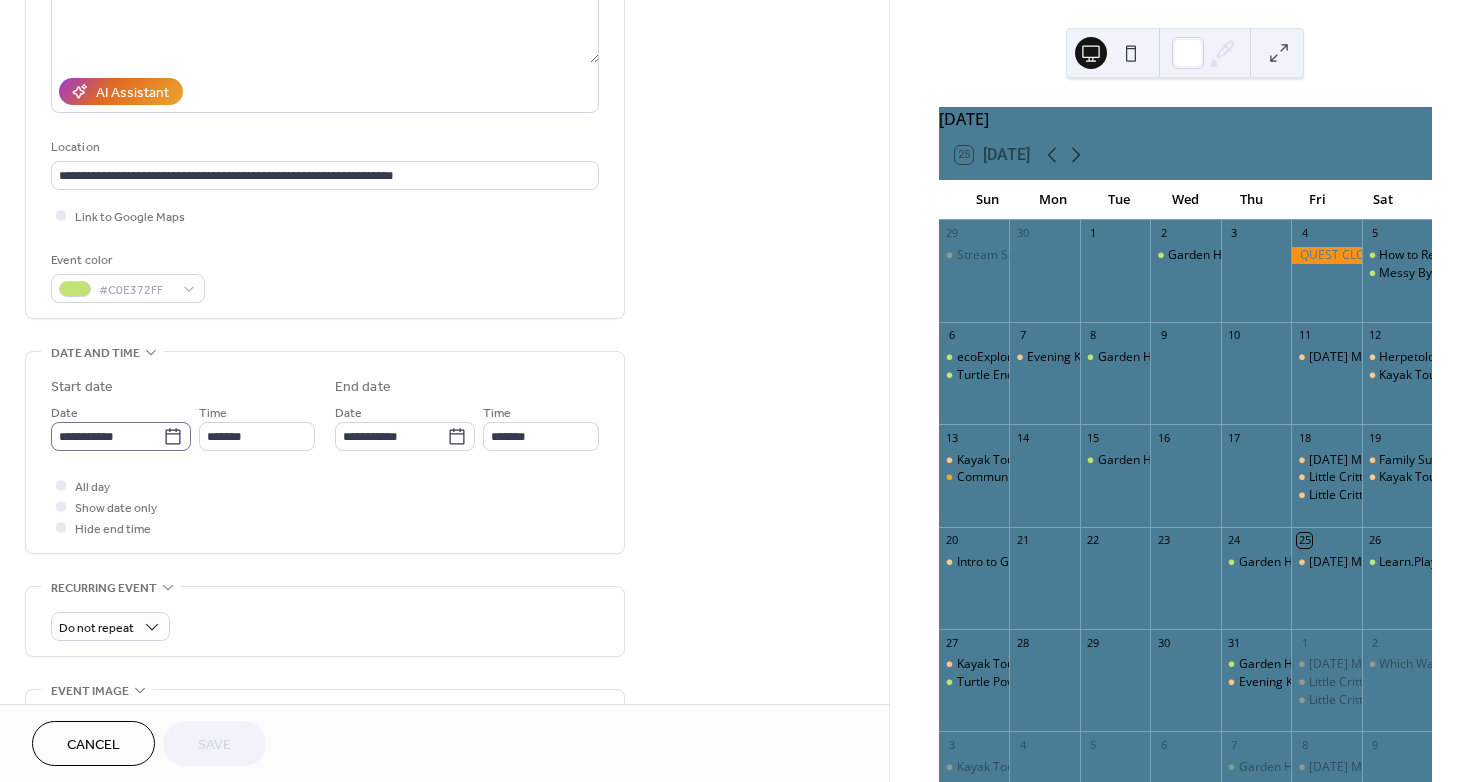 click 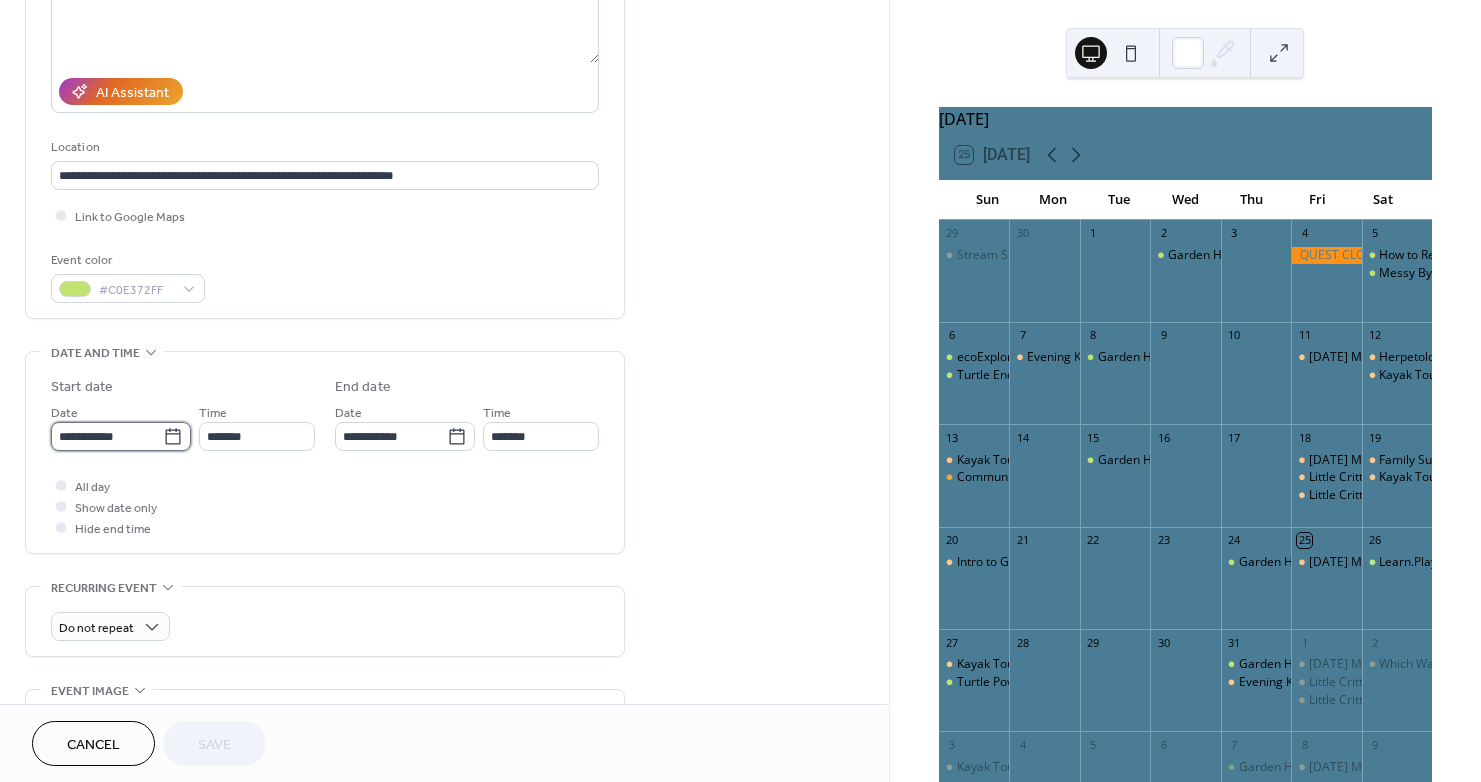 click on "**********" at bounding box center [107, 436] 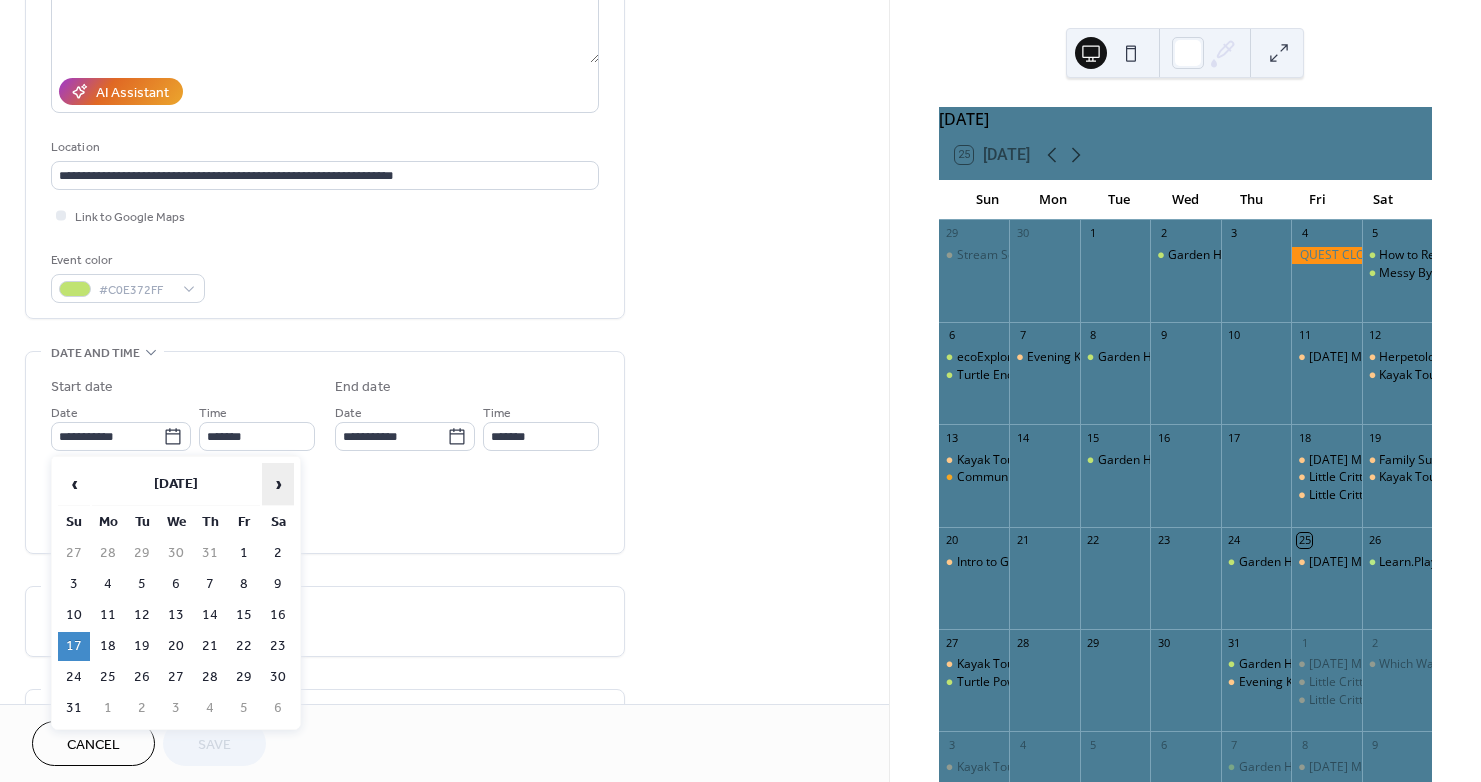 click on "›" at bounding box center [278, 484] 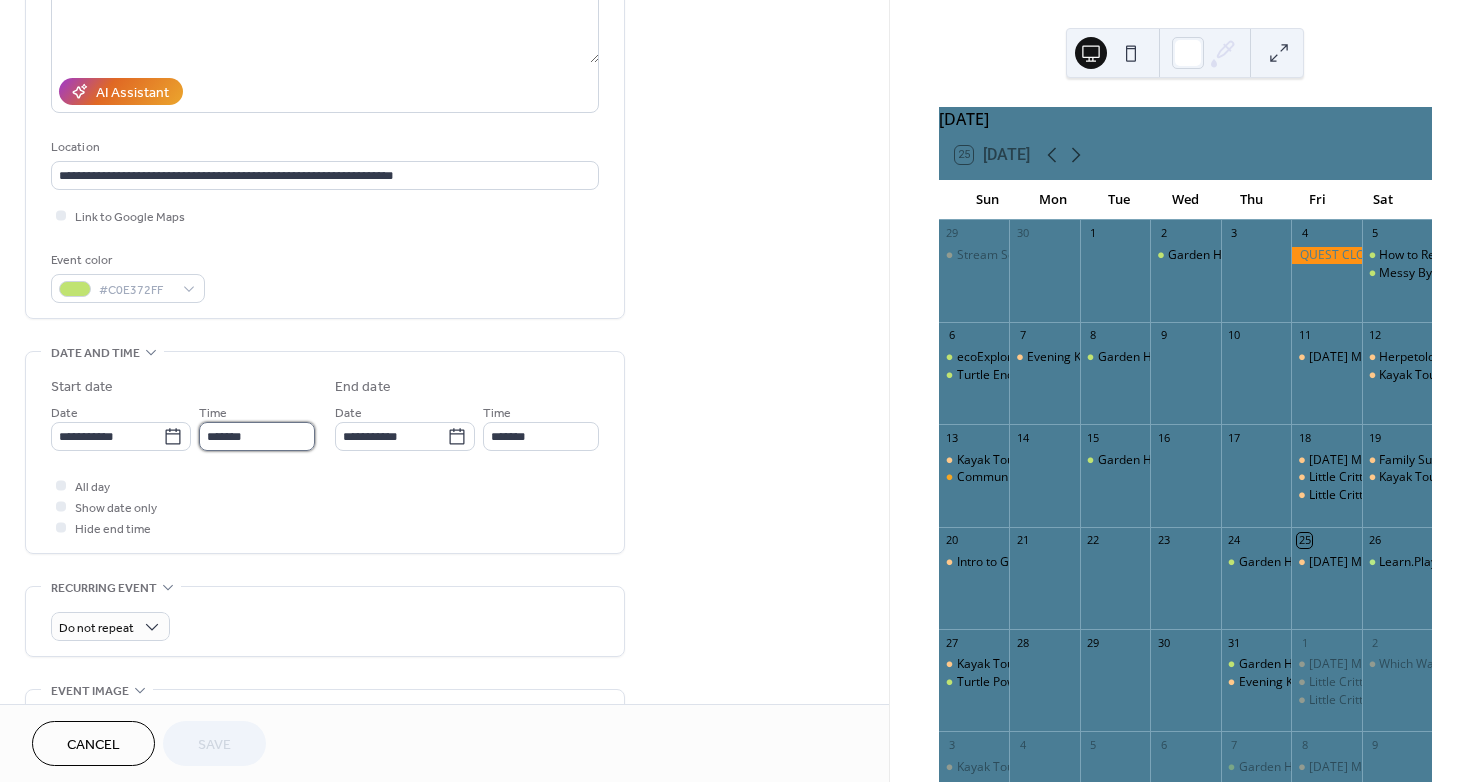 click on "*******" at bounding box center (257, 436) 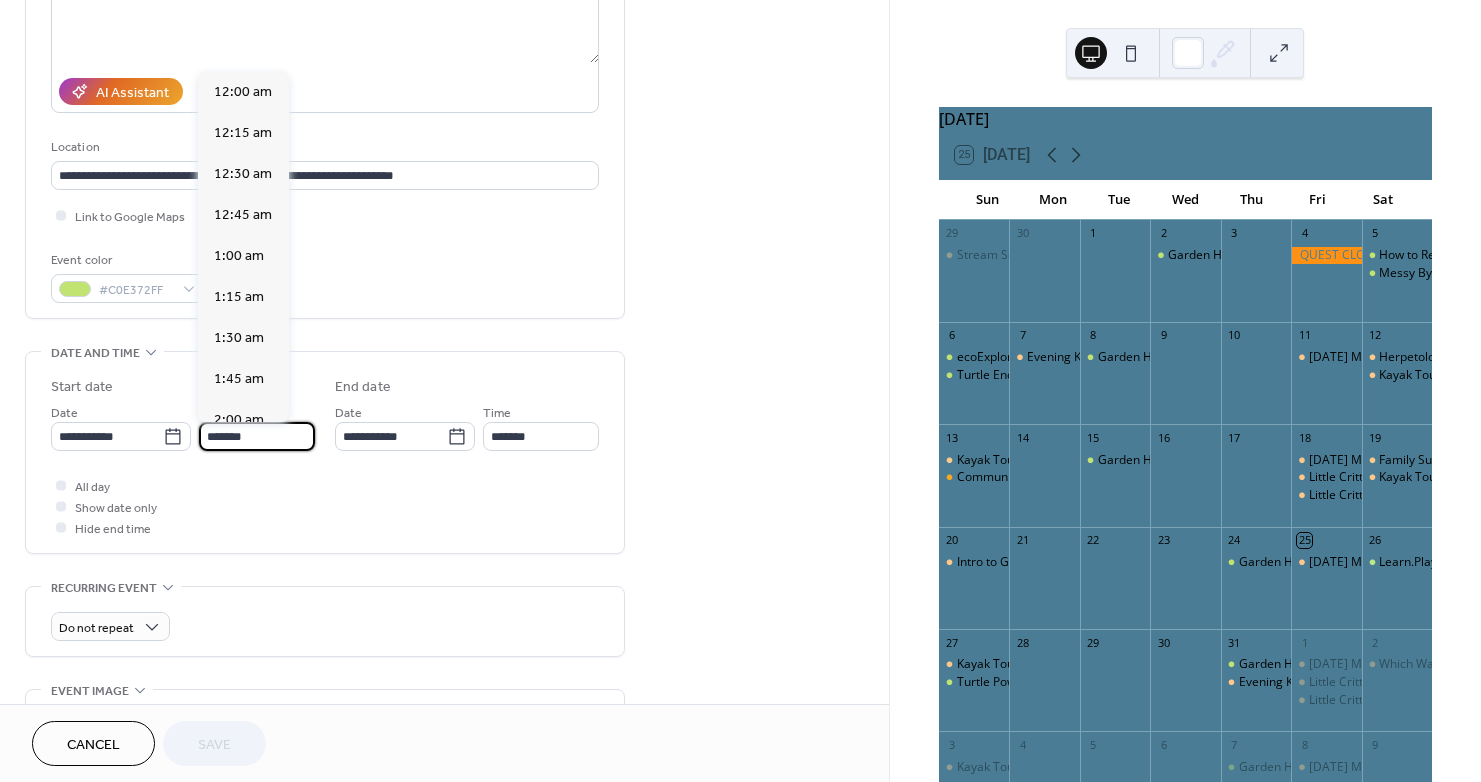scroll, scrollTop: 2132, scrollLeft: 0, axis: vertical 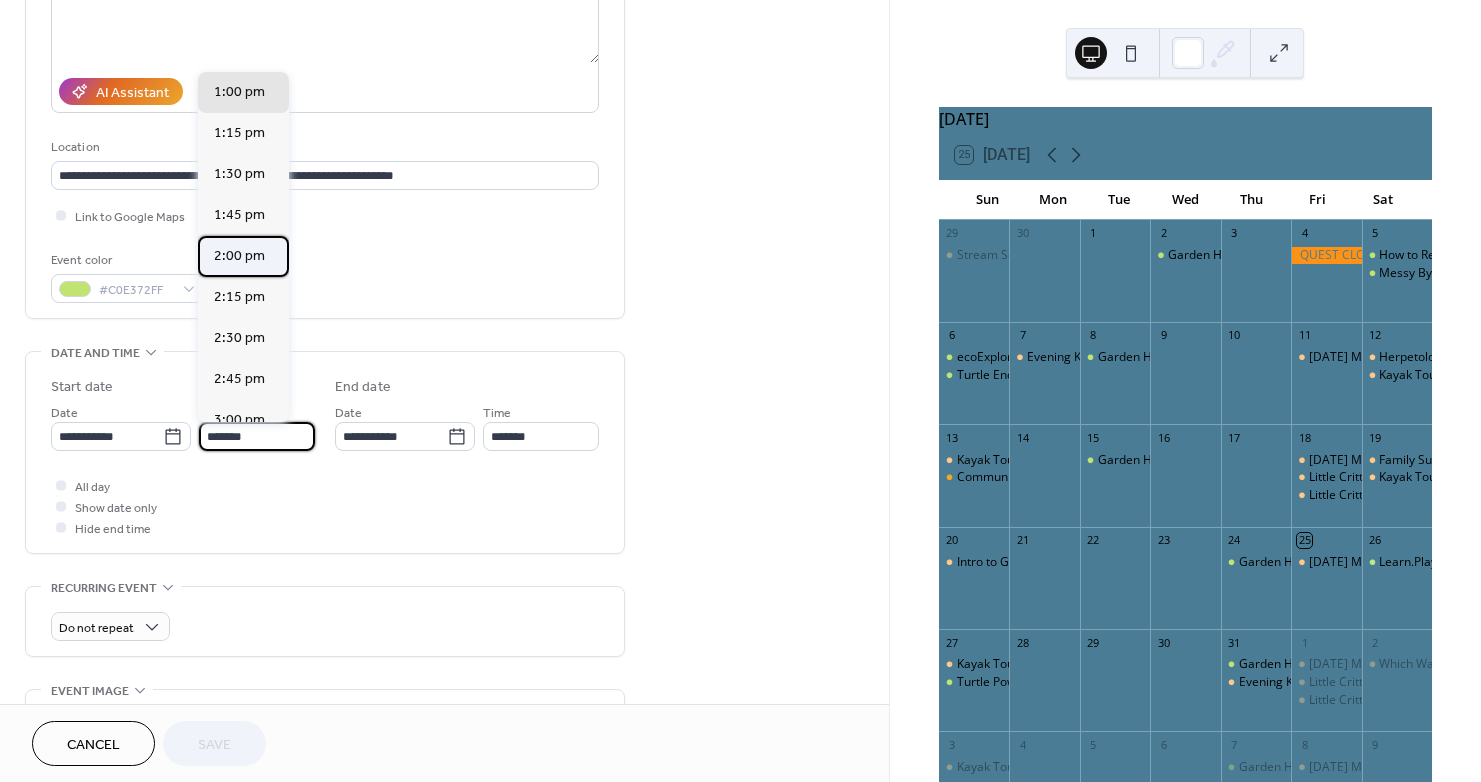 click on "2:00 pm" at bounding box center (239, 256) 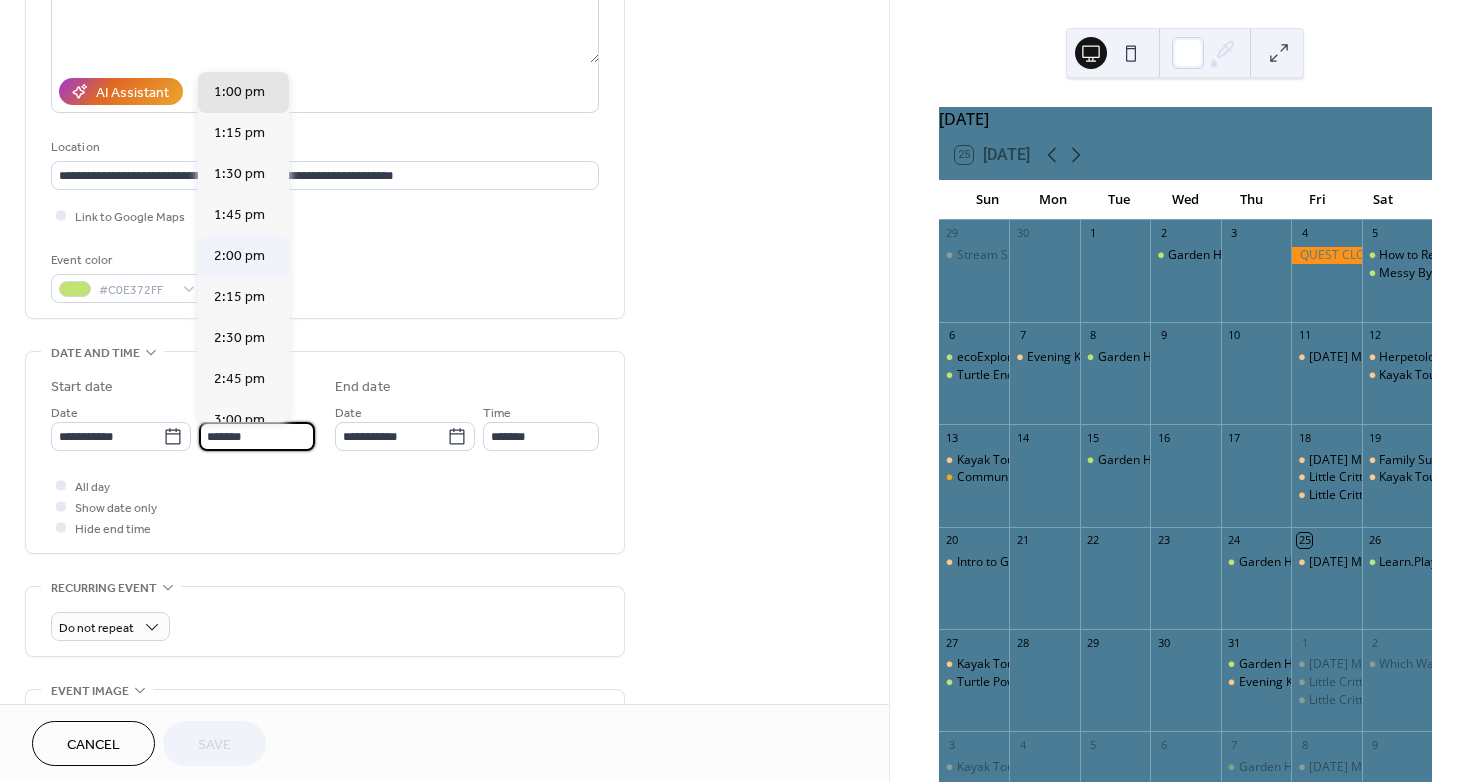 type on "*******" 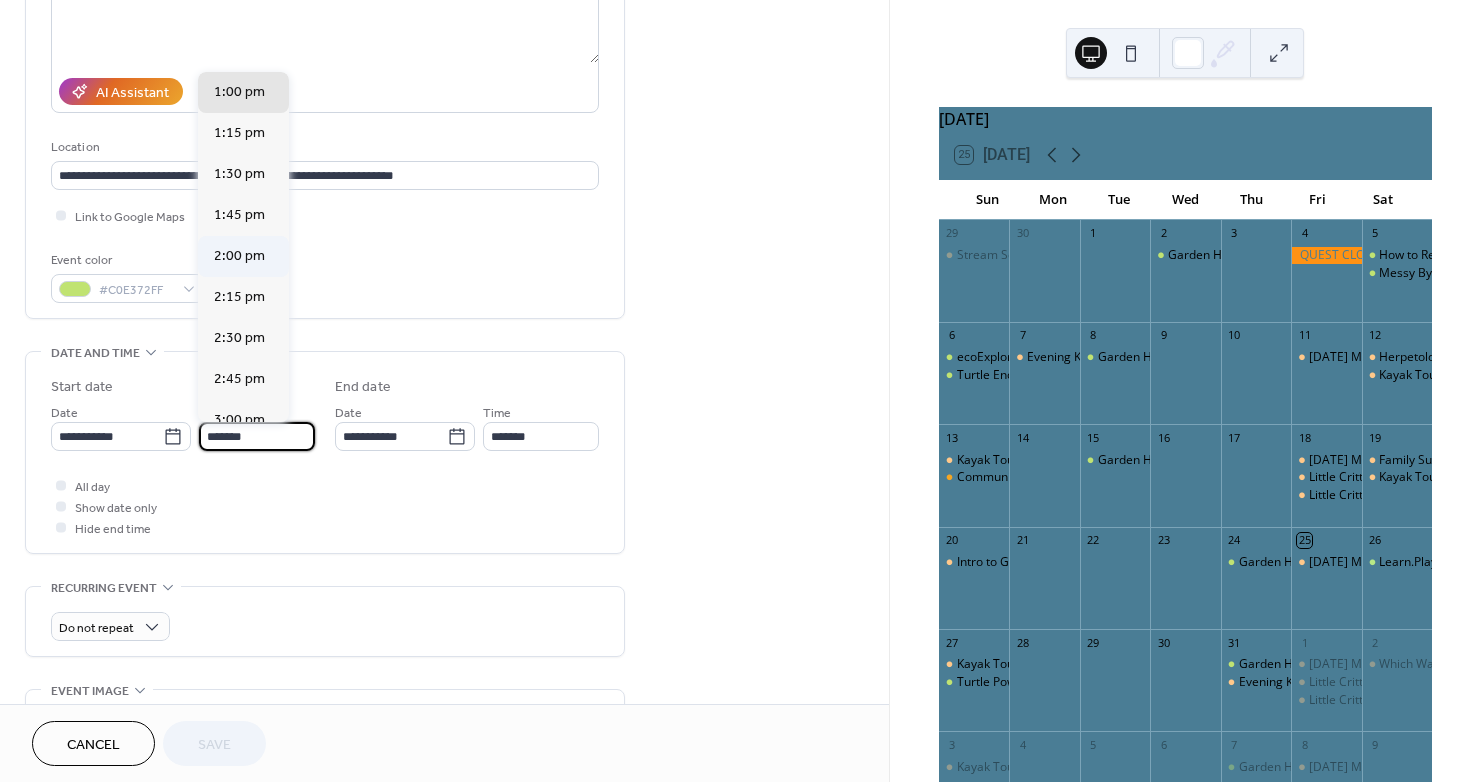 type on "*******" 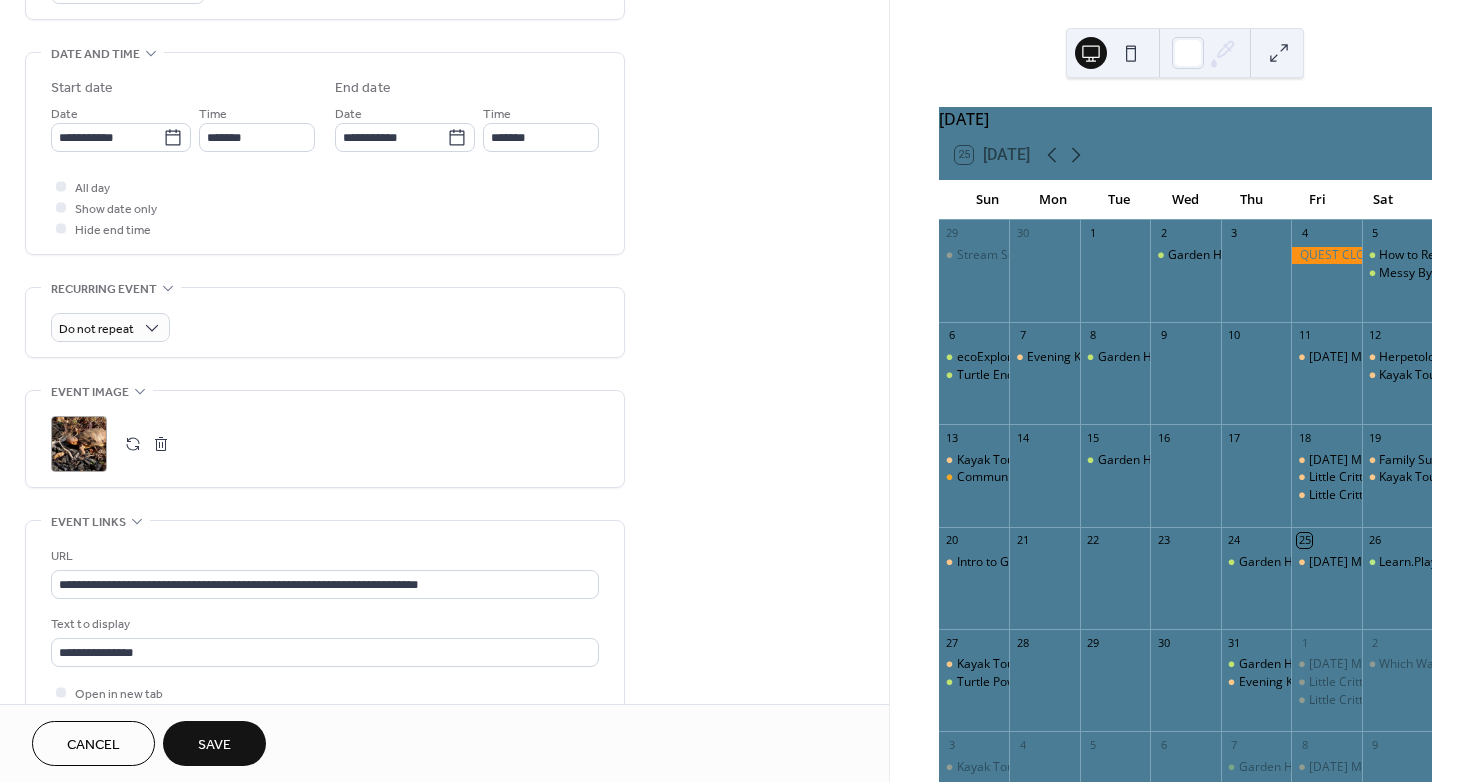 scroll, scrollTop: 600, scrollLeft: 0, axis: vertical 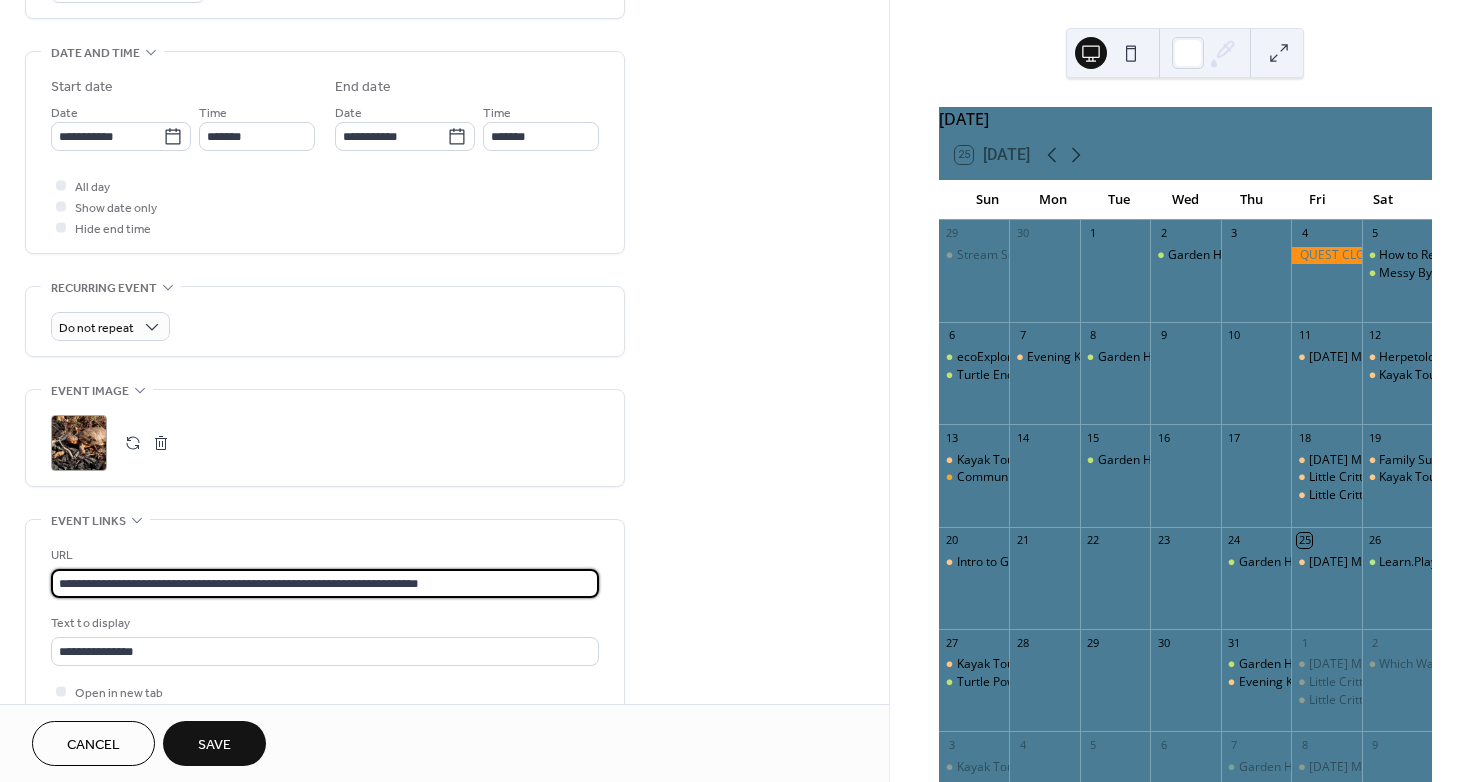 drag, startPoint x: 492, startPoint y: 580, endPoint x: -188, endPoint y: 604, distance: 680.4234 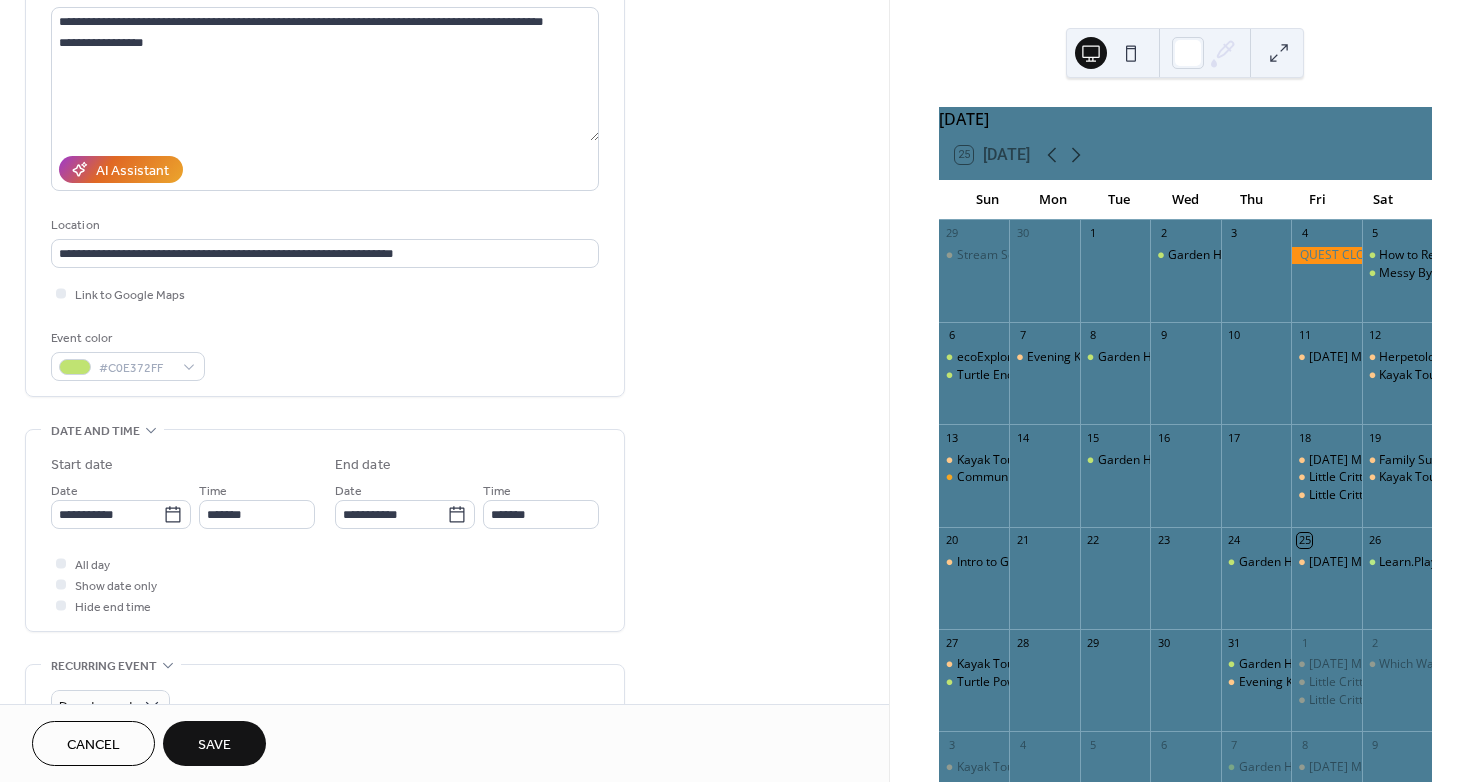scroll, scrollTop: 100, scrollLeft: 0, axis: vertical 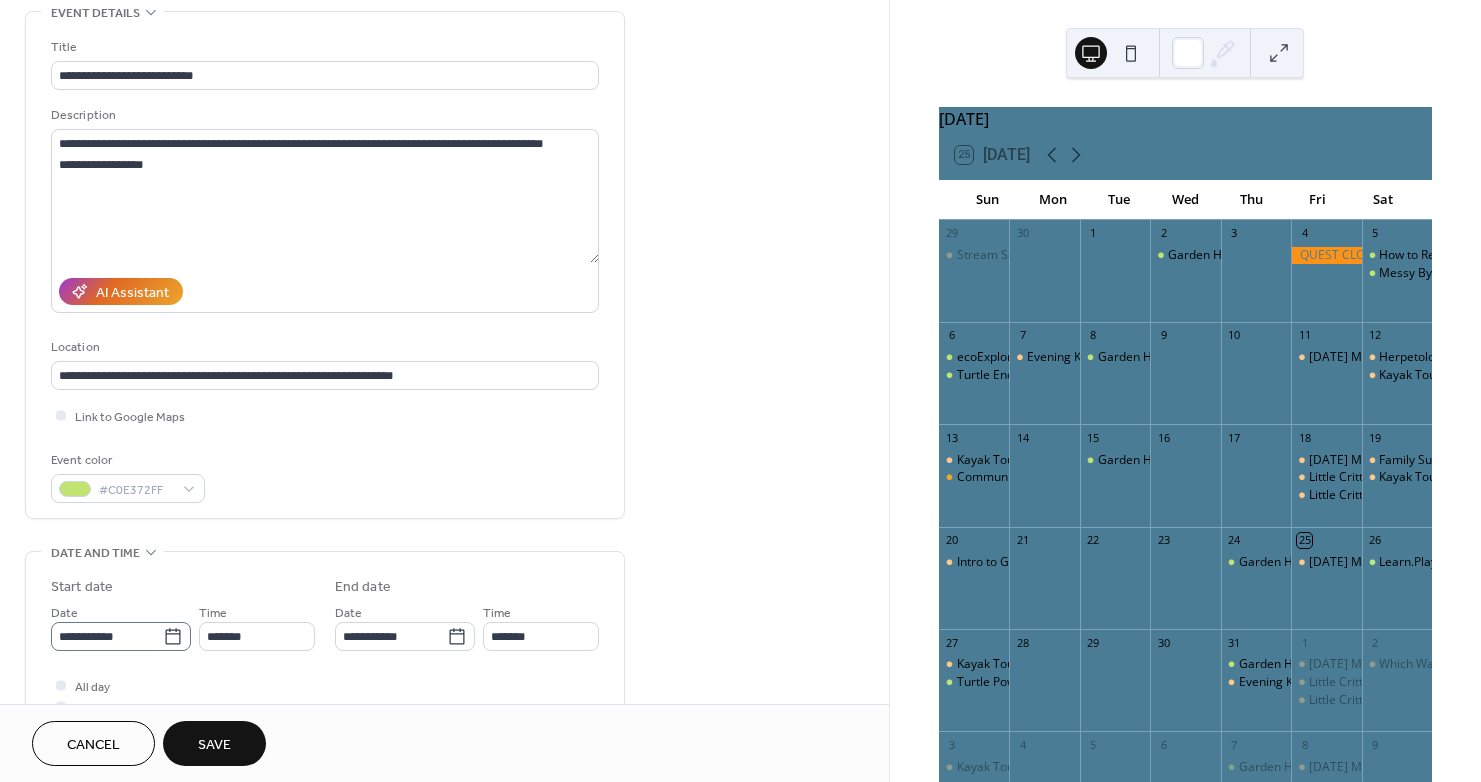 type on "**********" 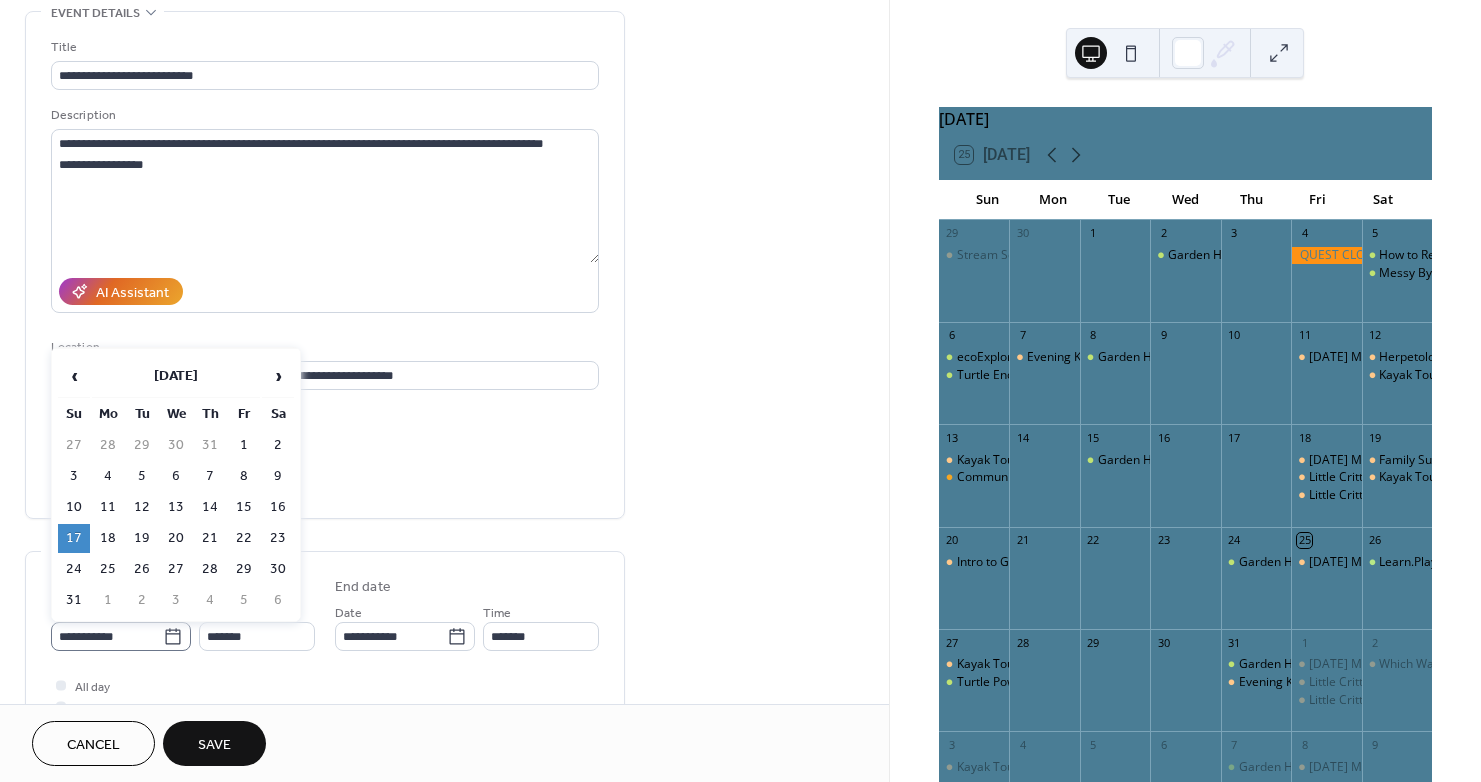 scroll, scrollTop: 0, scrollLeft: 0, axis: both 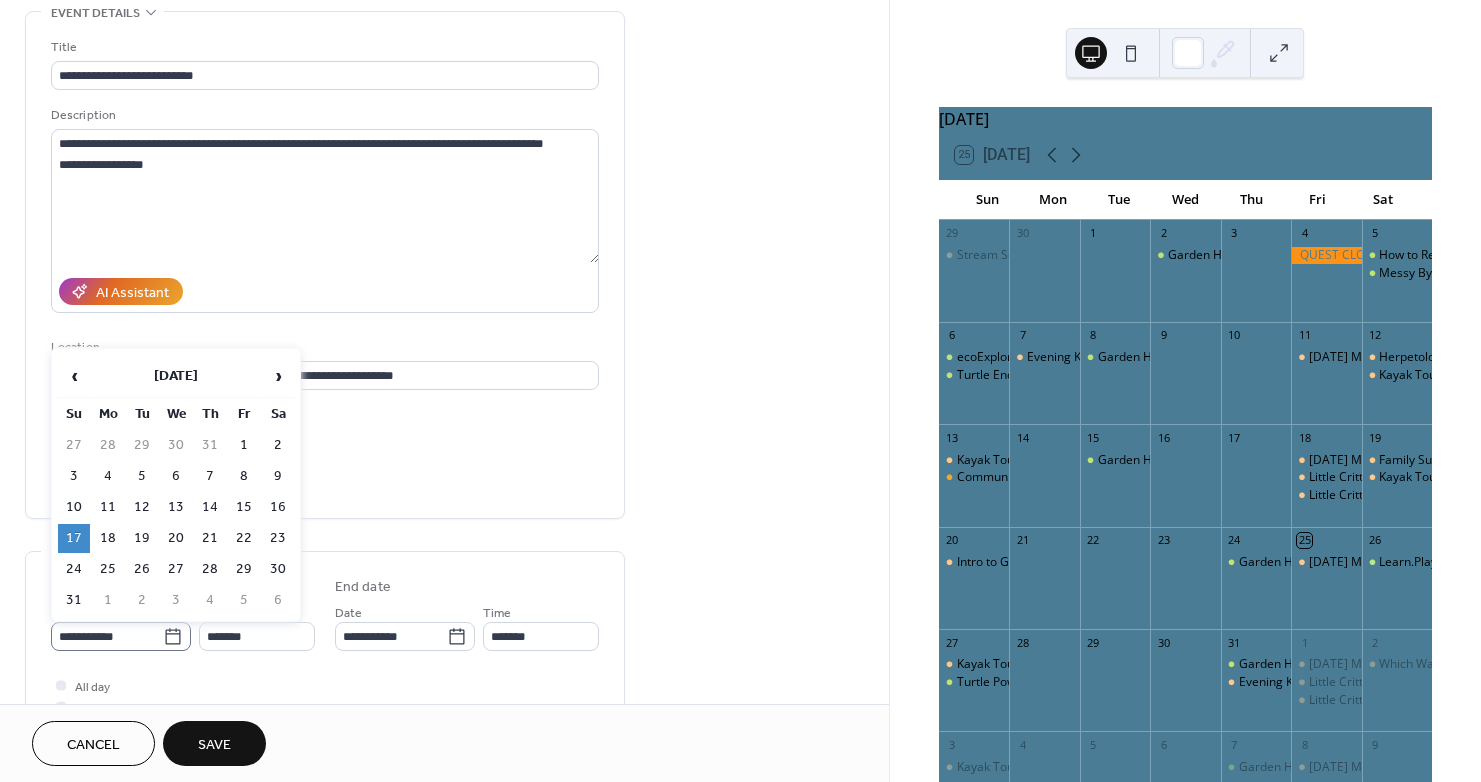 click 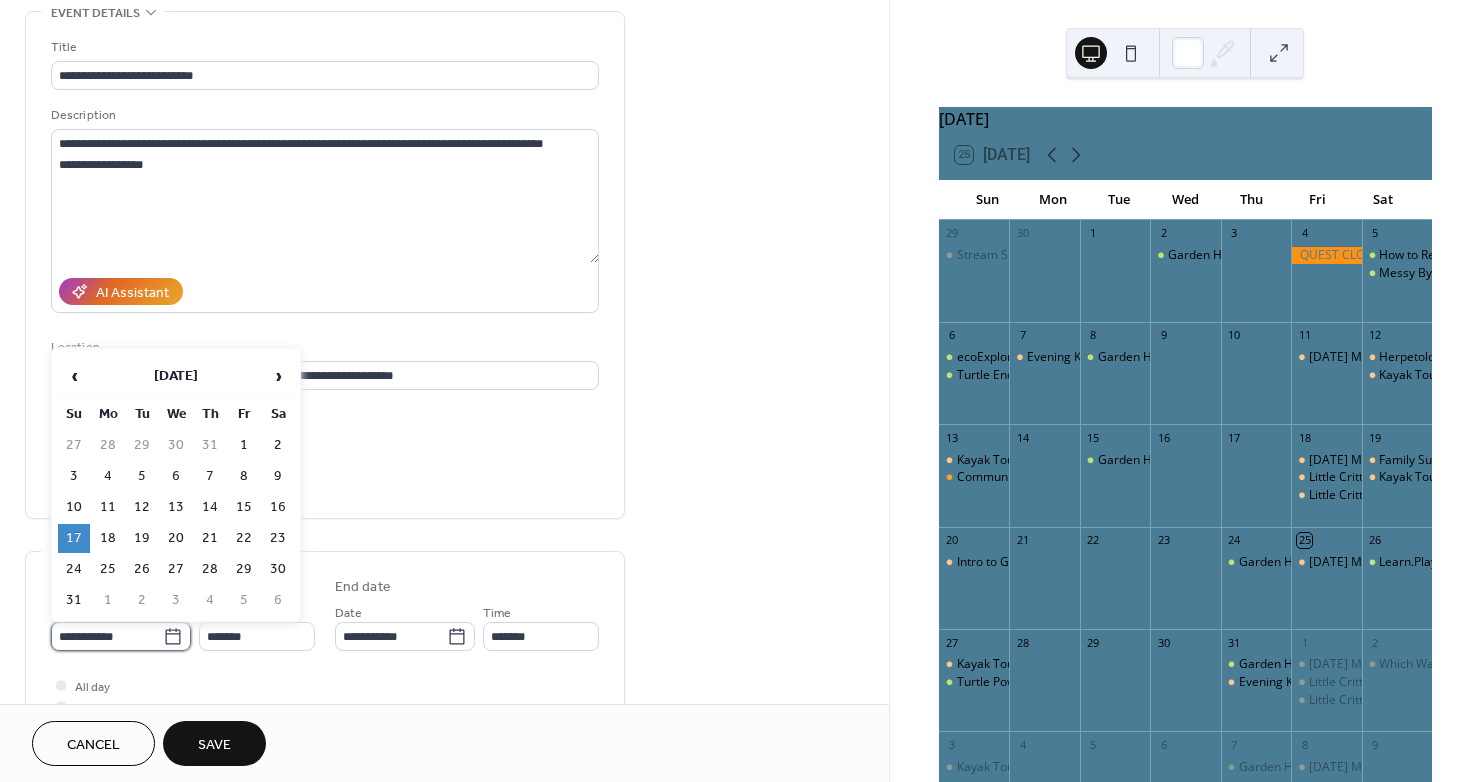 click on "**********" at bounding box center [107, 636] 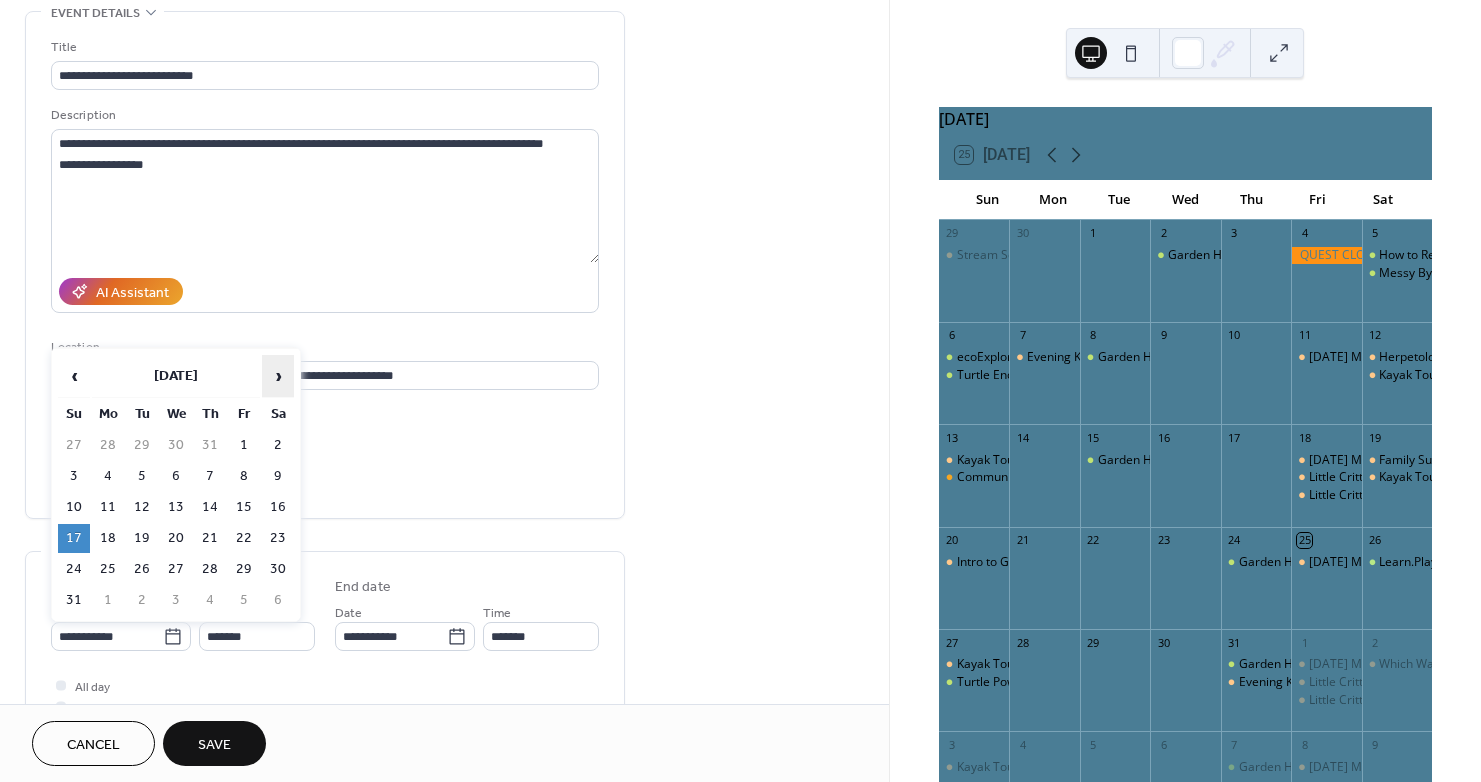 click on "›" at bounding box center [278, 376] 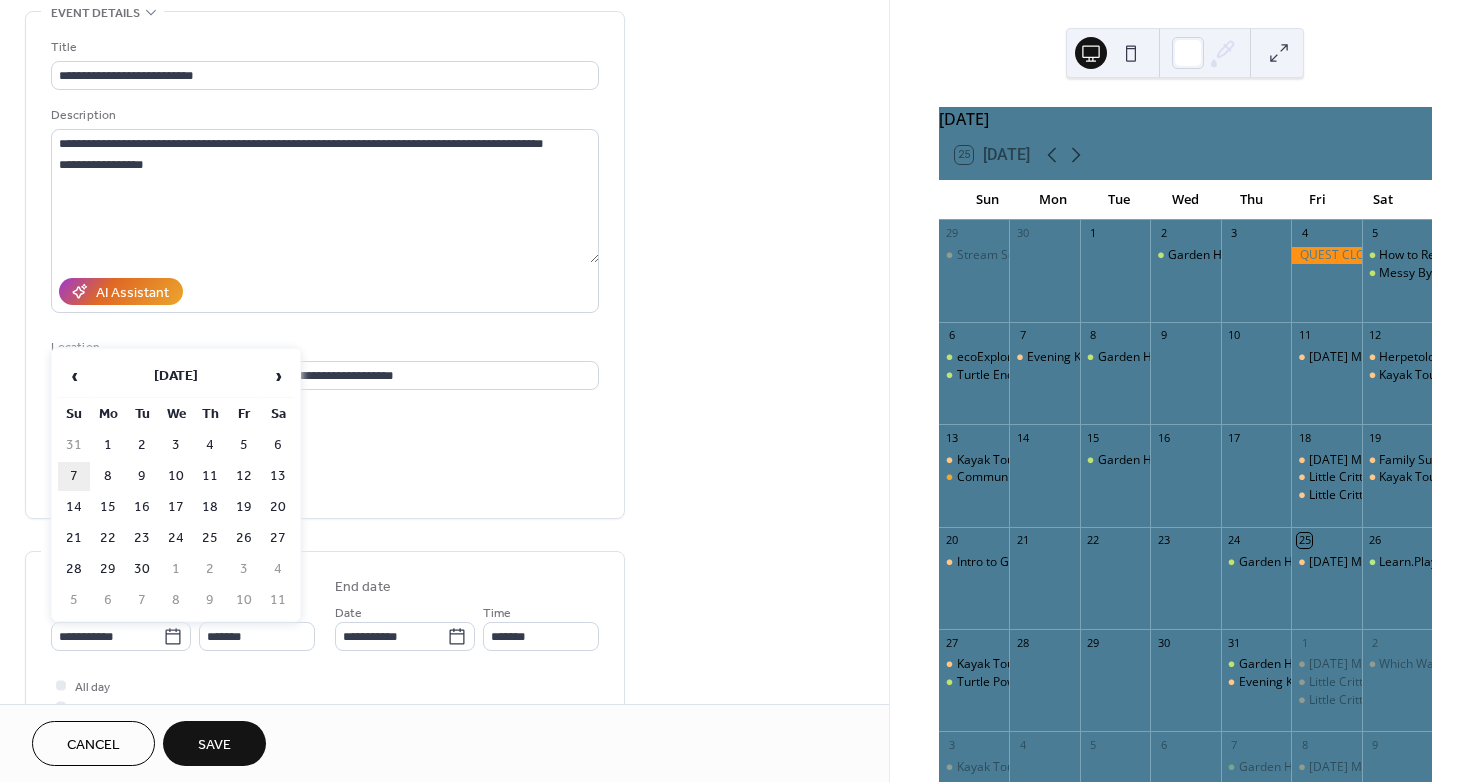 click on "7" at bounding box center [74, 476] 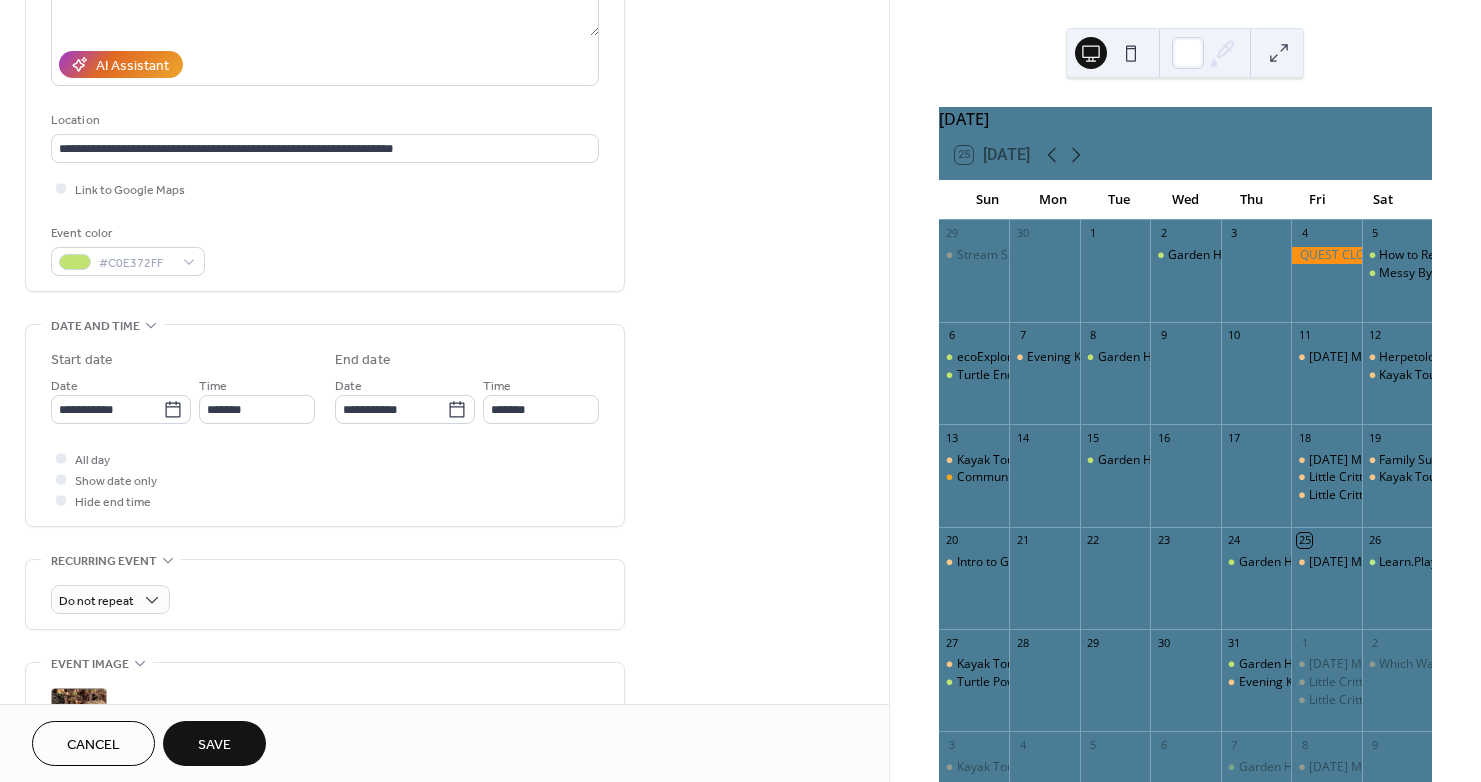 scroll, scrollTop: 500, scrollLeft: 0, axis: vertical 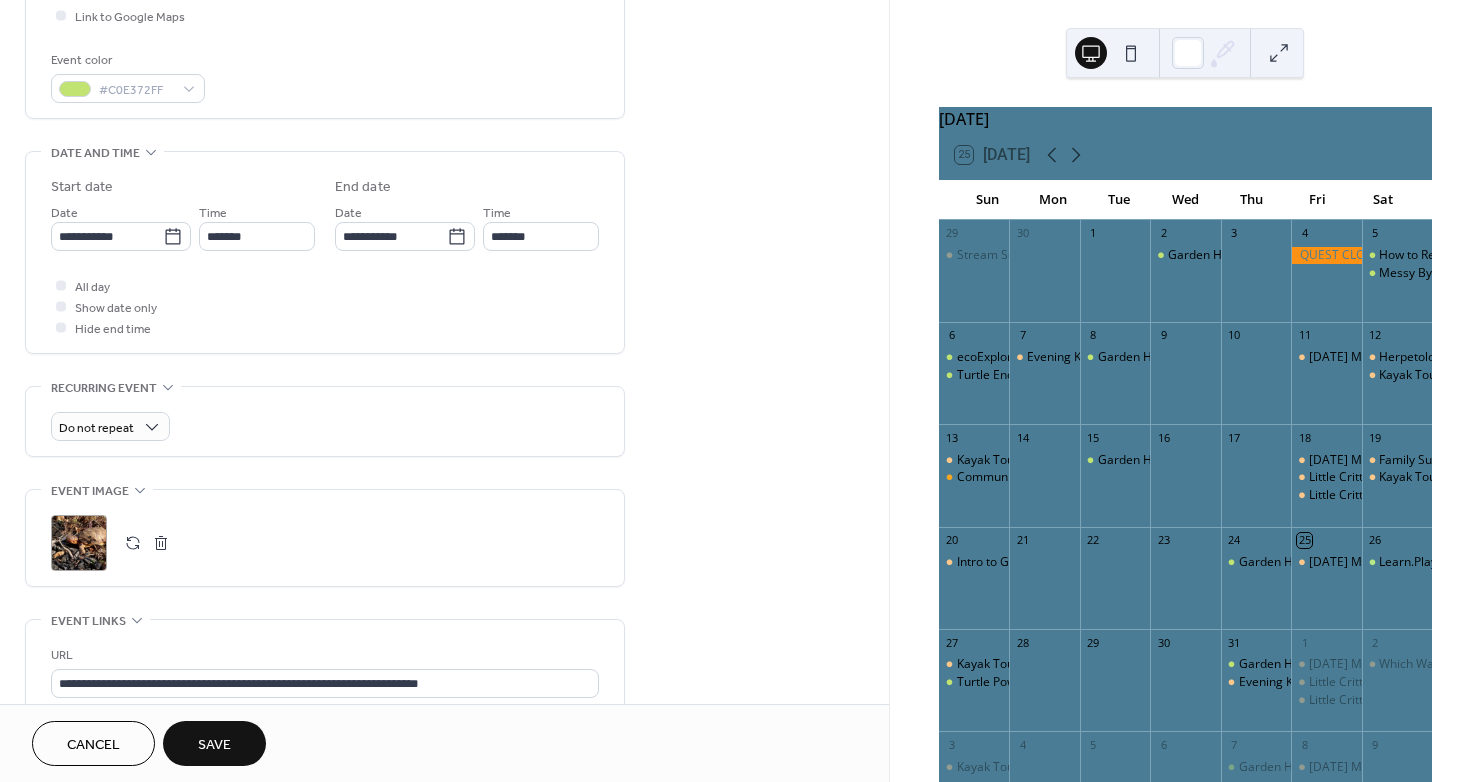 click on "Save" at bounding box center [214, 743] 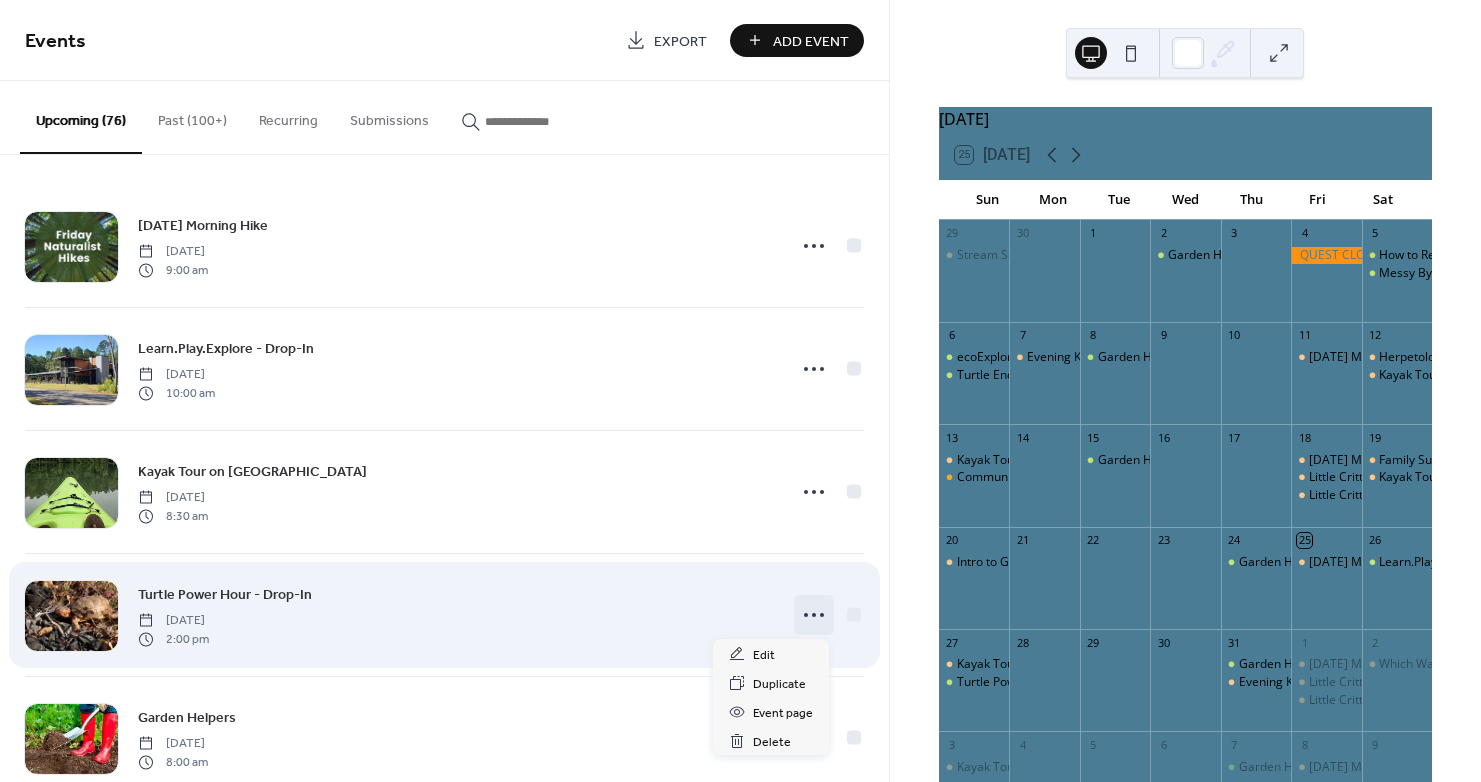 click 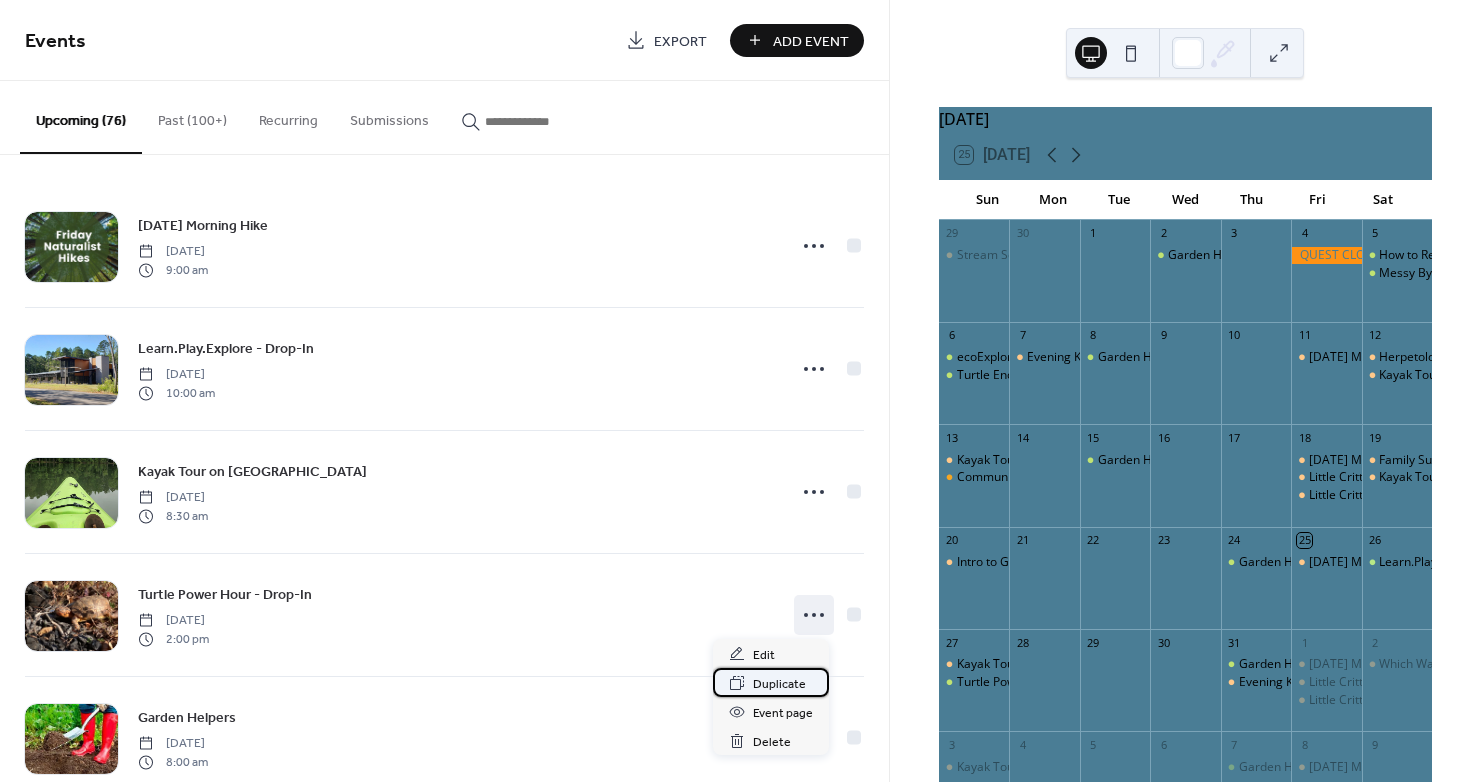 click on "Duplicate" at bounding box center [779, 684] 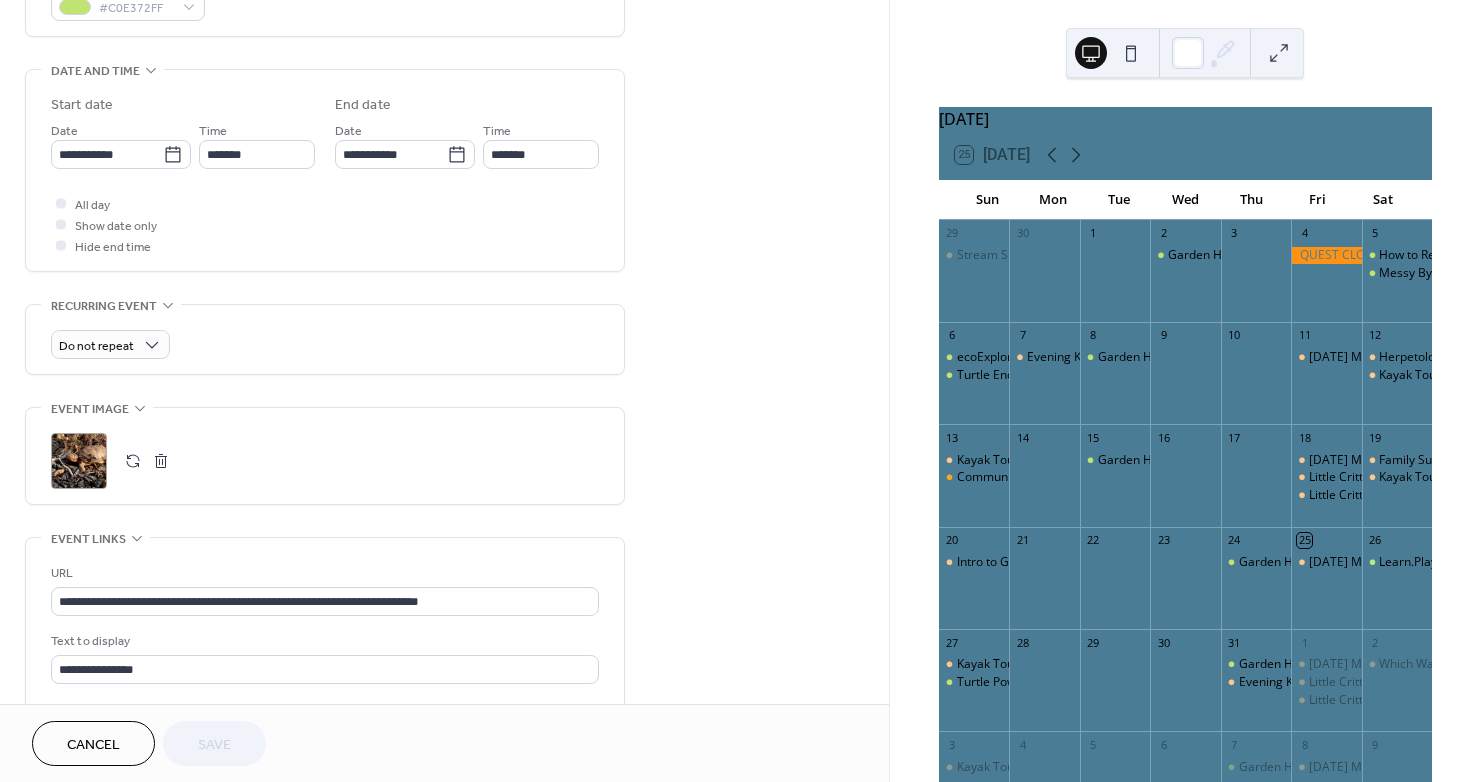 scroll, scrollTop: 600, scrollLeft: 0, axis: vertical 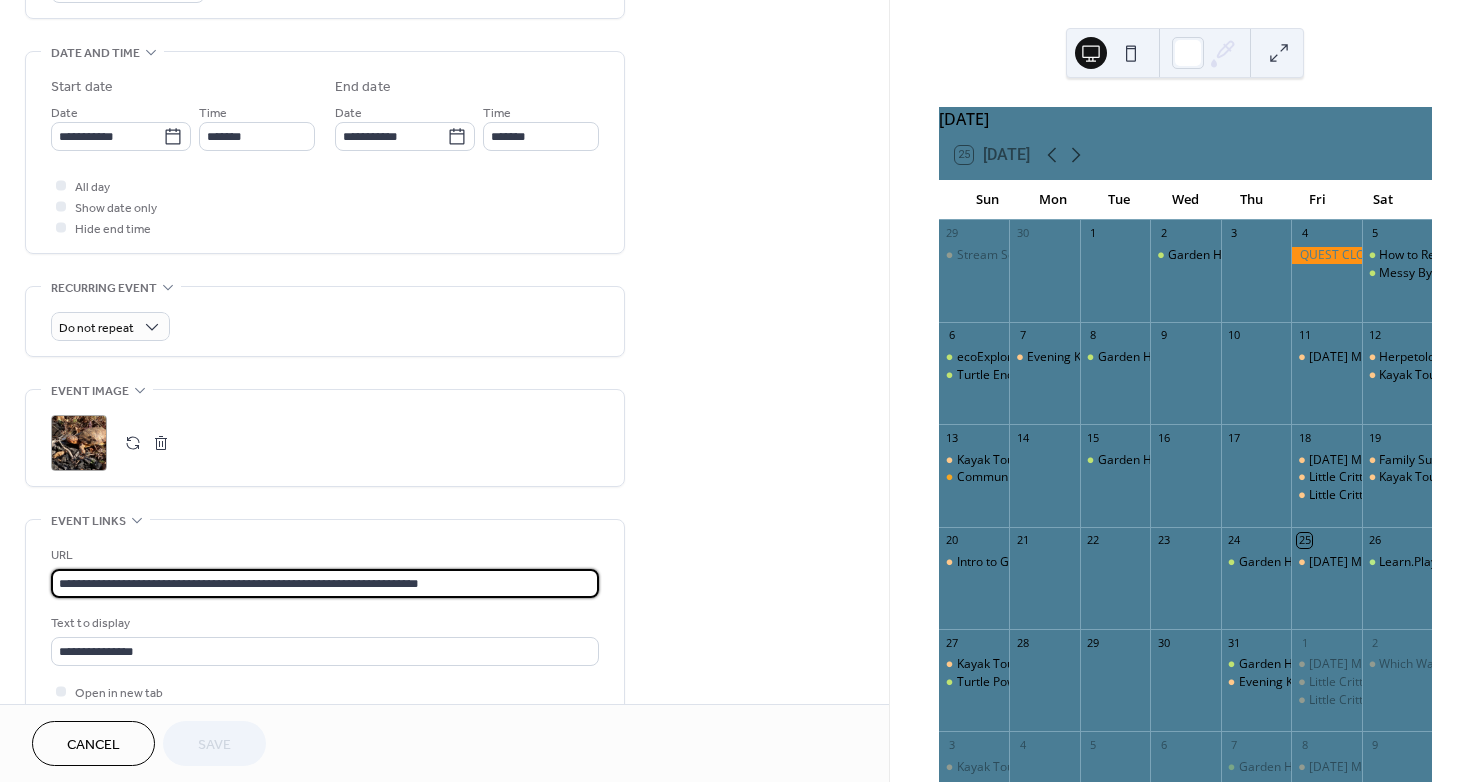 drag, startPoint x: 507, startPoint y: 586, endPoint x: -105, endPoint y: 637, distance: 614.12134 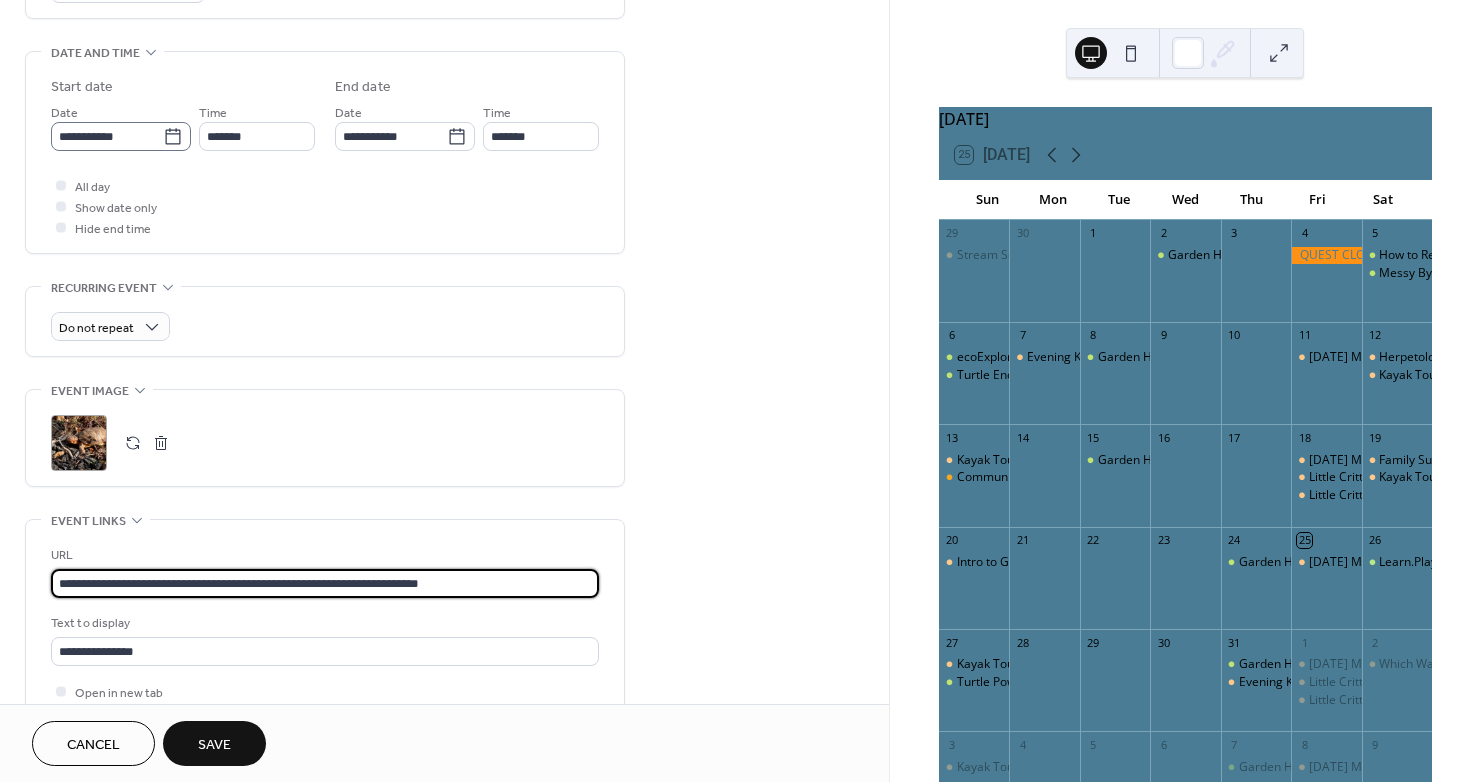 type on "**********" 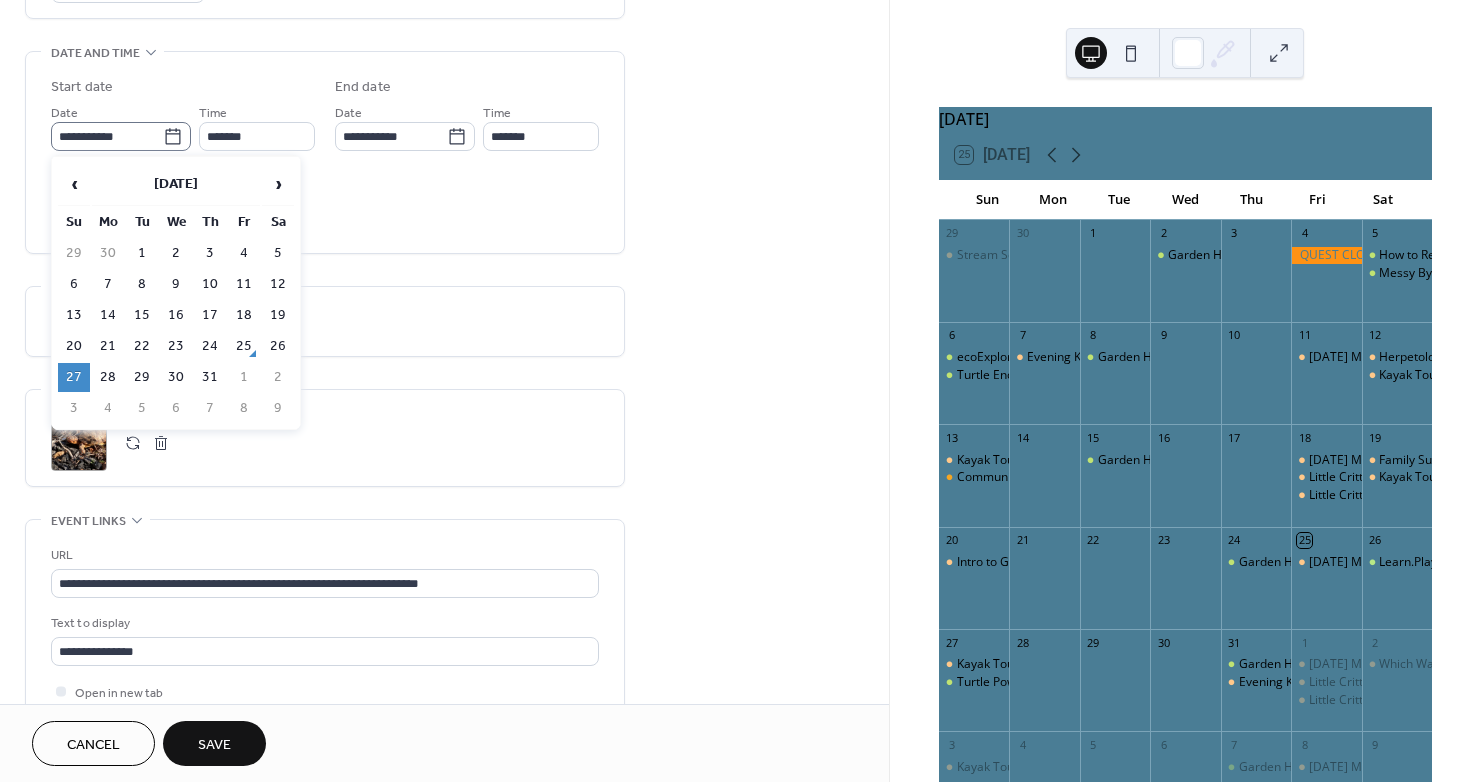 scroll, scrollTop: 0, scrollLeft: 0, axis: both 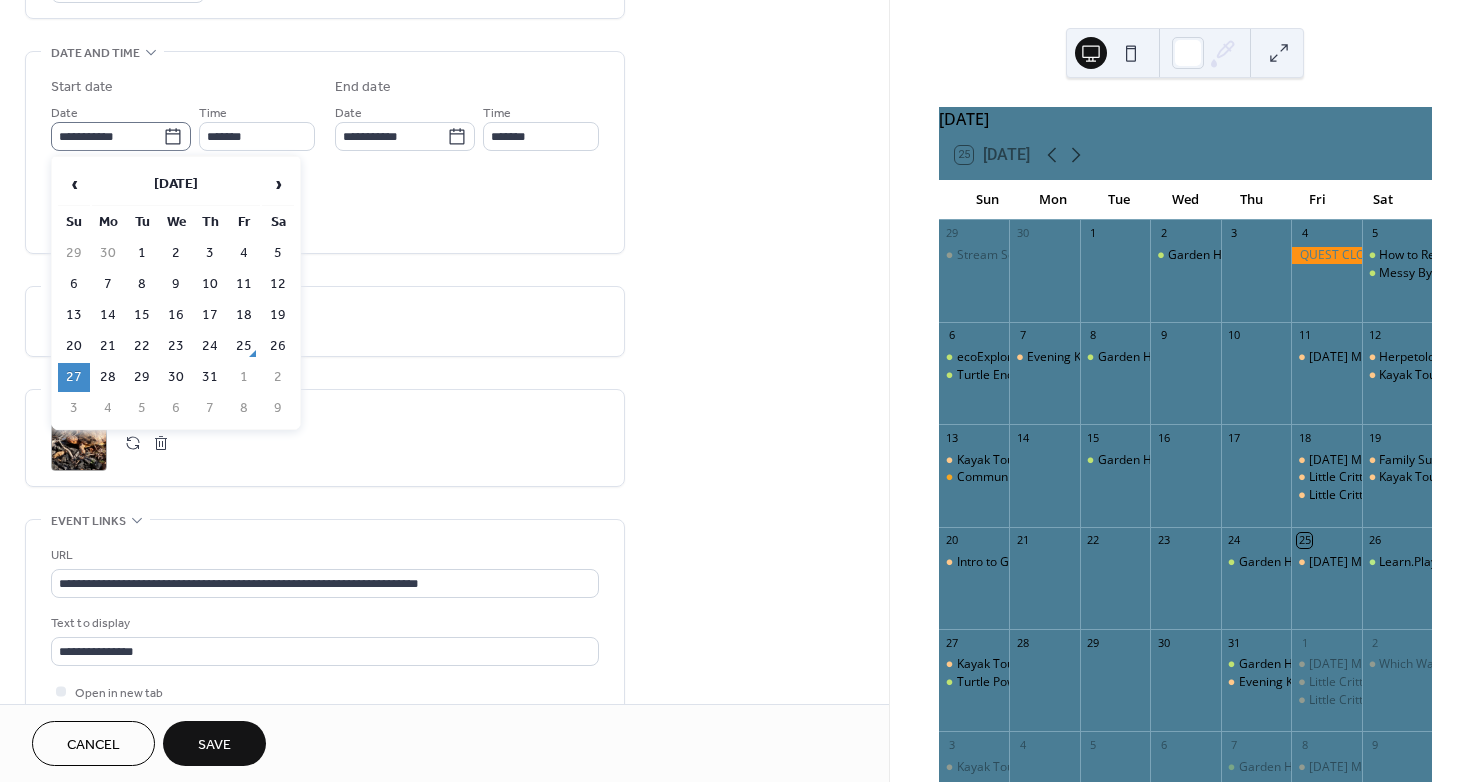click 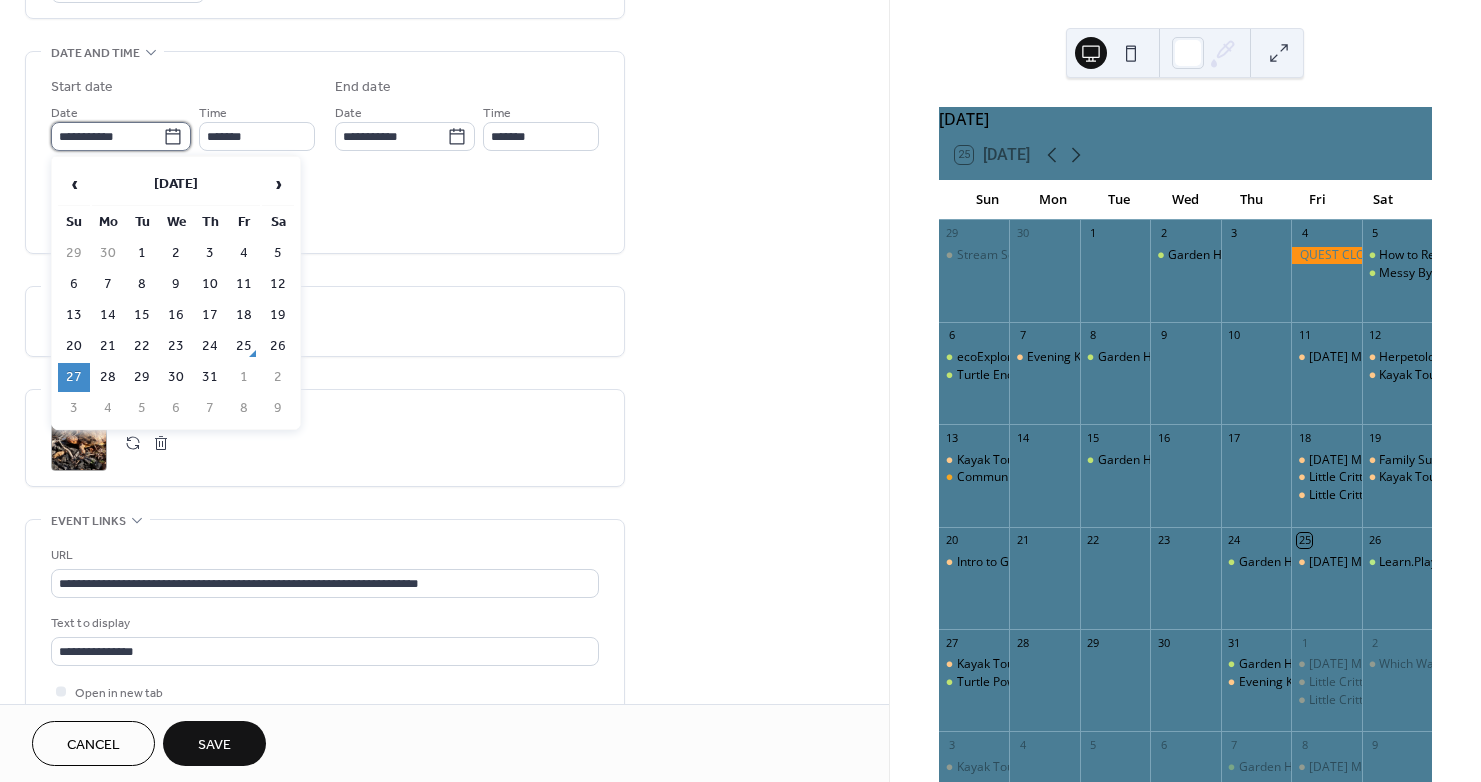 click on "**********" at bounding box center (107, 136) 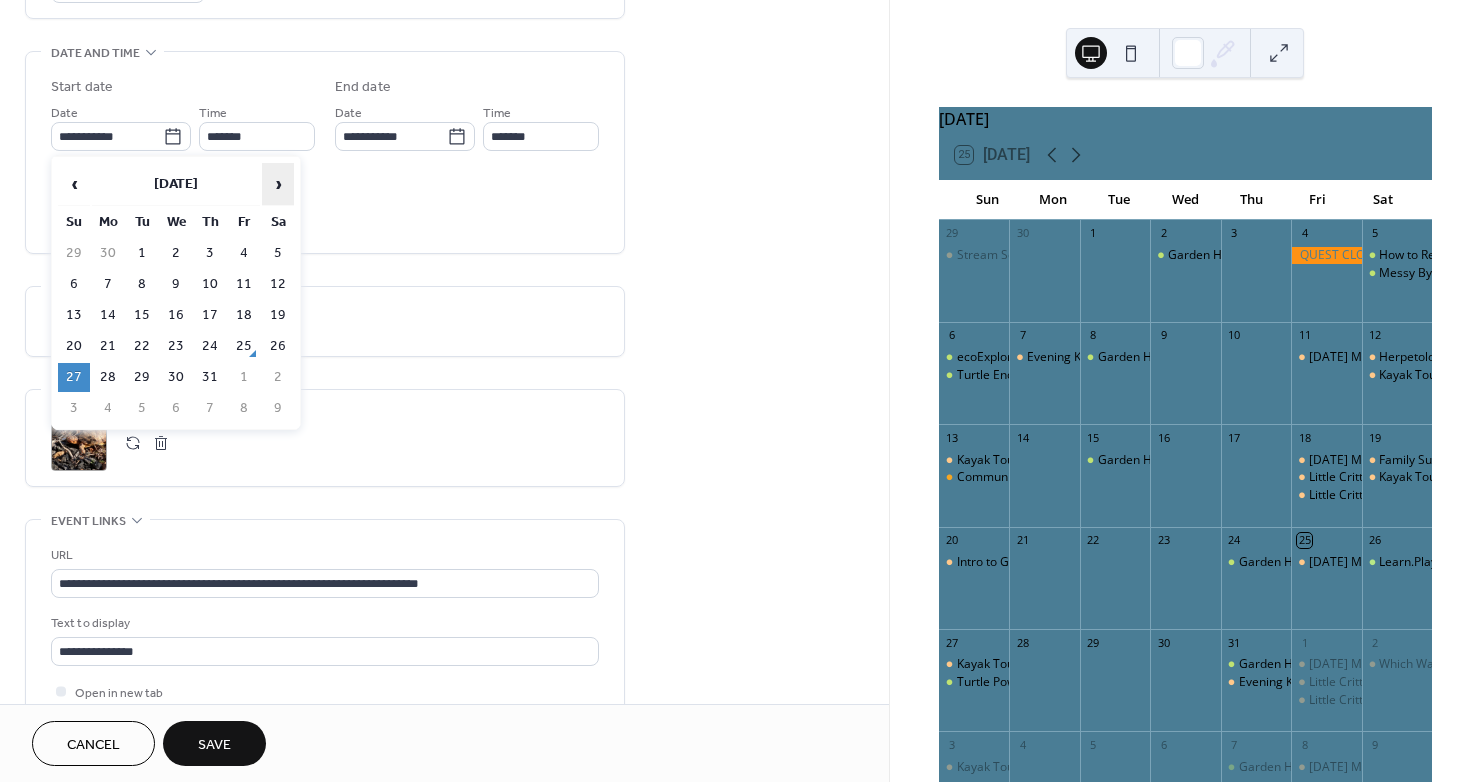 click on "›" at bounding box center (278, 184) 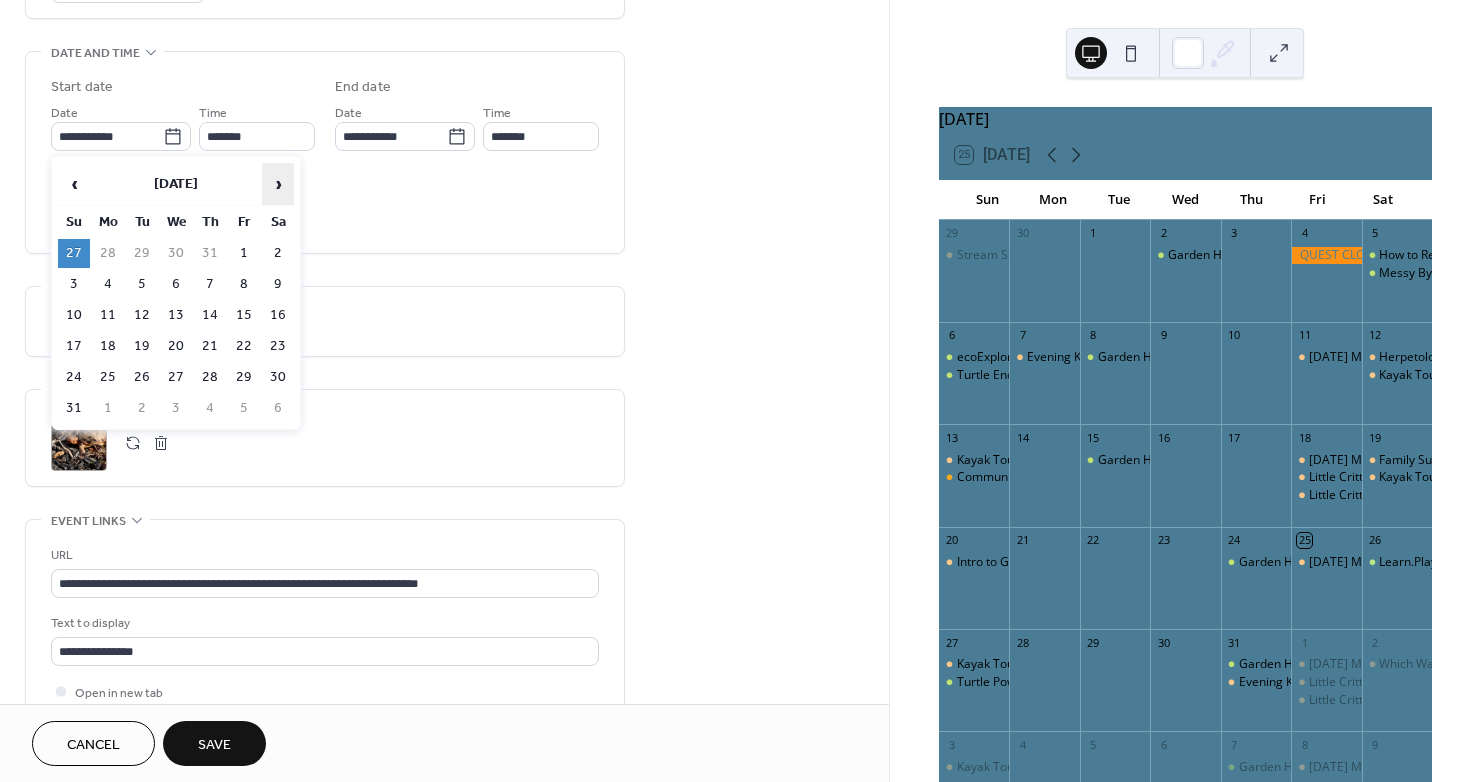 click on "›" at bounding box center [278, 184] 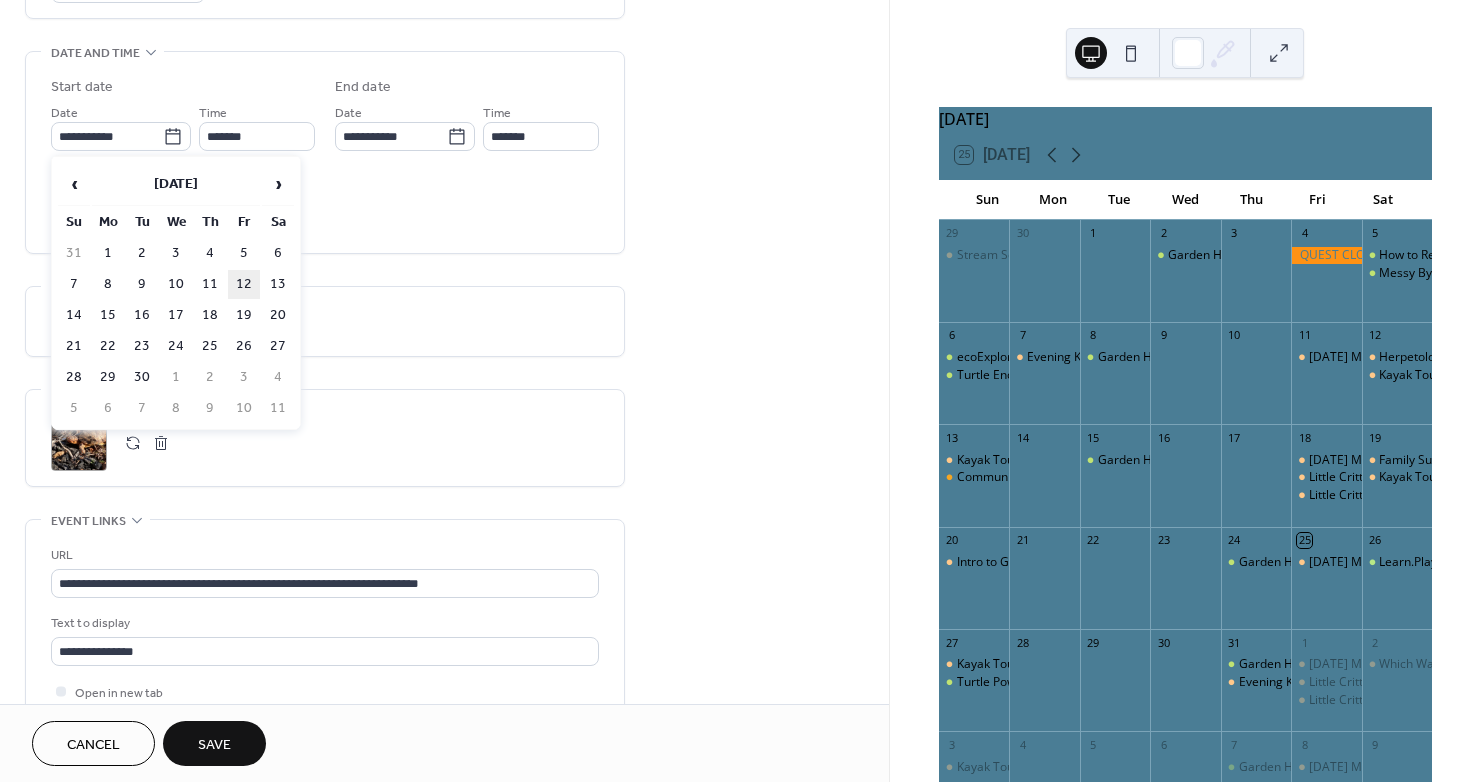 click on "12" at bounding box center (244, 284) 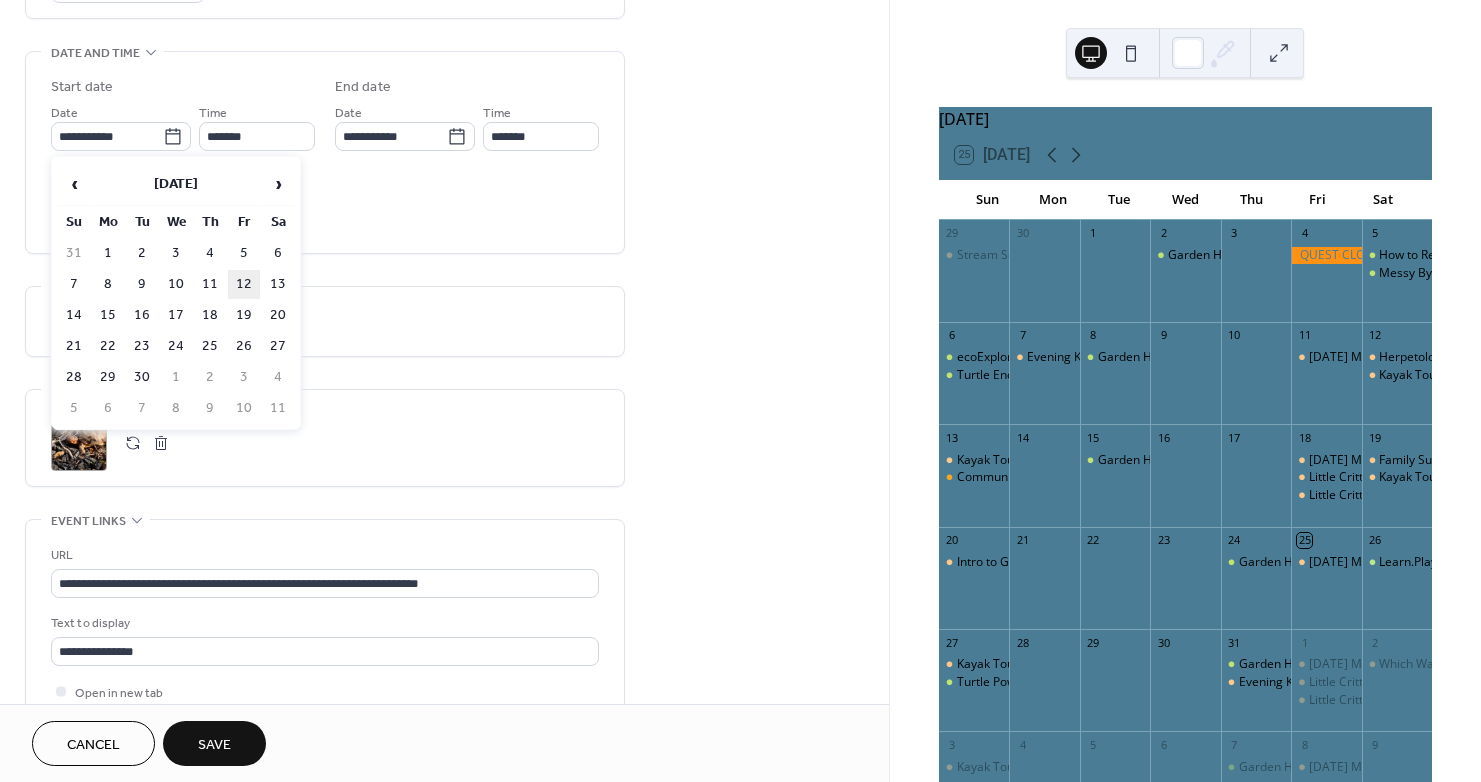 type on "**********" 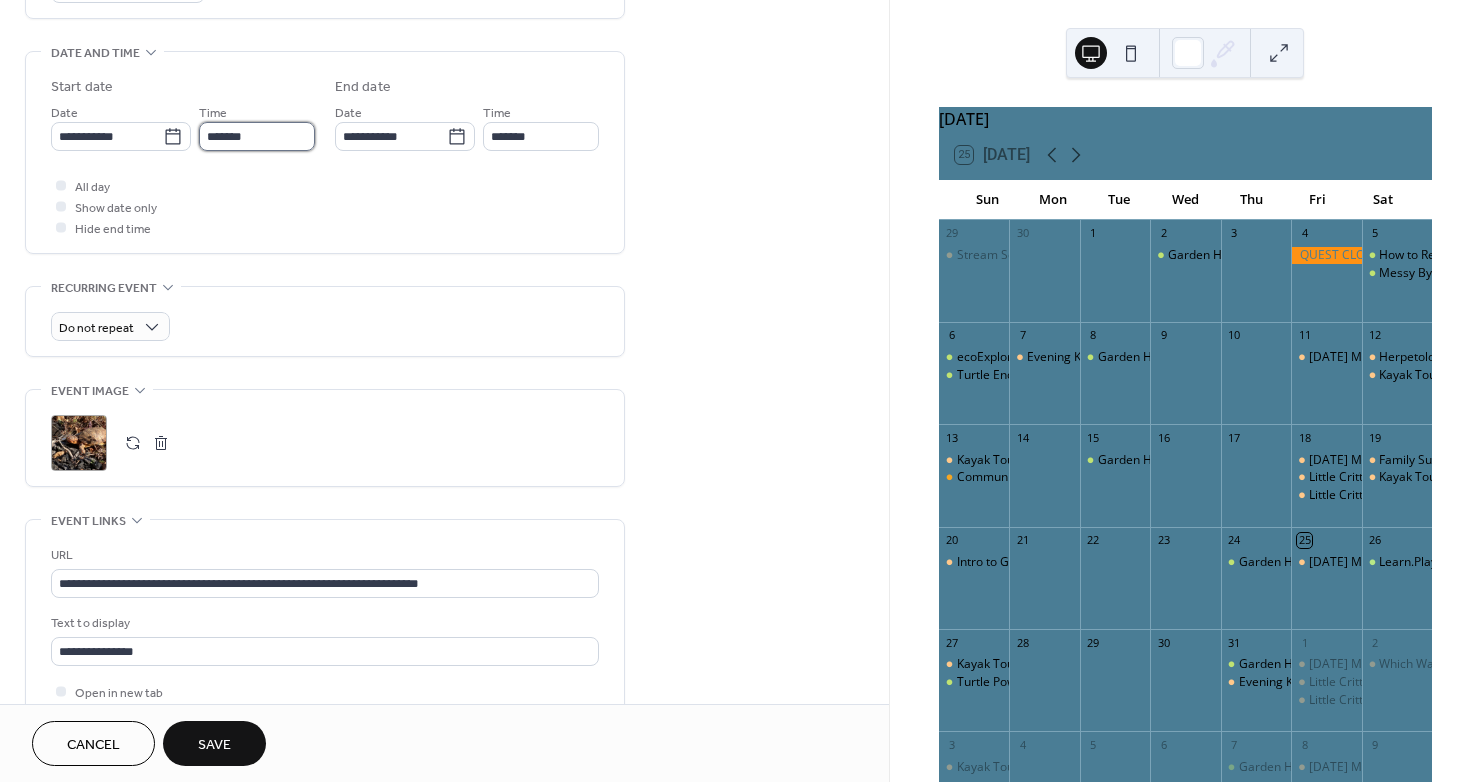 click on "*******" at bounding box center (257, 136) 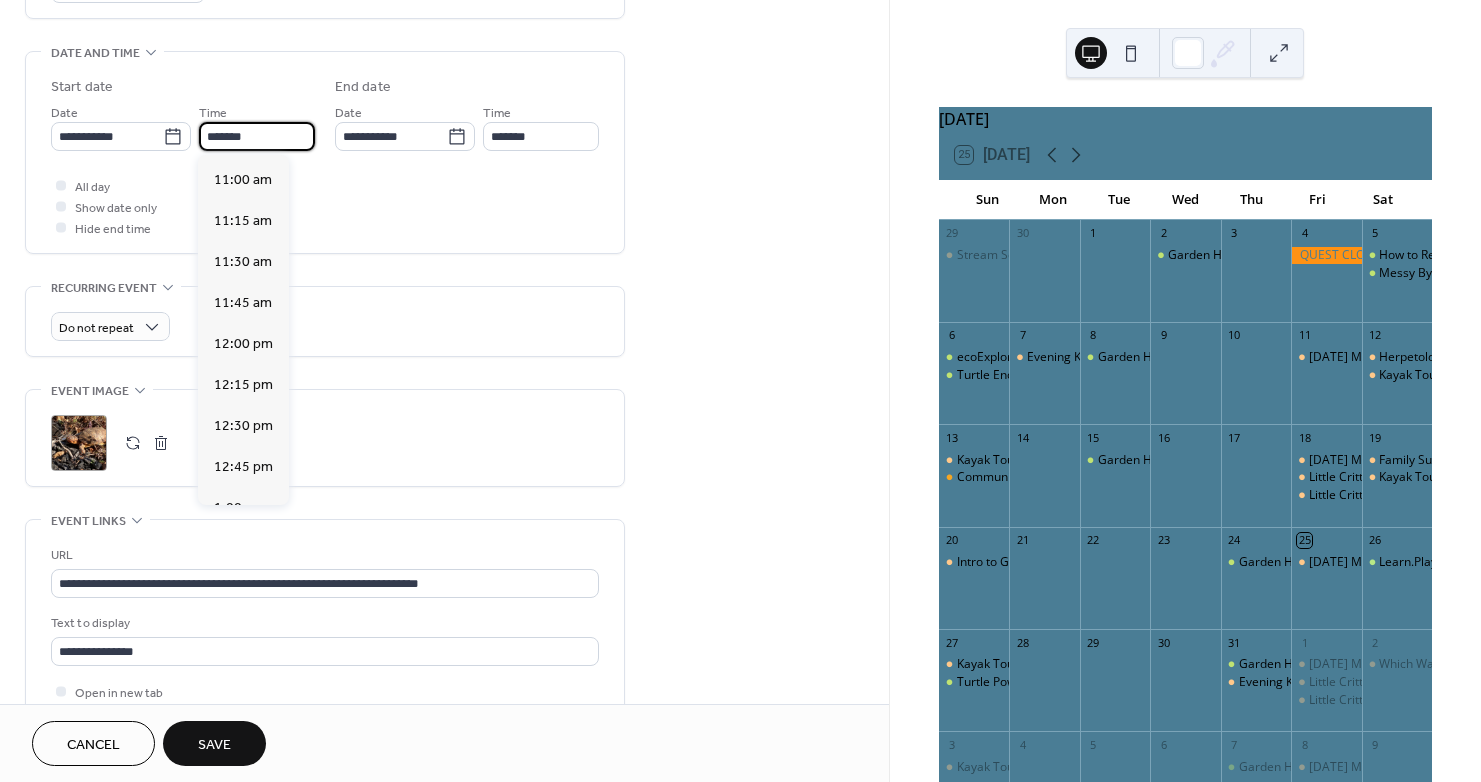 scroll, scrollTop: 1796, scrollLeft: 0, axis: vertical 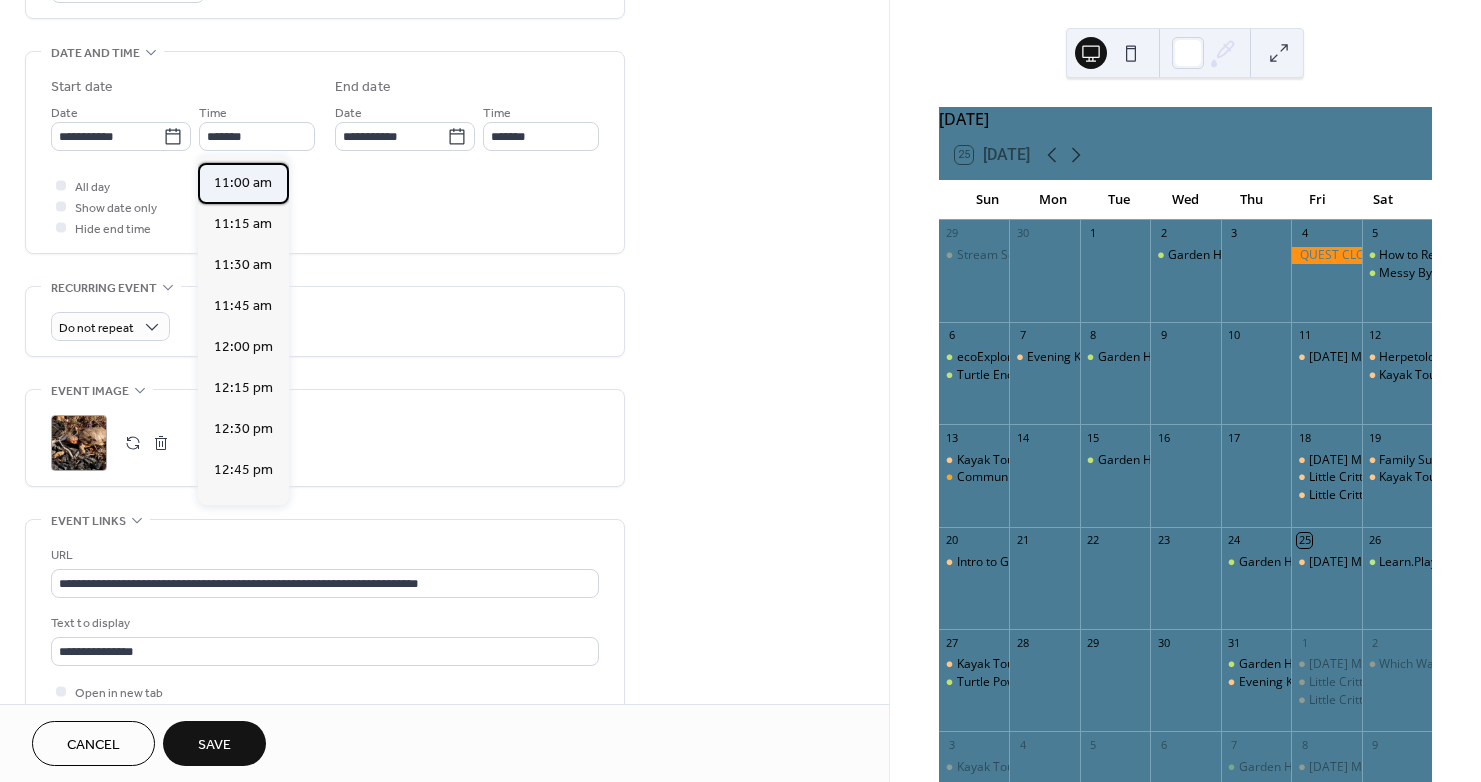 click on "11:00 am" at bounding box center [243, 183] 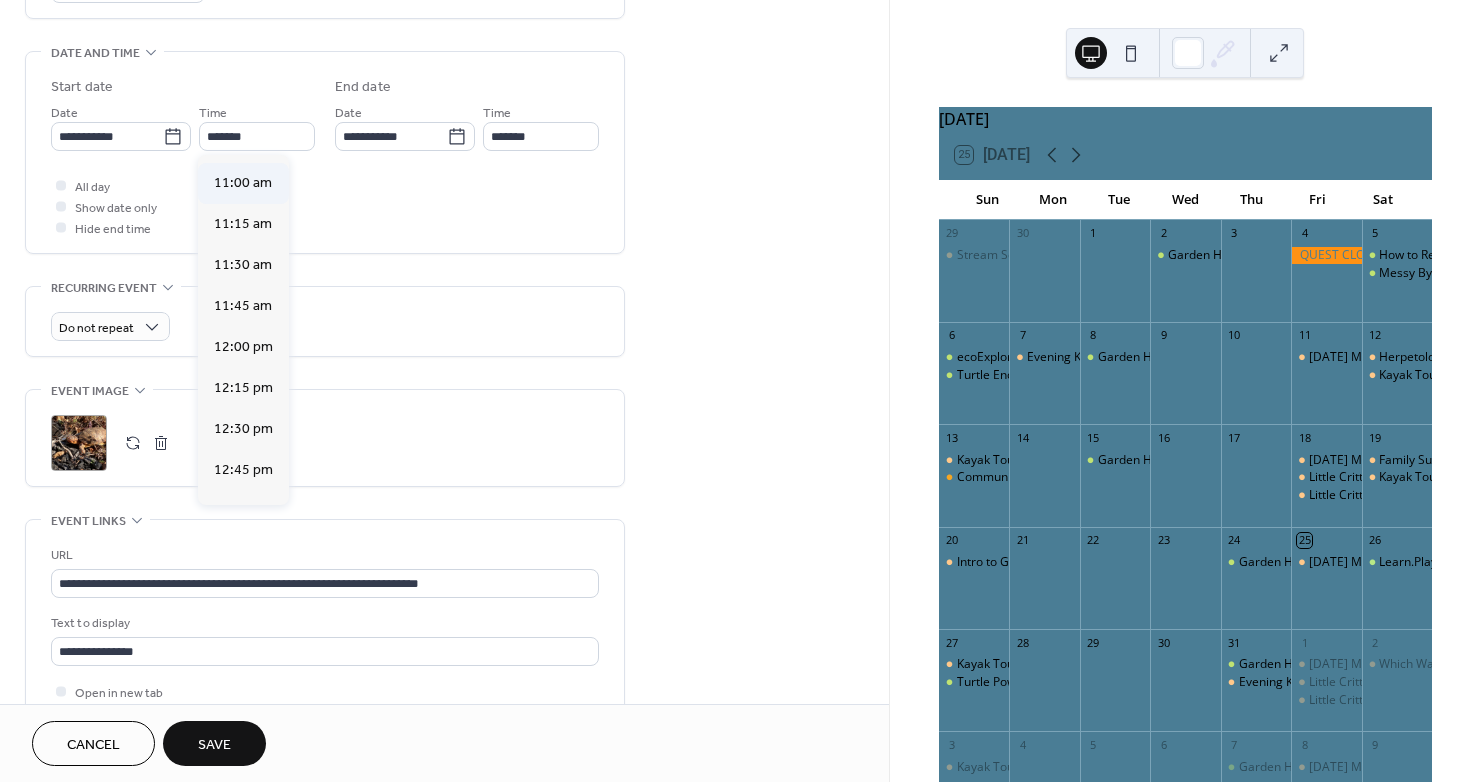 type on "********" 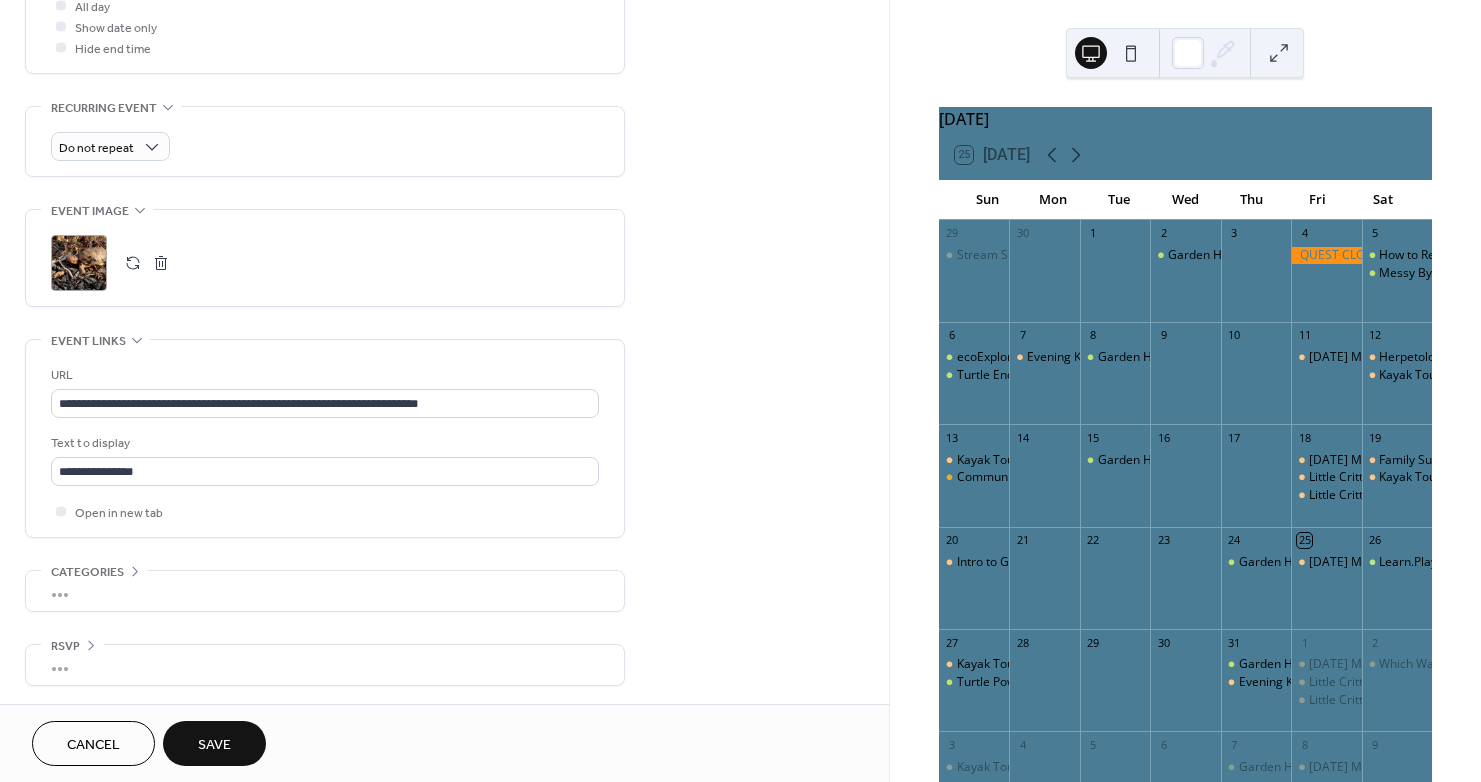 scroll, scrollTop: 782, scrollLeft: 0, axis: vertical 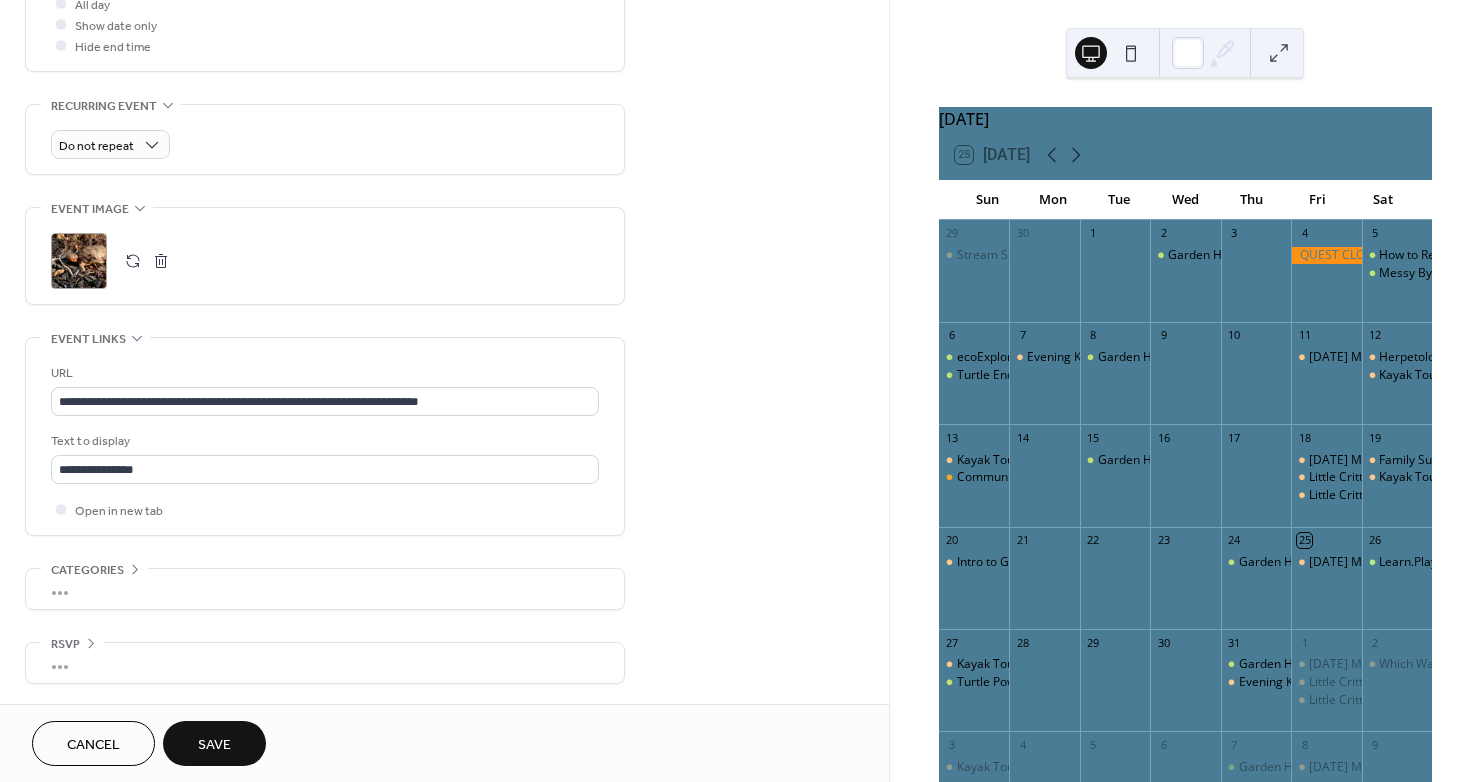 click on "Save" at bounding box center (214, 743) 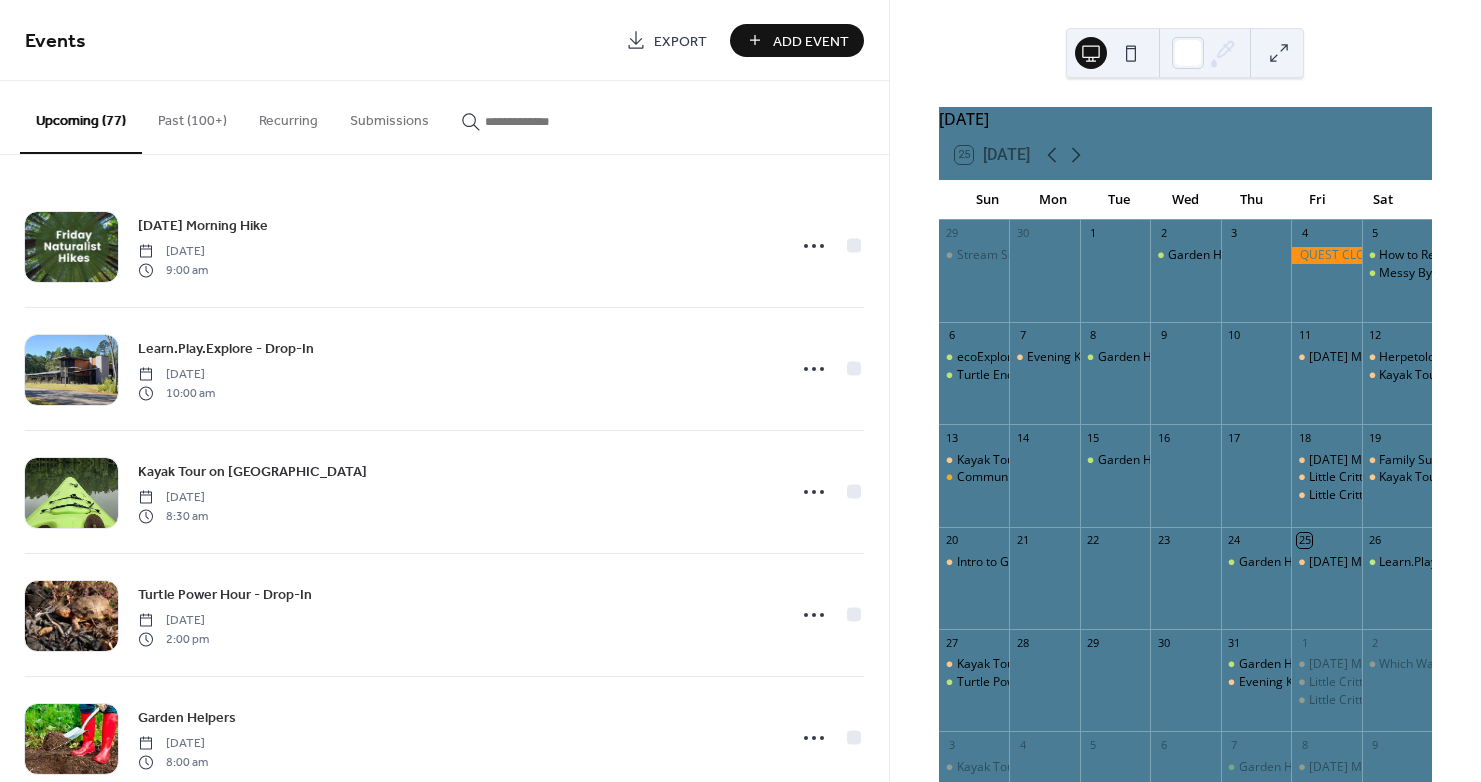 click at bounding box center [545, 121] 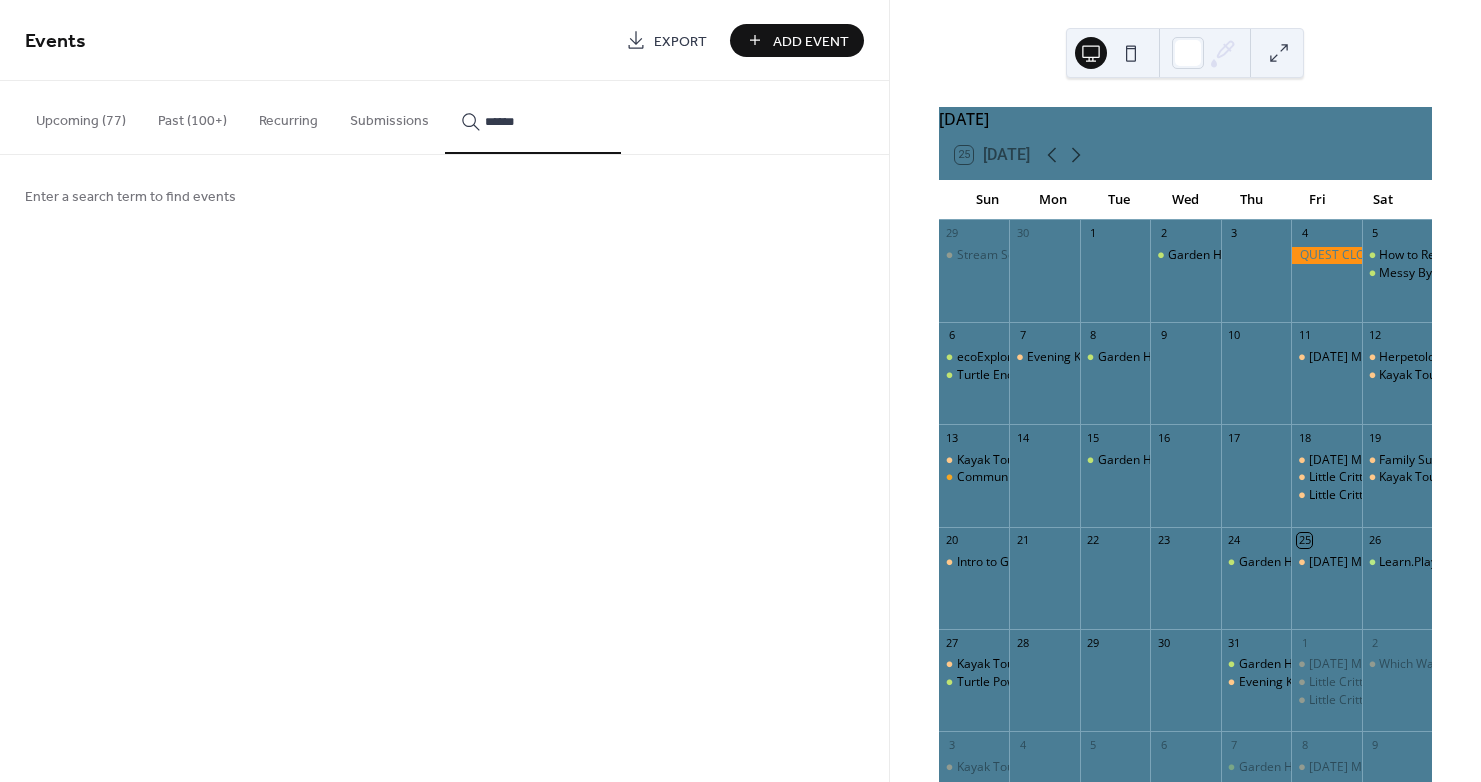 click on "*****" at bounding box center (533, 117) 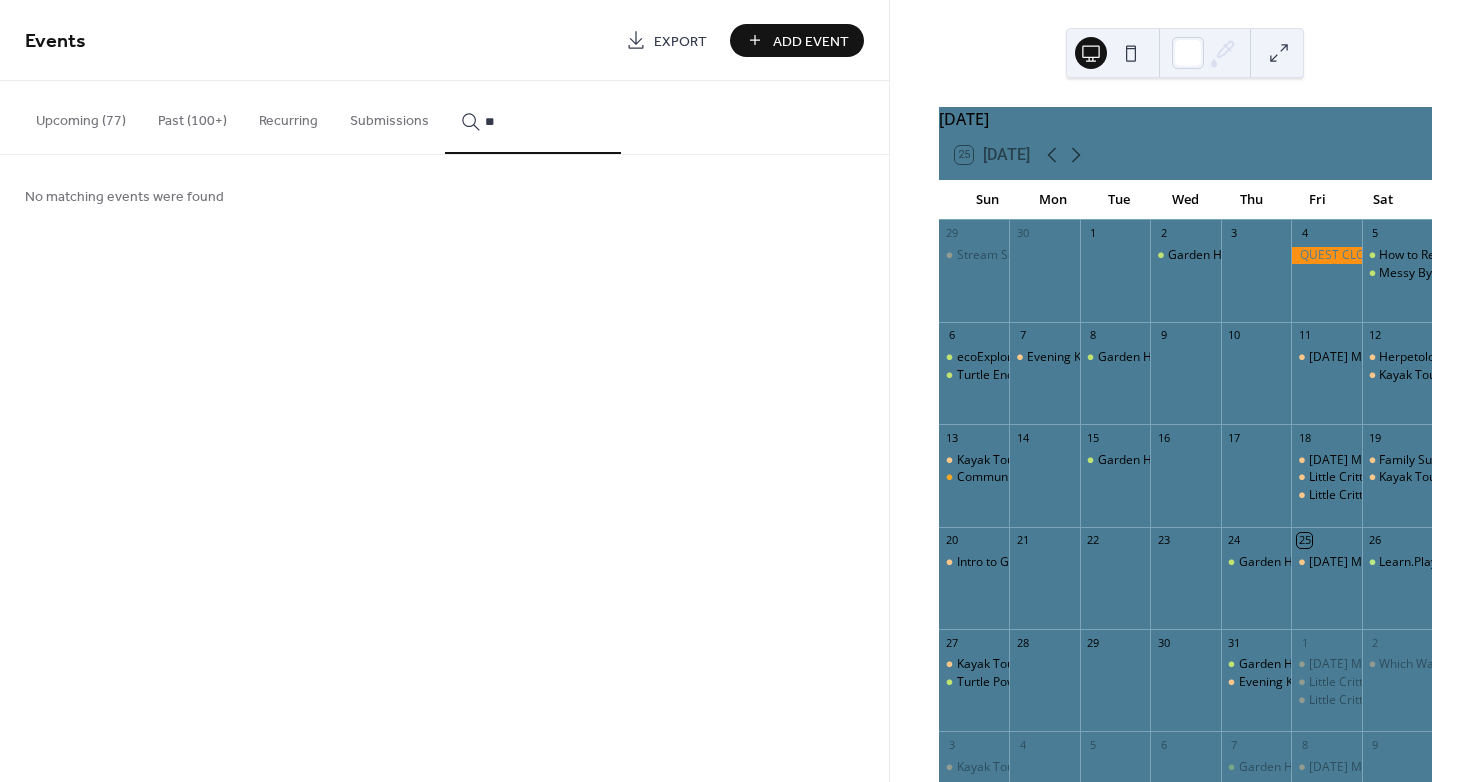 type on "*" 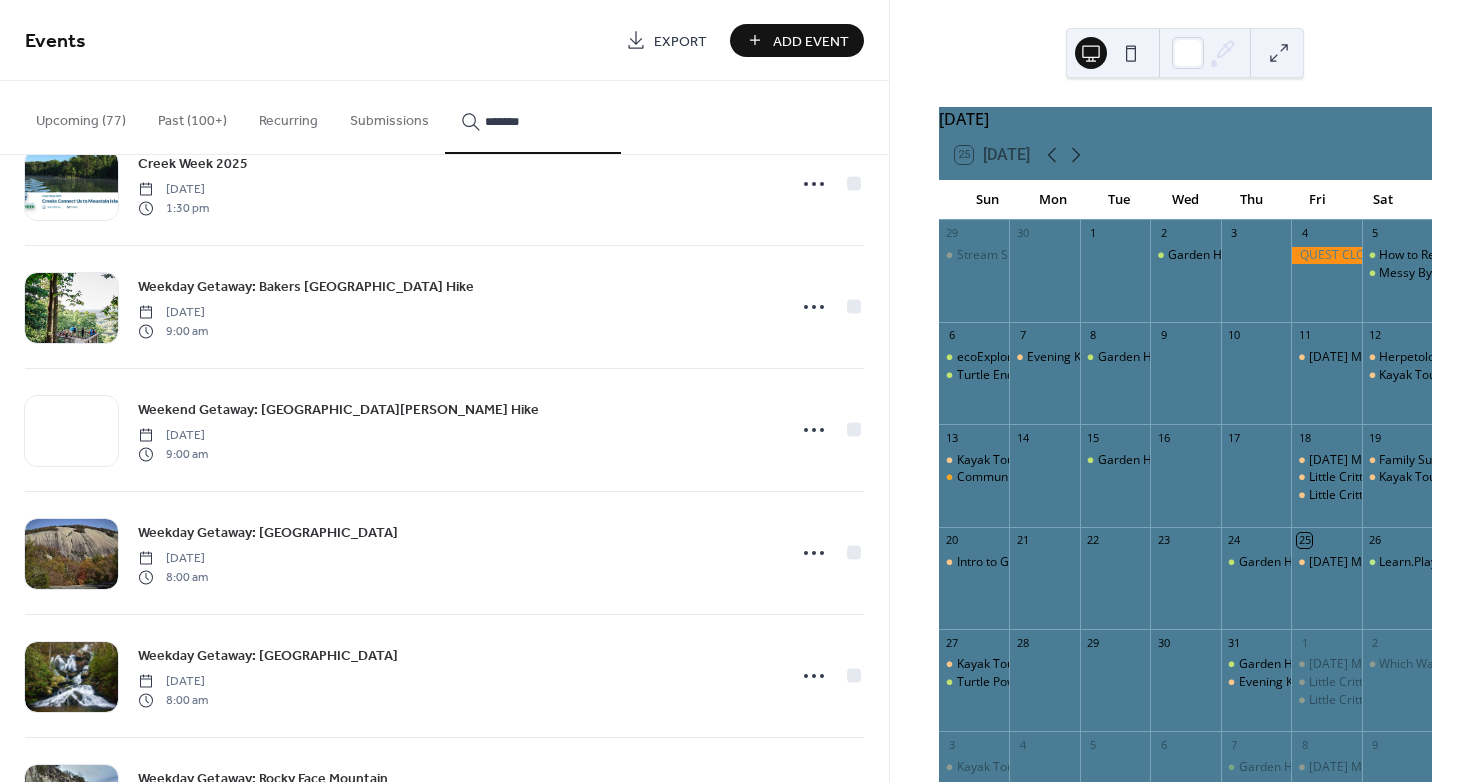 scroll, scrollTop: 1769, scrollLeft: 0, axis: vertical 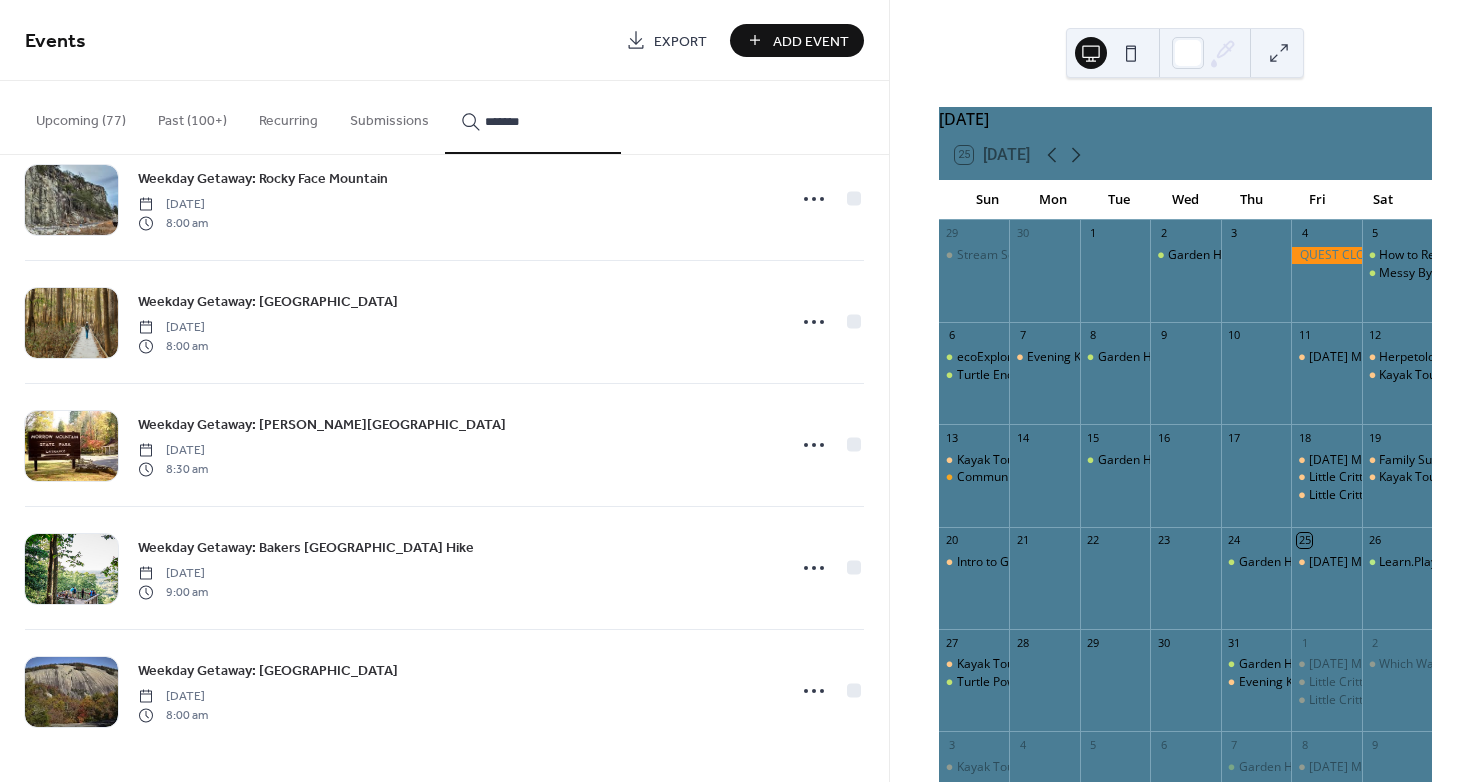 type on "*******" 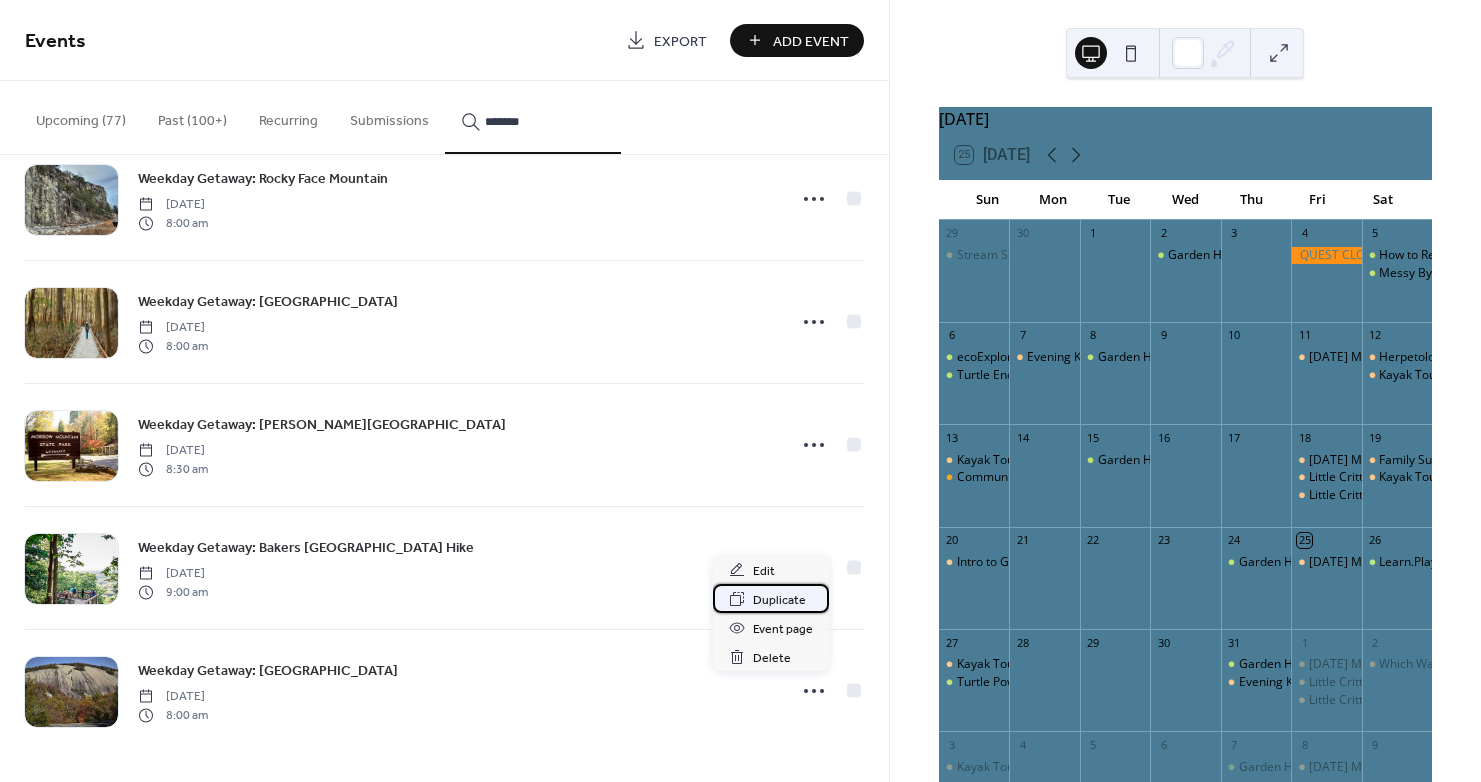click on "Duplicate" at bounding box center [779, 600] 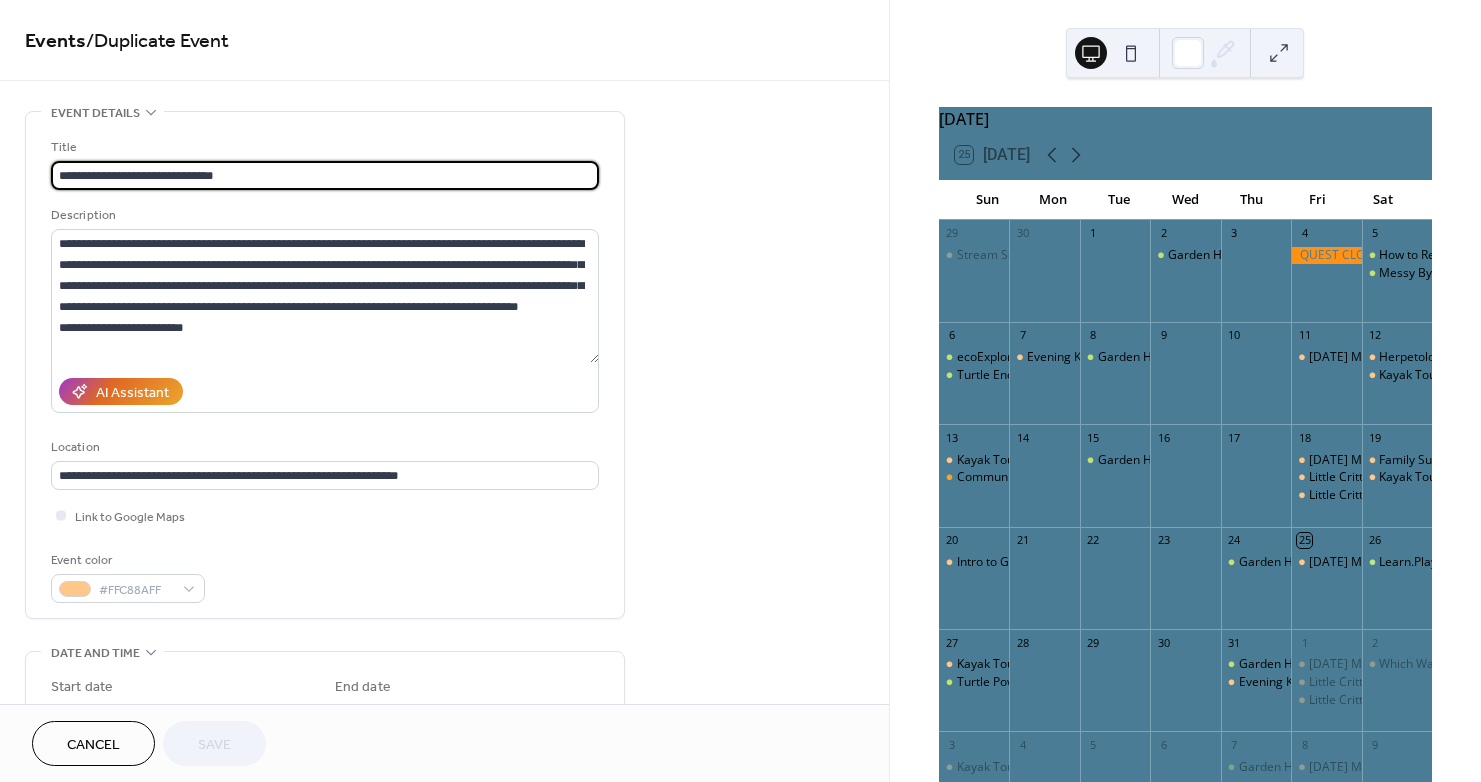 drag, startPoint x: 264, startPoint y: 176, endPoint x: -224, endPoint y: 174, distance: 488.0041 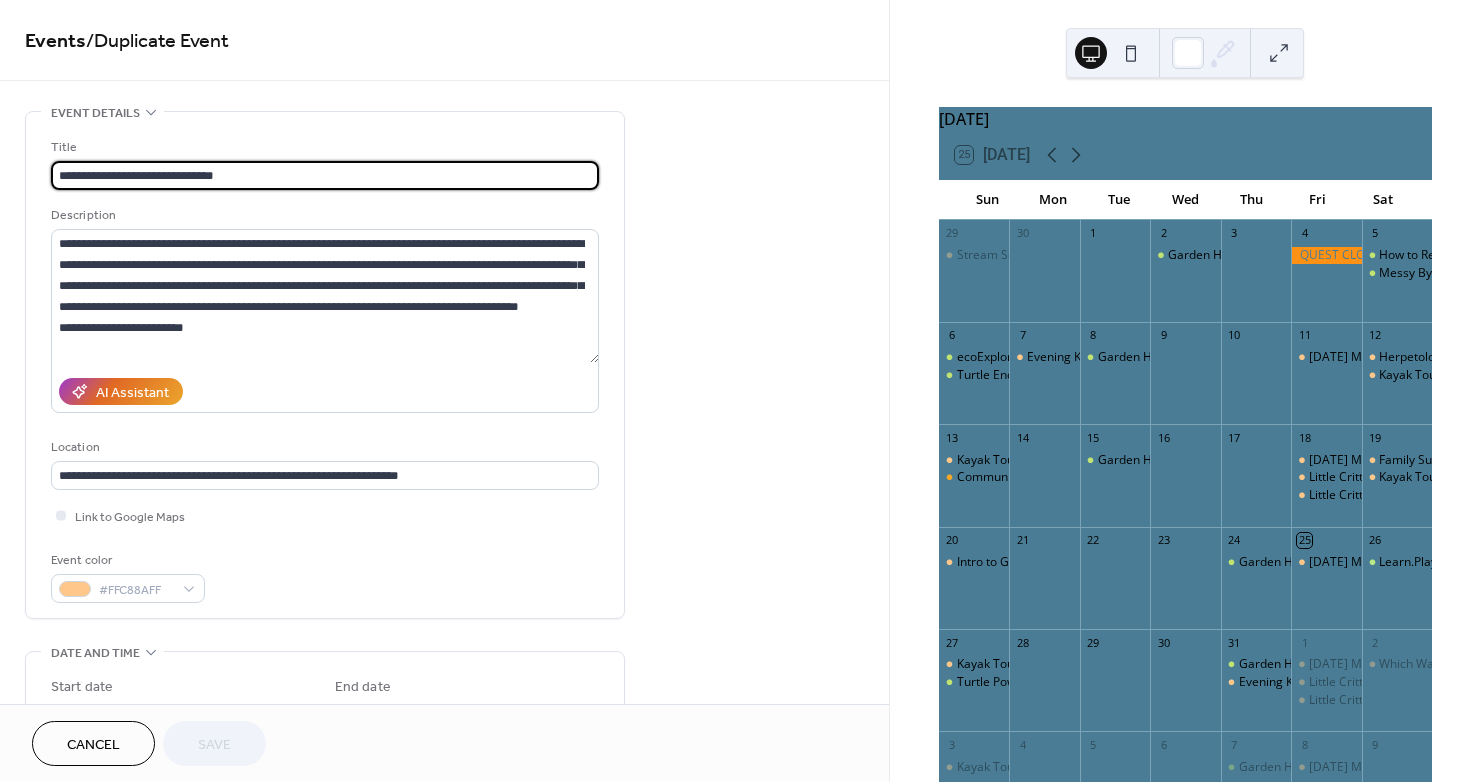 click on "**********" at bounding box center (740, 391) 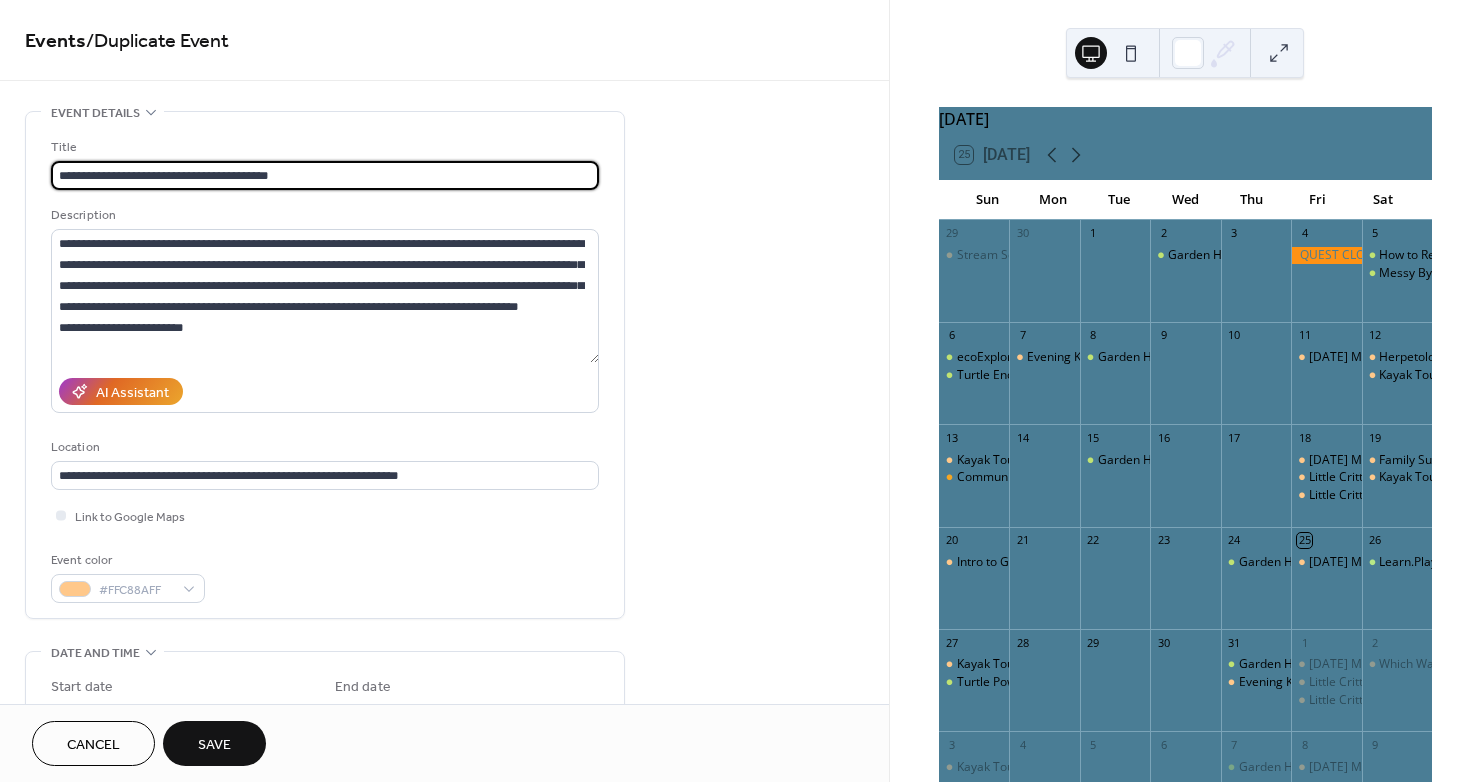 type on "**********" 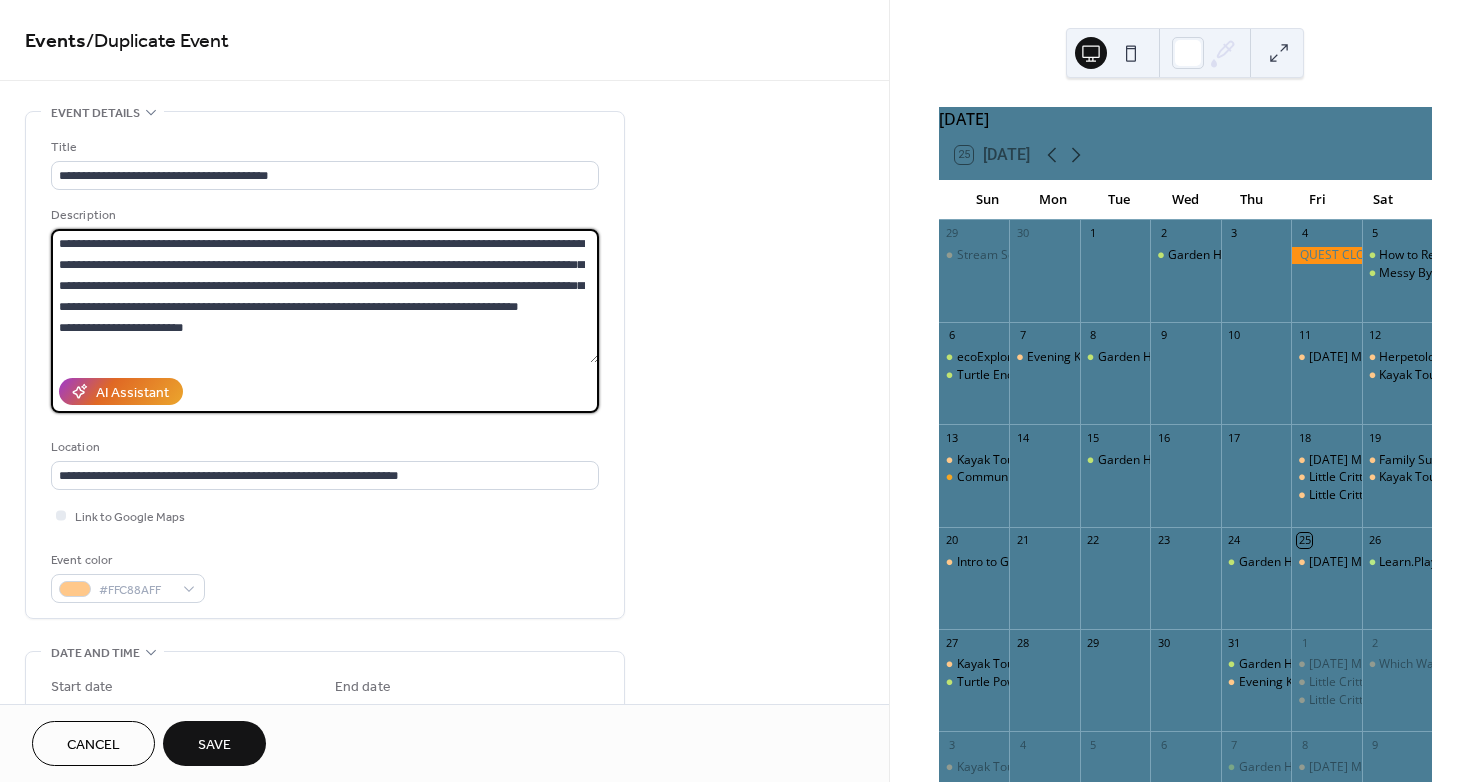 scroll, scrollTop: 0, scrollLeft: 0, axis: both 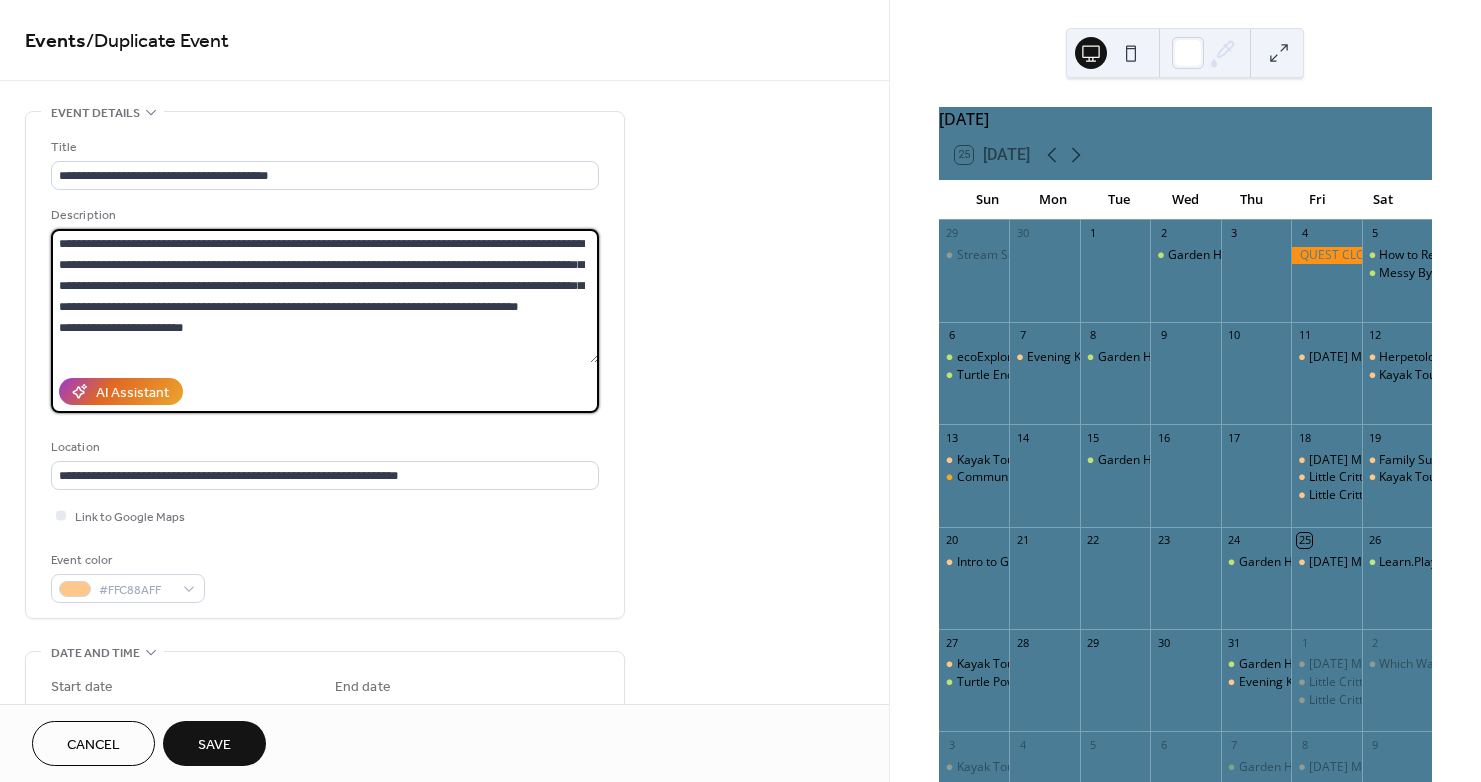 drag, startPoint x: 211, startPoint y: 351, endPoint x: -73, endPoint y: 150, distance: 347.93246 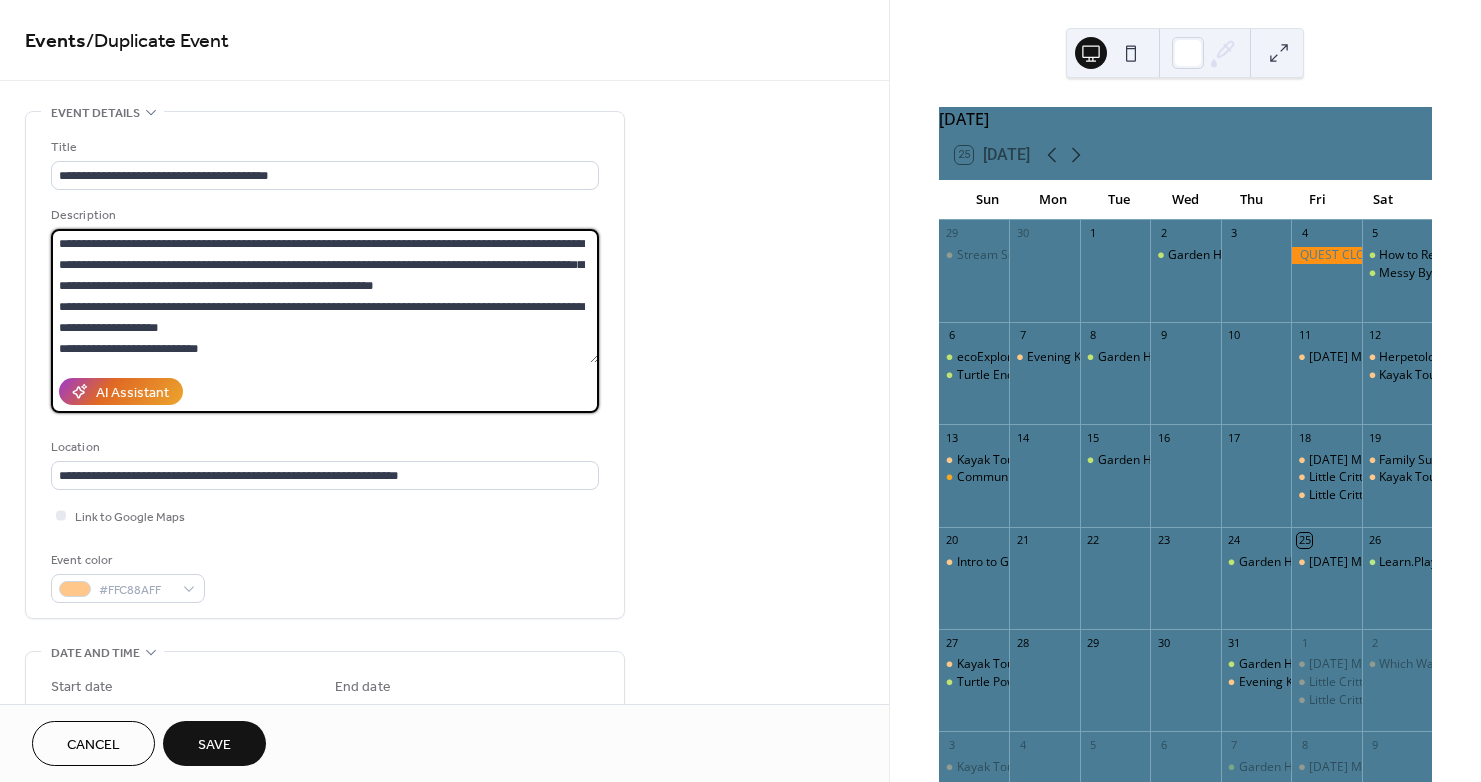 scroll, scrollTop: 0, scrollLeft: 0, axis: both 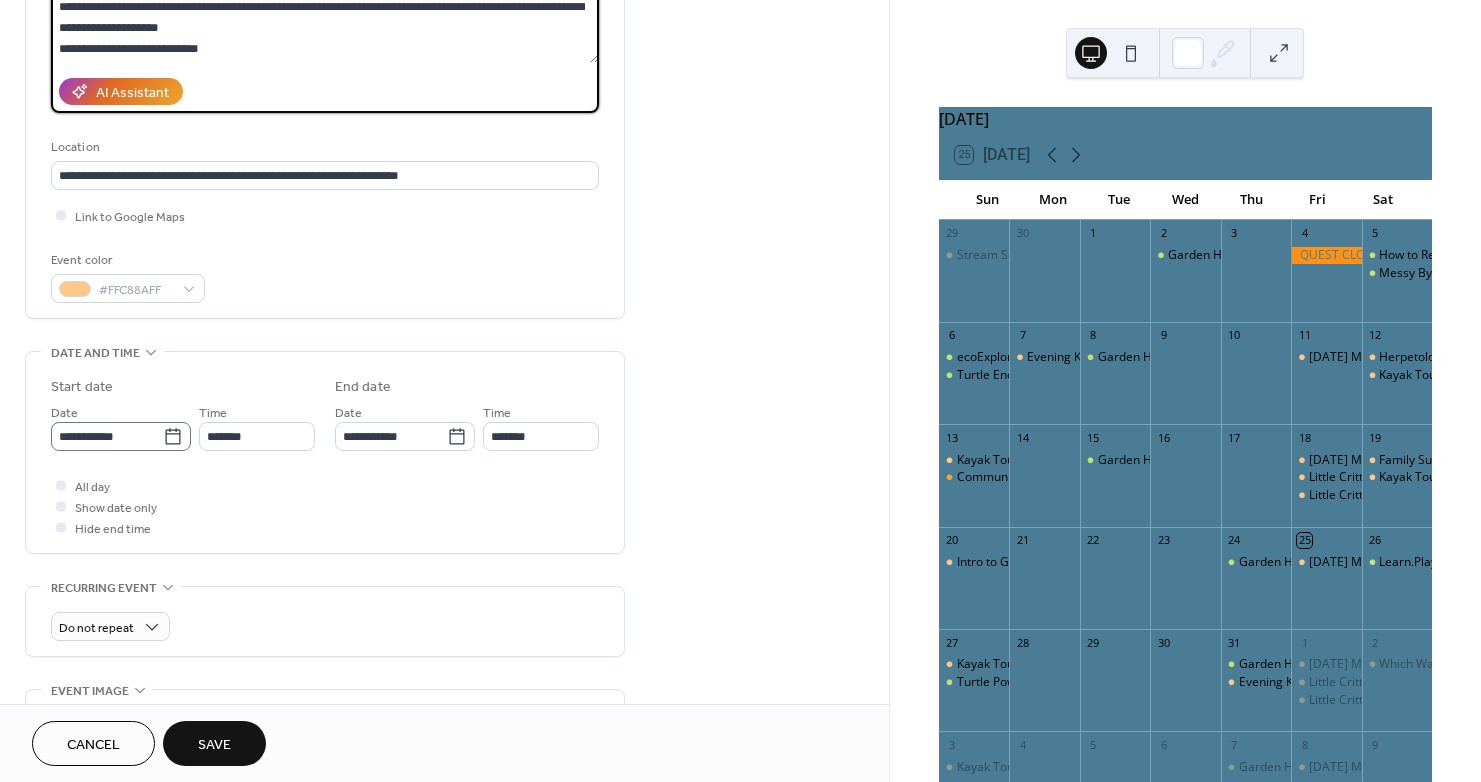 type on "**********" 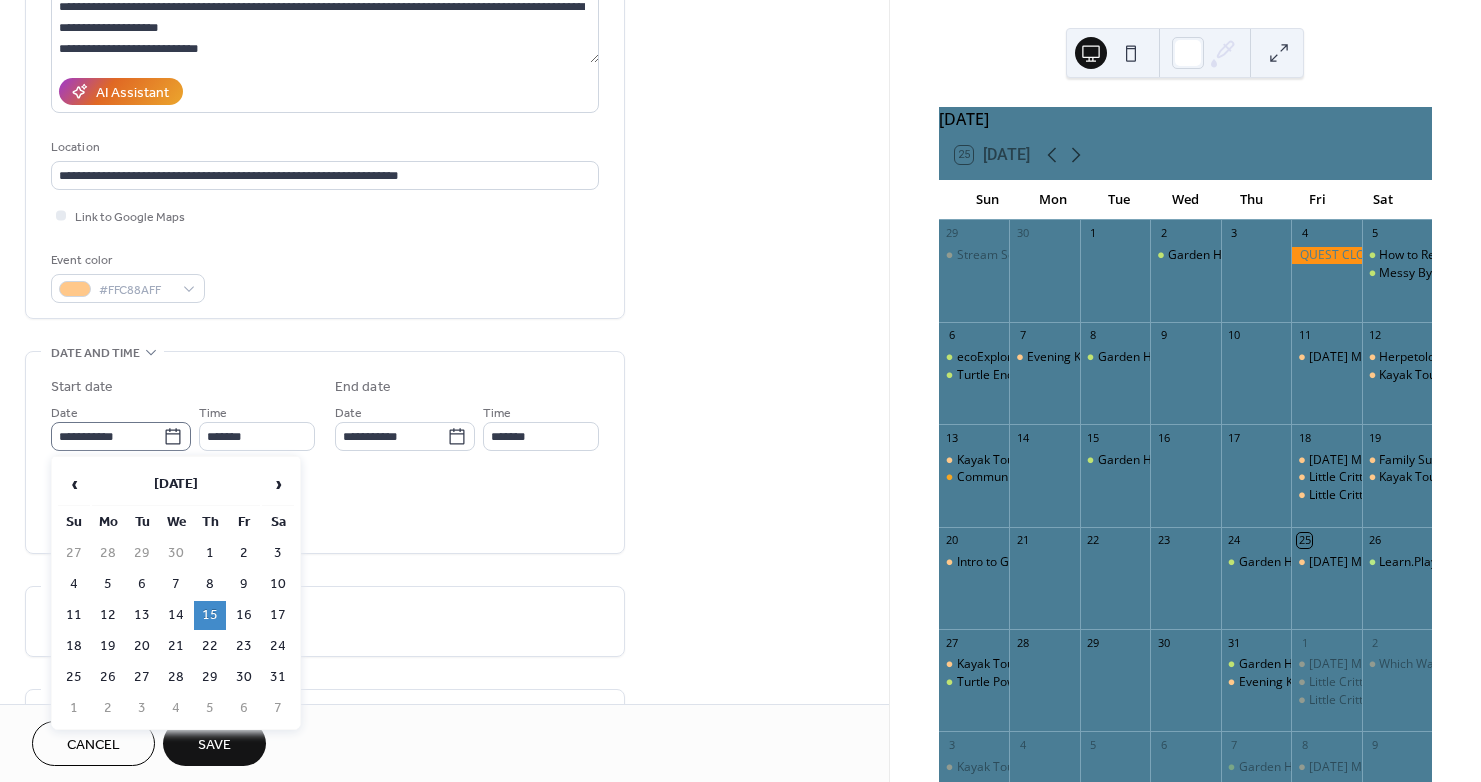 click 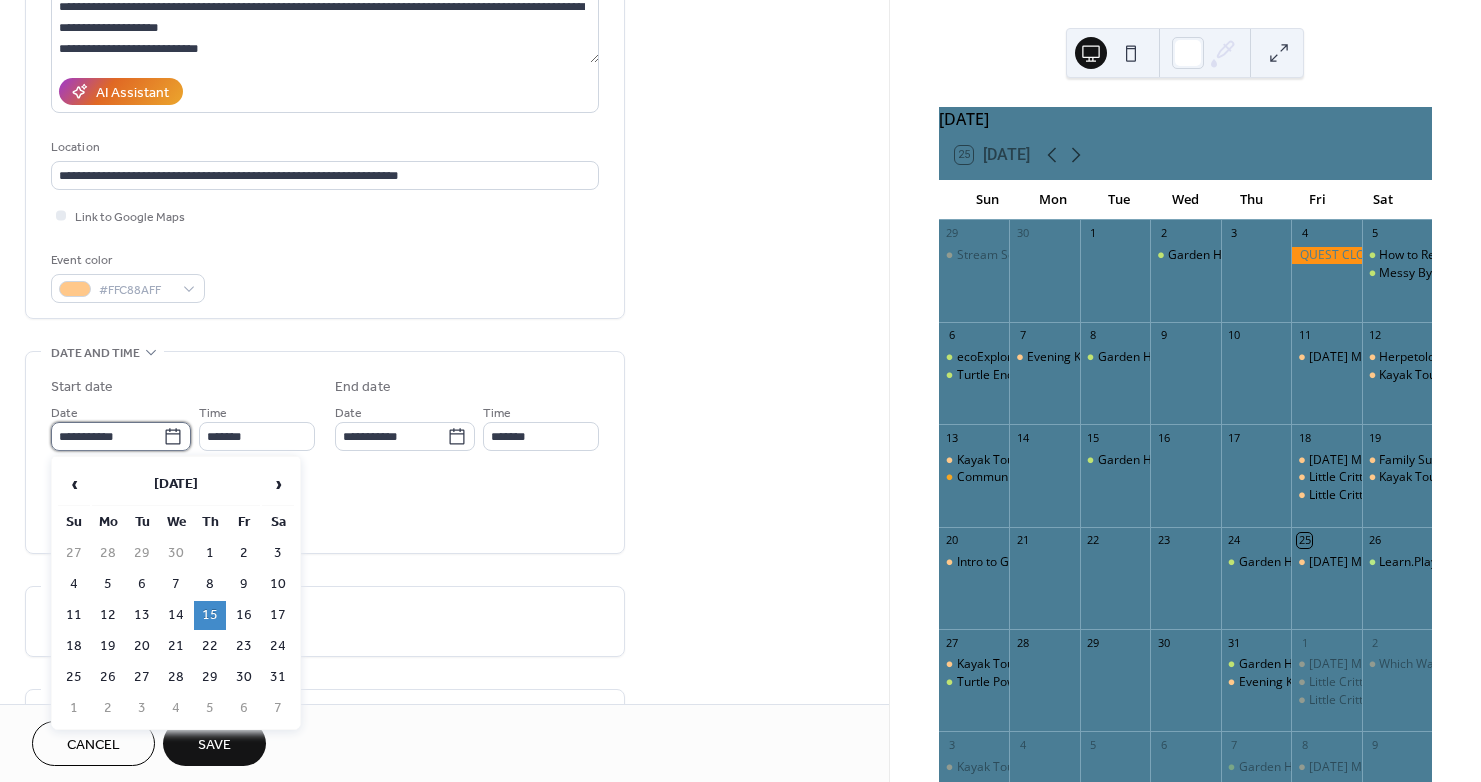 click on "**********" at bounding box center [107, 436] 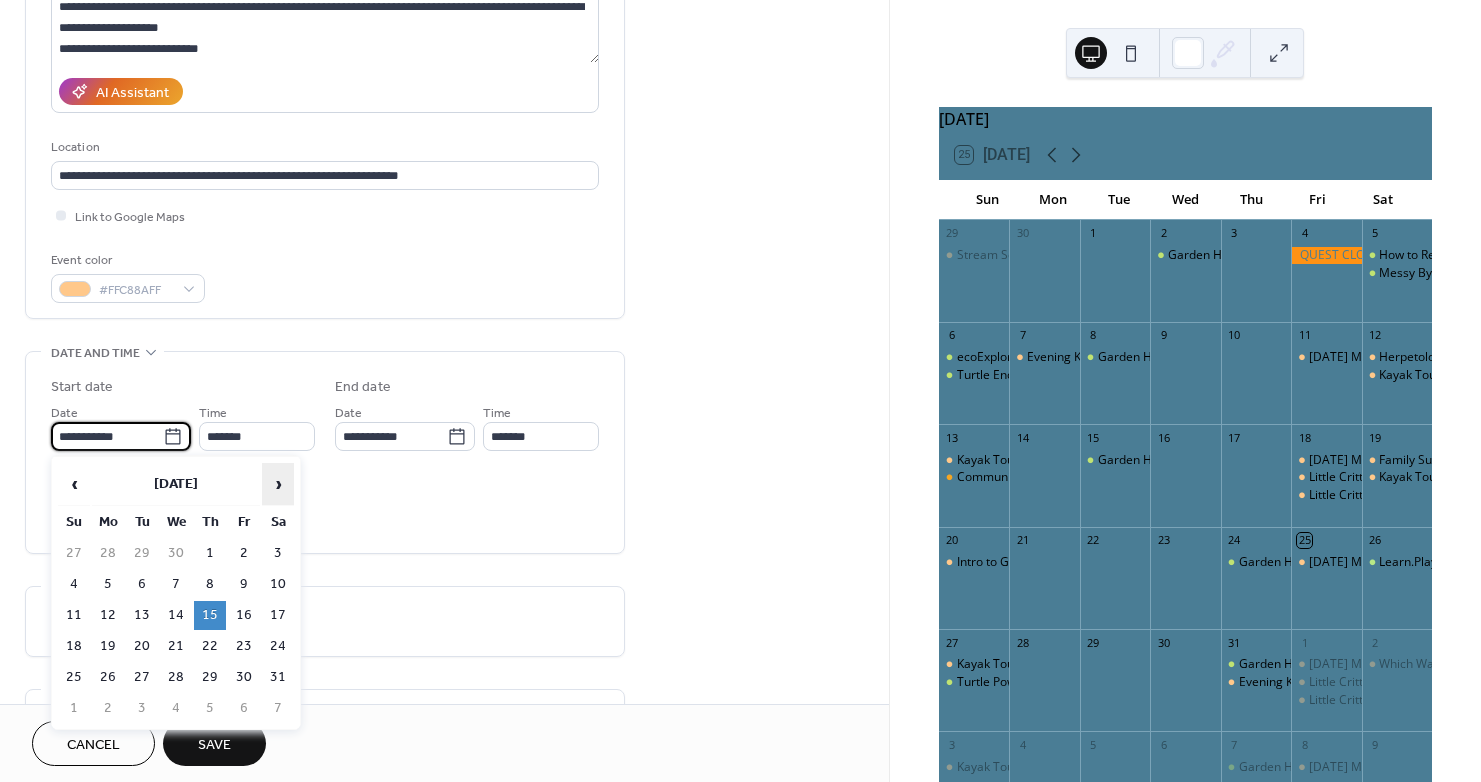 click on "›" at bounding box center [278, 484] 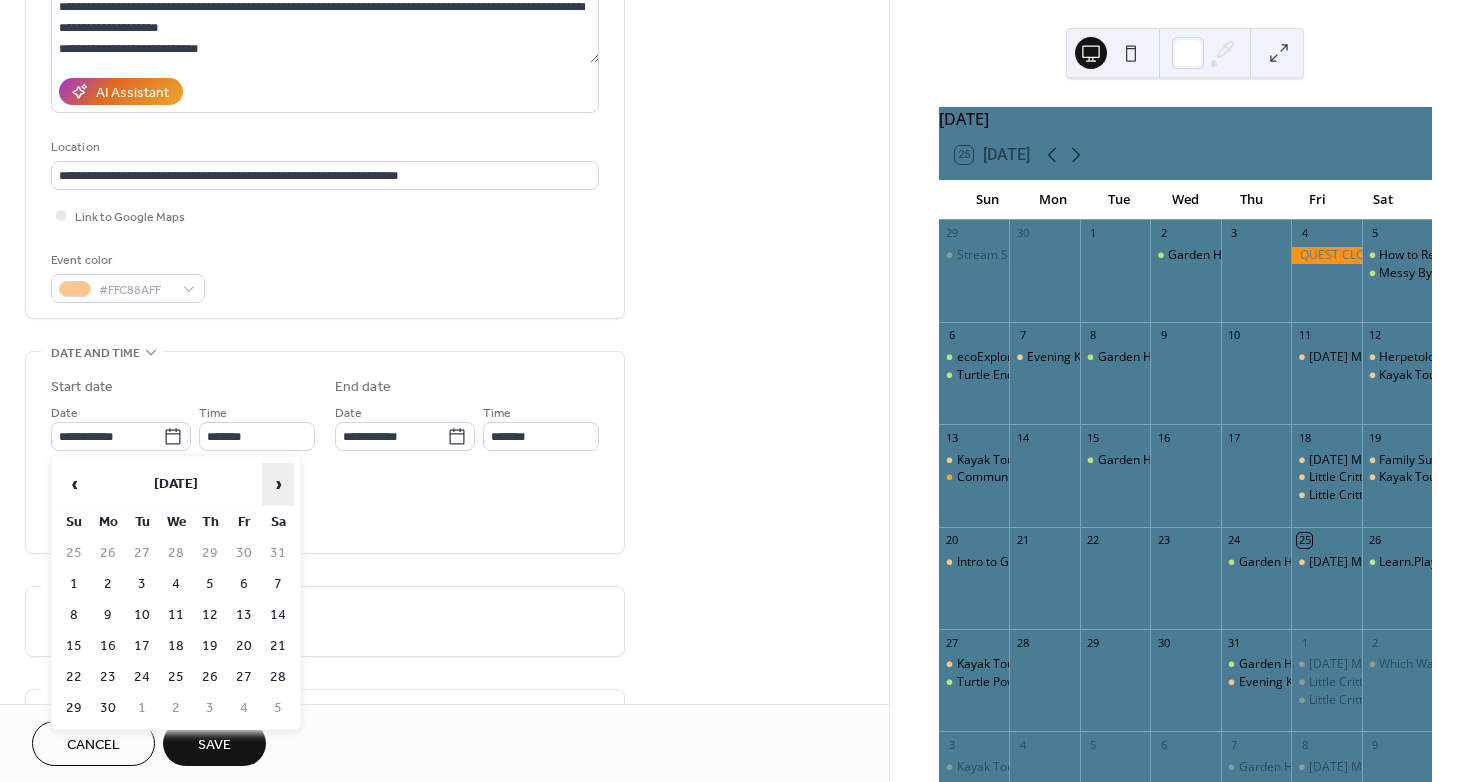 click on "›" at bounding box center [278, 484] 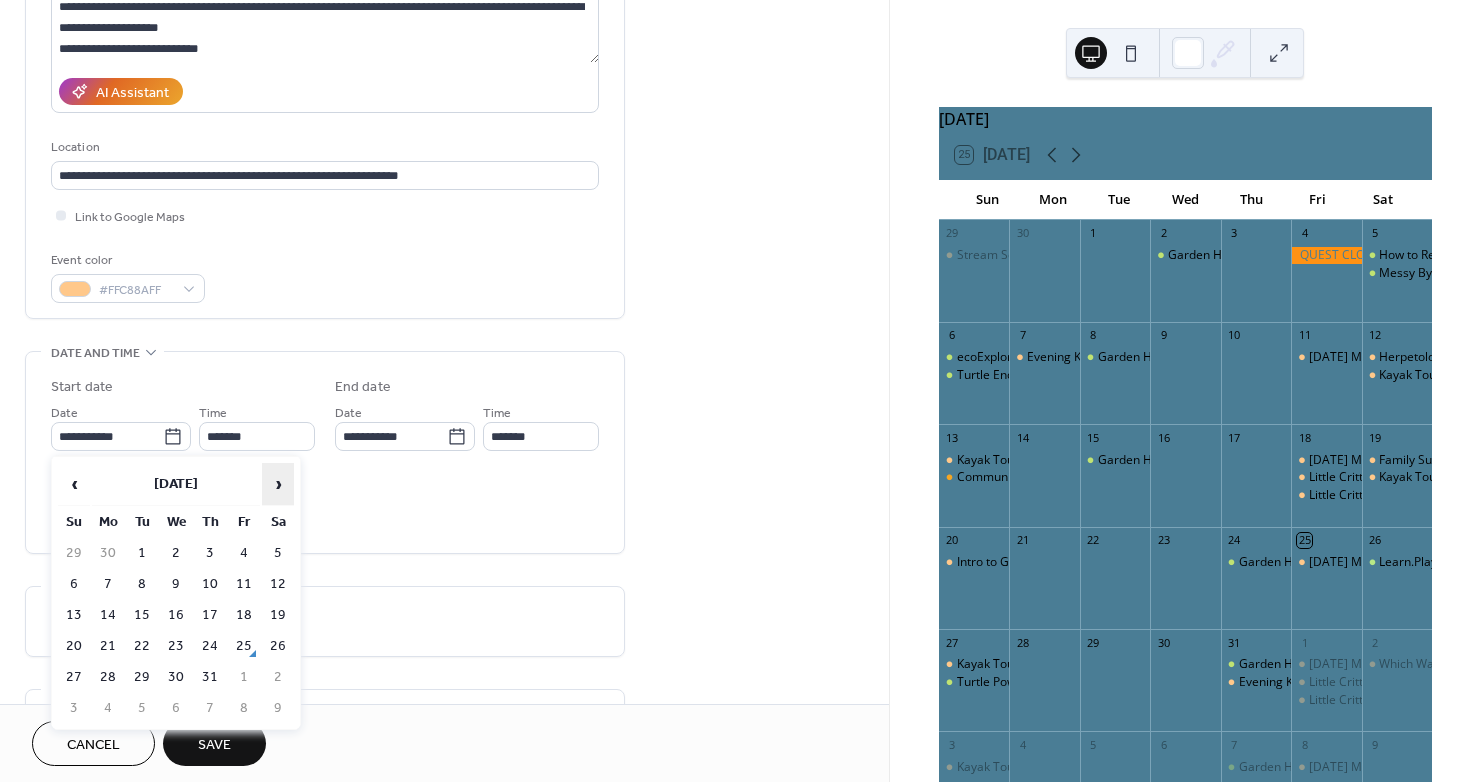 click on "›" at bounding box center (278, 484) 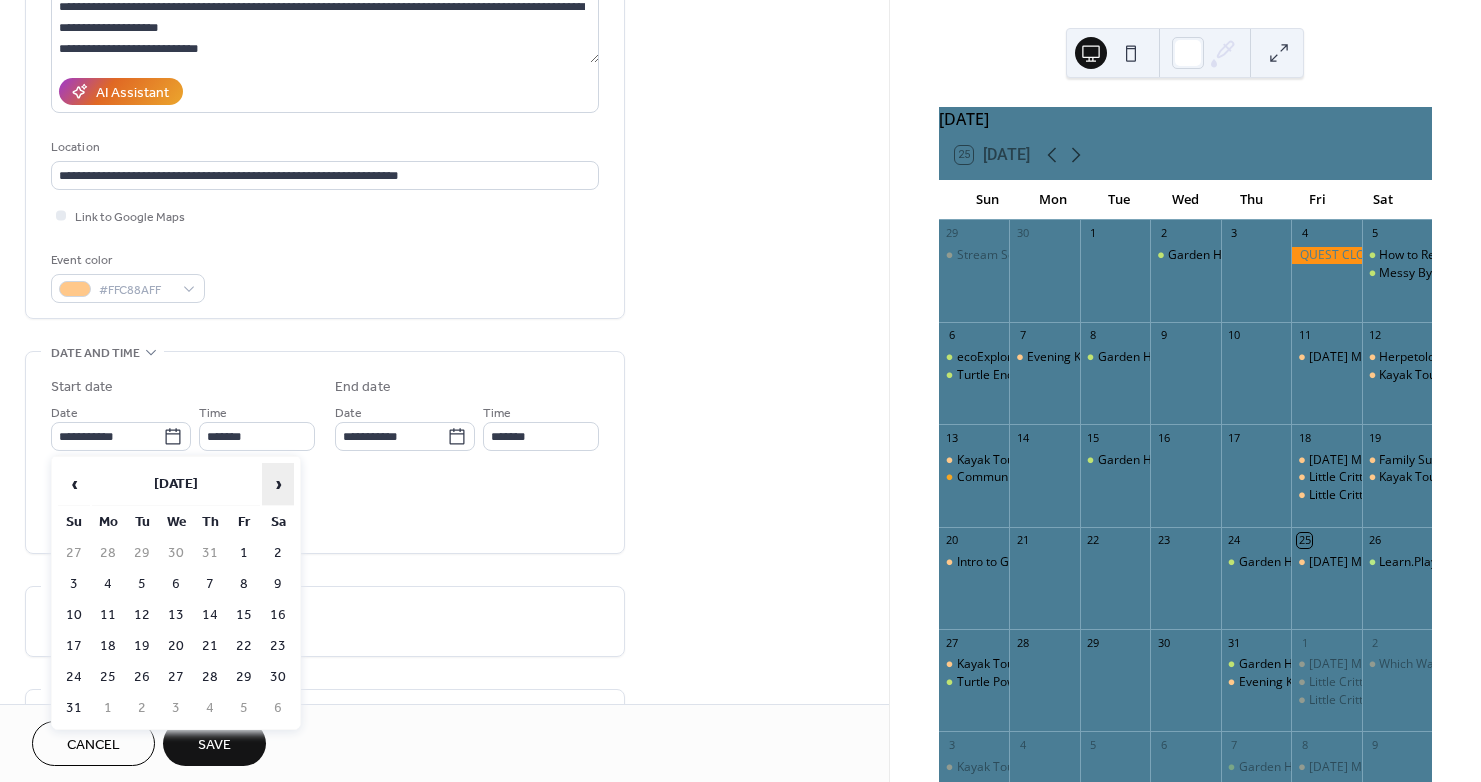 click on "›" at bounding box center (278, 484) 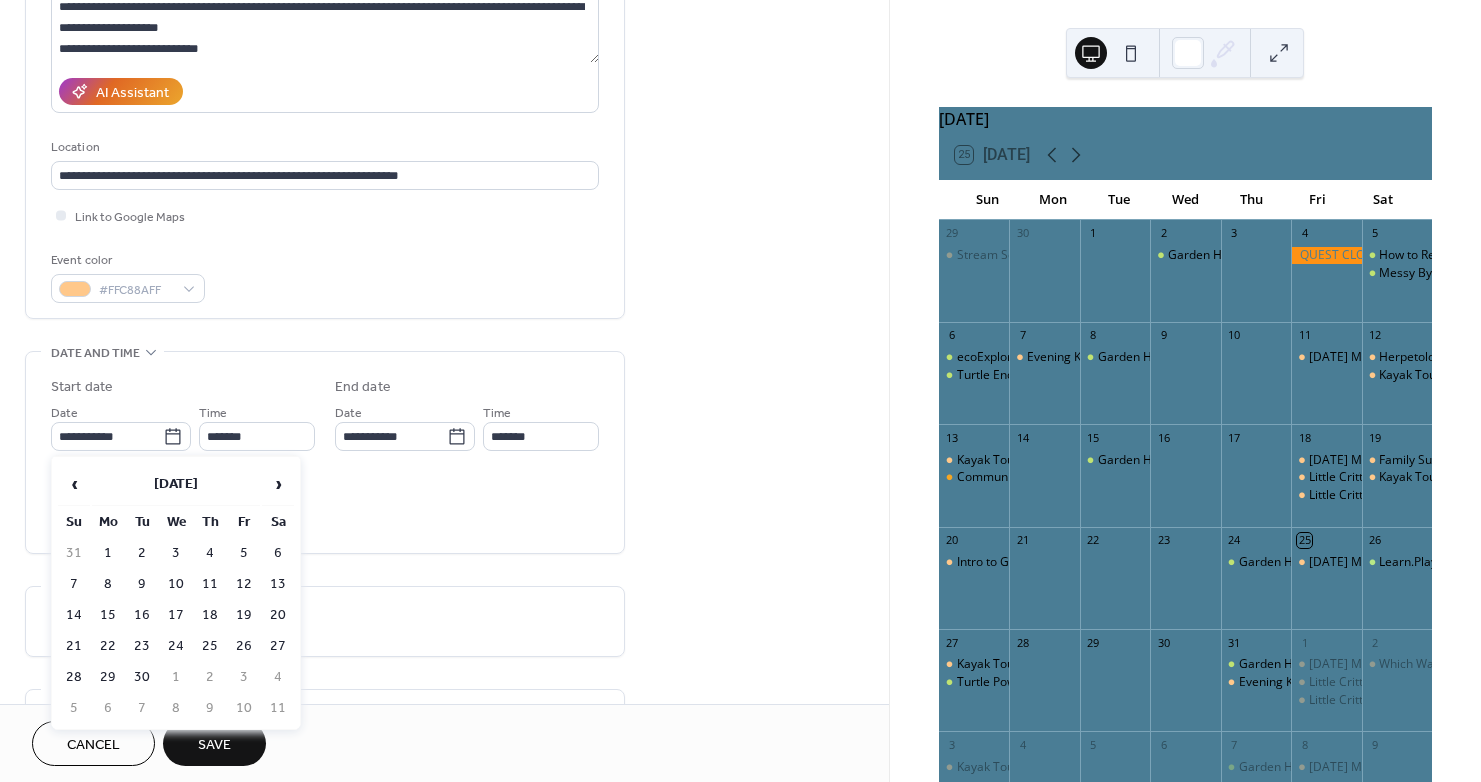 click on "4" at bounding box center [210, 553] 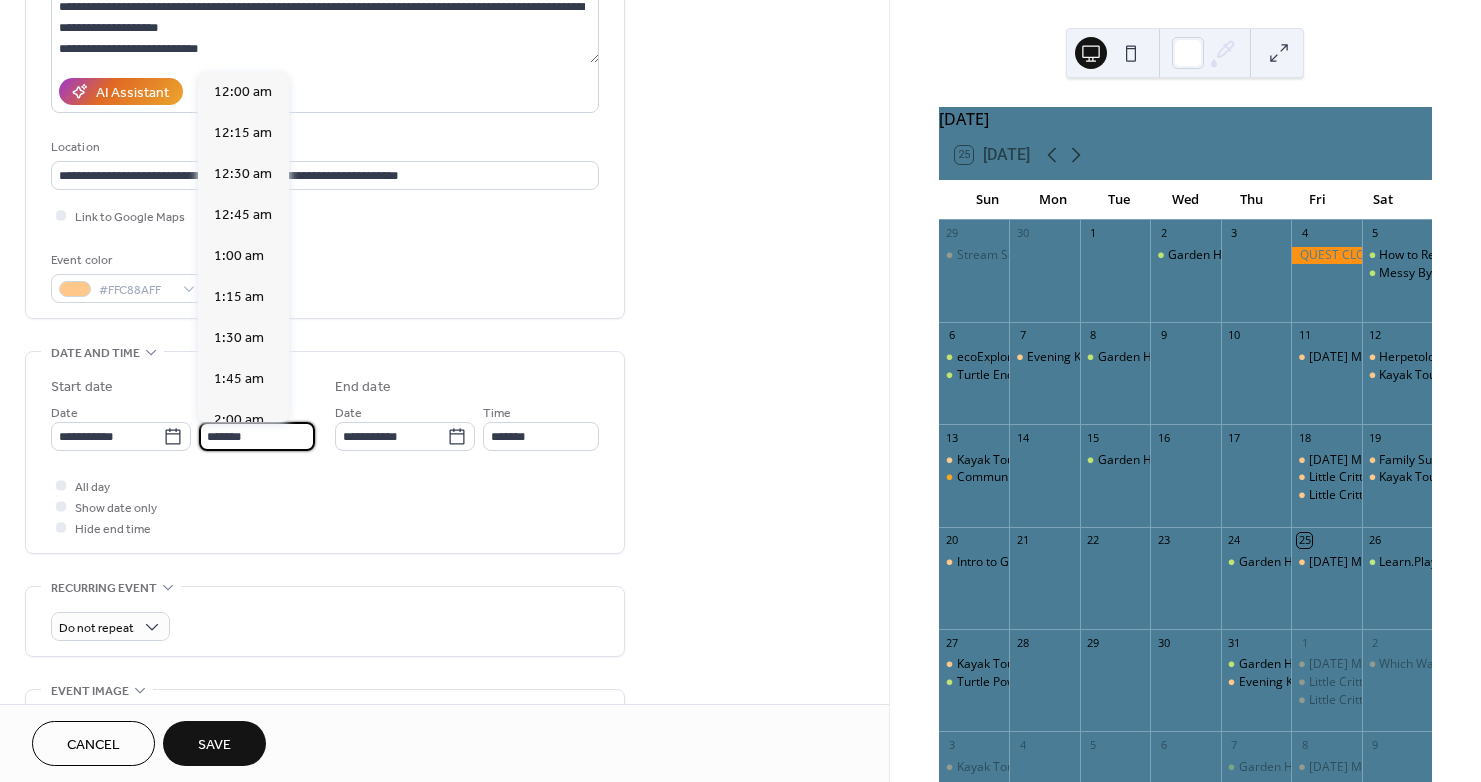 click on "*******" at bounding box center (257, 436) 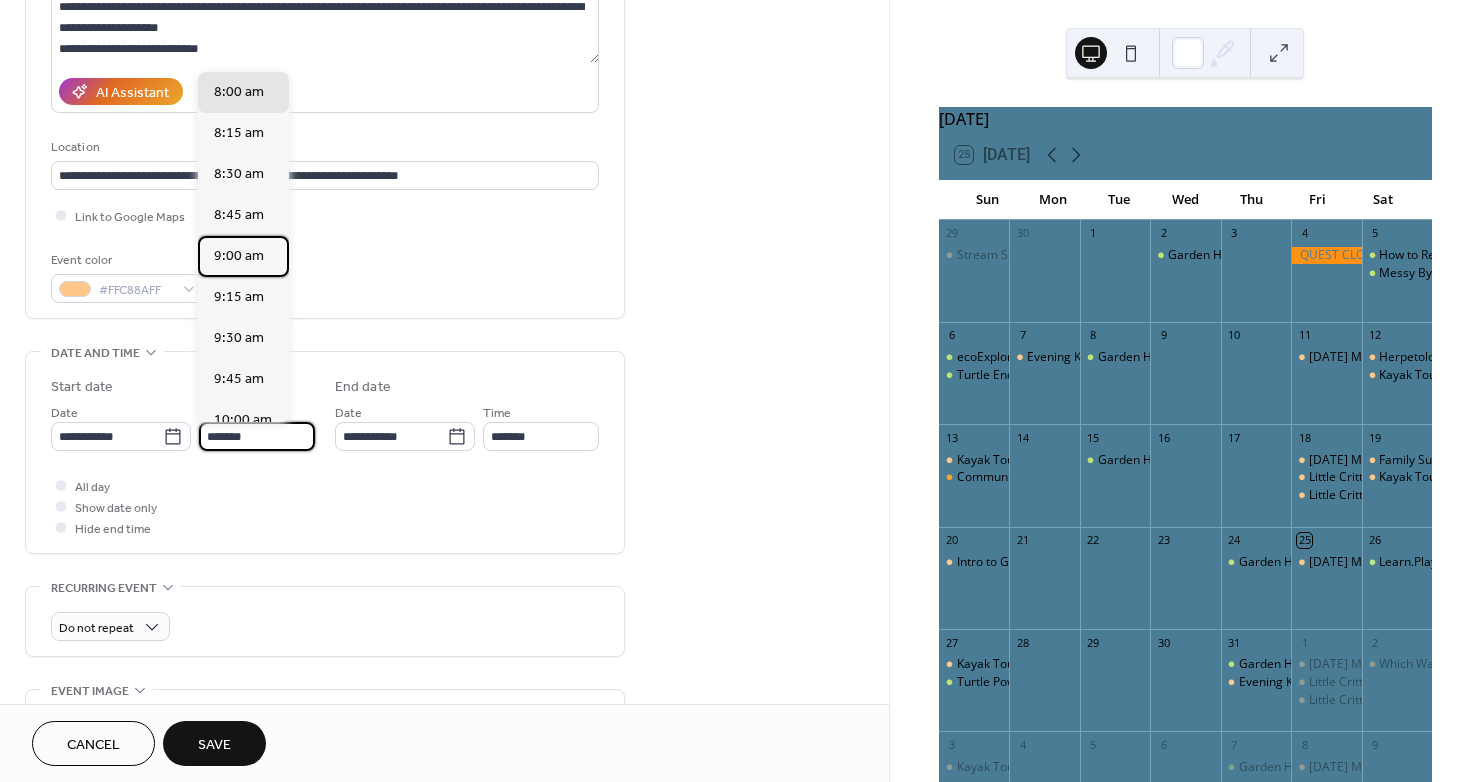 click on "9:00 am" at bounding box center (239, 256) 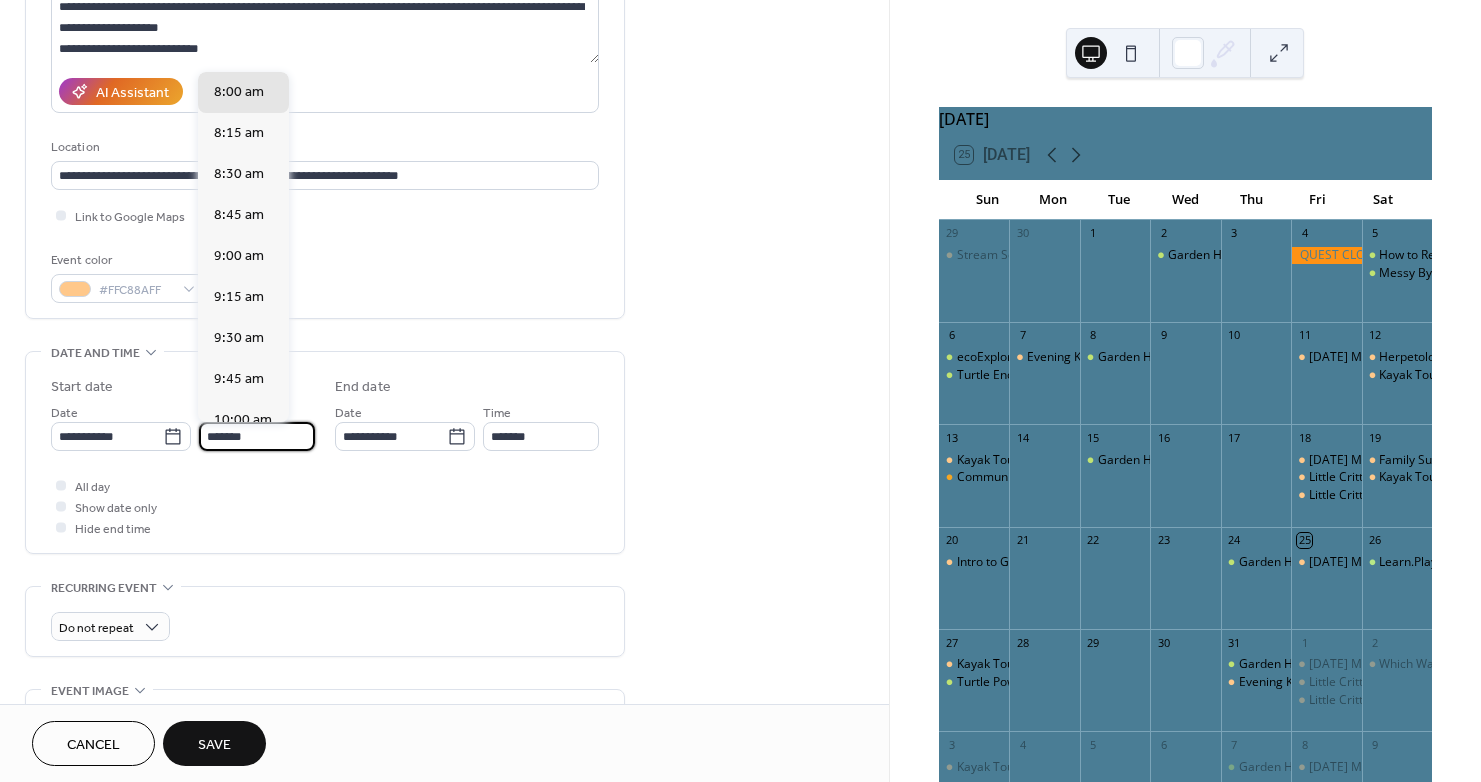 type on "*******" 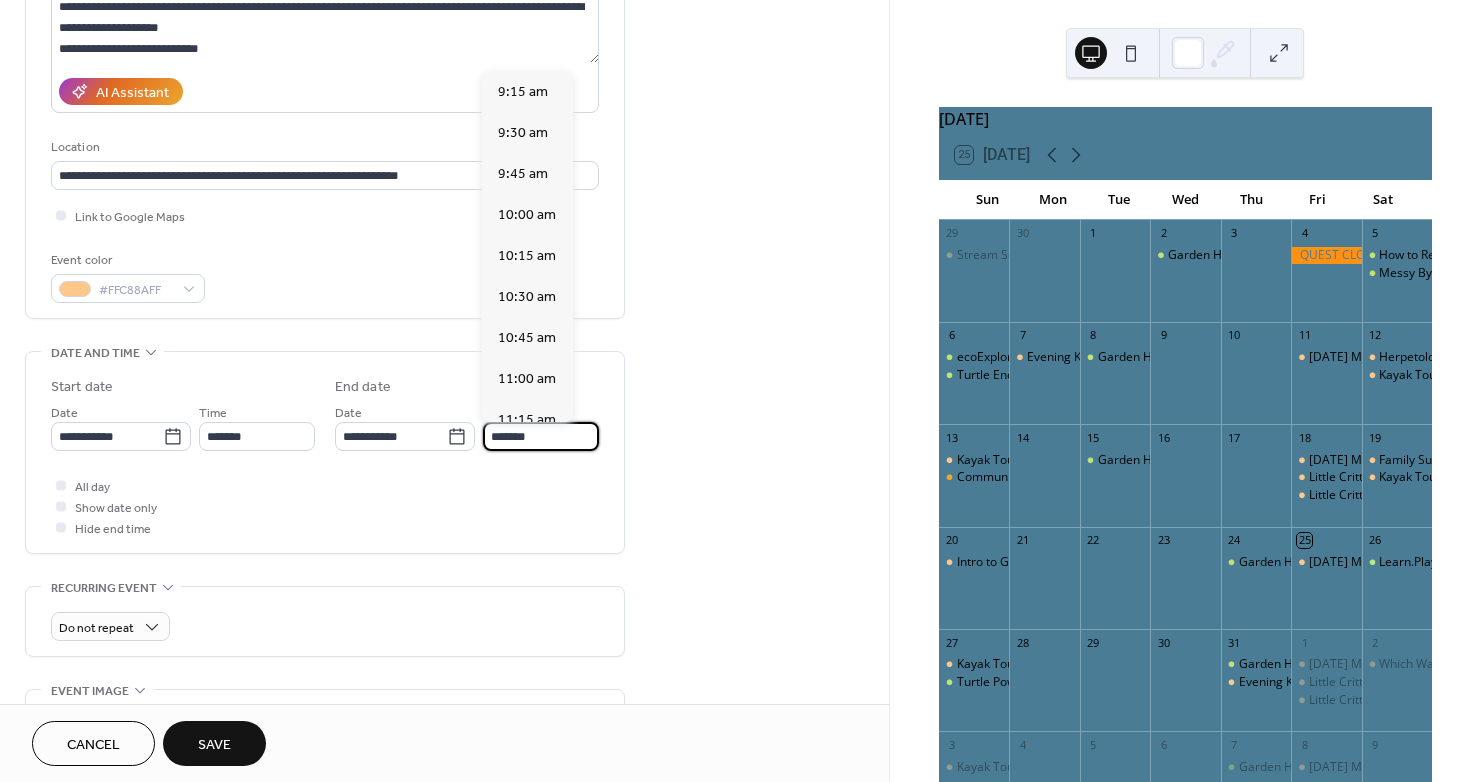 click on "*******" at bounding box center (541, 436) 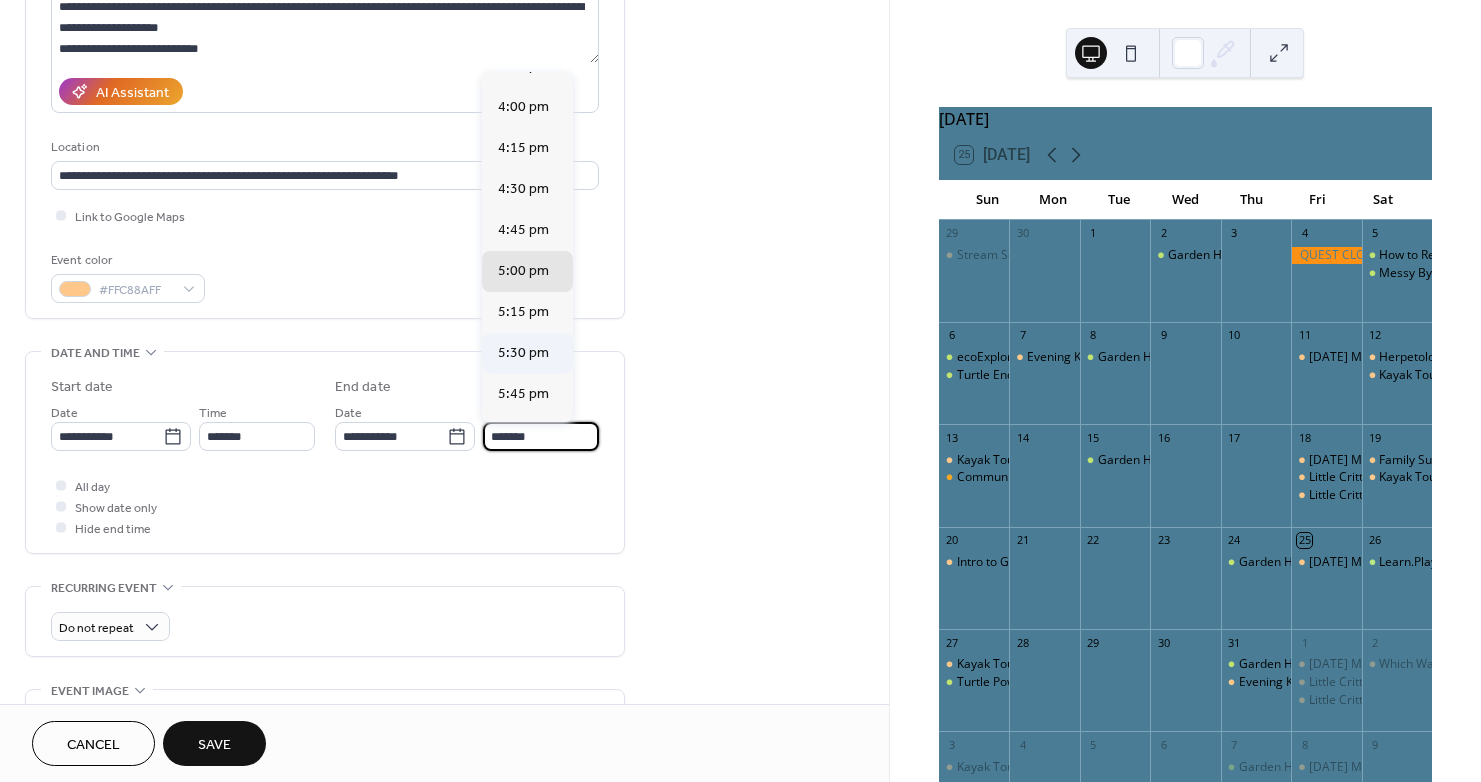 scroll, scrollTop: 1071, scrollLeft: 0, axis: vertical 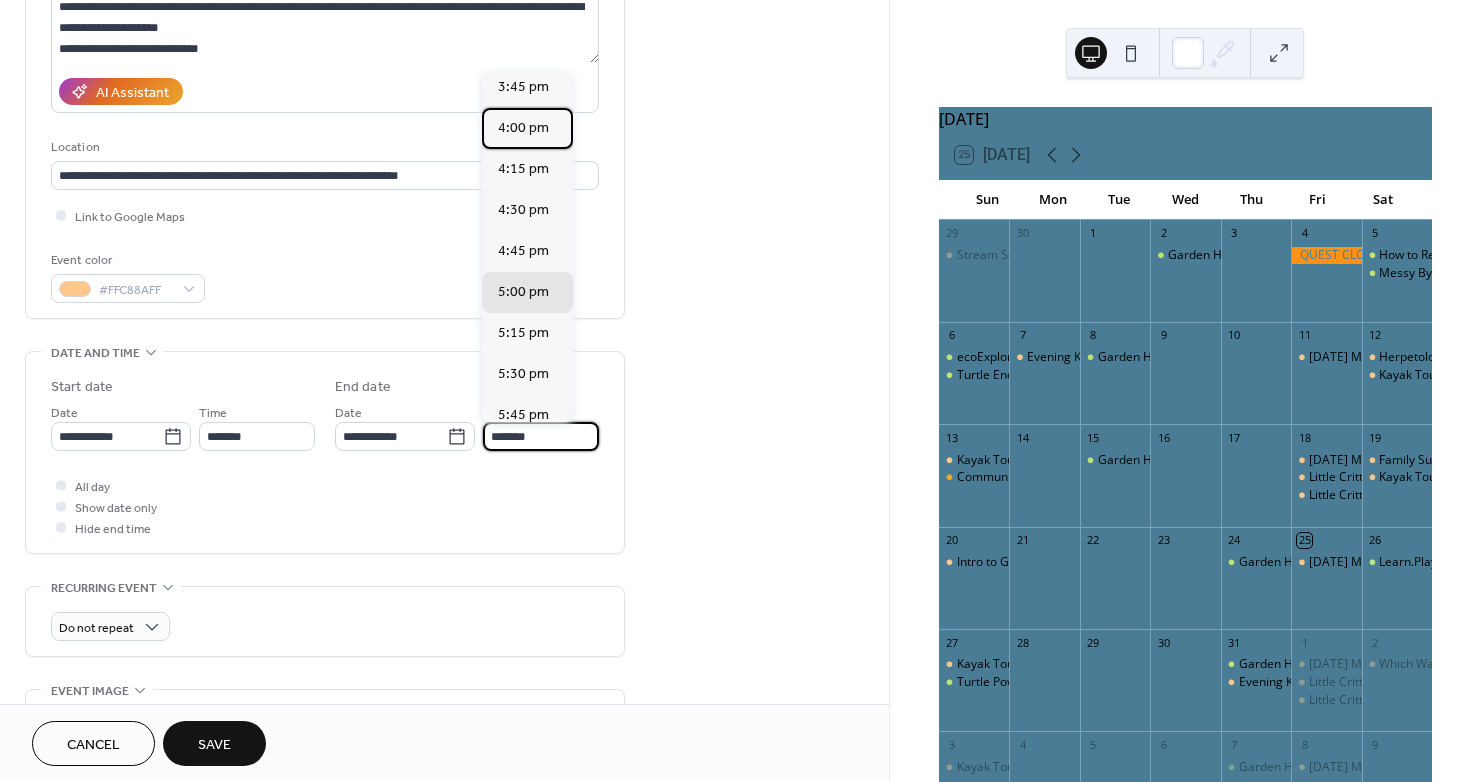 drag, startPoint x: 518, startPoint y: 134, endPoint x: 479, endPoint y: 131, distance: 39.115215 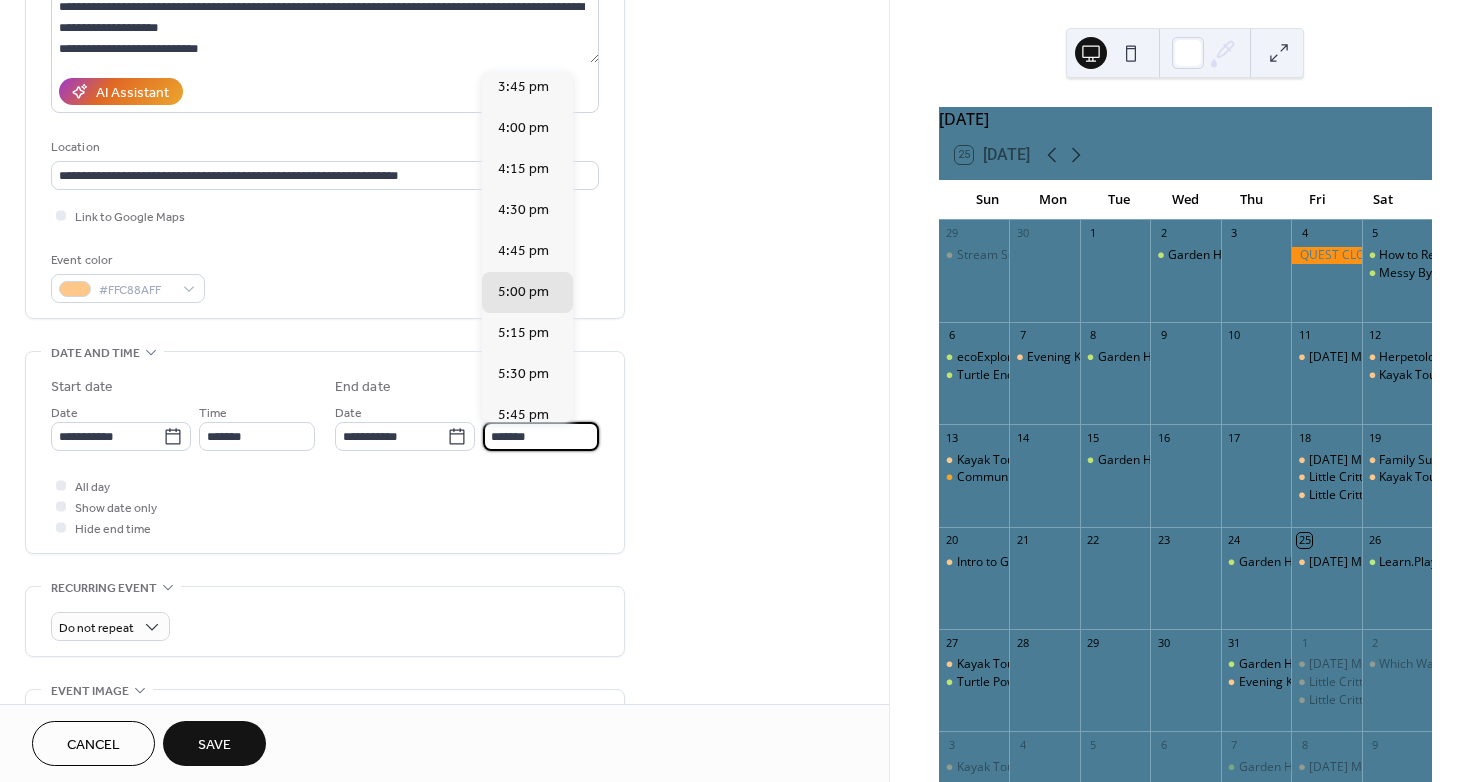 type on "*******" 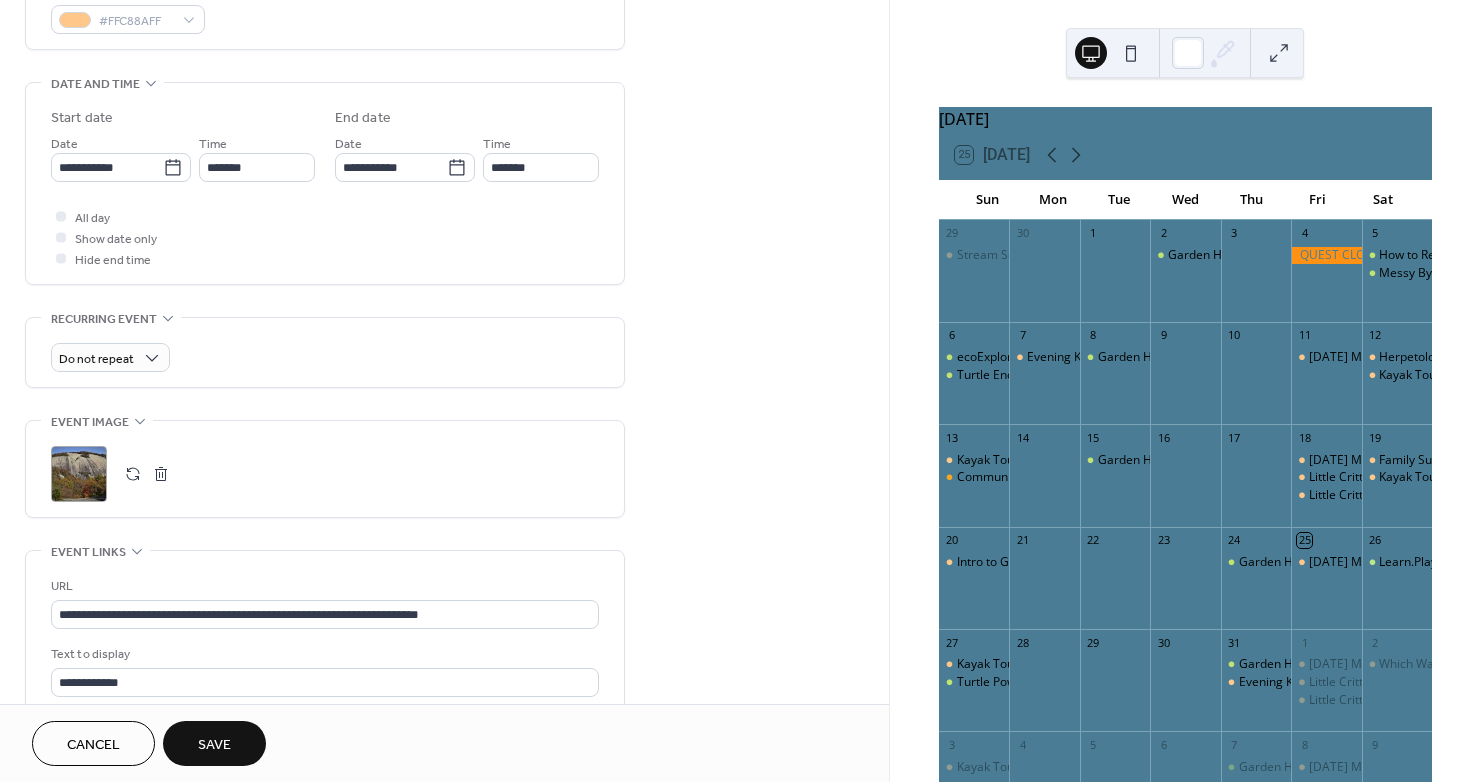 scroll, scrollTop: 600, scrollLeft: 0, axis: vertical 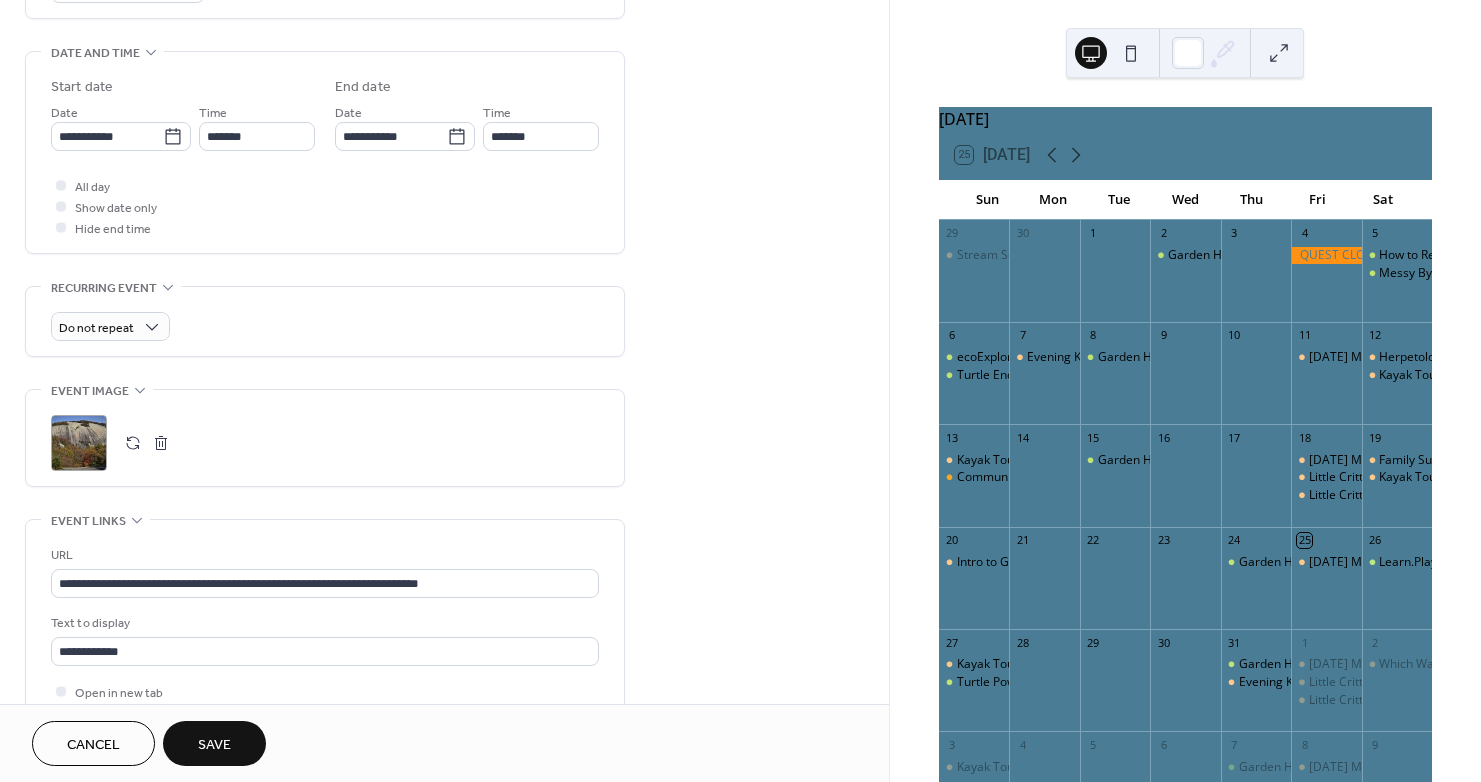 click on ";" at bounding box center [79, 443] 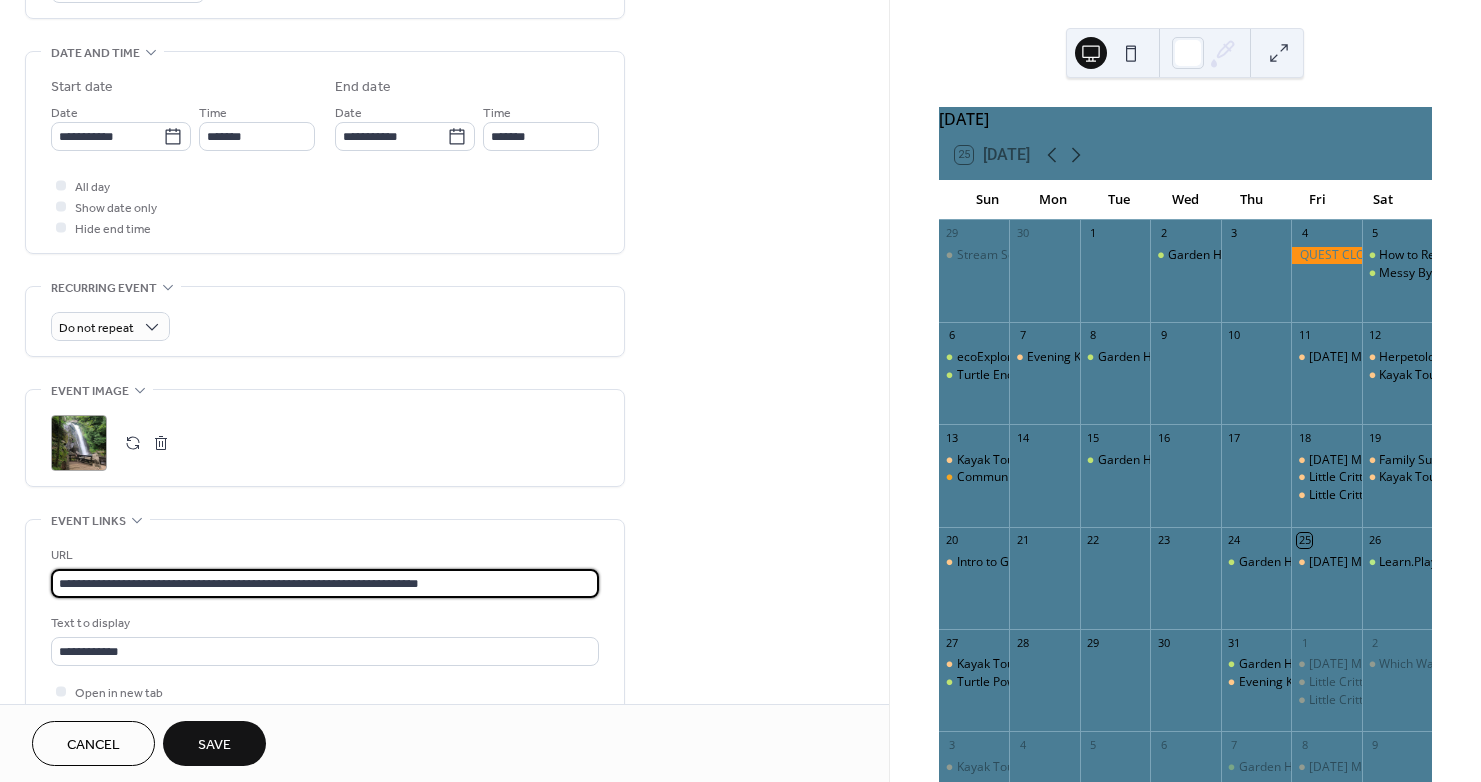 drag, startPoint x: 498, startPoint y: 582, endPoint x: -198, endPoint y: 572, distance: 696.07184 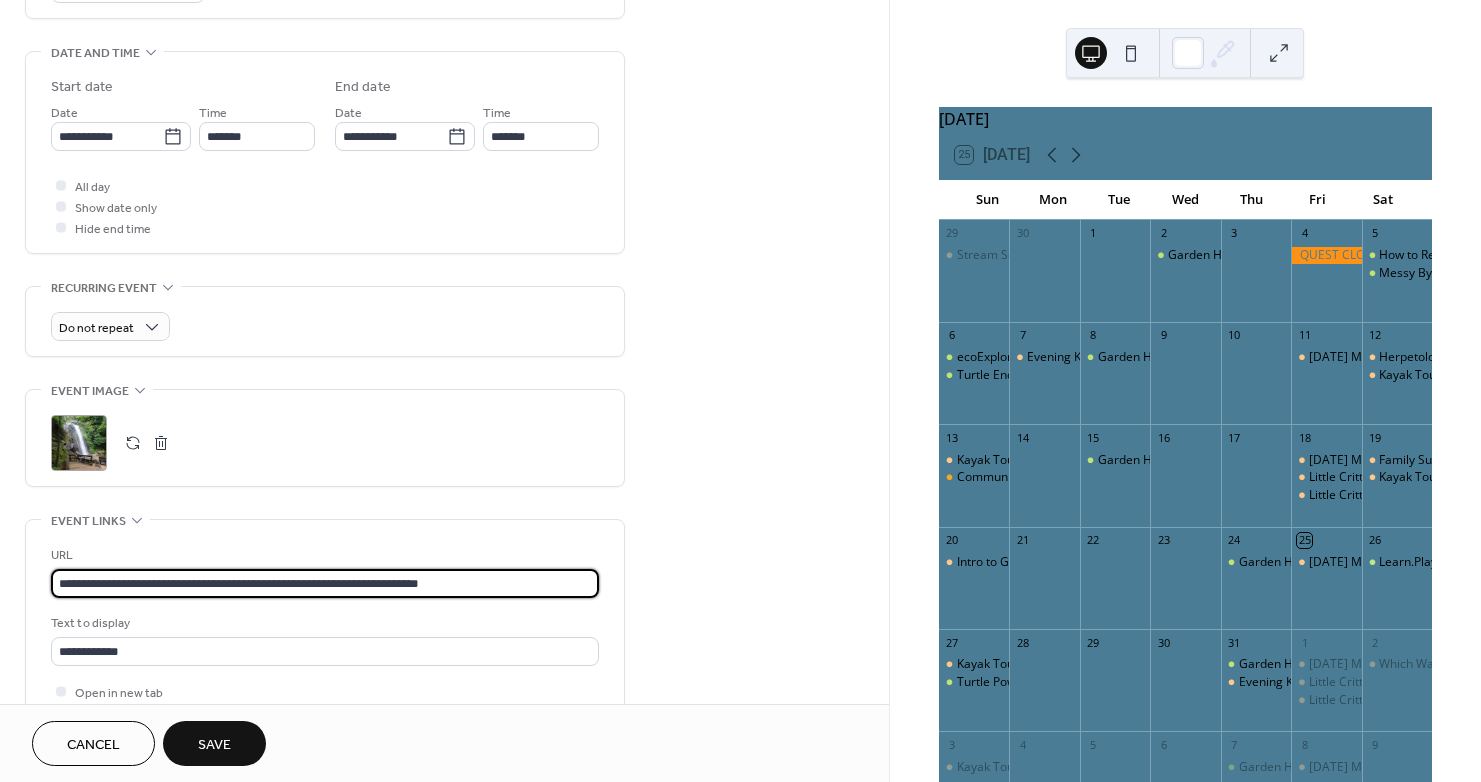 click on "**********" at bounding box center [740, 391] 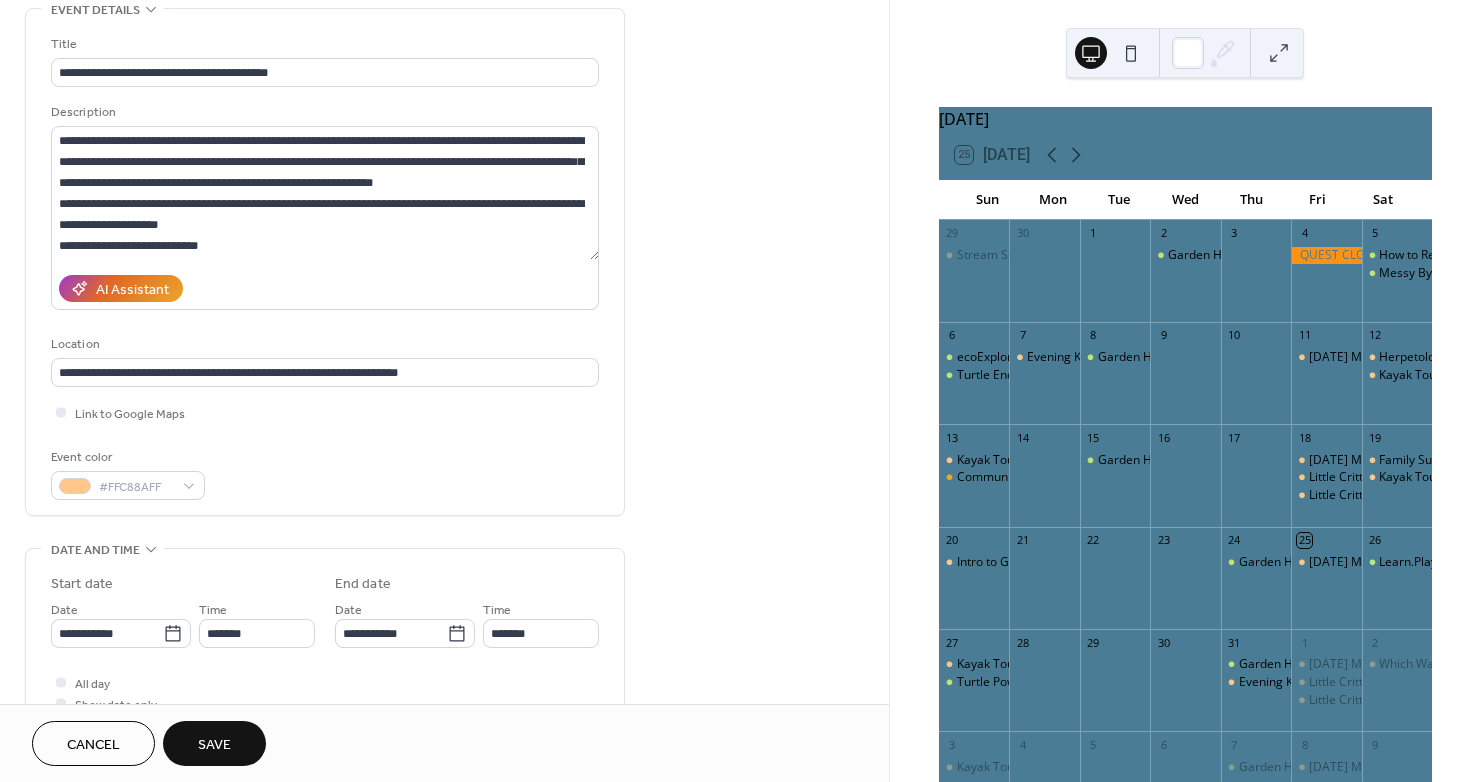 scroll, scrollTop: 82, scrollLeft: 0, axis: vertical 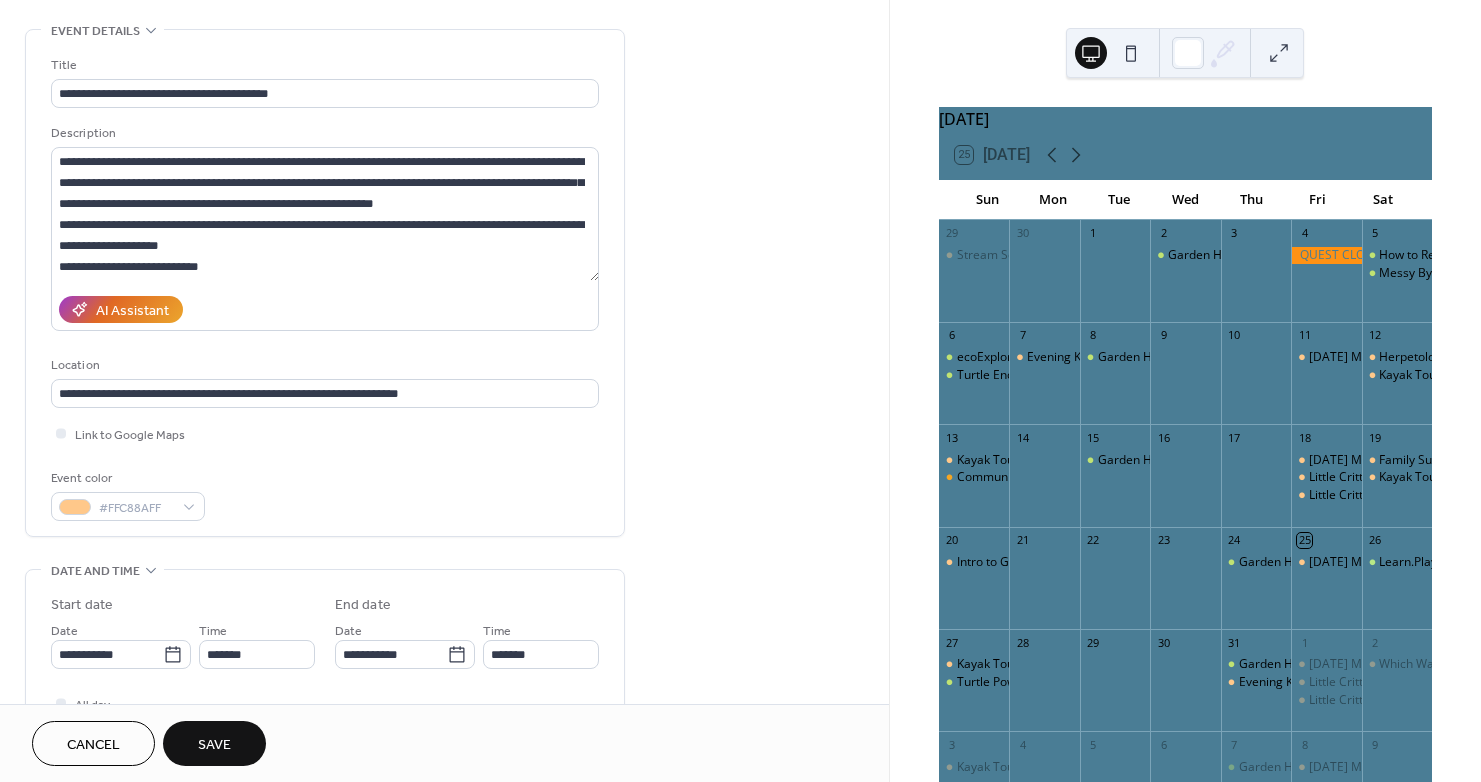 type on "**********" 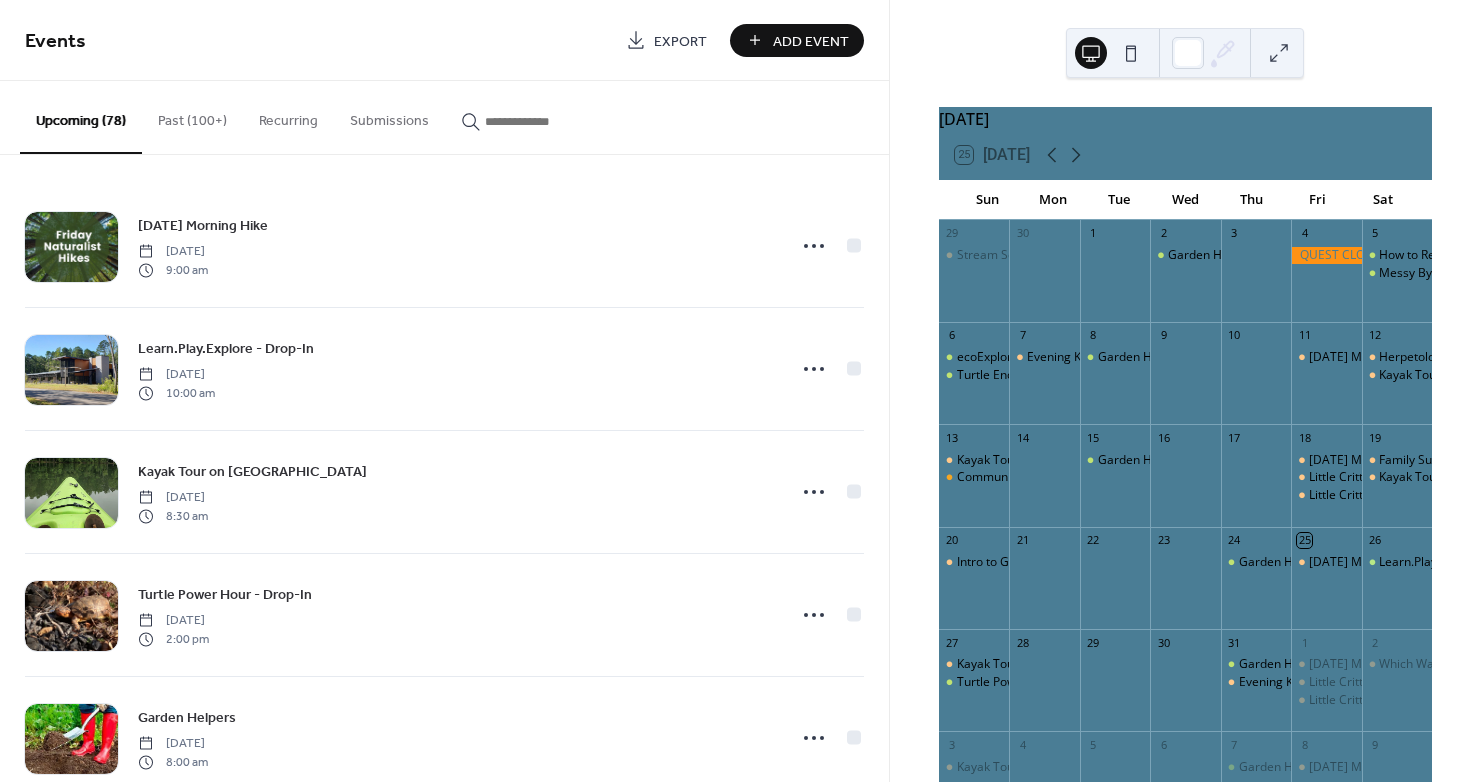 click at bounding box center [545, 121] 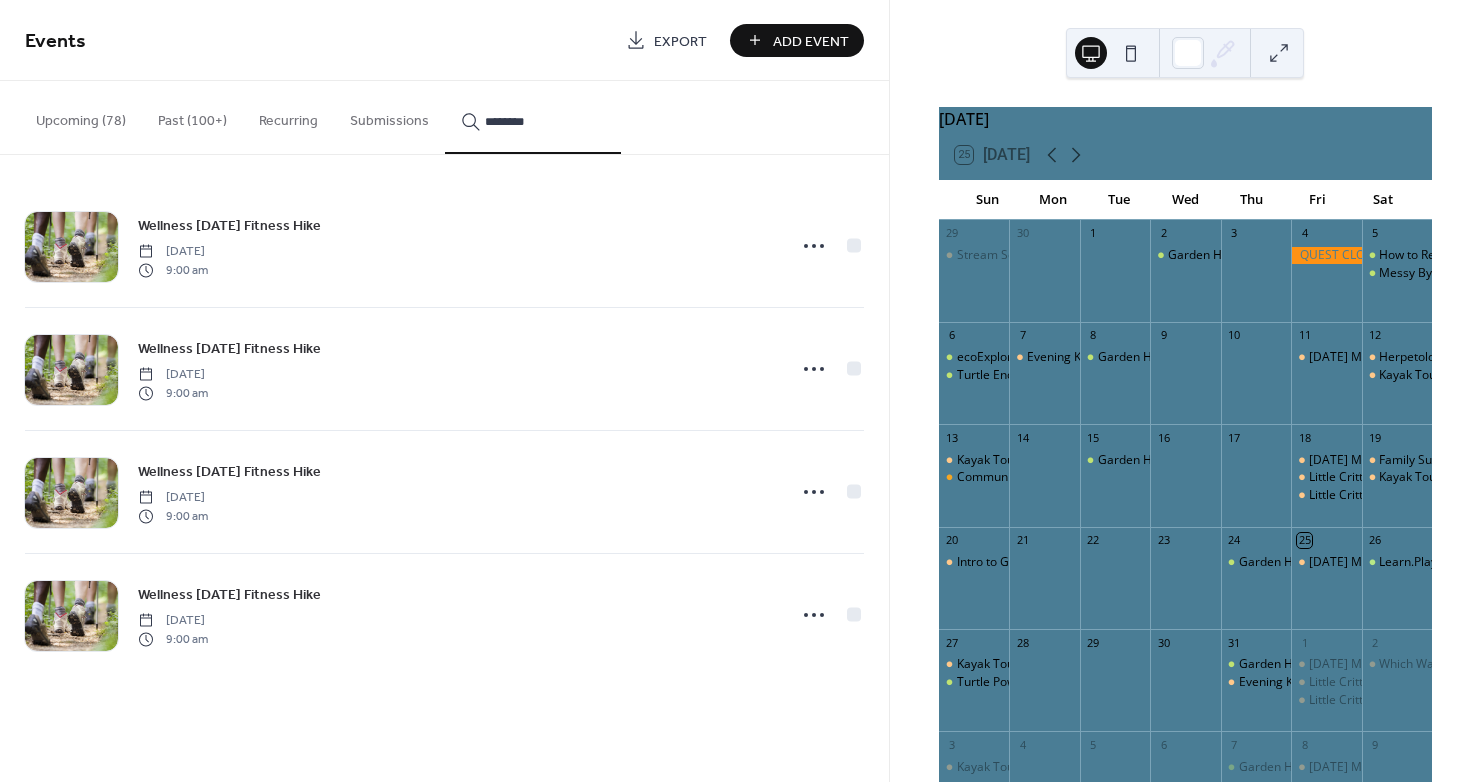 type on "********" 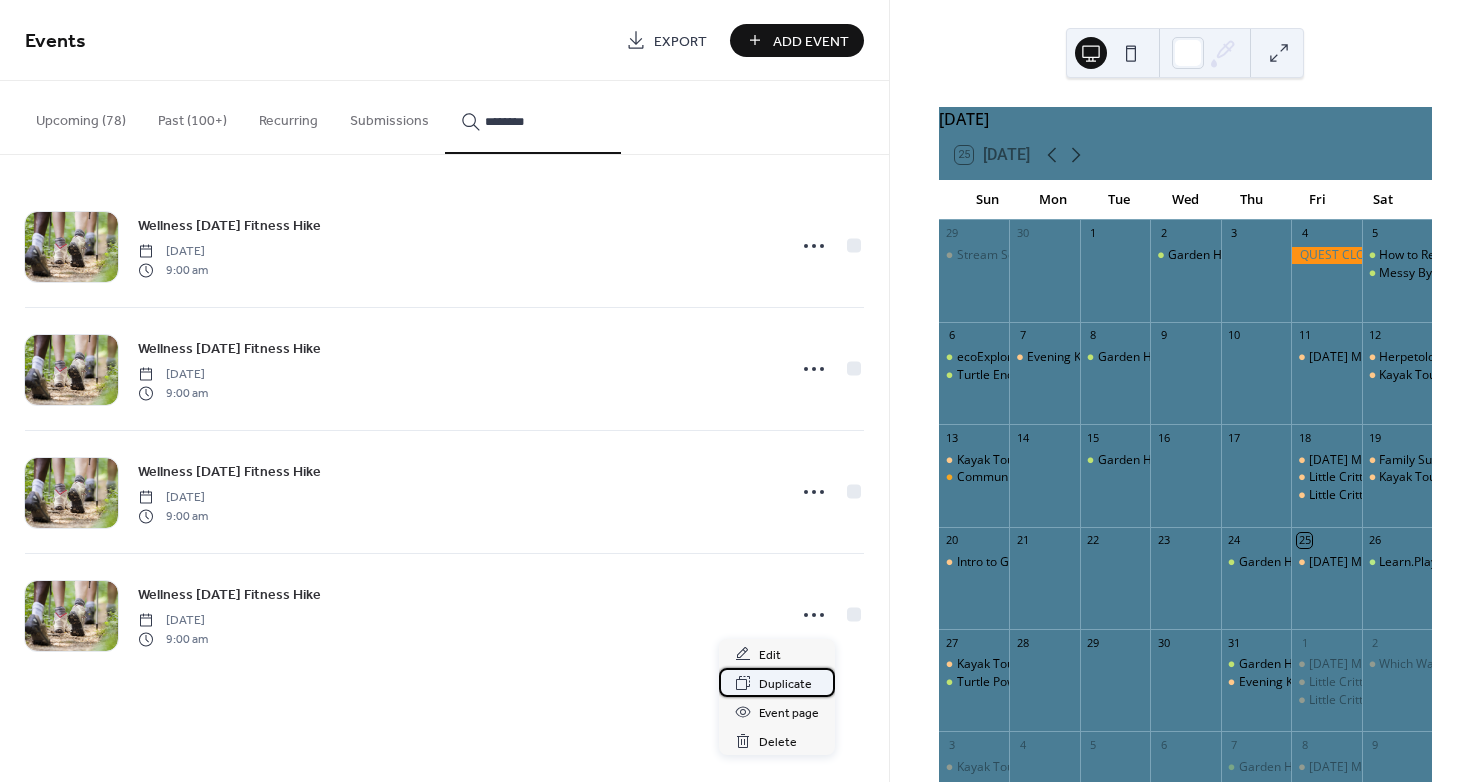 click on "Duplicate" at bounding box center (785, 684) 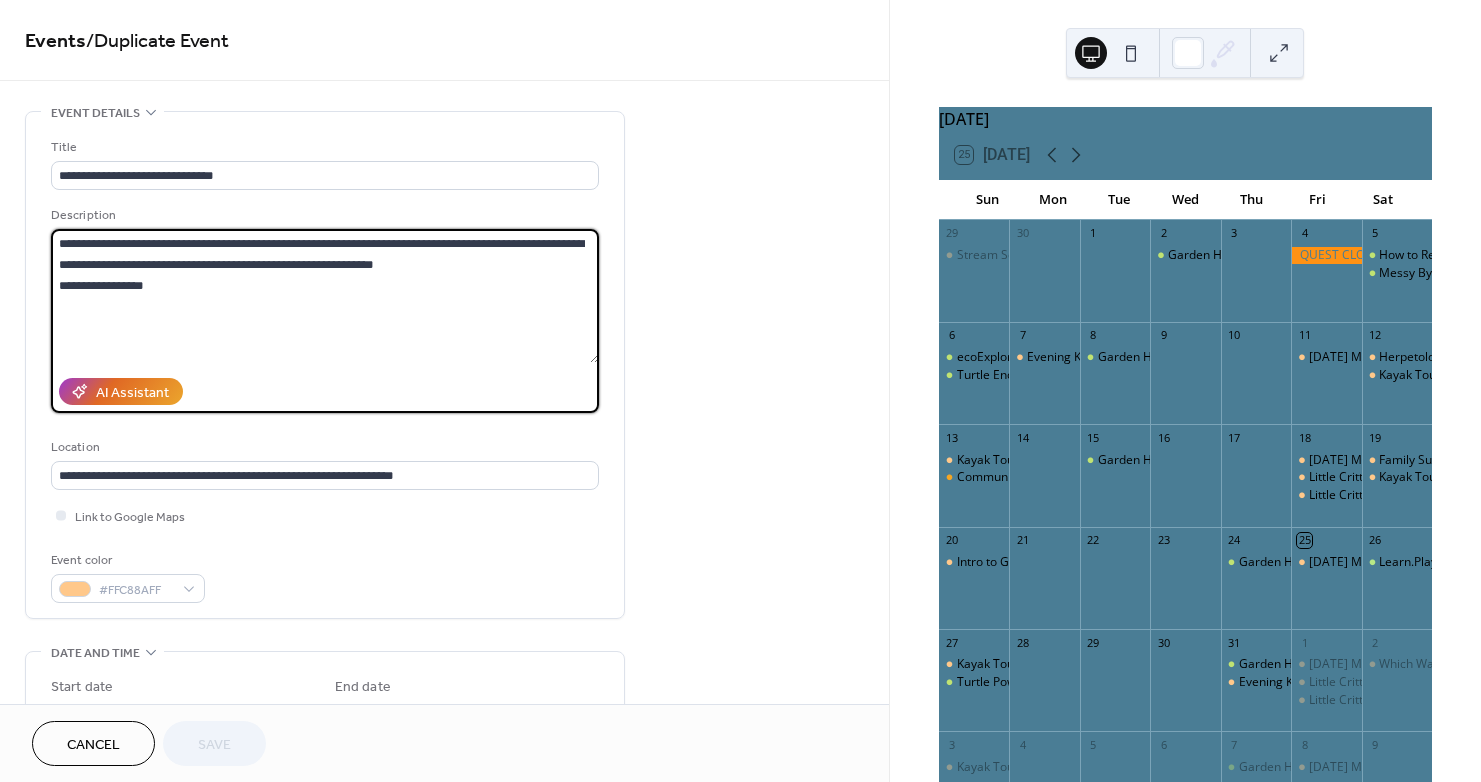 drag, startPoint x: 152, startPoint y: 294, endPoint x: -43, endPoint y: 151, distance: 241.81398 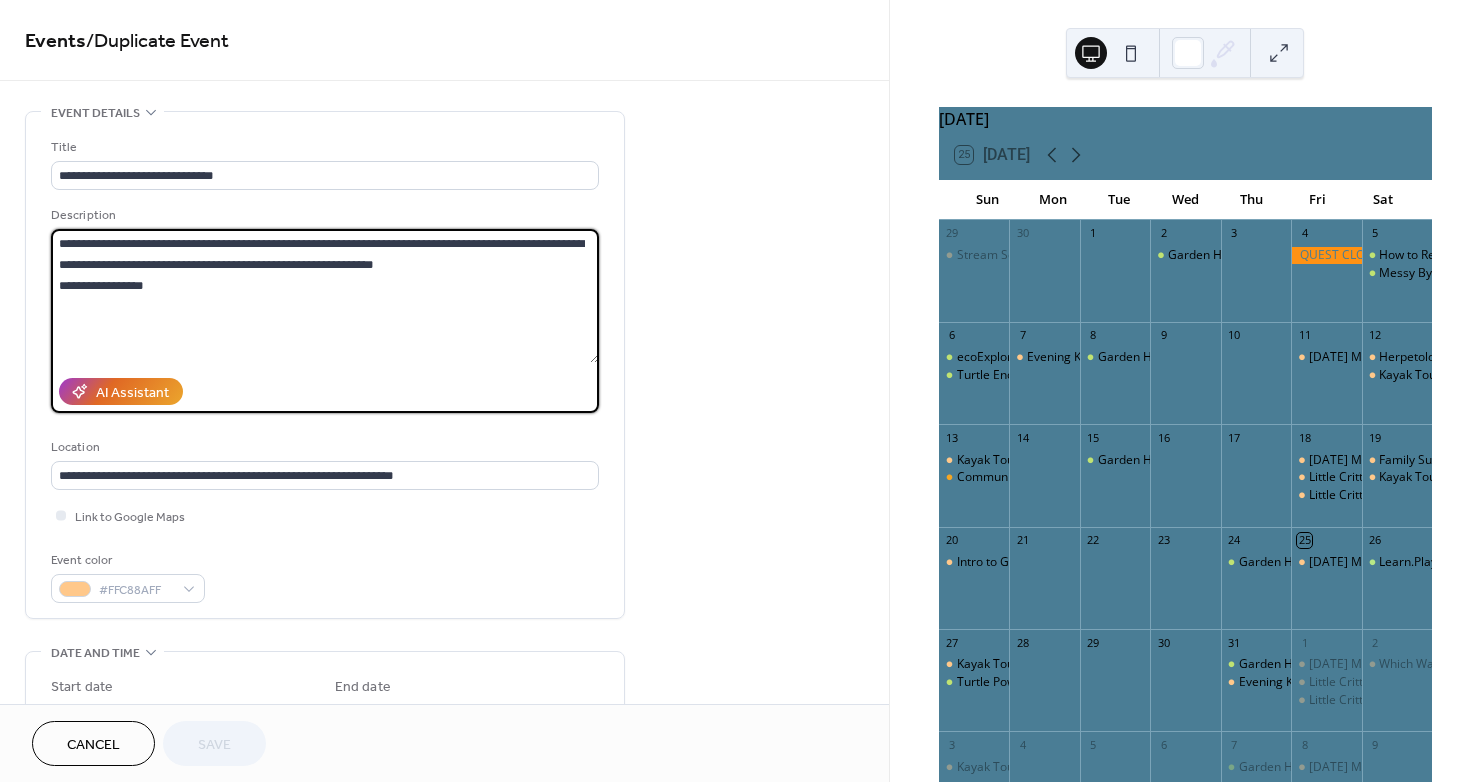 click on "**********" at bounding box center (740, 391) 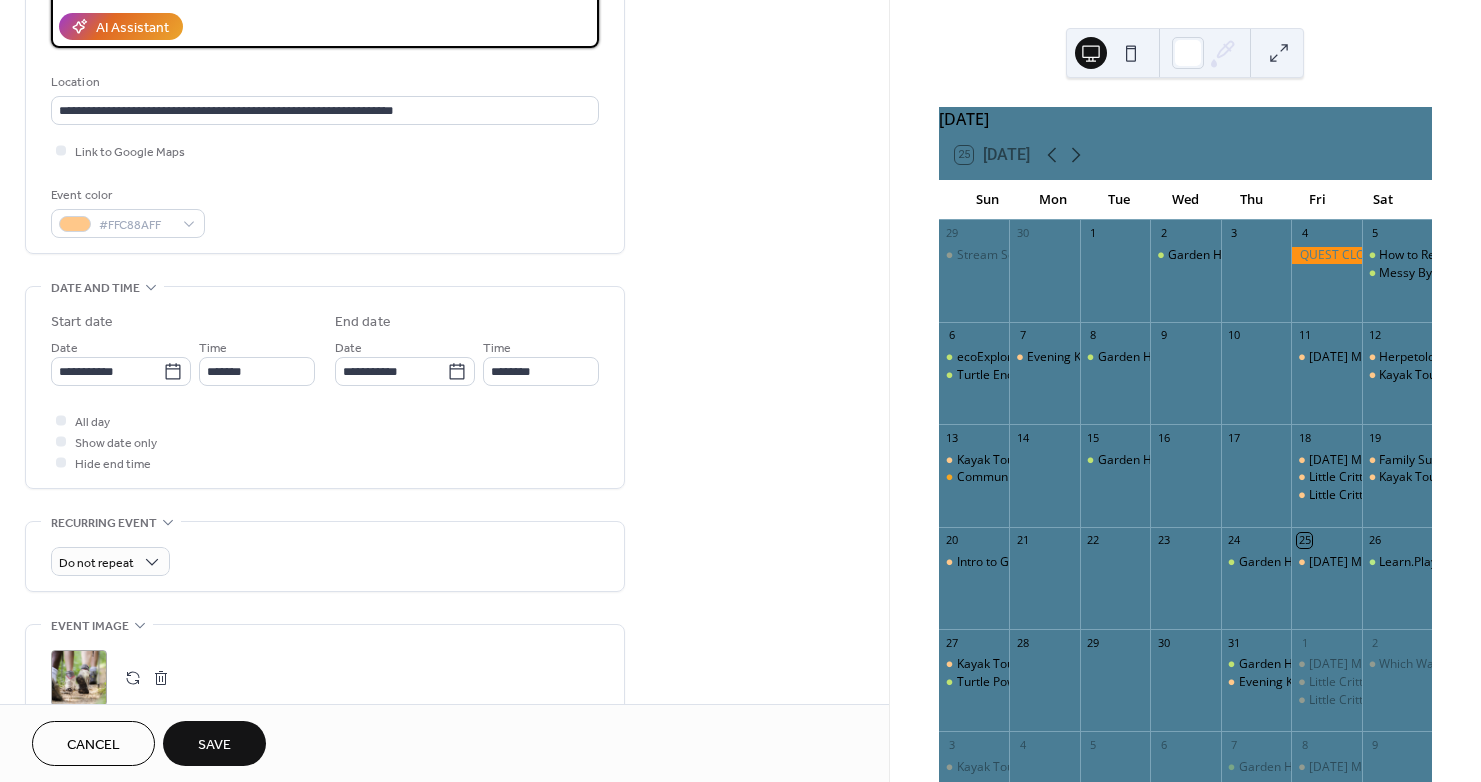 scroll, scrollTop: 400, scrollLeft: 0, axis: vertical 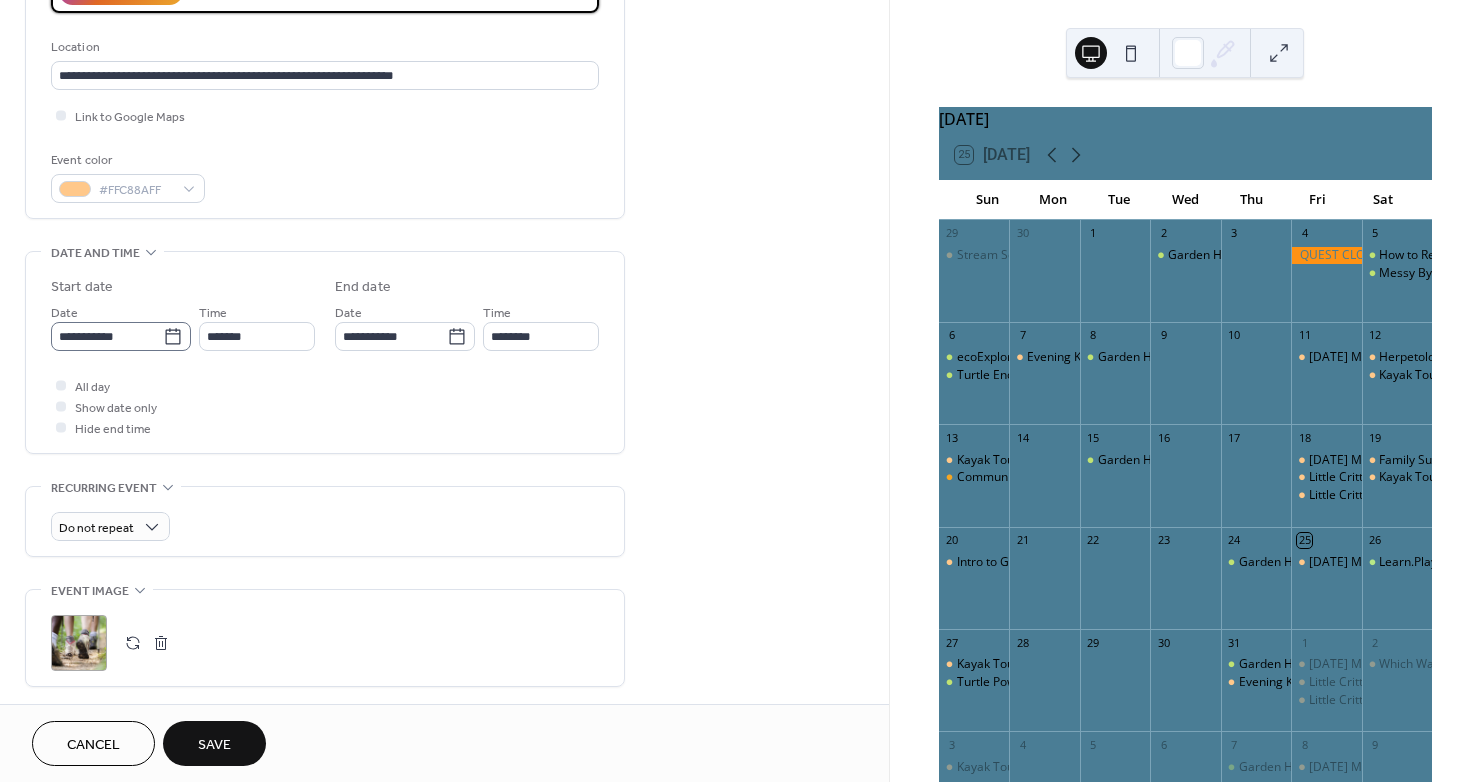 type on "**********" 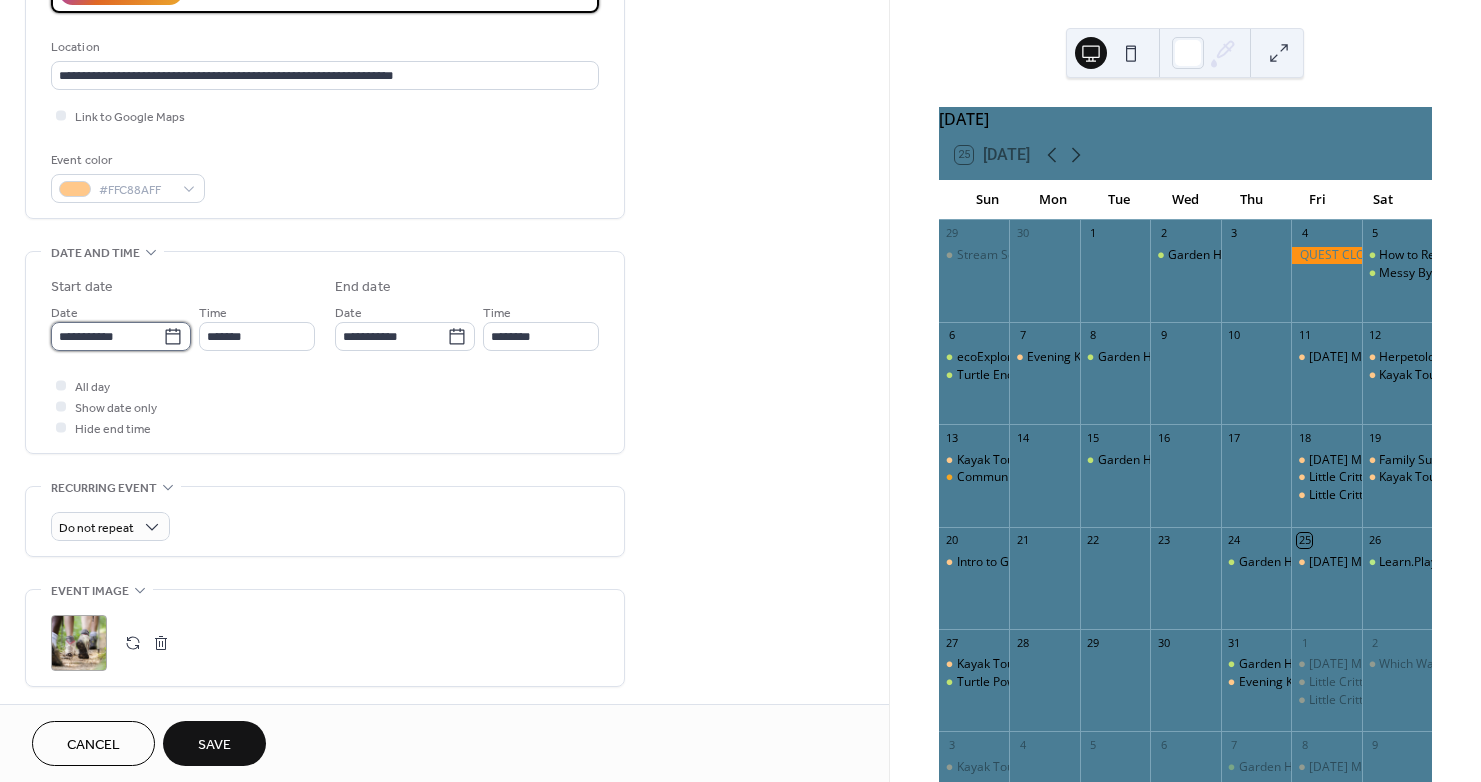 click on "**********" at bounding box center (107, 336) 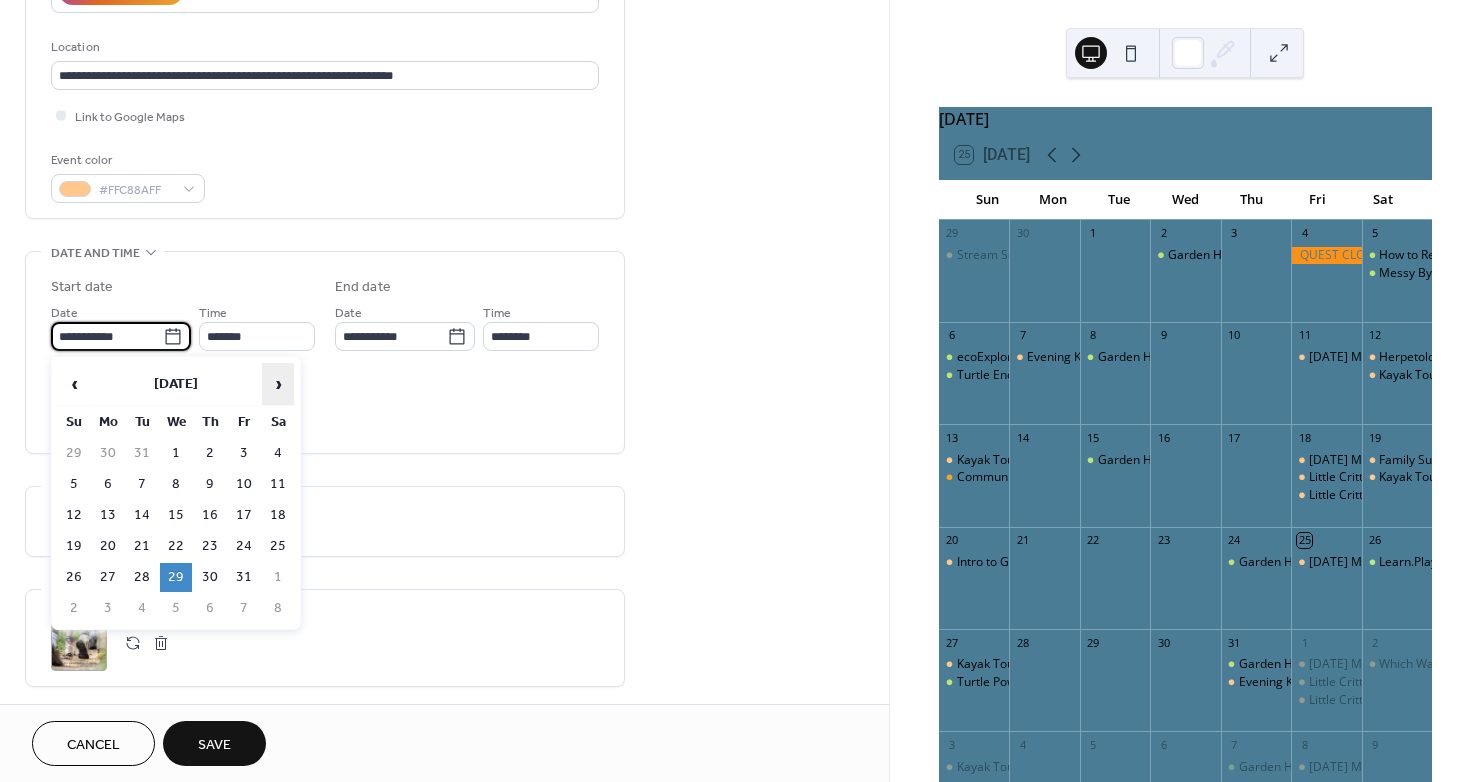 click on "›" at bounding box center (278, 384) 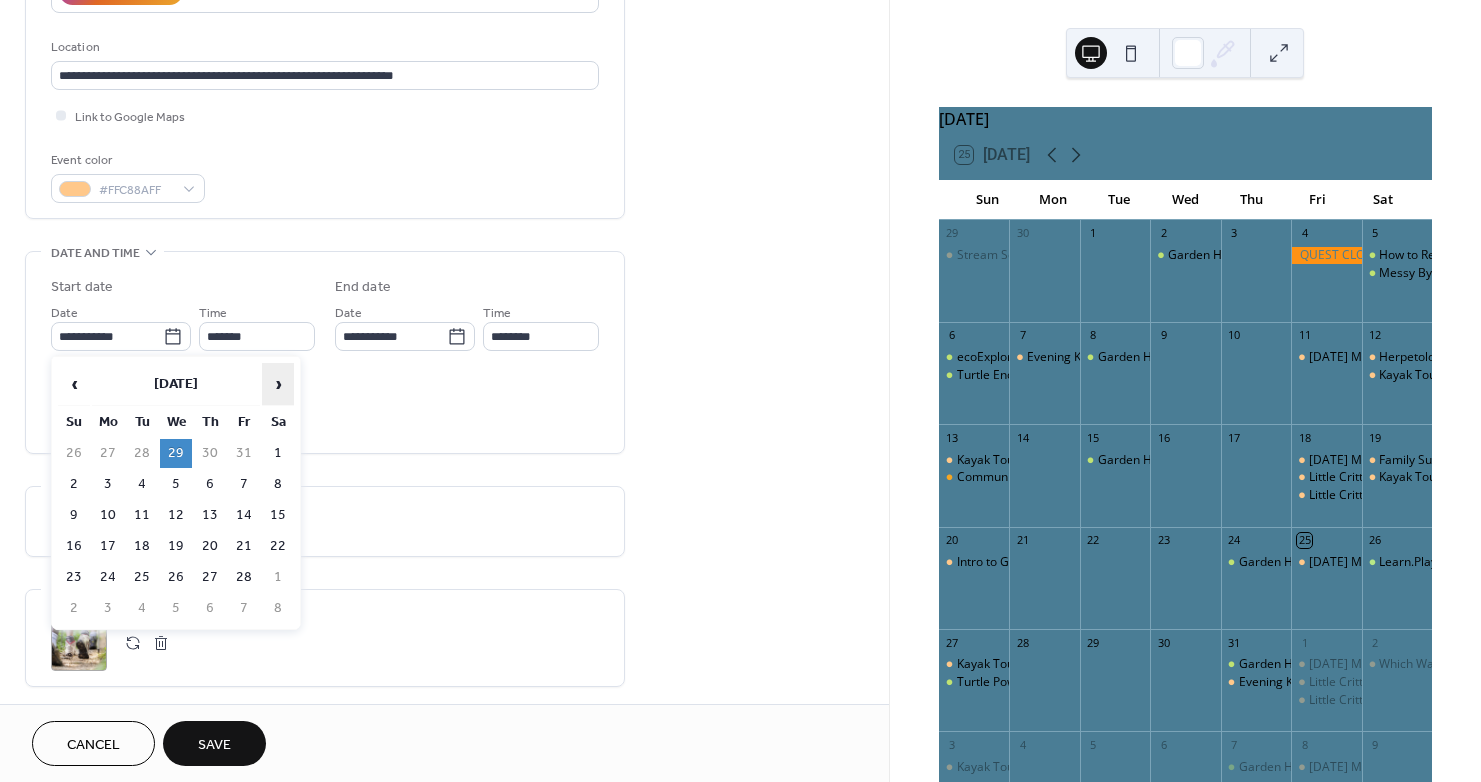 click on "›" at bounding box center [278, 384] 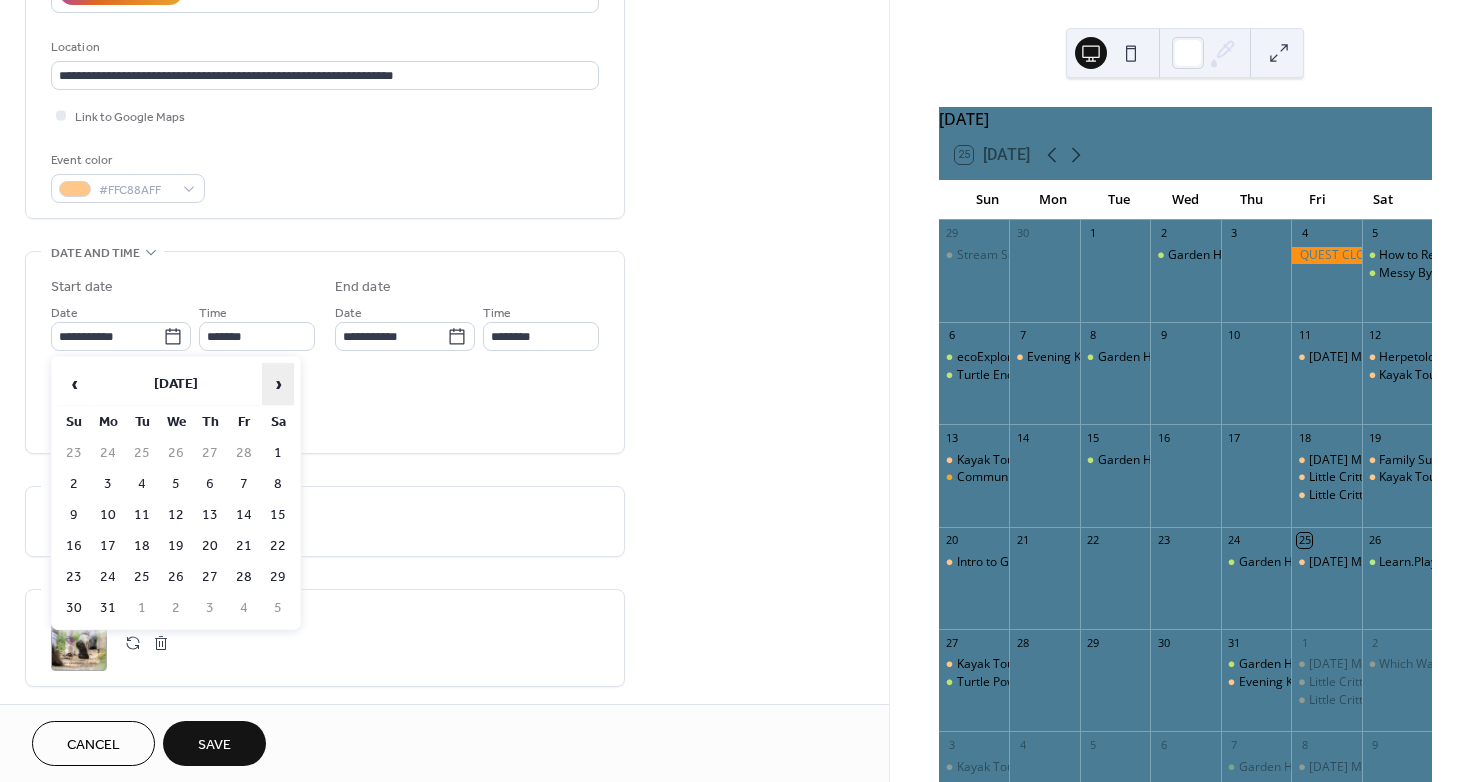 click on "›" at bounding box center [278, 384] 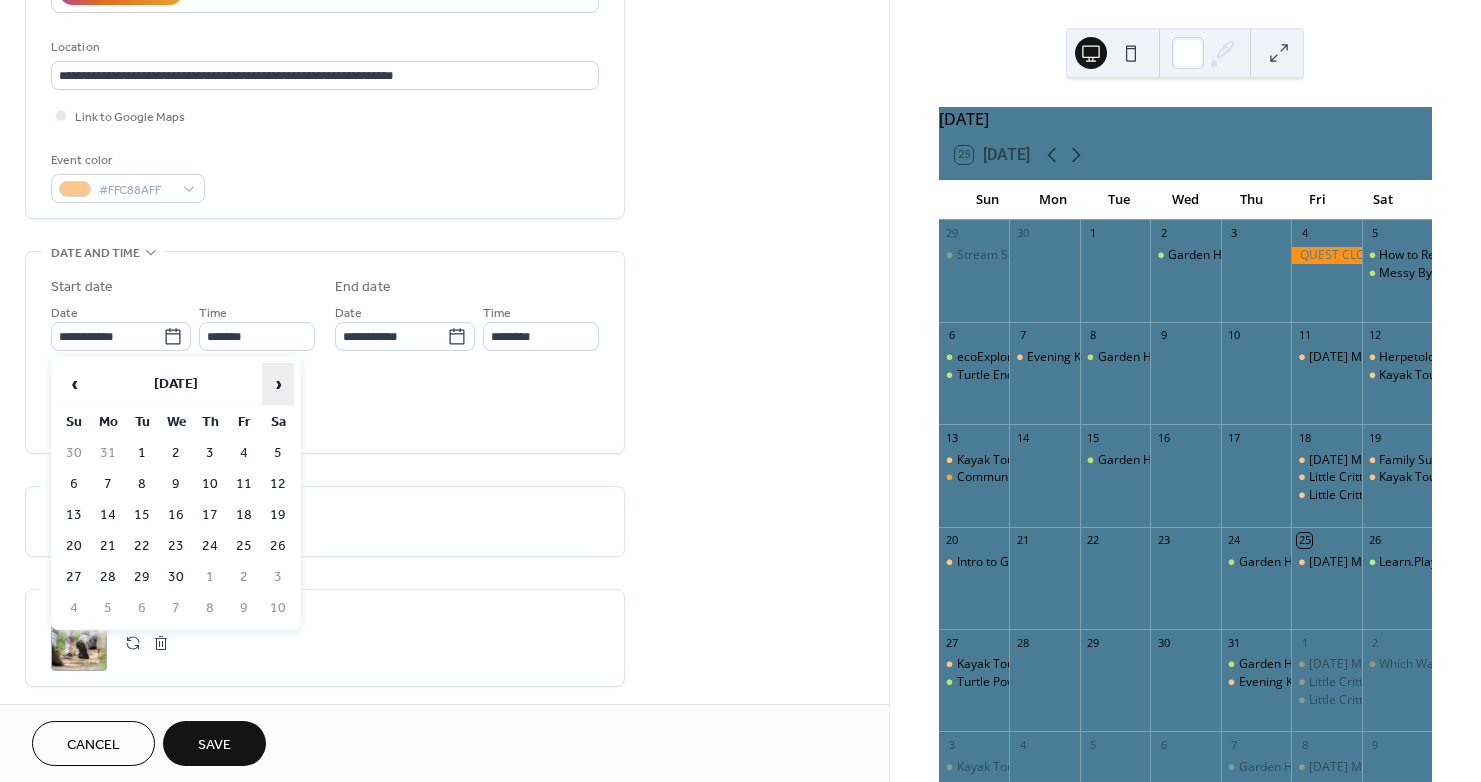 click on "›" at bounding box center [278, 384] 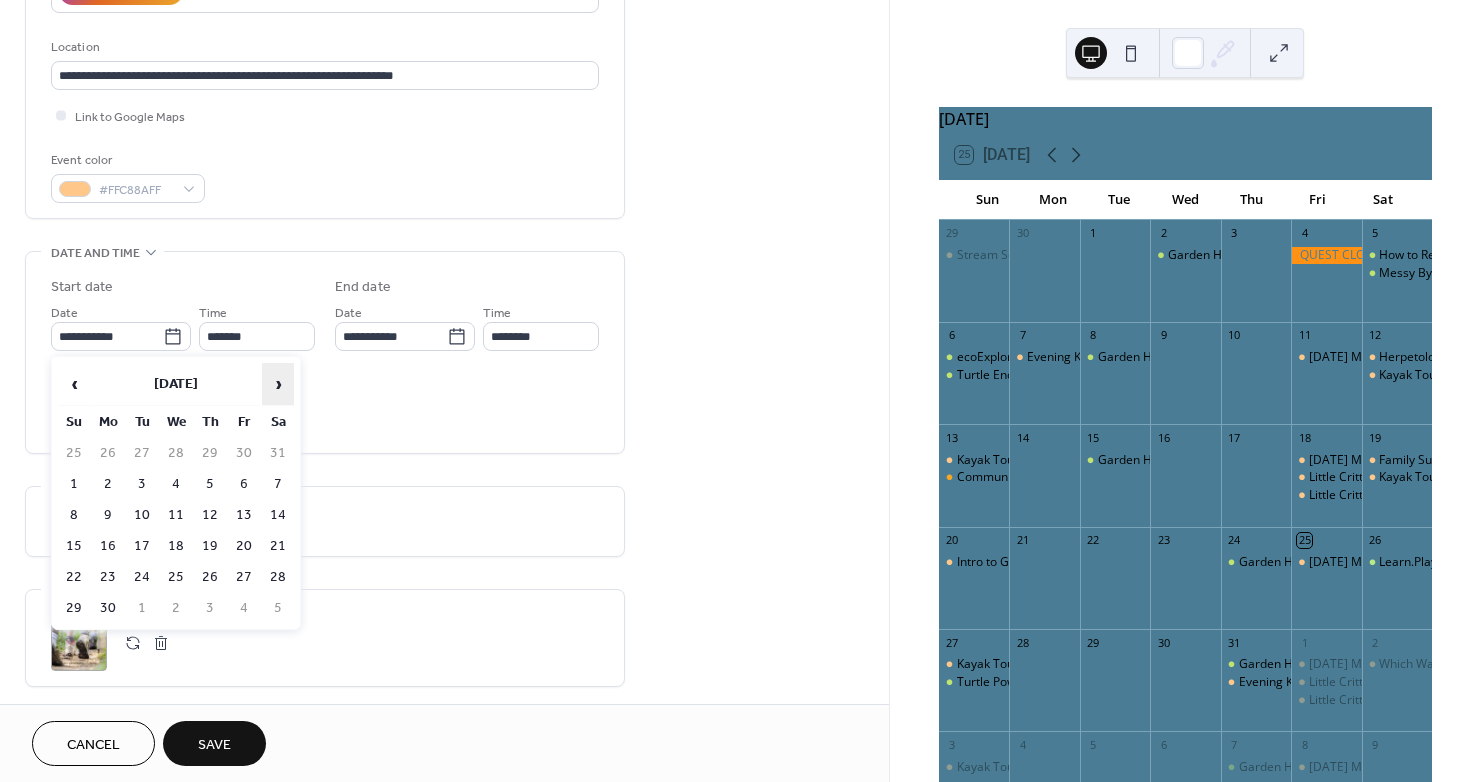 click on "›" at bounding box center (278, 384) 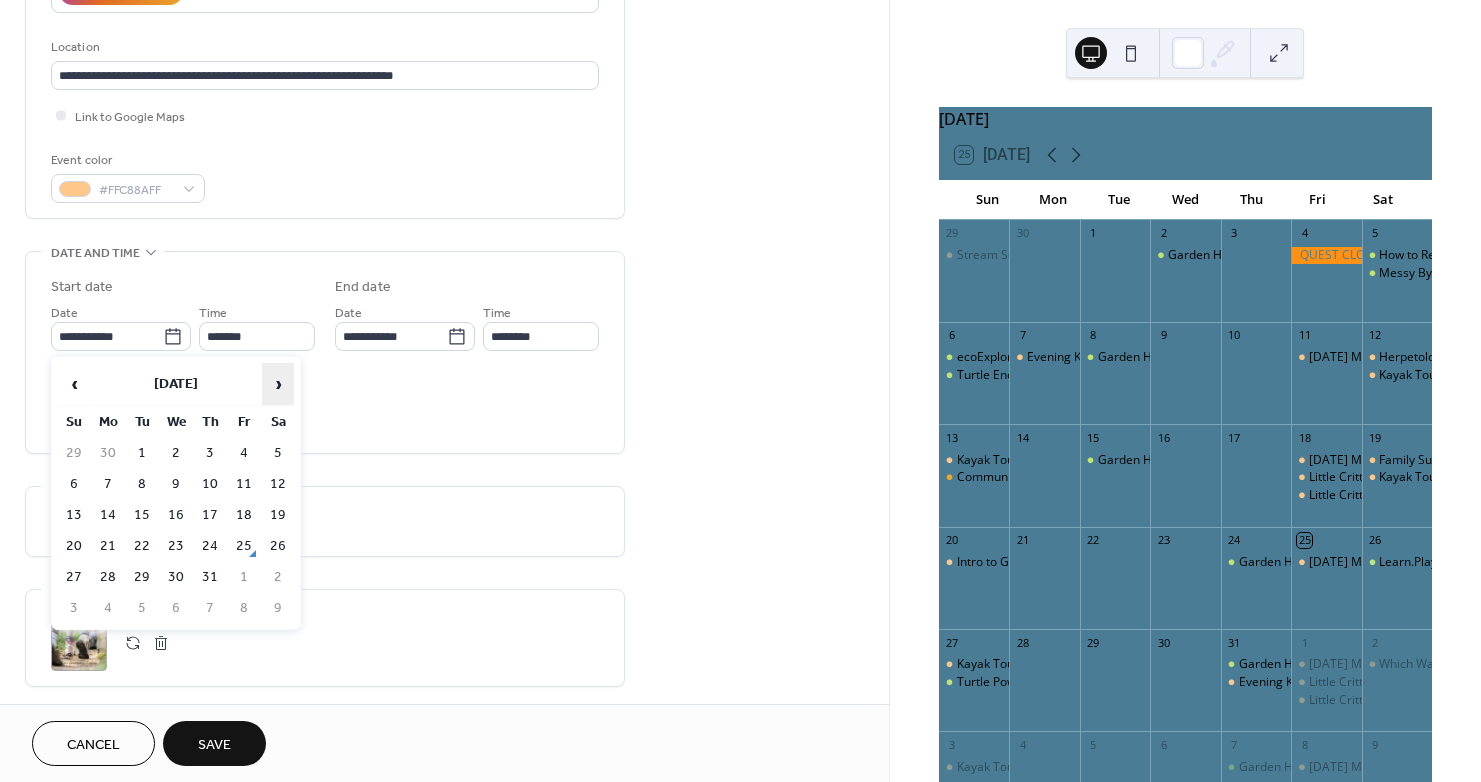click on "›" at bounding box center [278, 384] 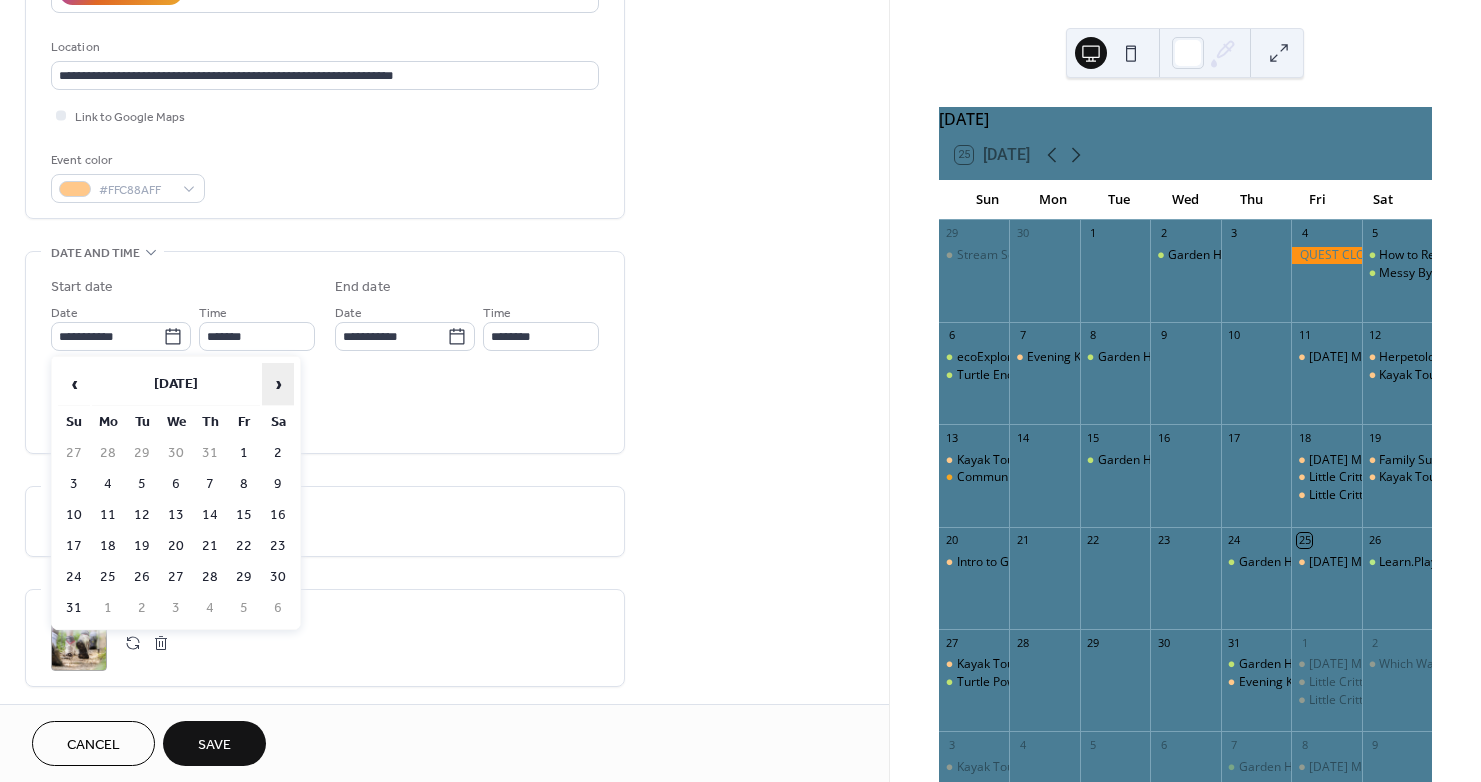 click on "›" at bounding box center [278, 384] 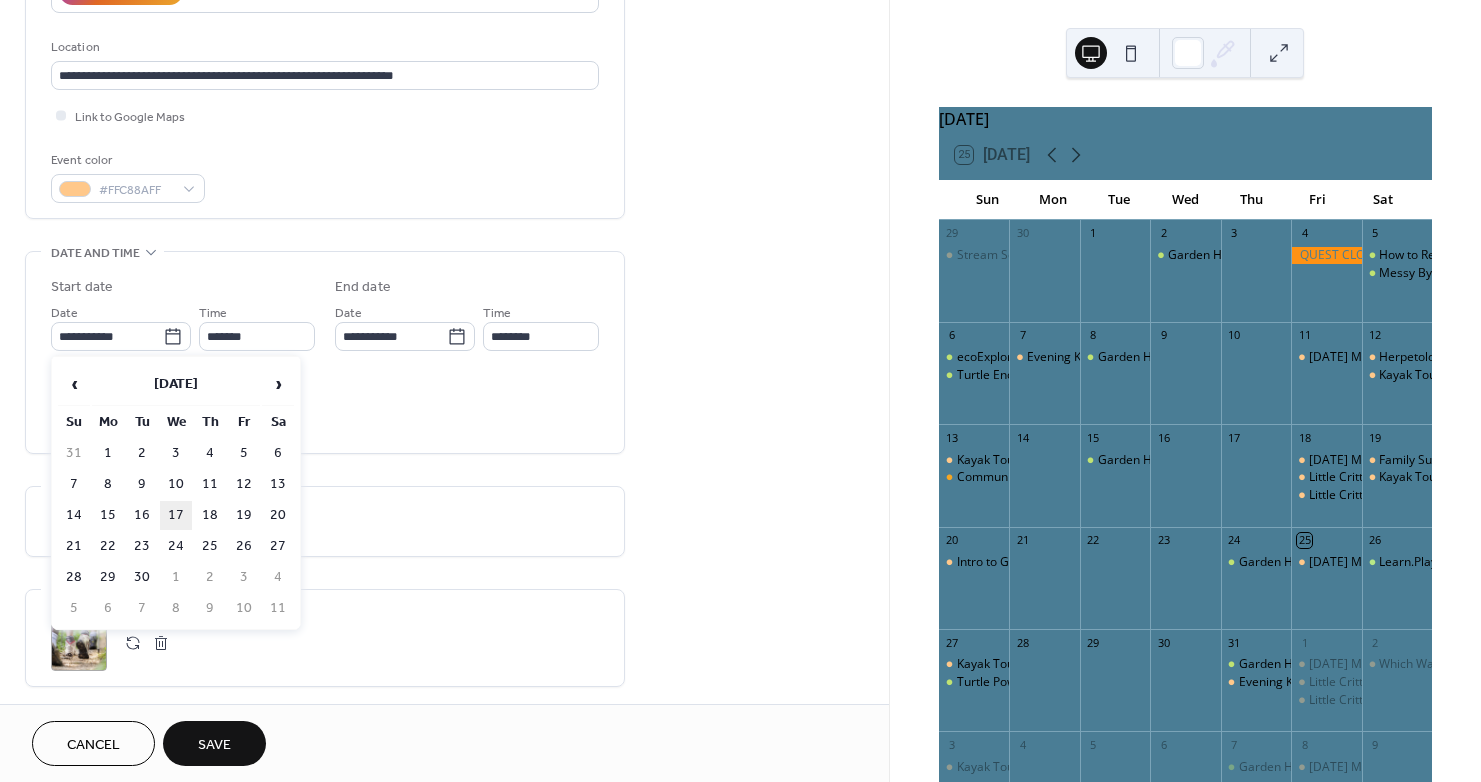 click on "17" at bounding box center [176, 515] 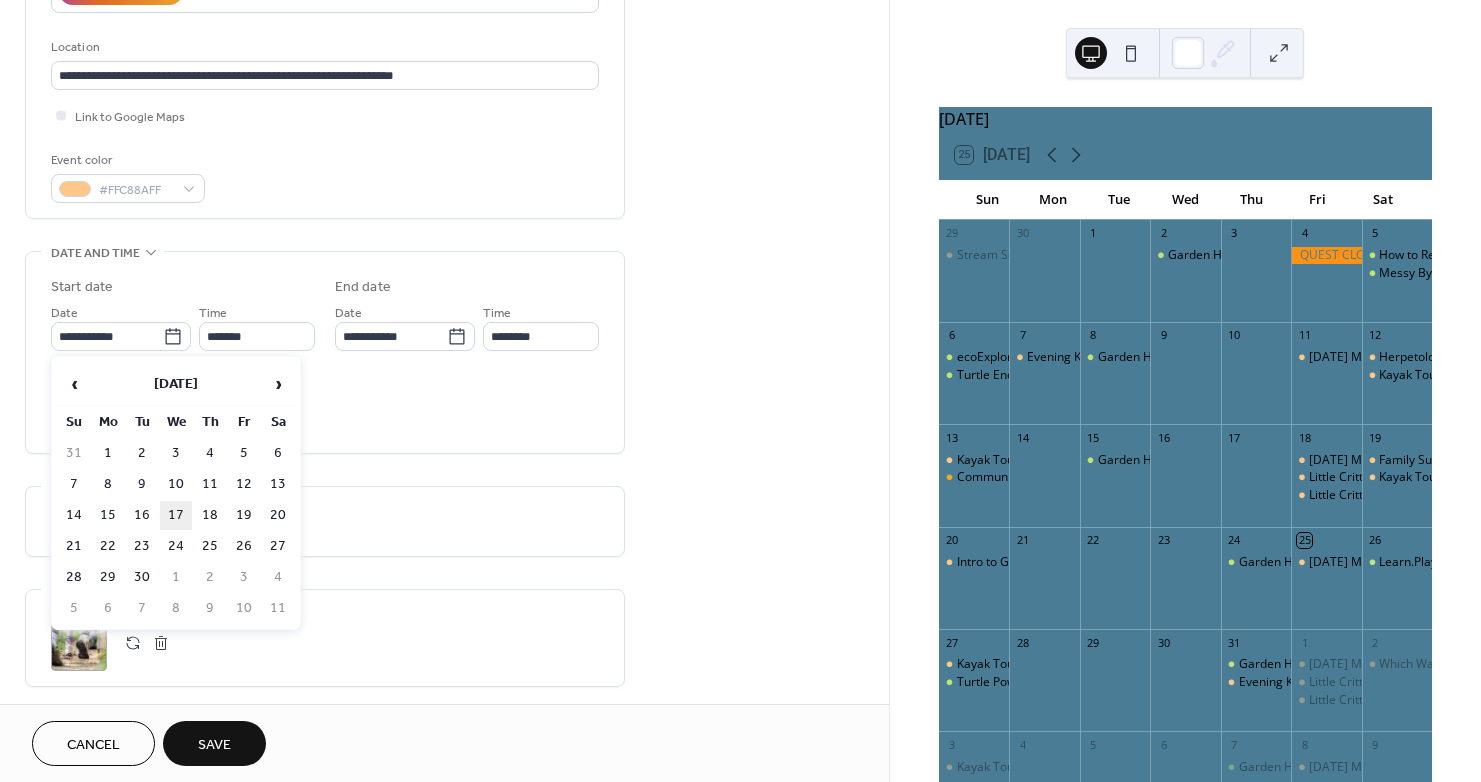 type on "**********" 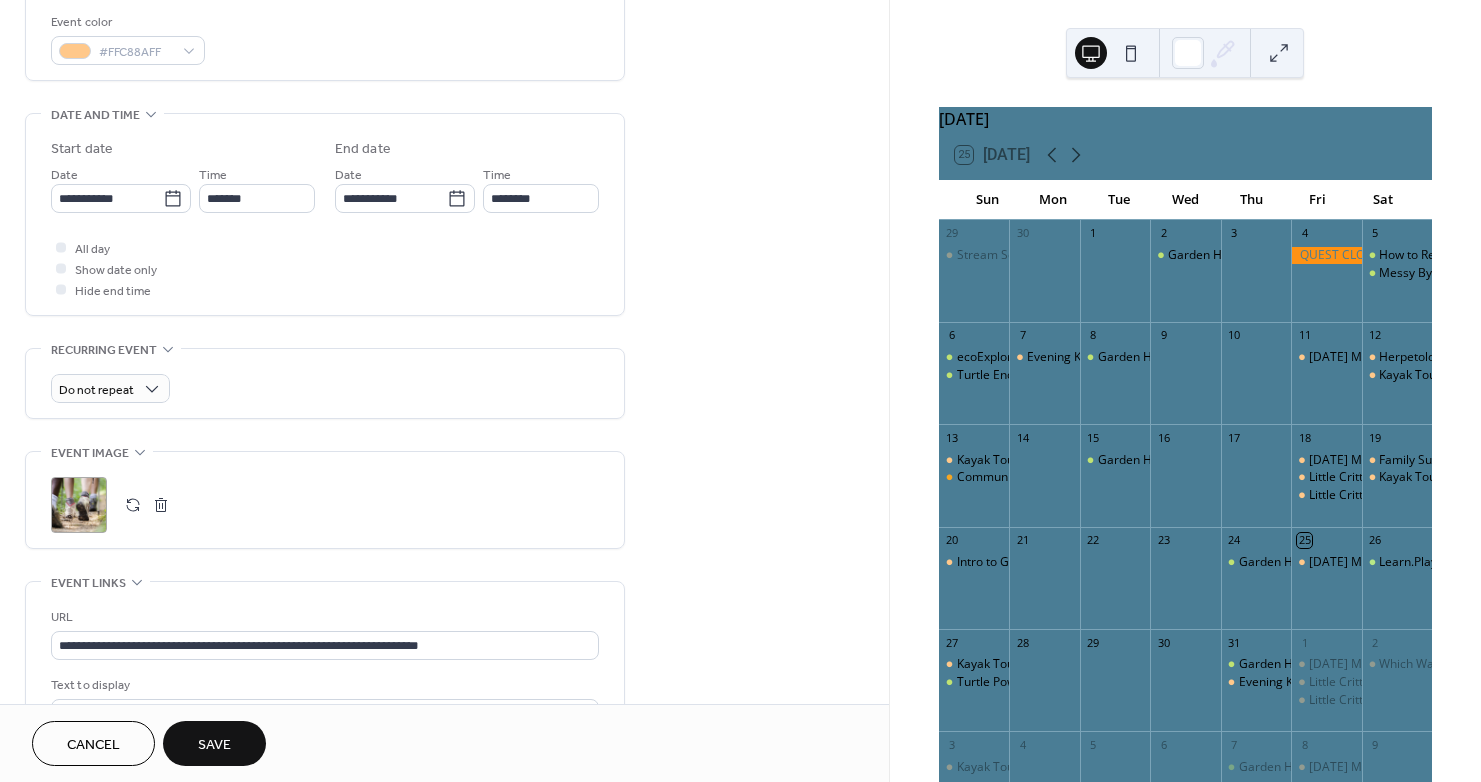 scroll, scrollTop: 600, scrollLeft: 0, axis: vertical 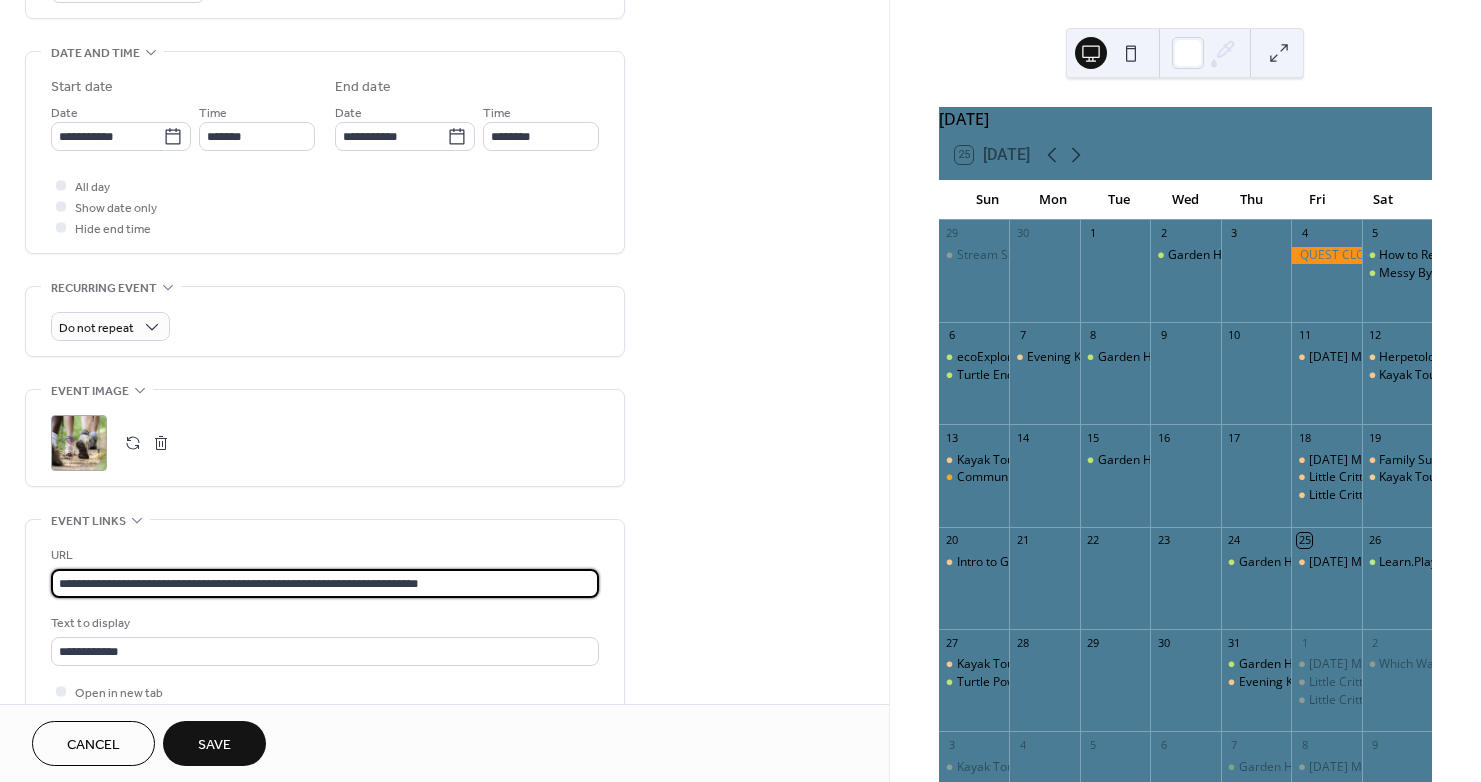 drag, startPoint x: 502, startPoint y: 581, endPoint x: -186, endPoint y: 580, distance: 688.00073 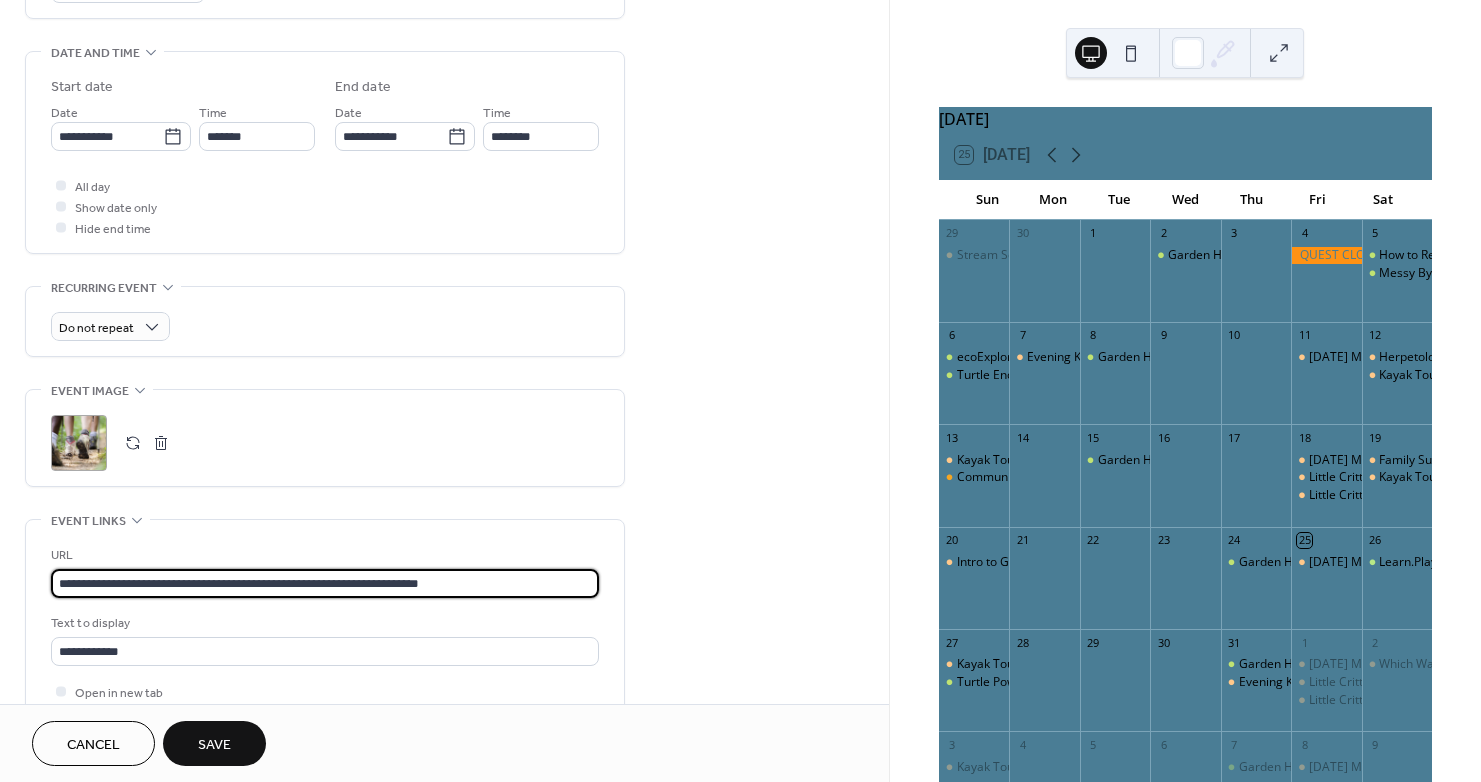 click on "**********" at bounding box center (740, 391) 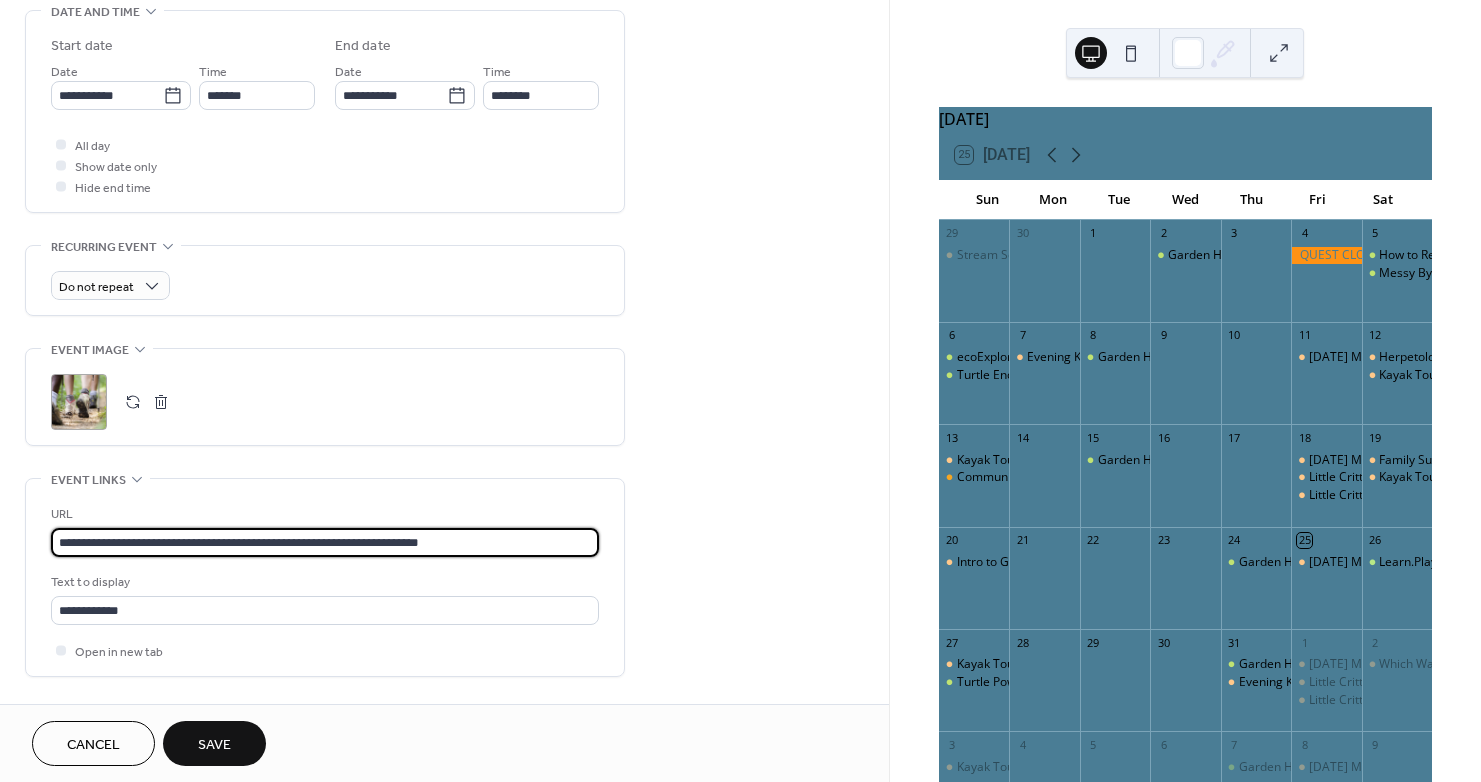 scroll, scrollTop: 782, scrollLeft: 0, axis: vertical 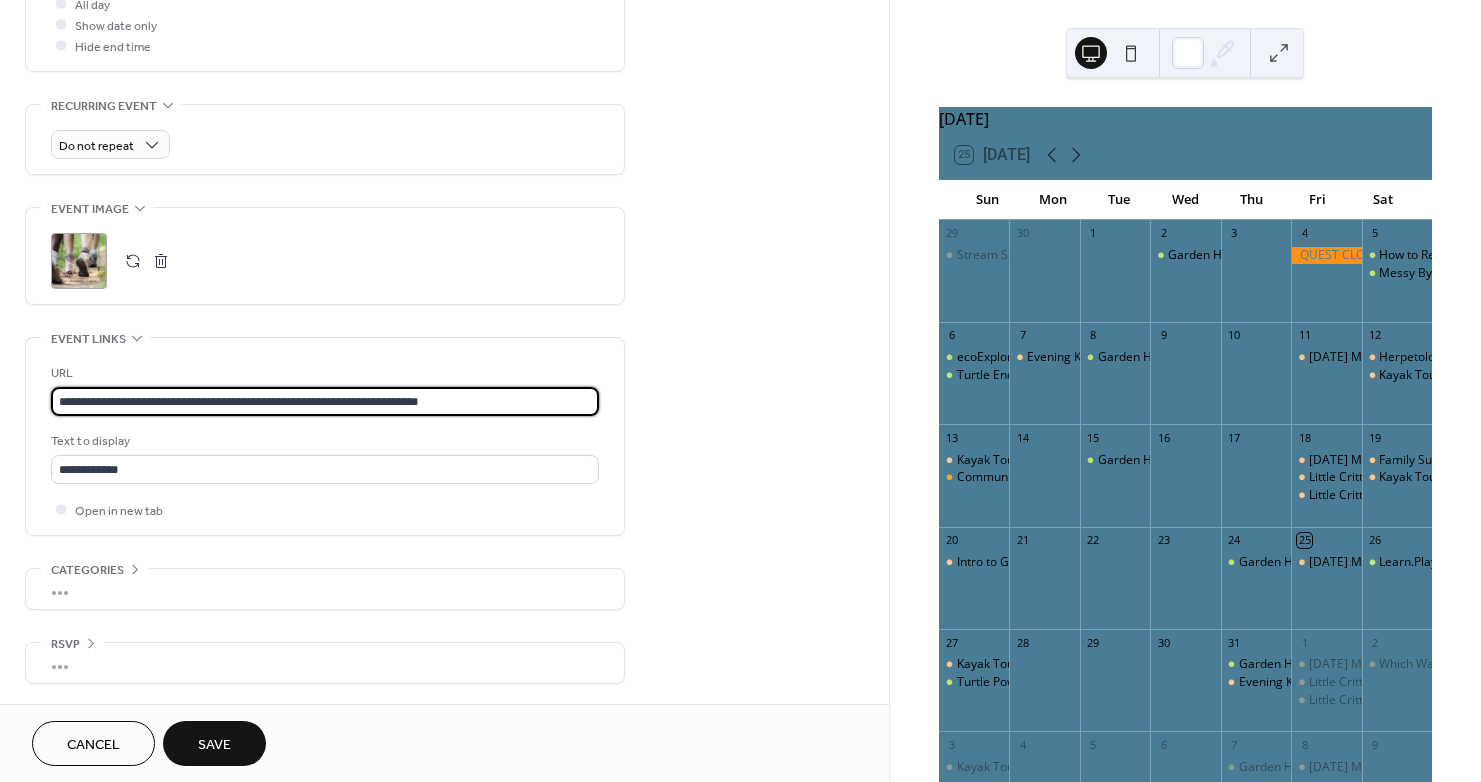type on "**********" 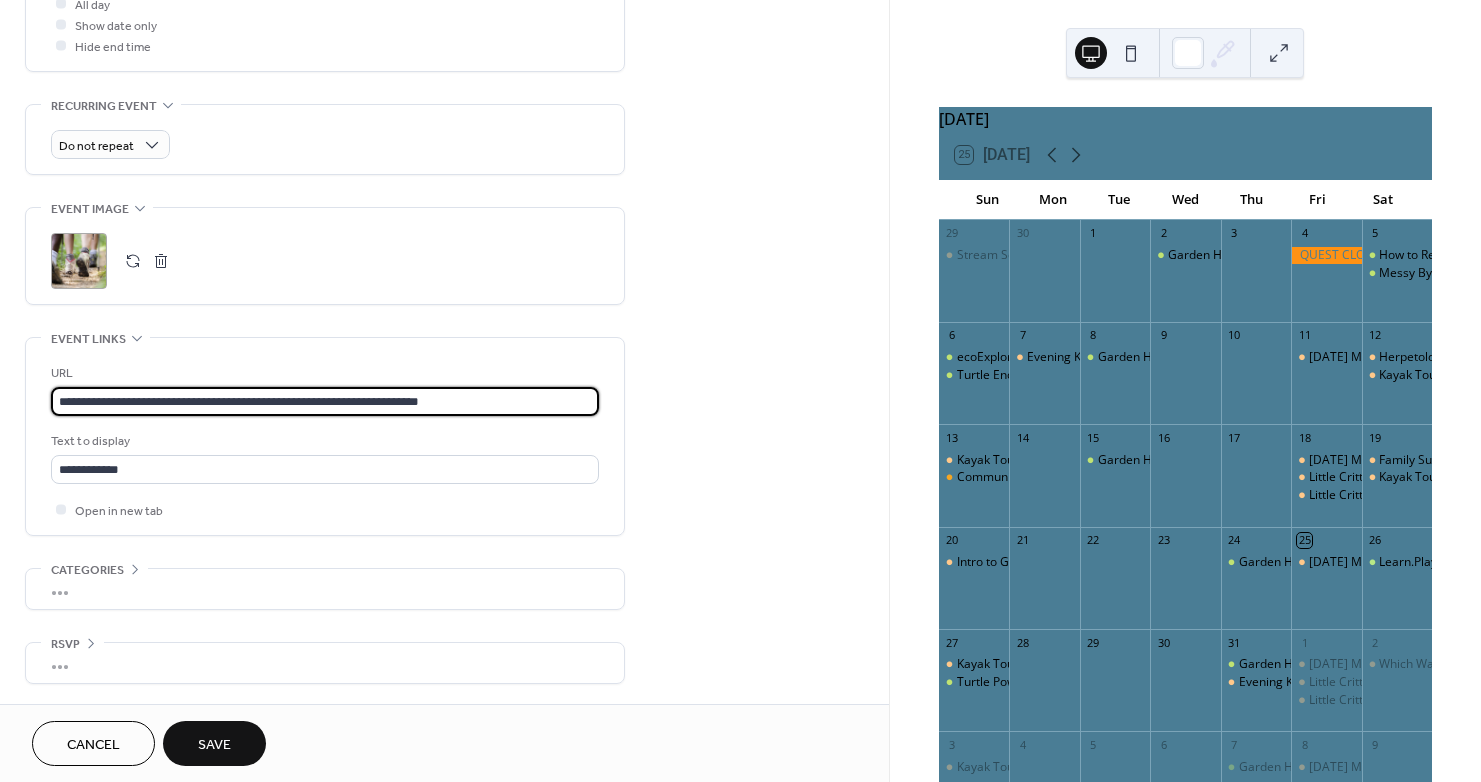 click on "Save" at bounding box center (214, 745) 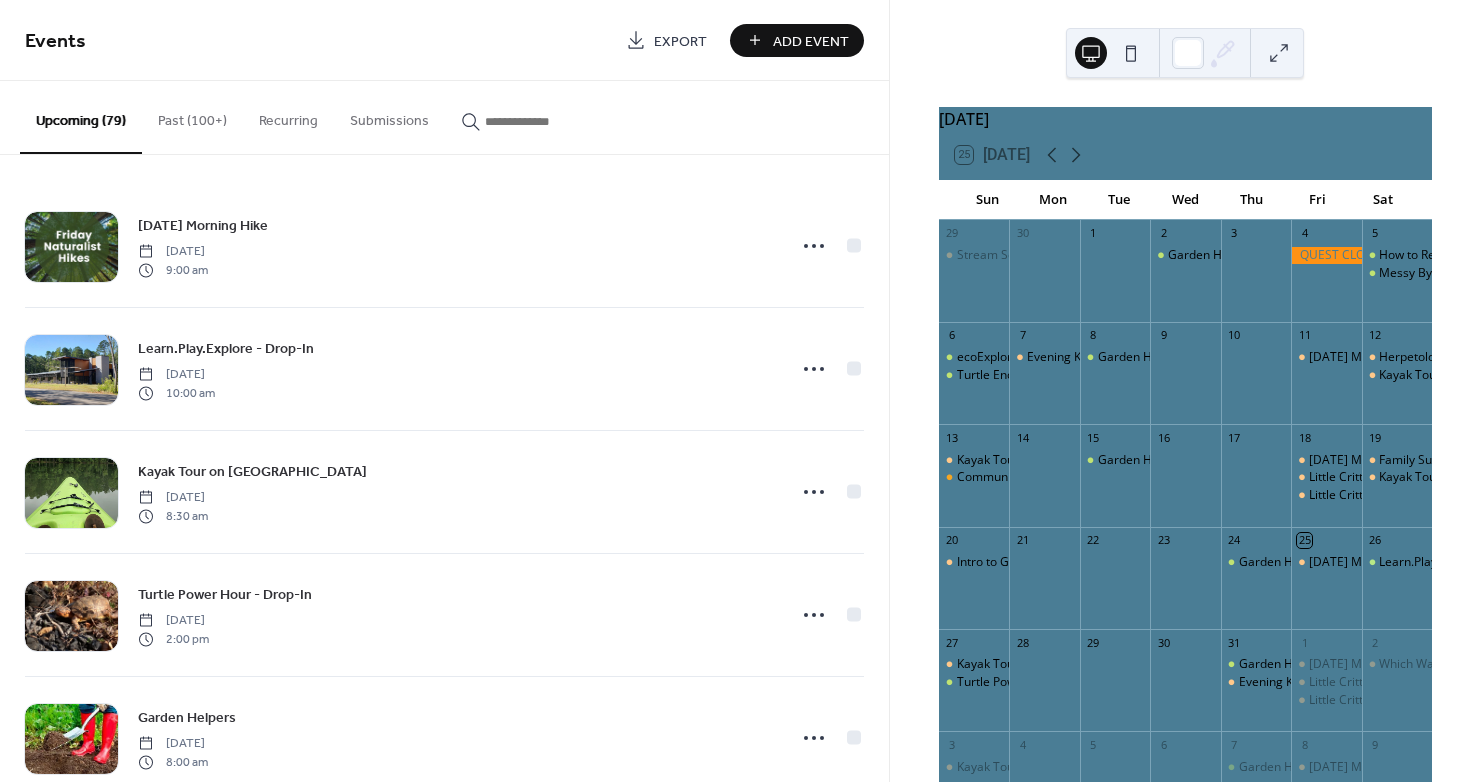 click at bounding box center [545, 121] 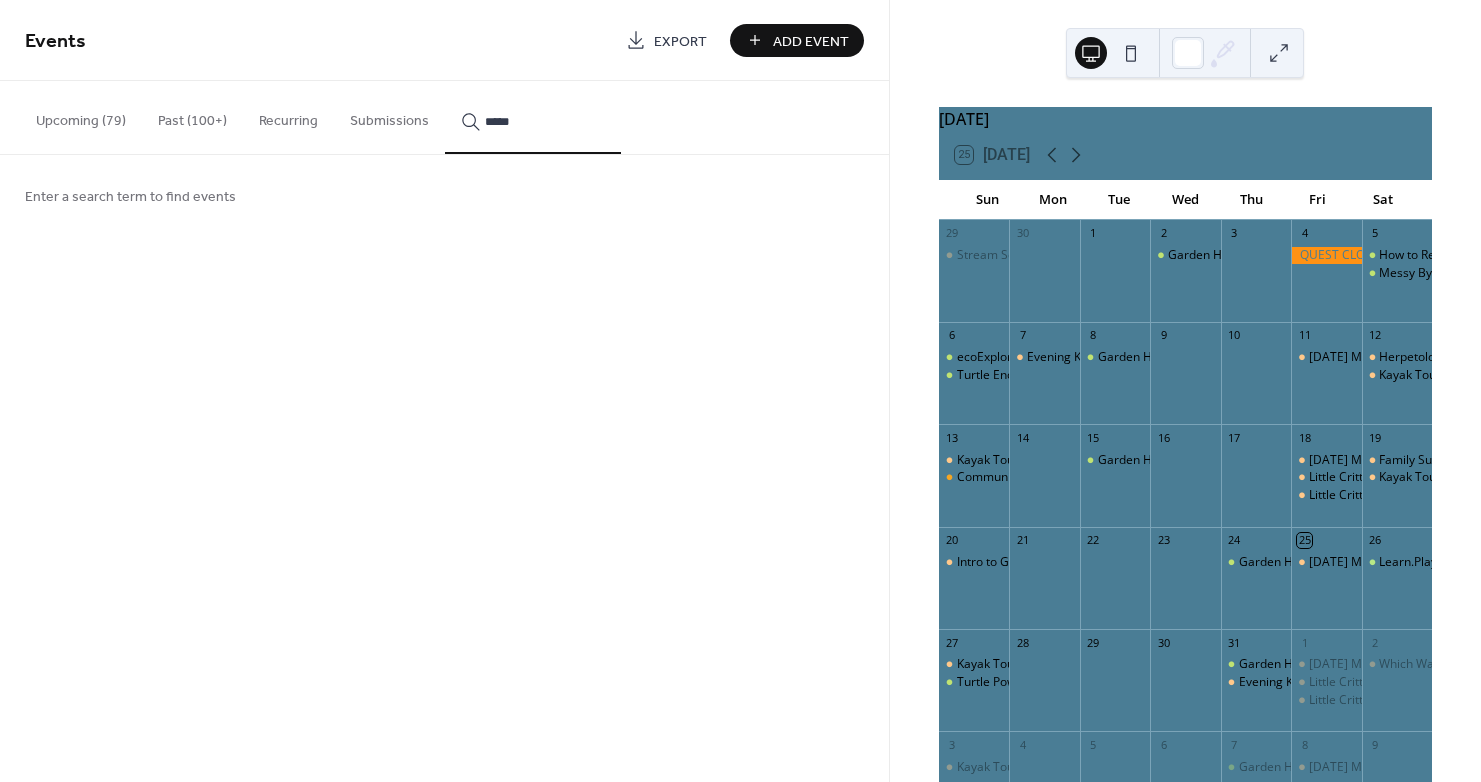 click on "****" at bounding box center [533, 117] 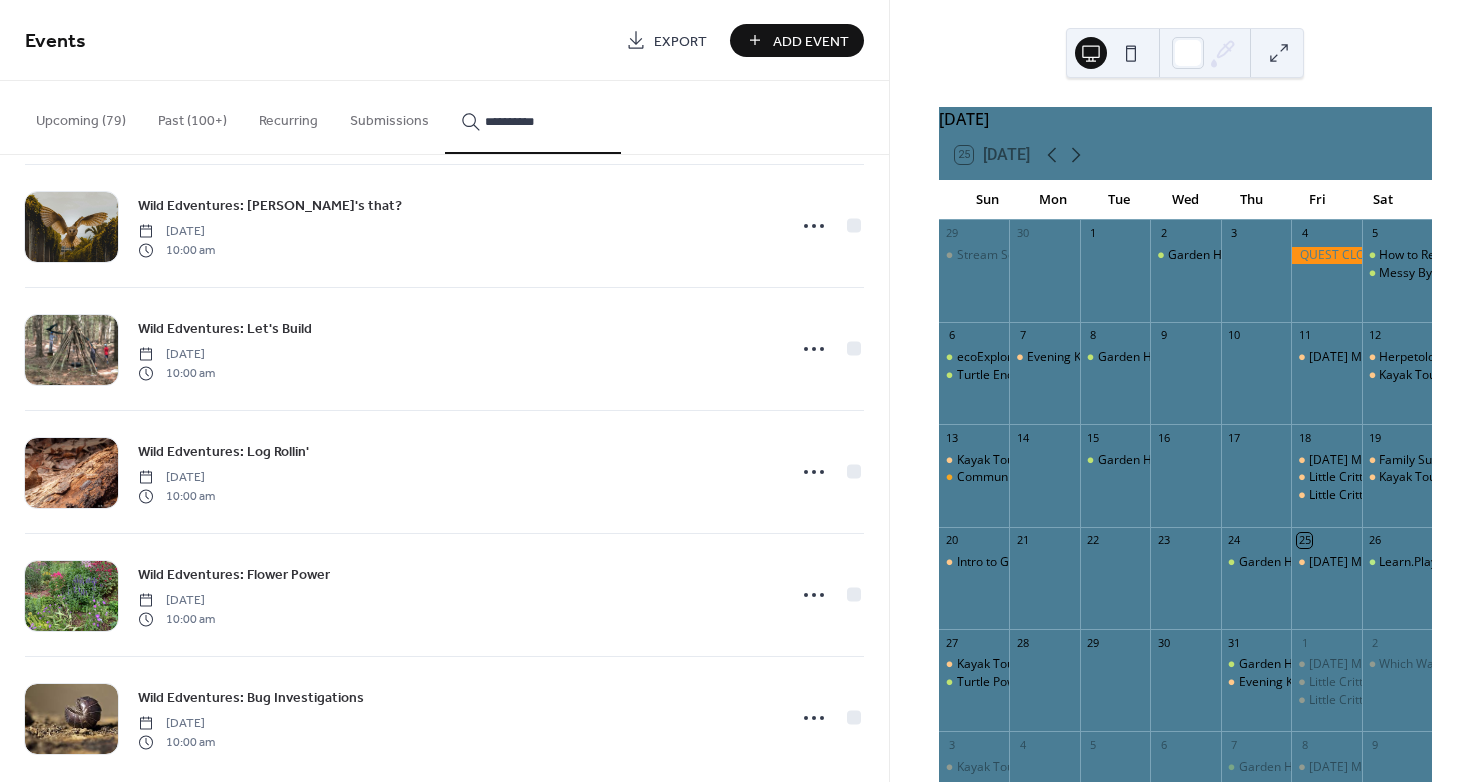 scroll, scrollTop: 1646, scrollLeft: 0, axis: vertical 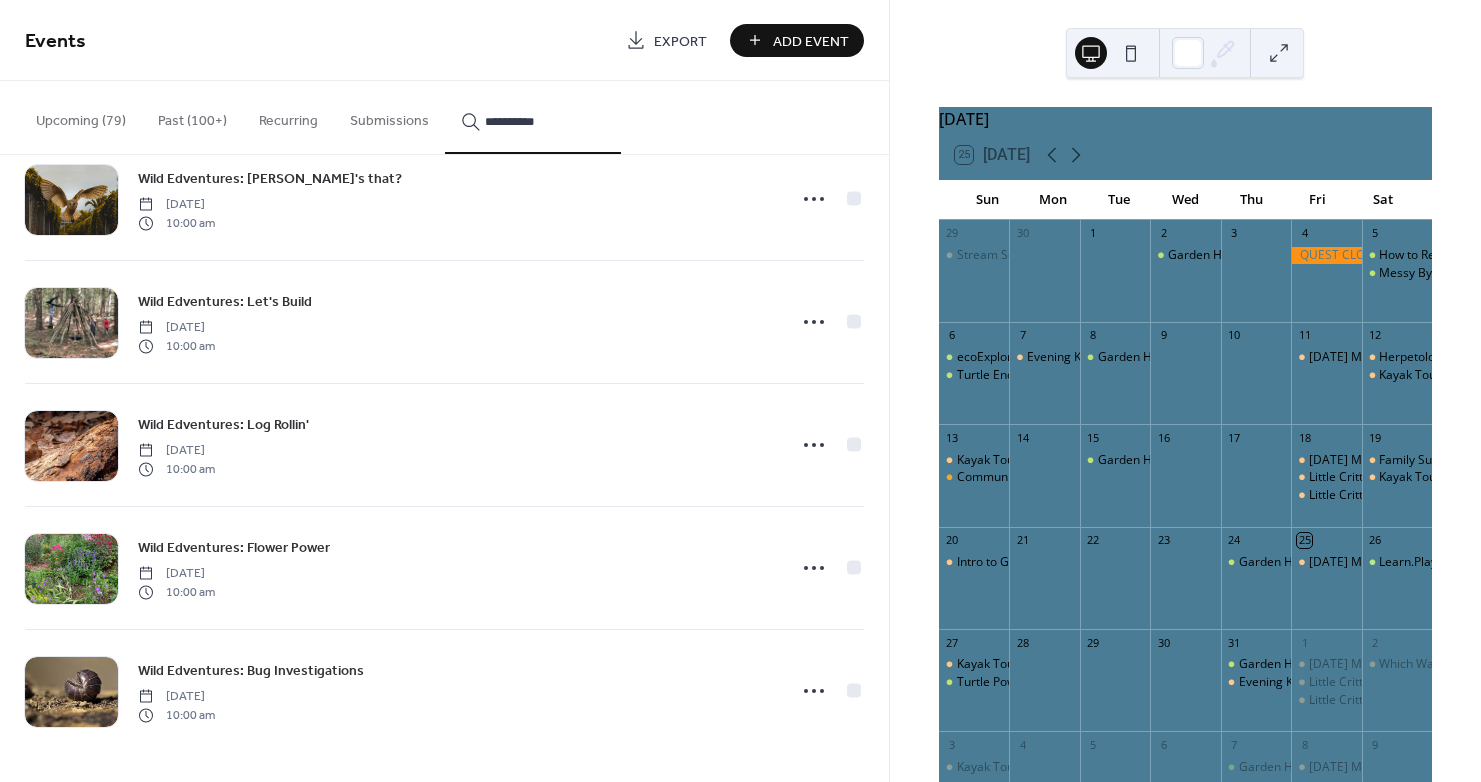 type on "**********" 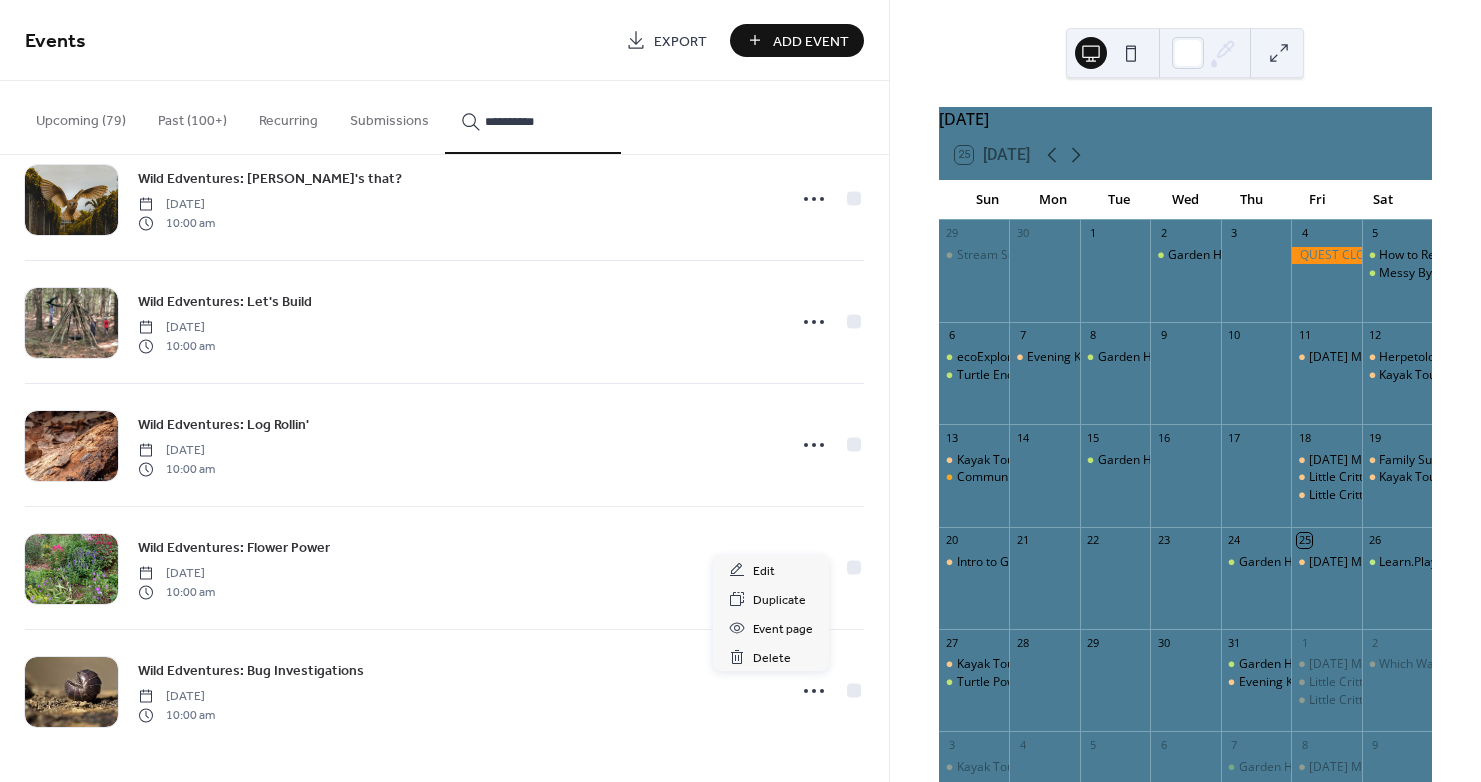 click 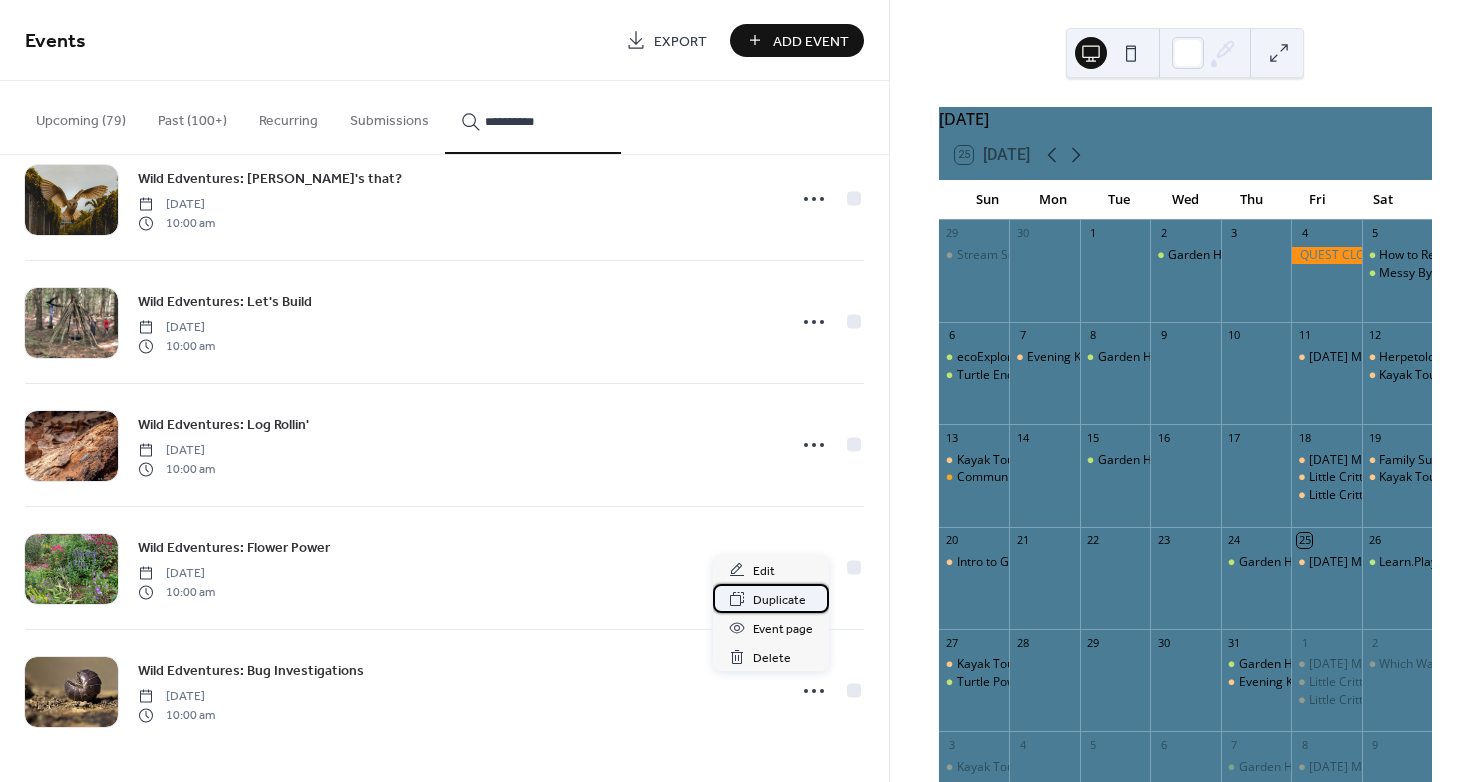 click on "Duplicate" at bounding box center [779, 600] 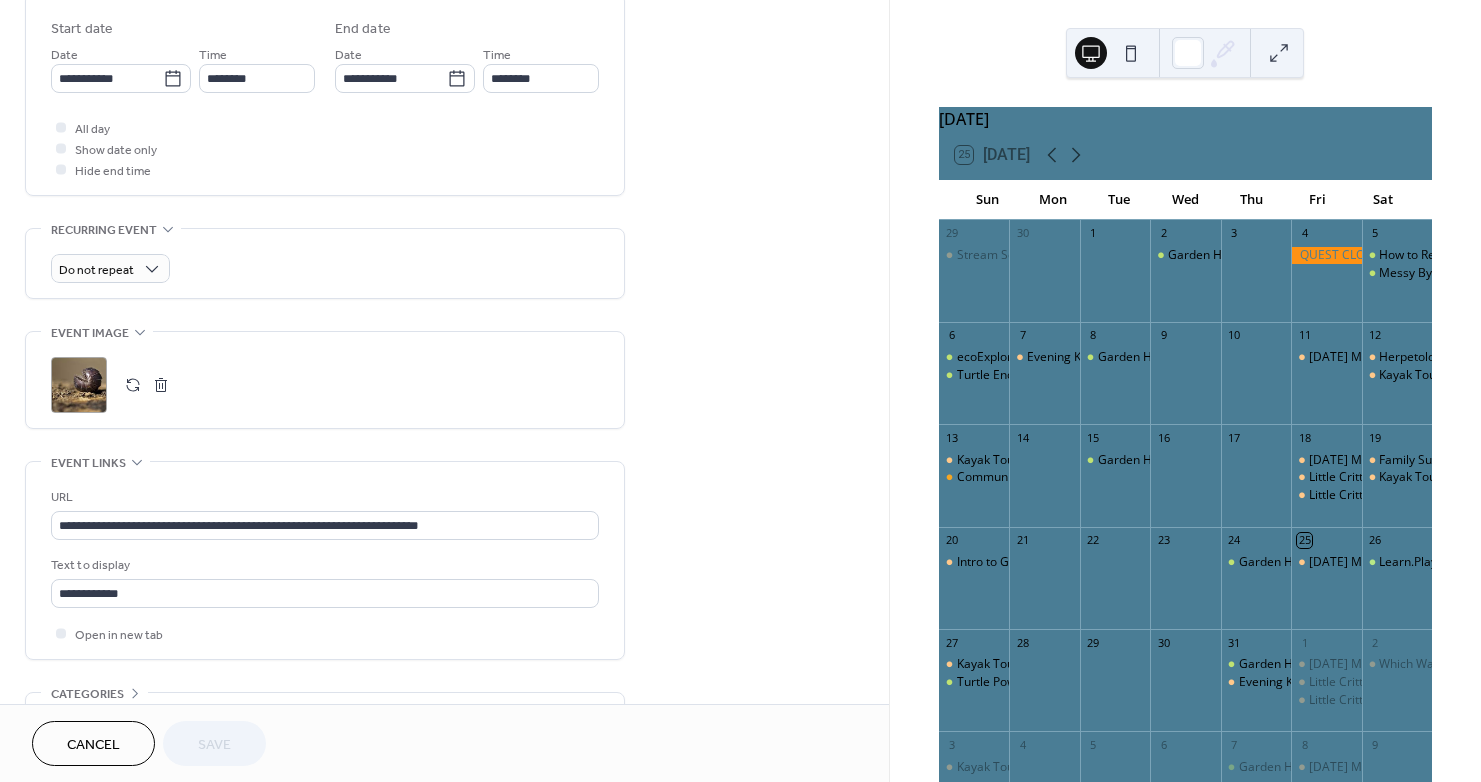 scroll, scrollTop: 700, scrollLeft: 0, axis: vertical 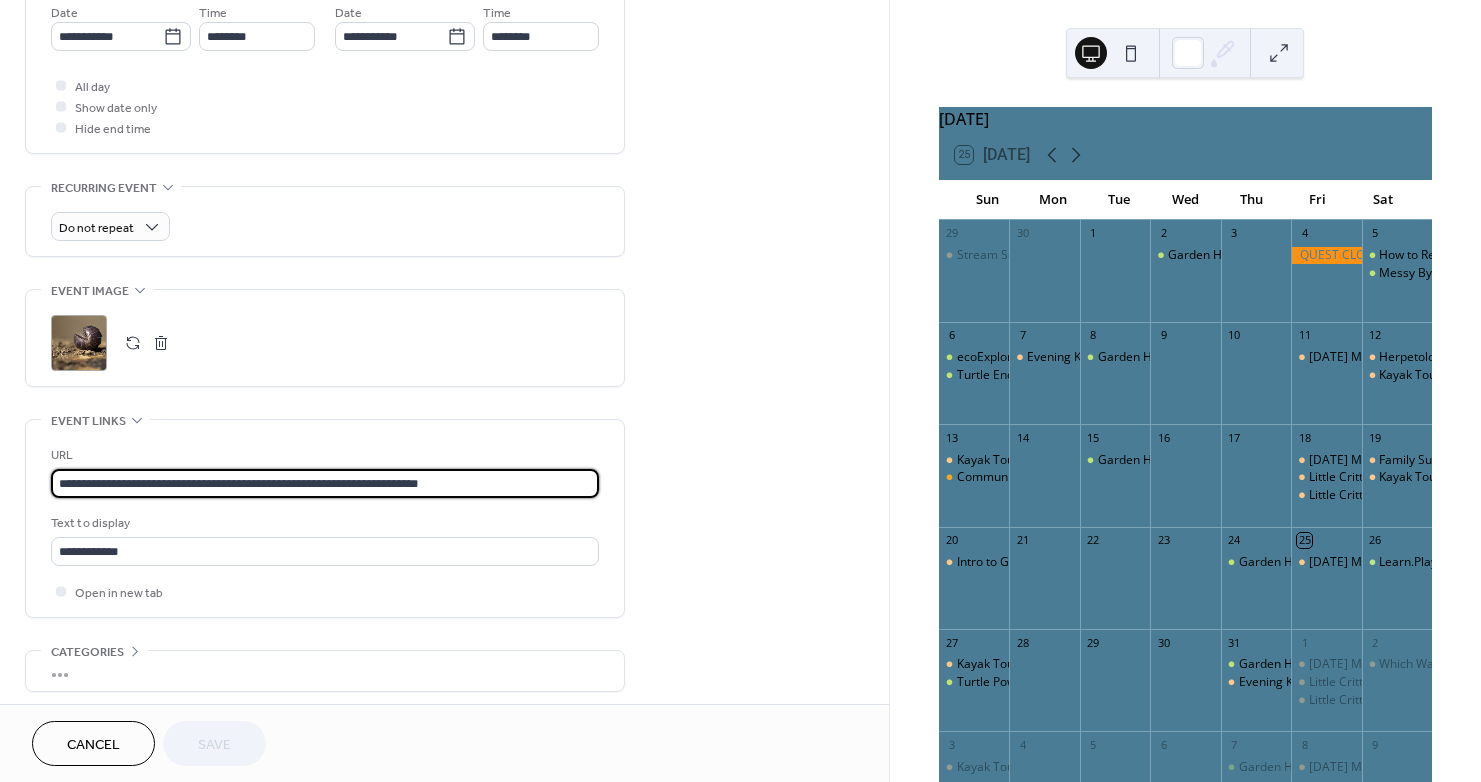 drag, startPoint x: 502, startPoint y: 481, endPoint x: -142, endPoint y: 481, distance: 644 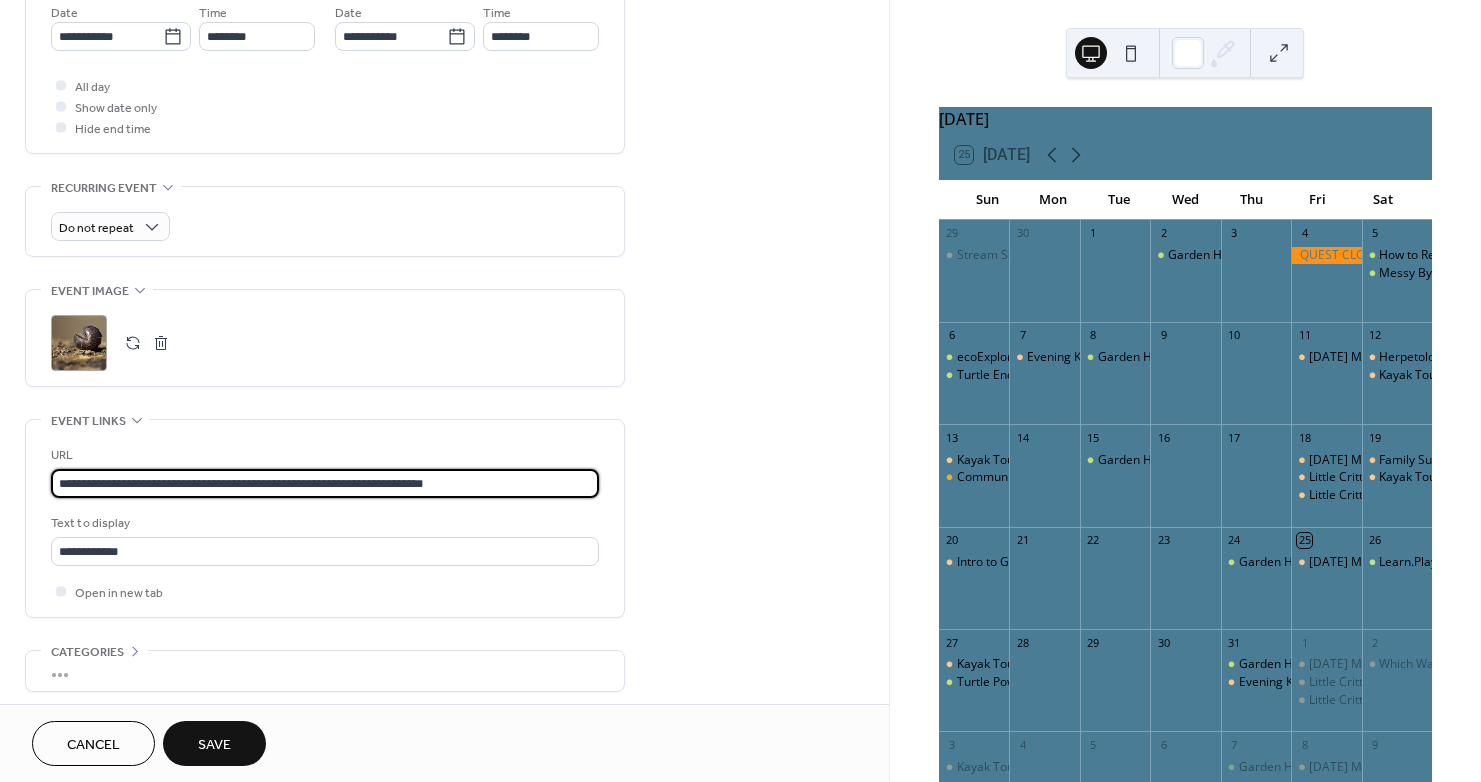 click on "**********" at bounding box center (325, 483) 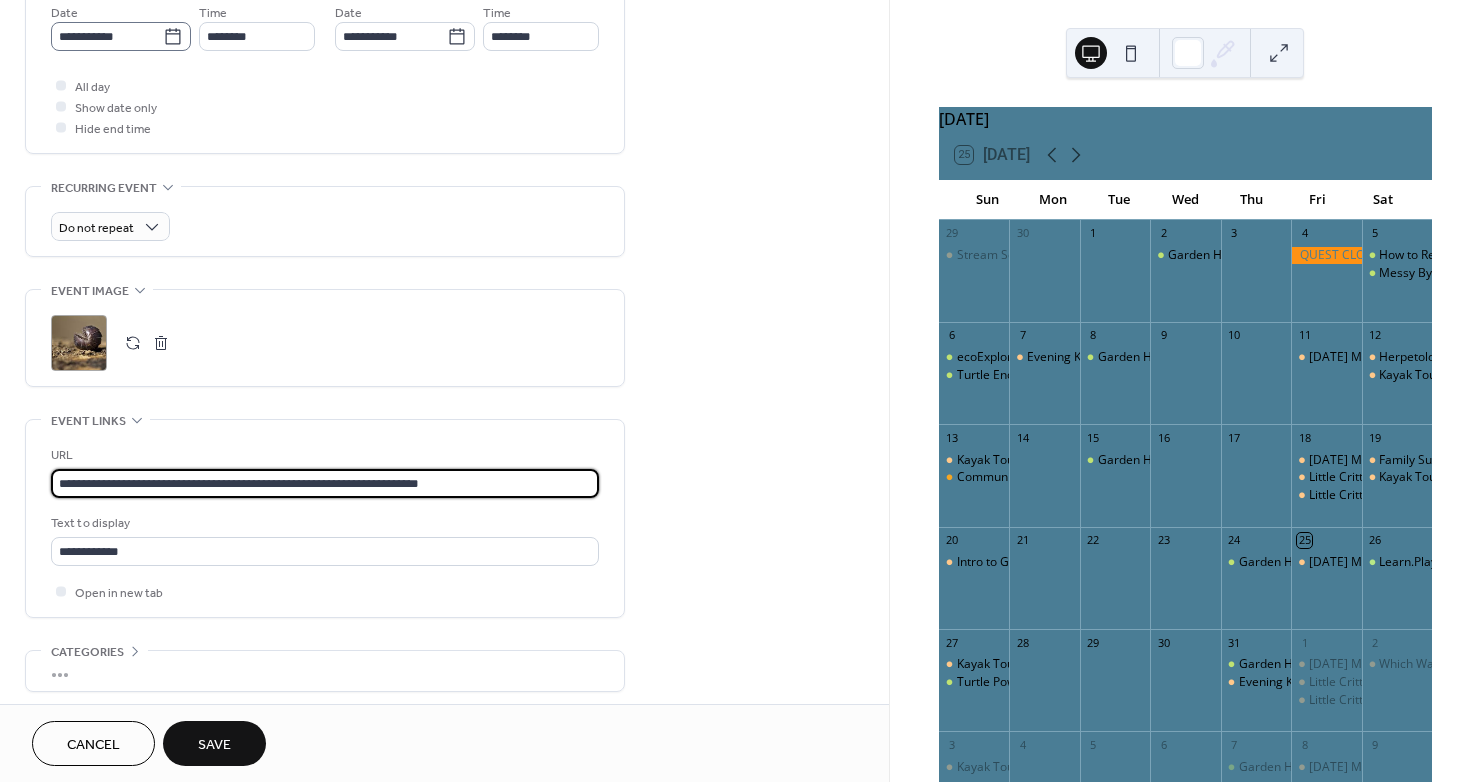 type on "**********" 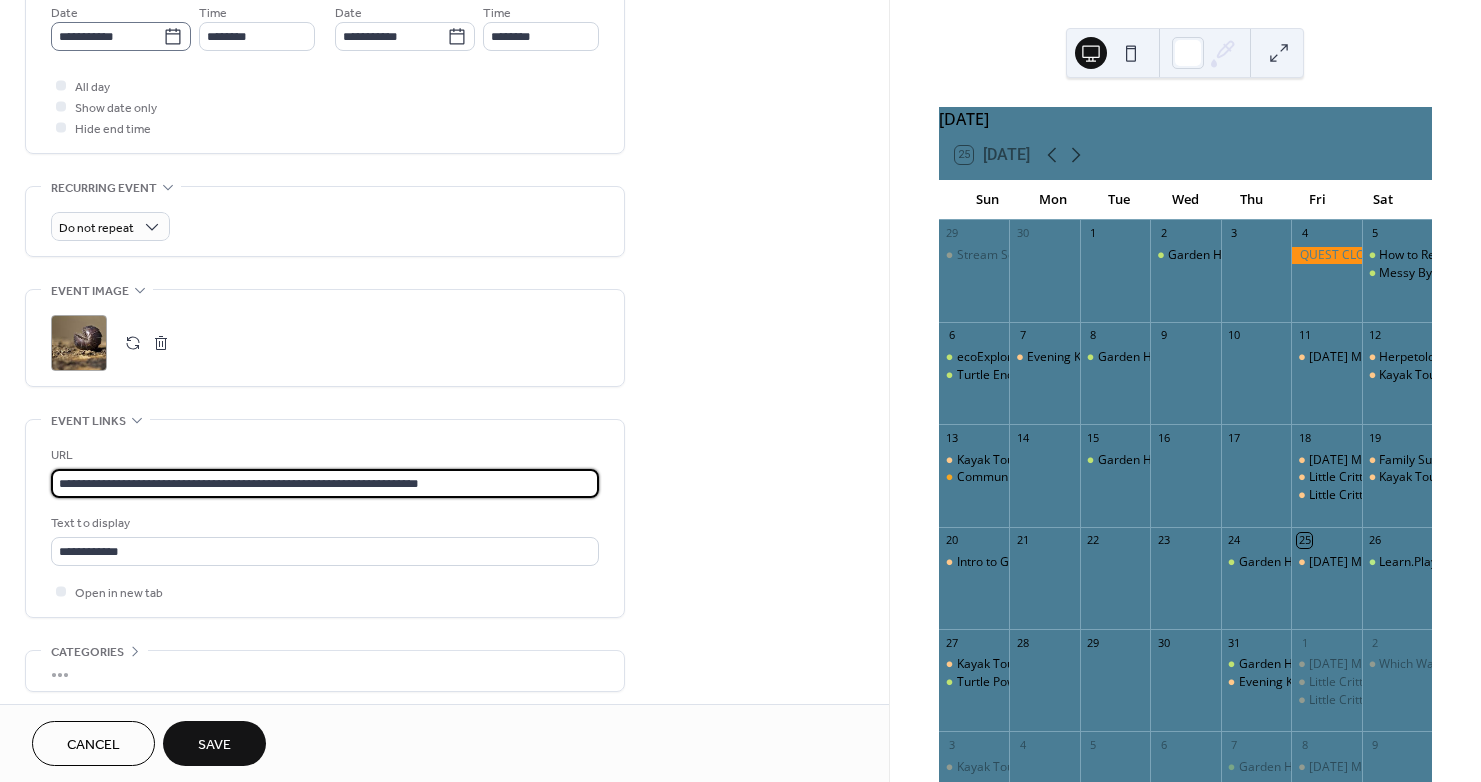 click 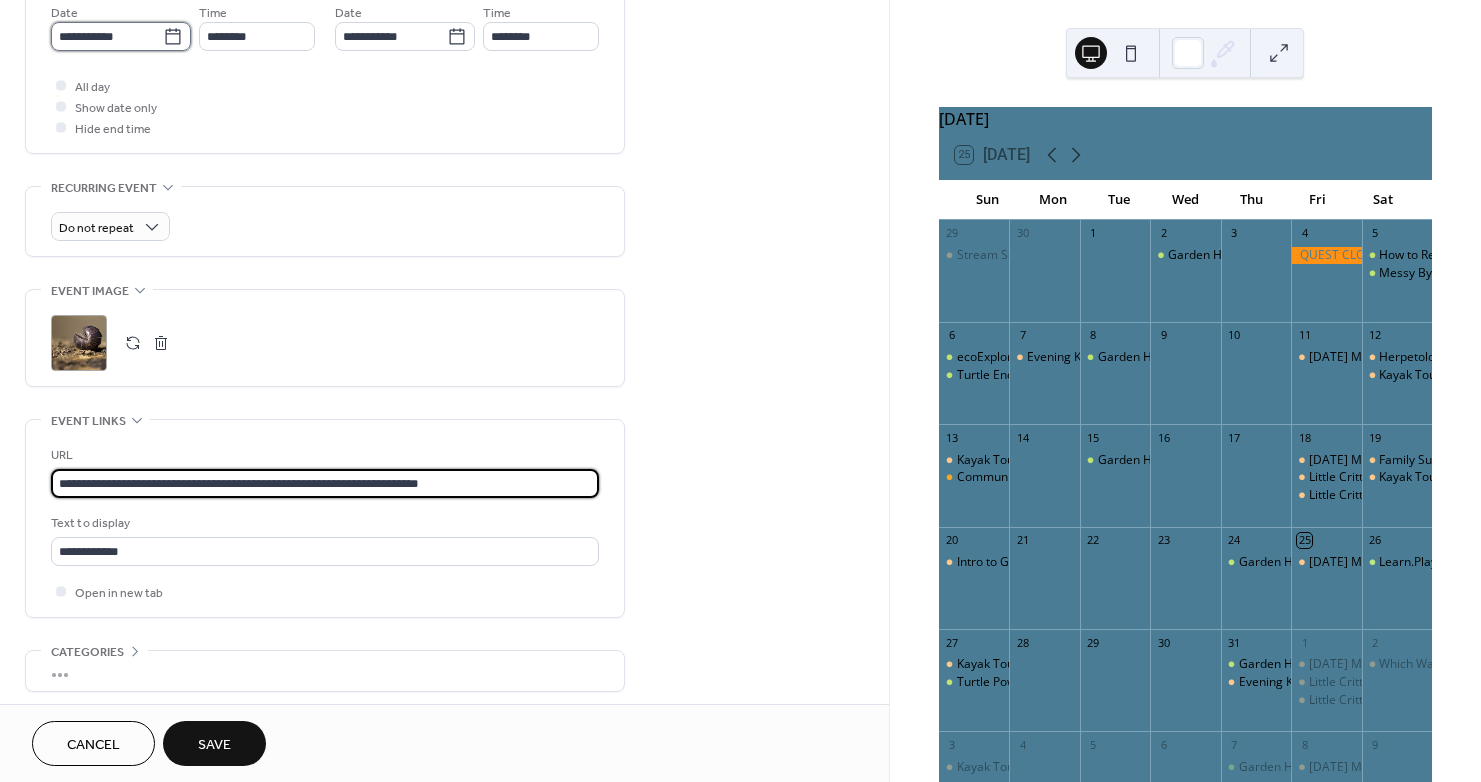 click on "**********" at bounding box center (107, 36) 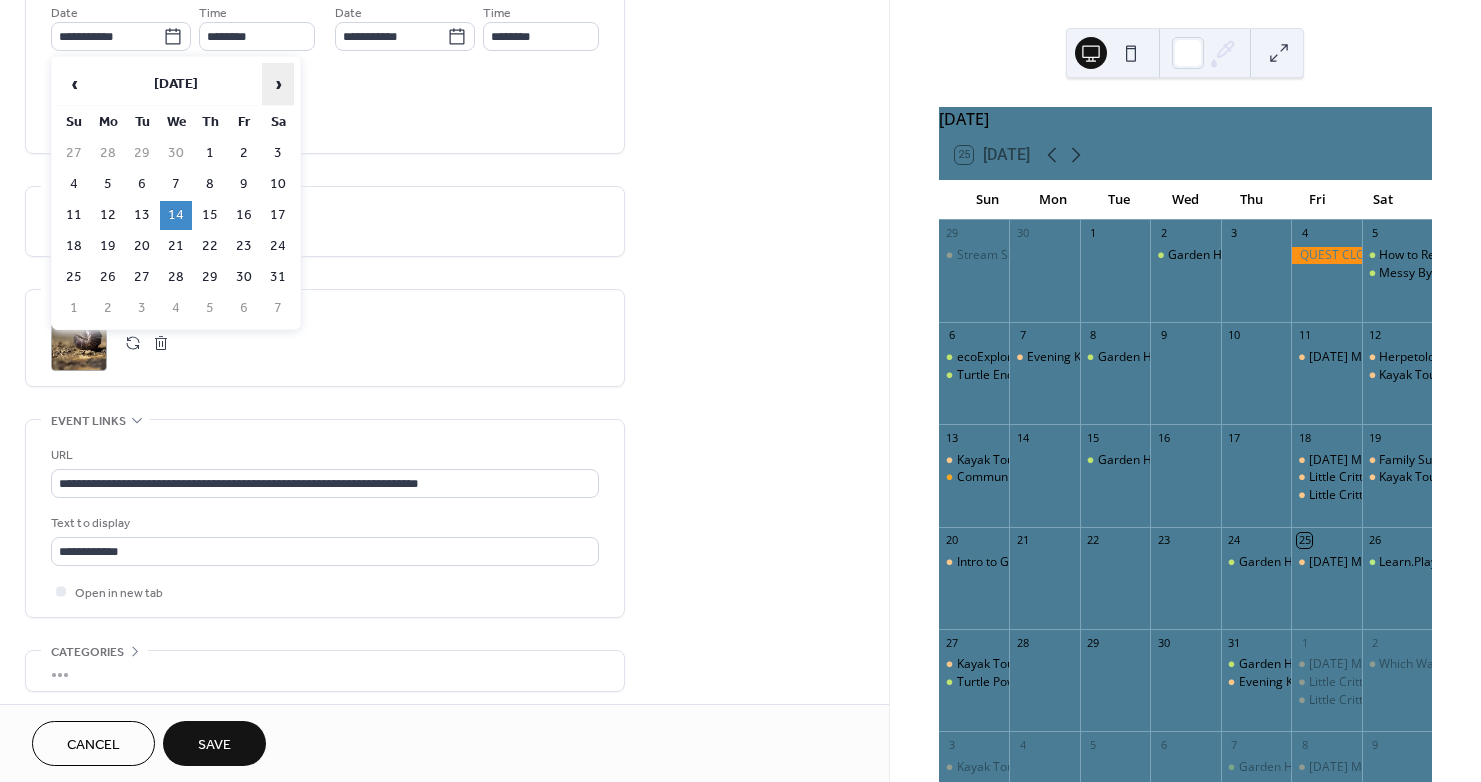 click on "›" at bounding box center (278, 84) 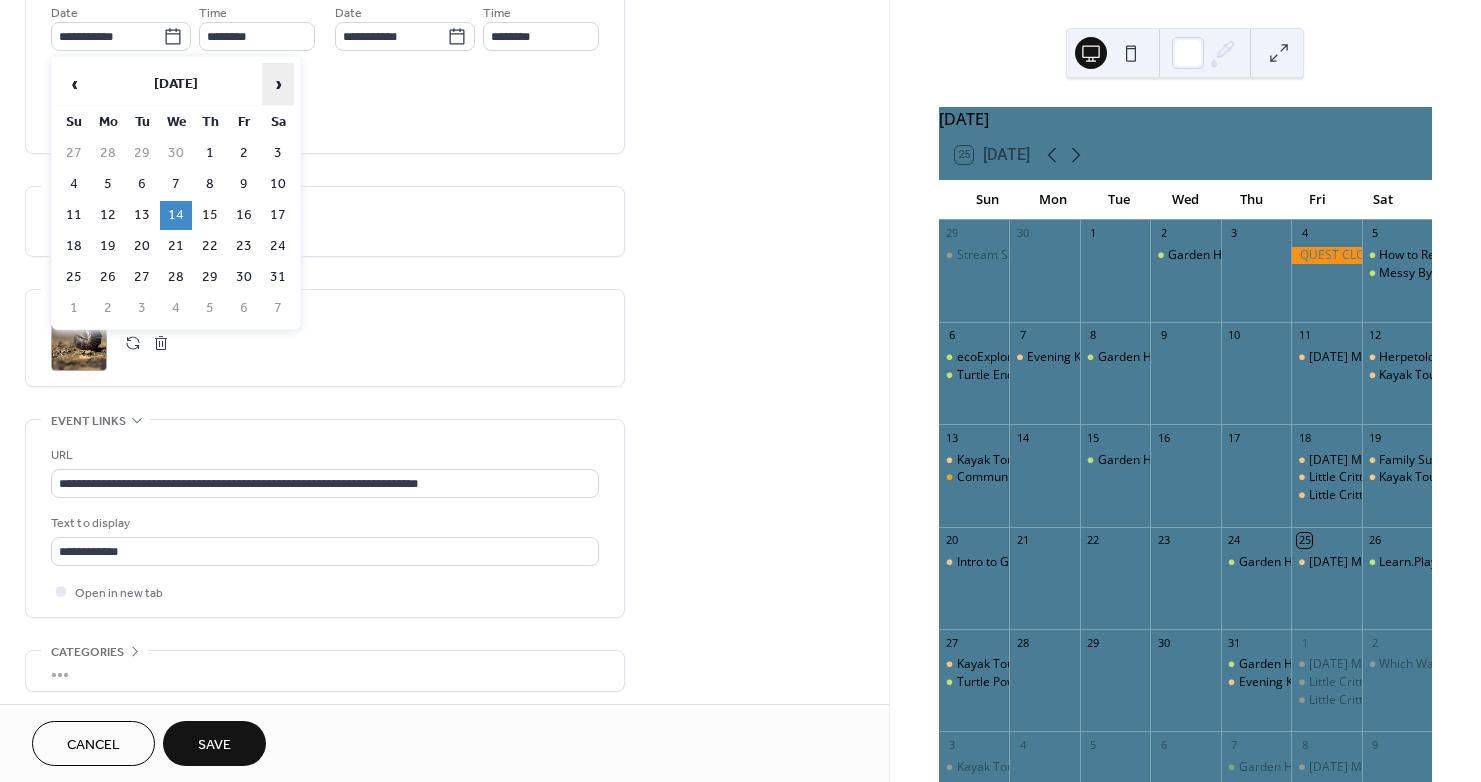 click on "›" at bounding box center [278, 84] 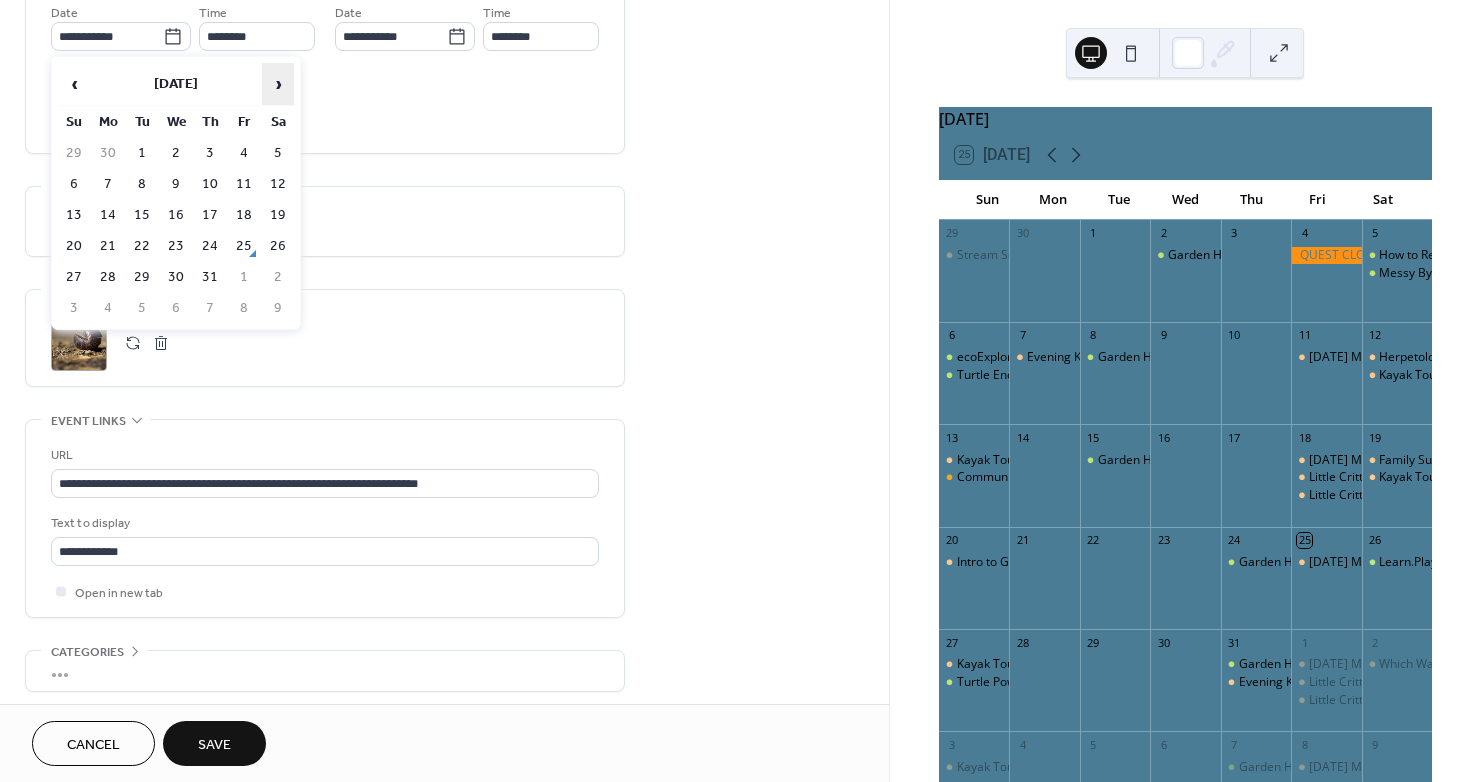 click on "›" at bounding box center (278, 84) 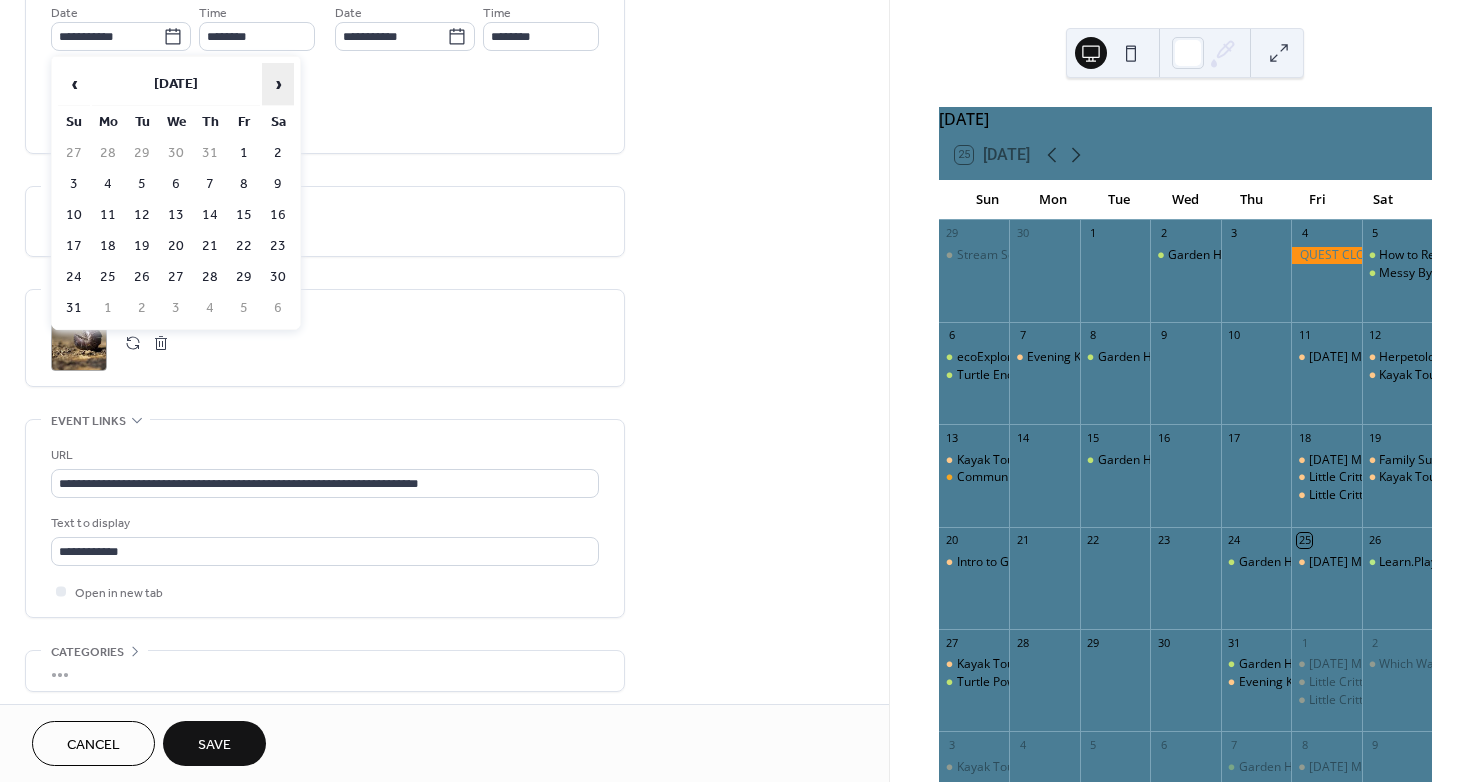 click on "›" at bounding box center (278, 84) 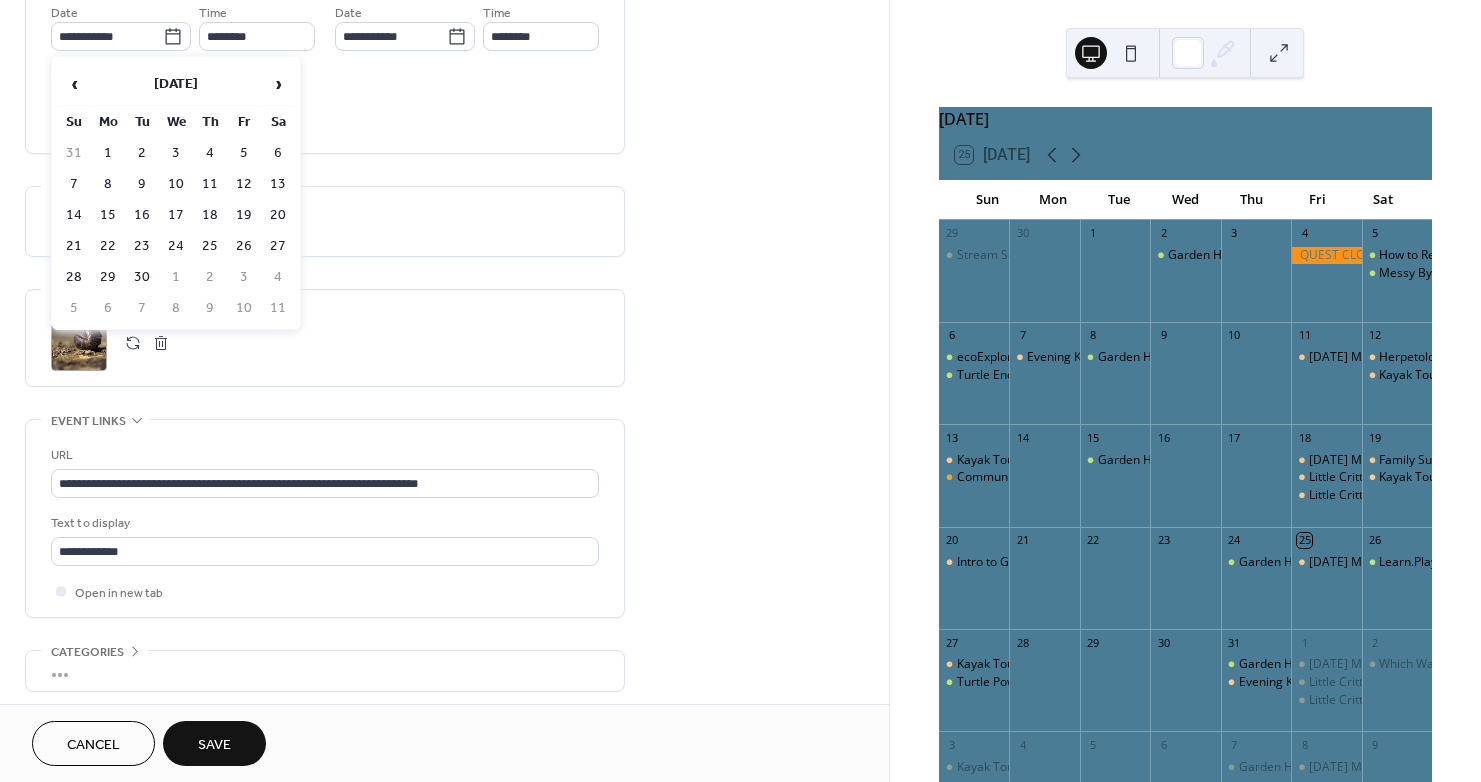 click on "17" at bounding box center [176, 215] 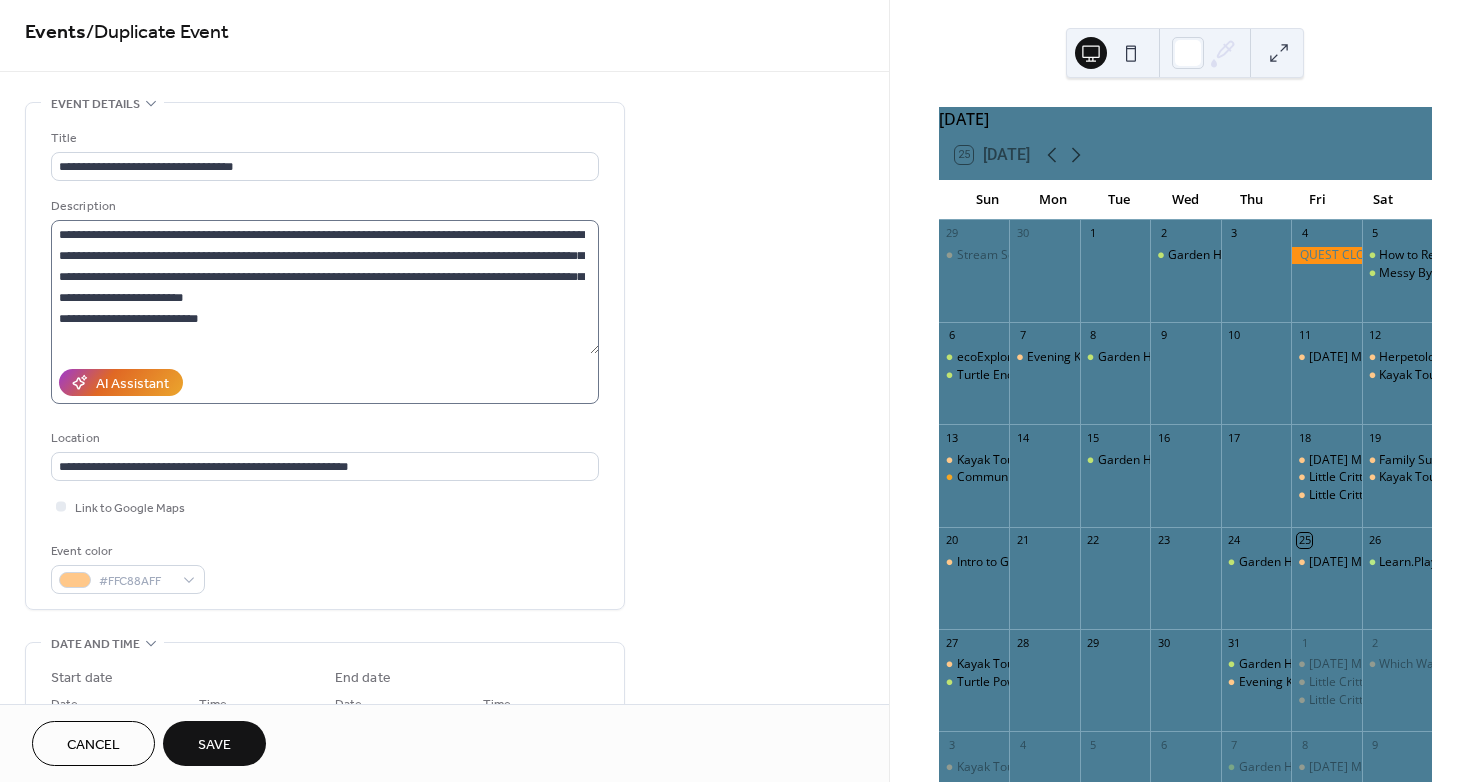 scroll, scrollTop: 0, scrollLeft: 0, axis: both 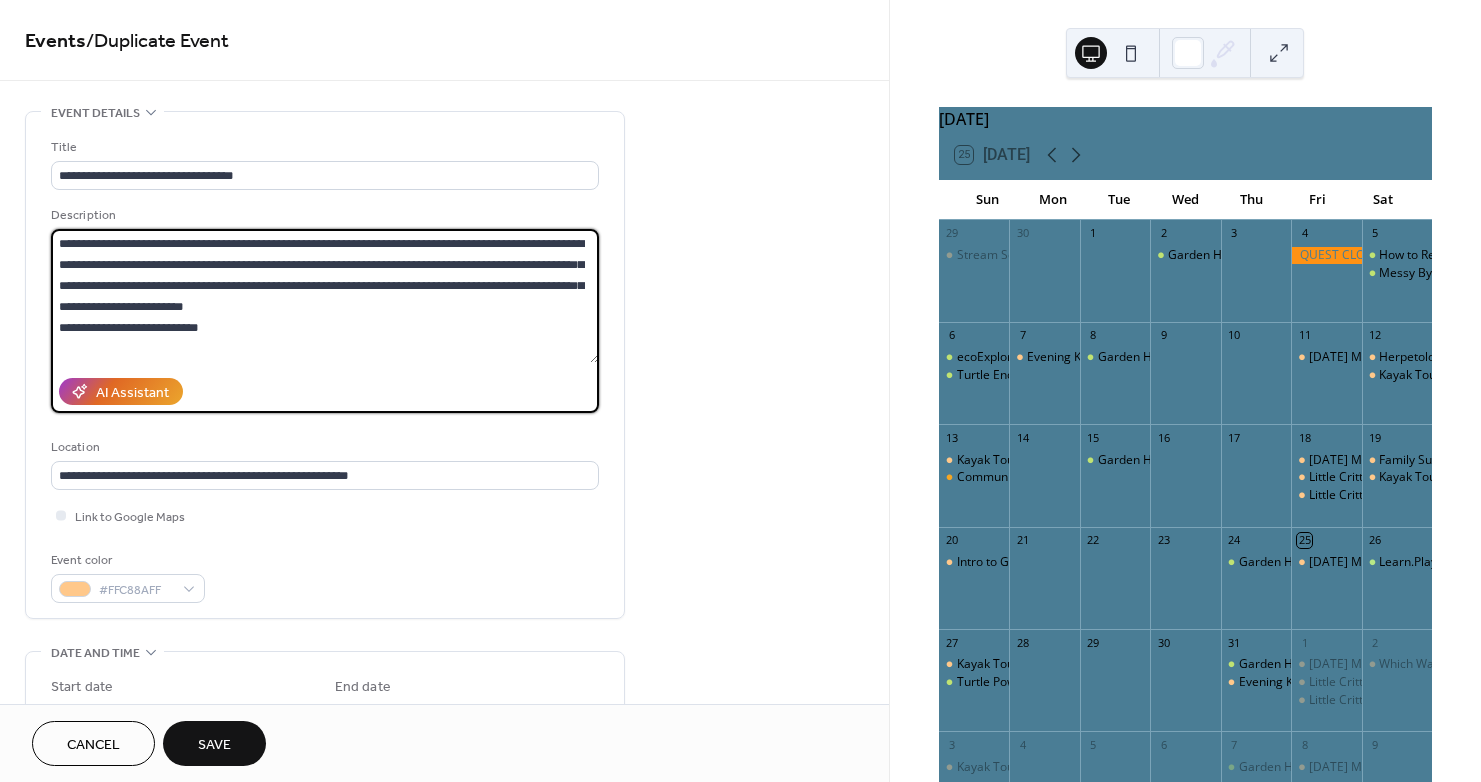 drag, startPoint x: 219, startPoint y: 331, endPoint x: -13, endPoint y: 207, distance: 263.05893 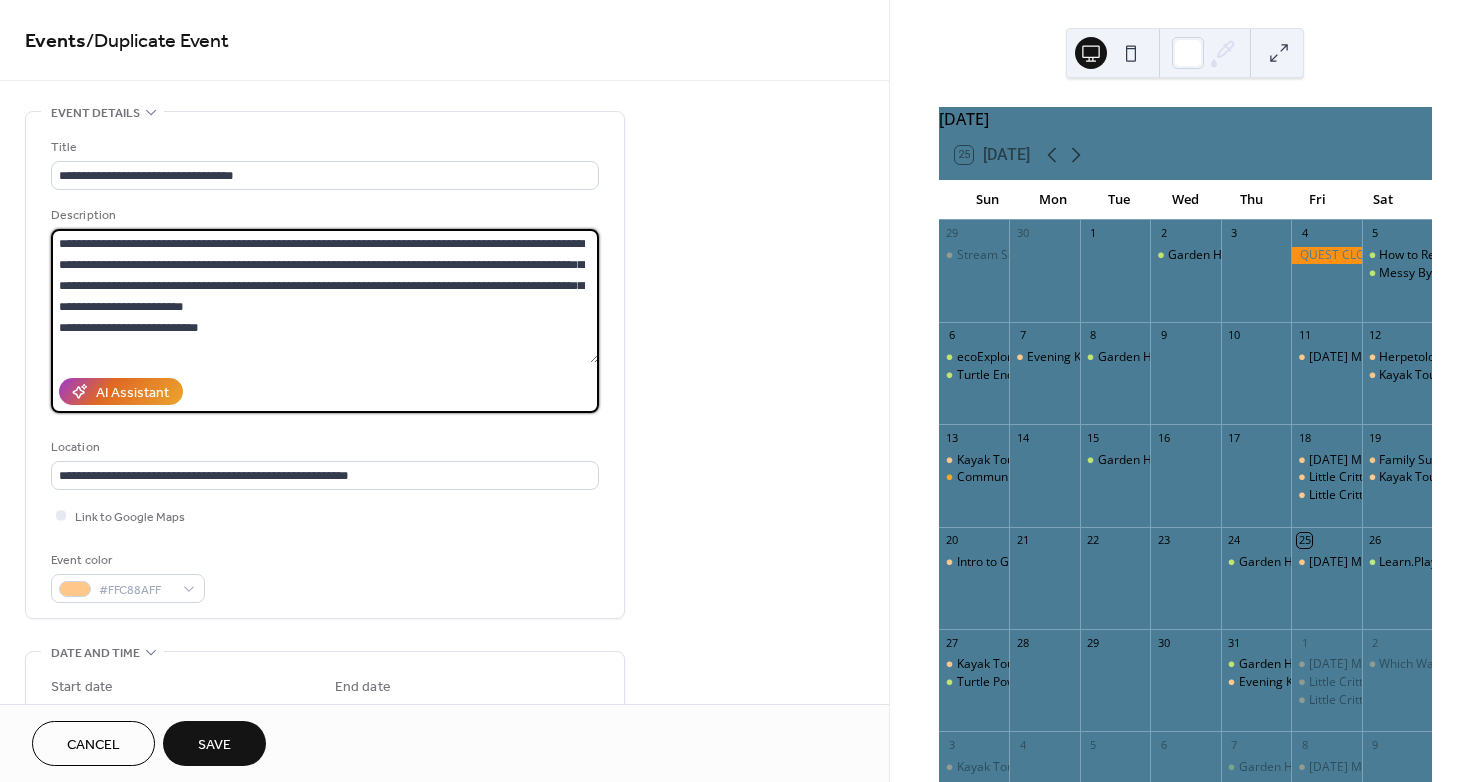 click on "**********" at bounding box center [740, 391] 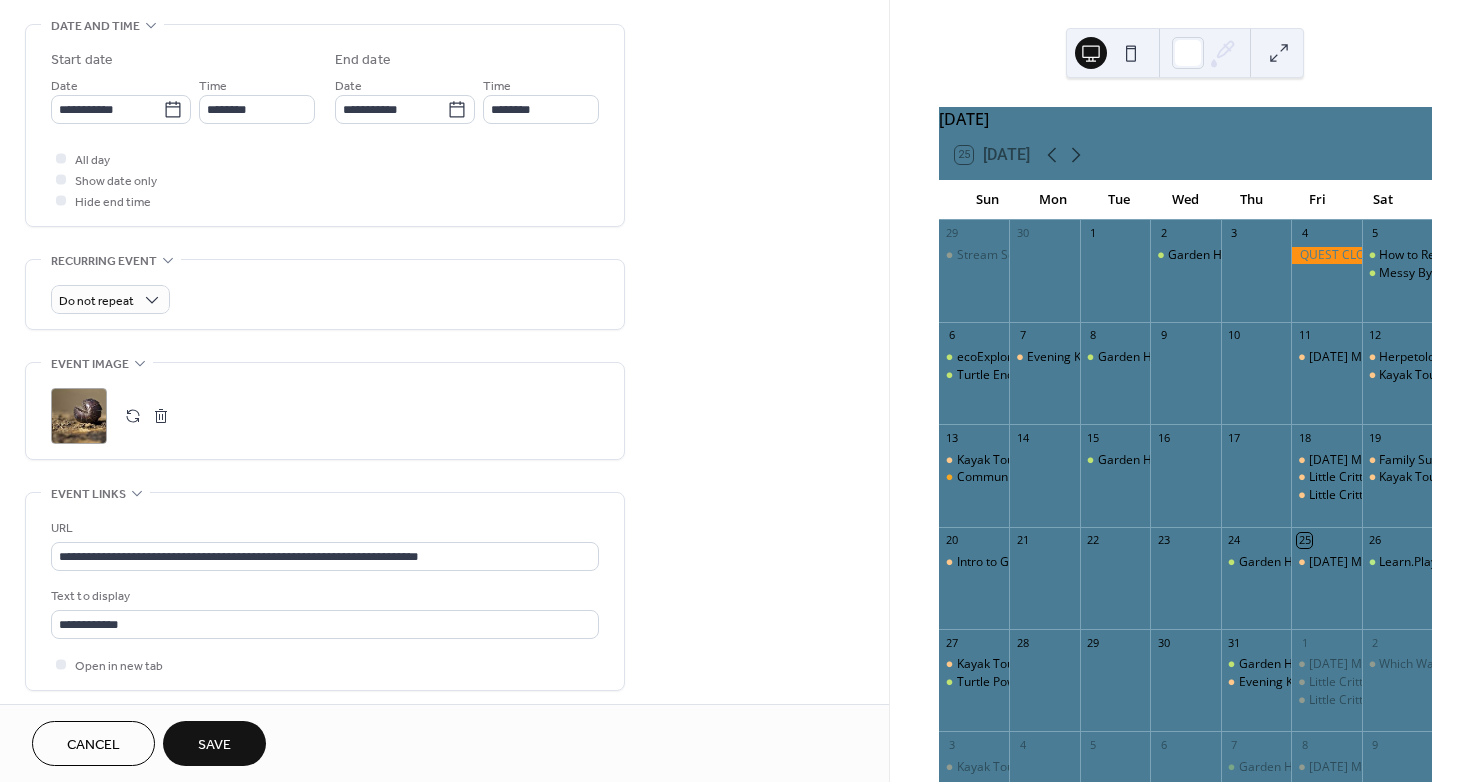 scroll, scrollTop: 700, scrollLeft: 0, axis: vertical 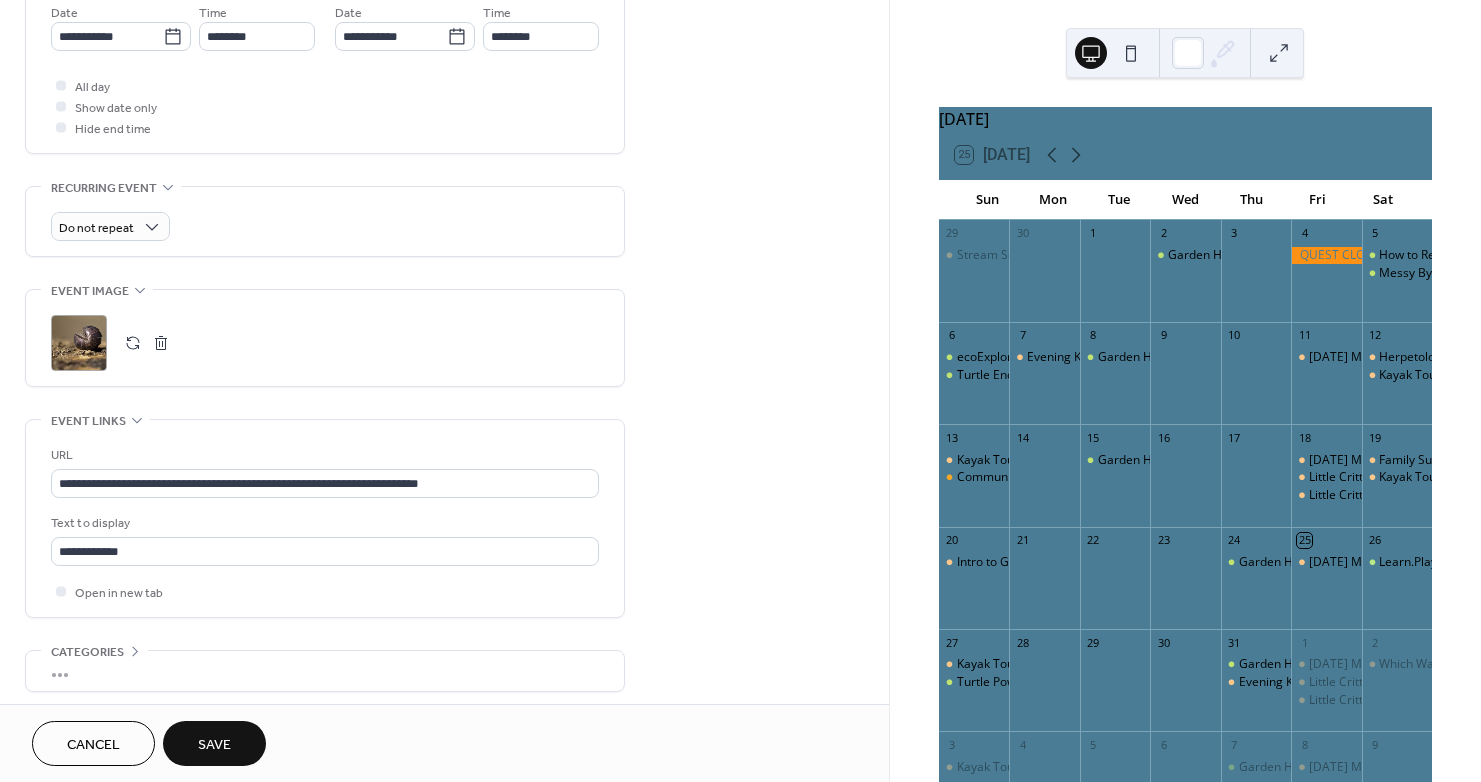 type on "**********" 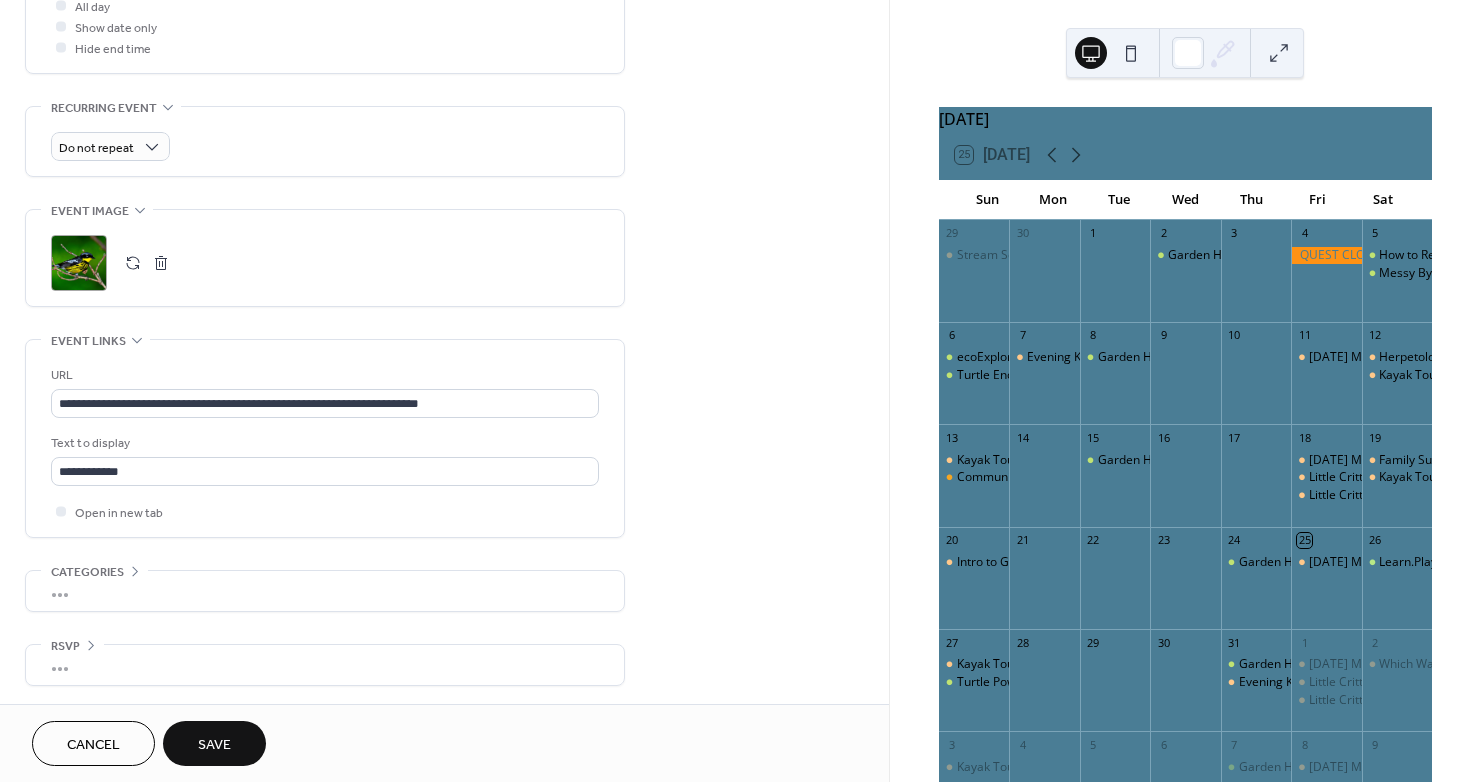 scroll, scrollTop: 782, scrollLeft: 0, axis: vertical 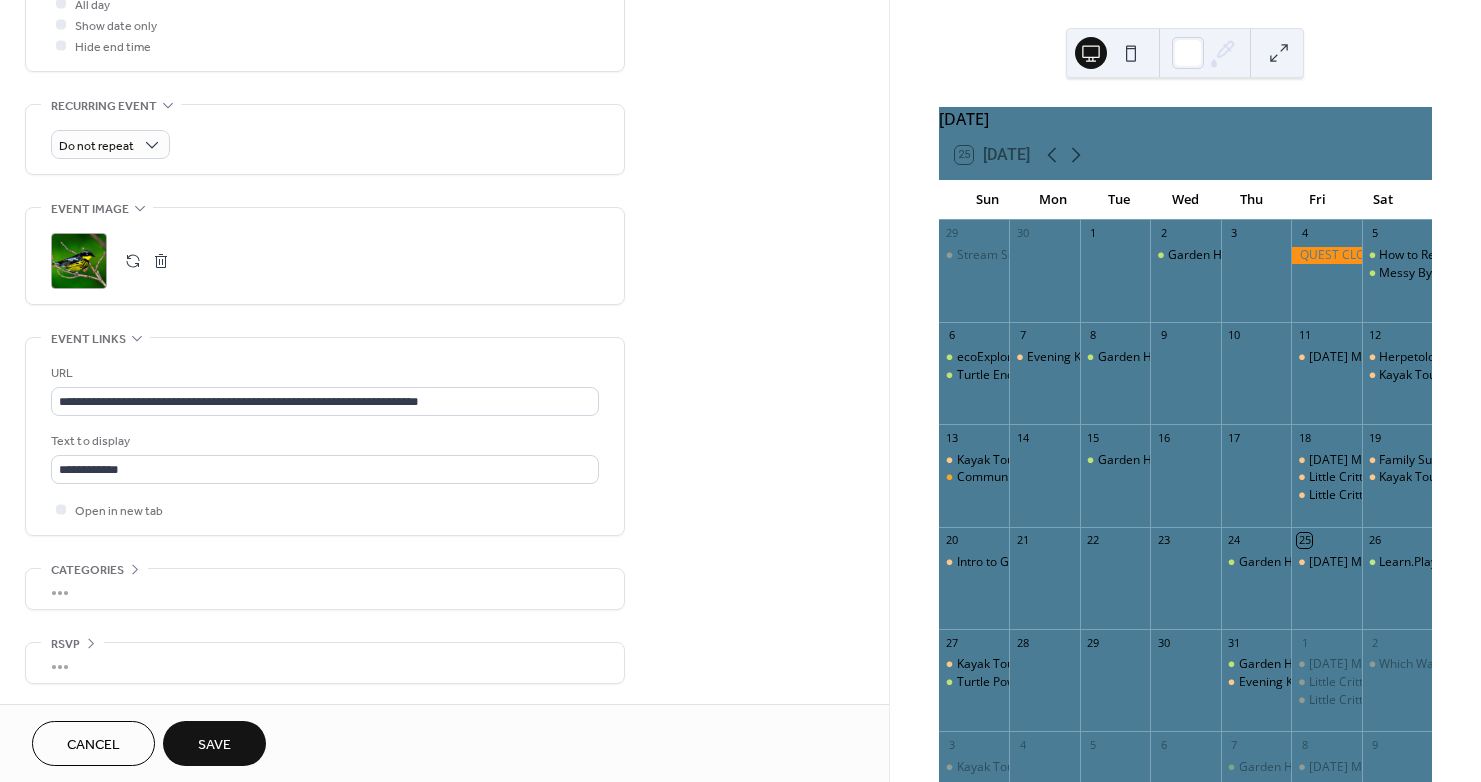 click on "Save" at bounding box center (214, 743) 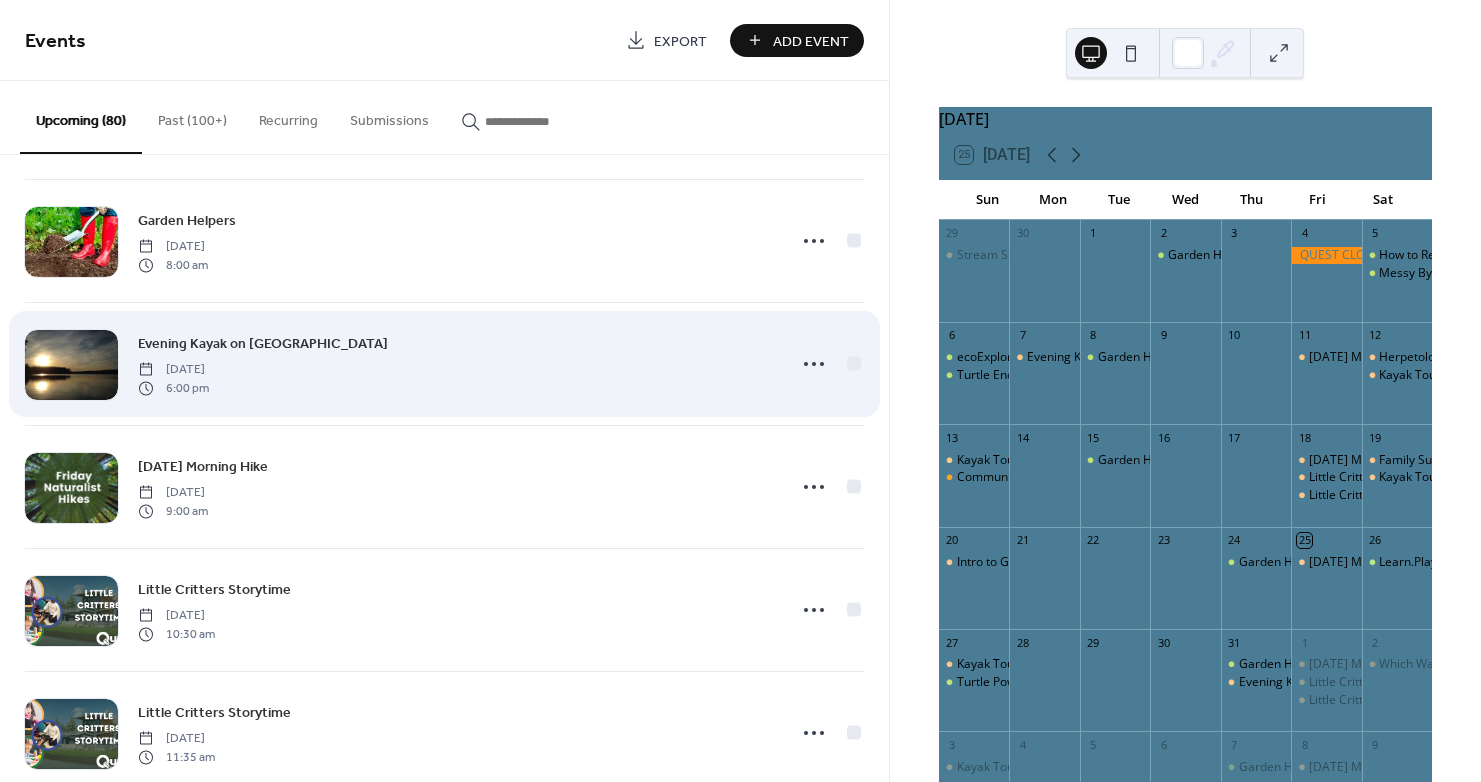 scroll, scrollTop: 500, scrollLeft: 0, axis: vertical 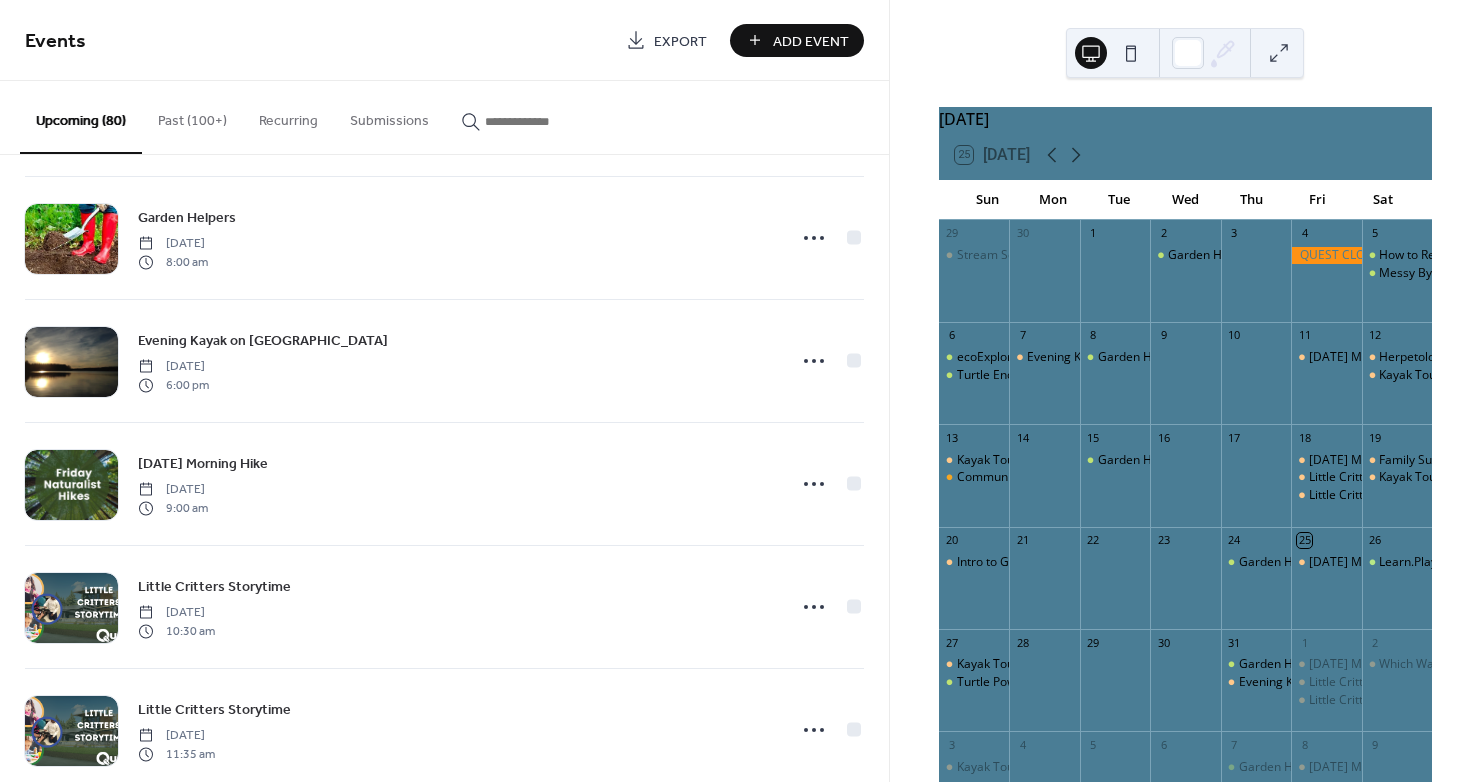 click at bounding box center (545, 121) 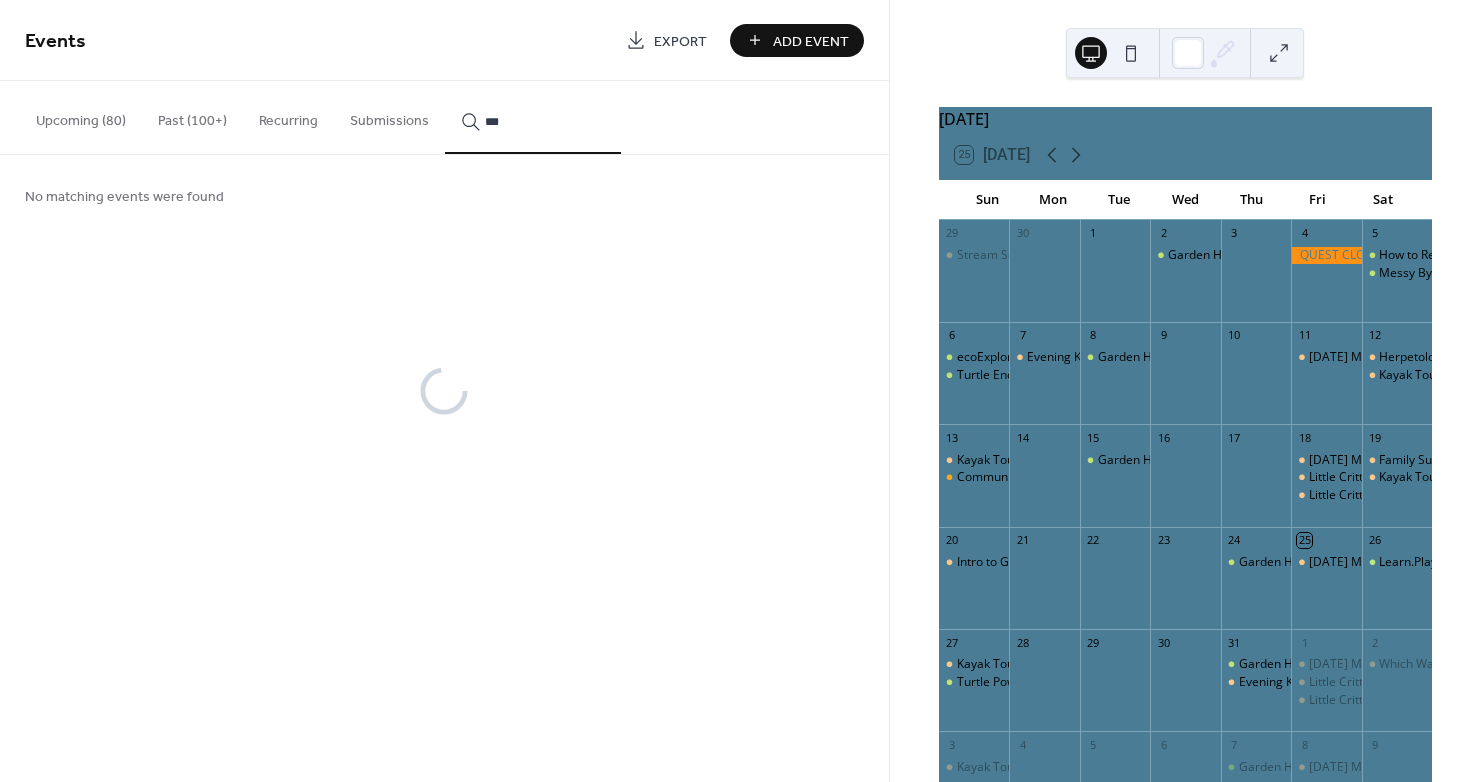 click on "***" at bounding box center (533, 117) 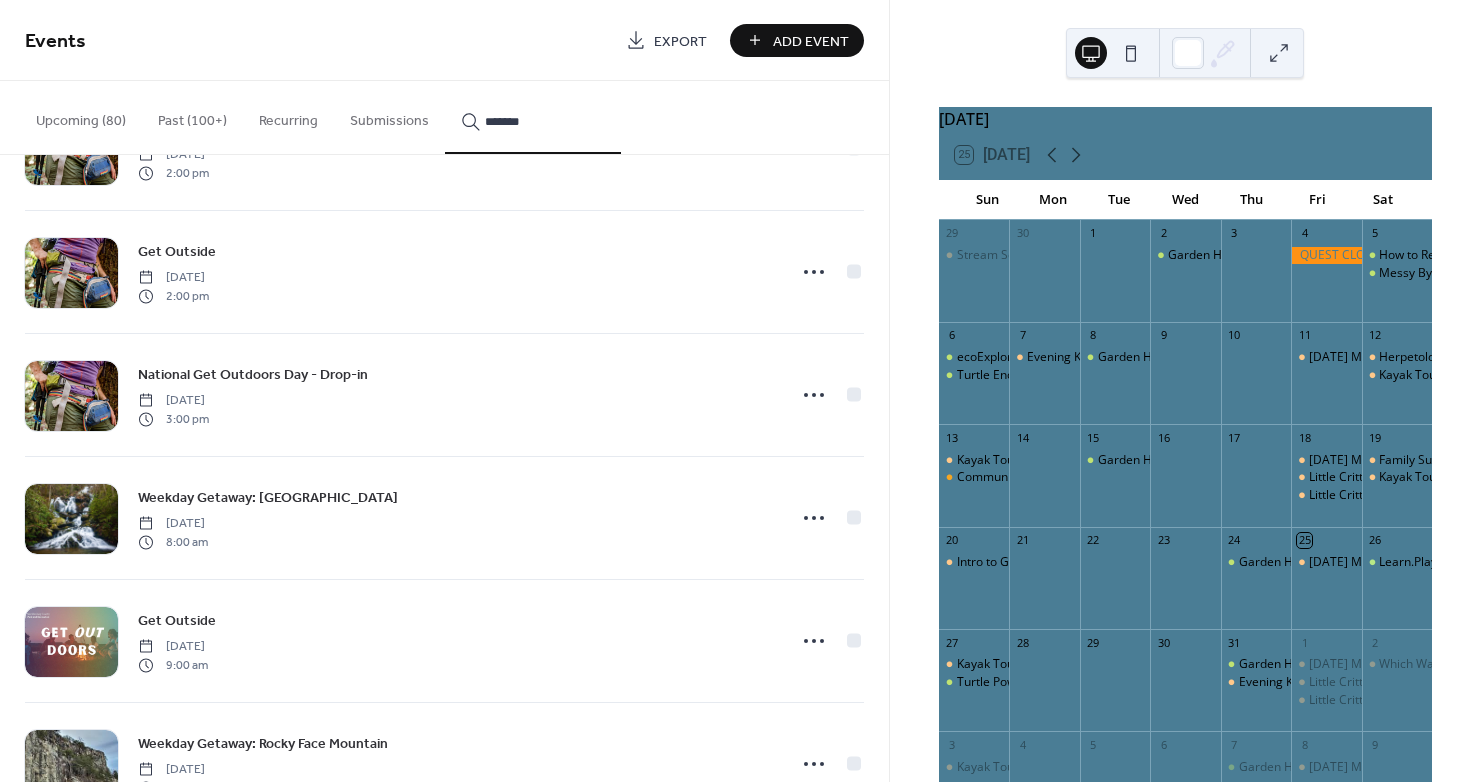 scroll, scrollTop: 1700, scrollLeft: 0, axis: vertical 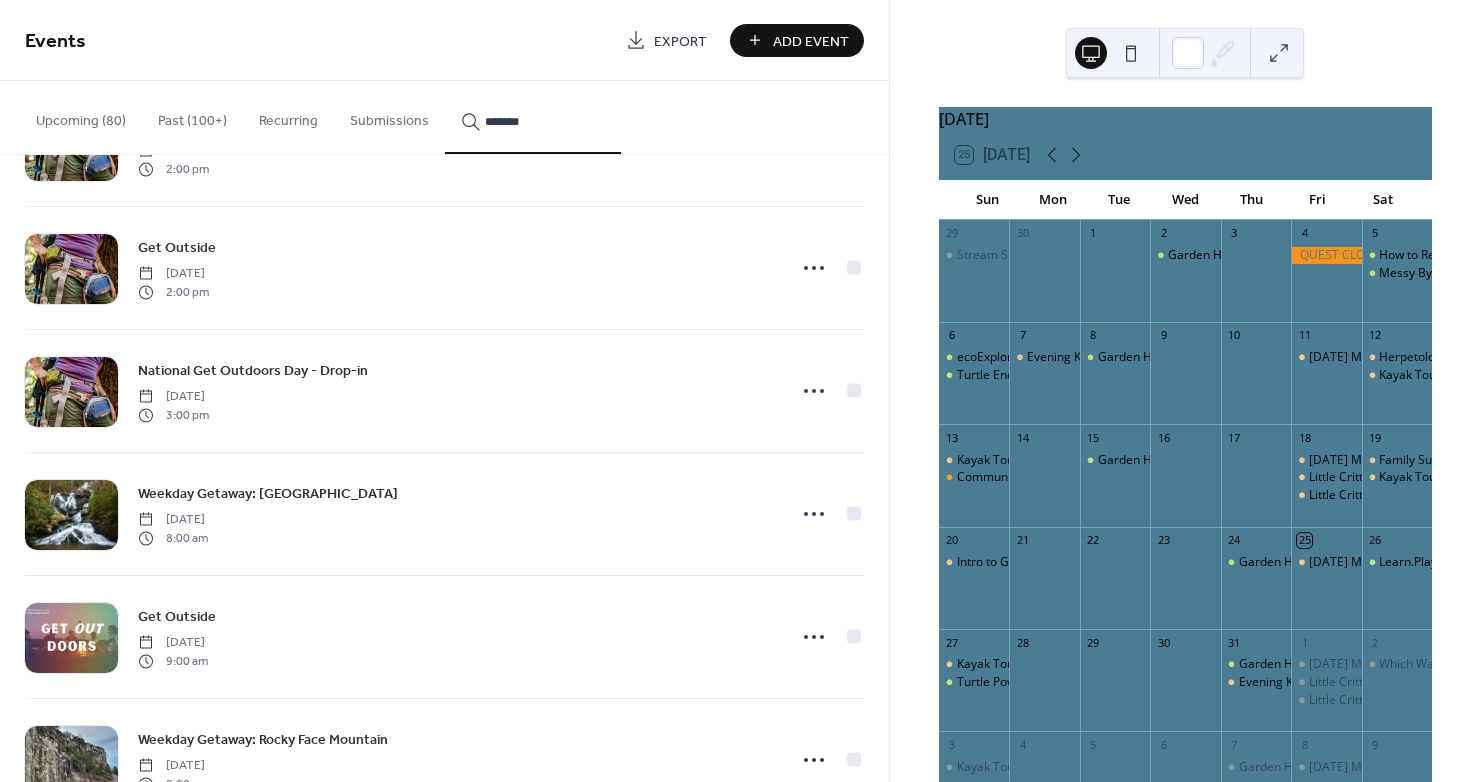 type on "*******" 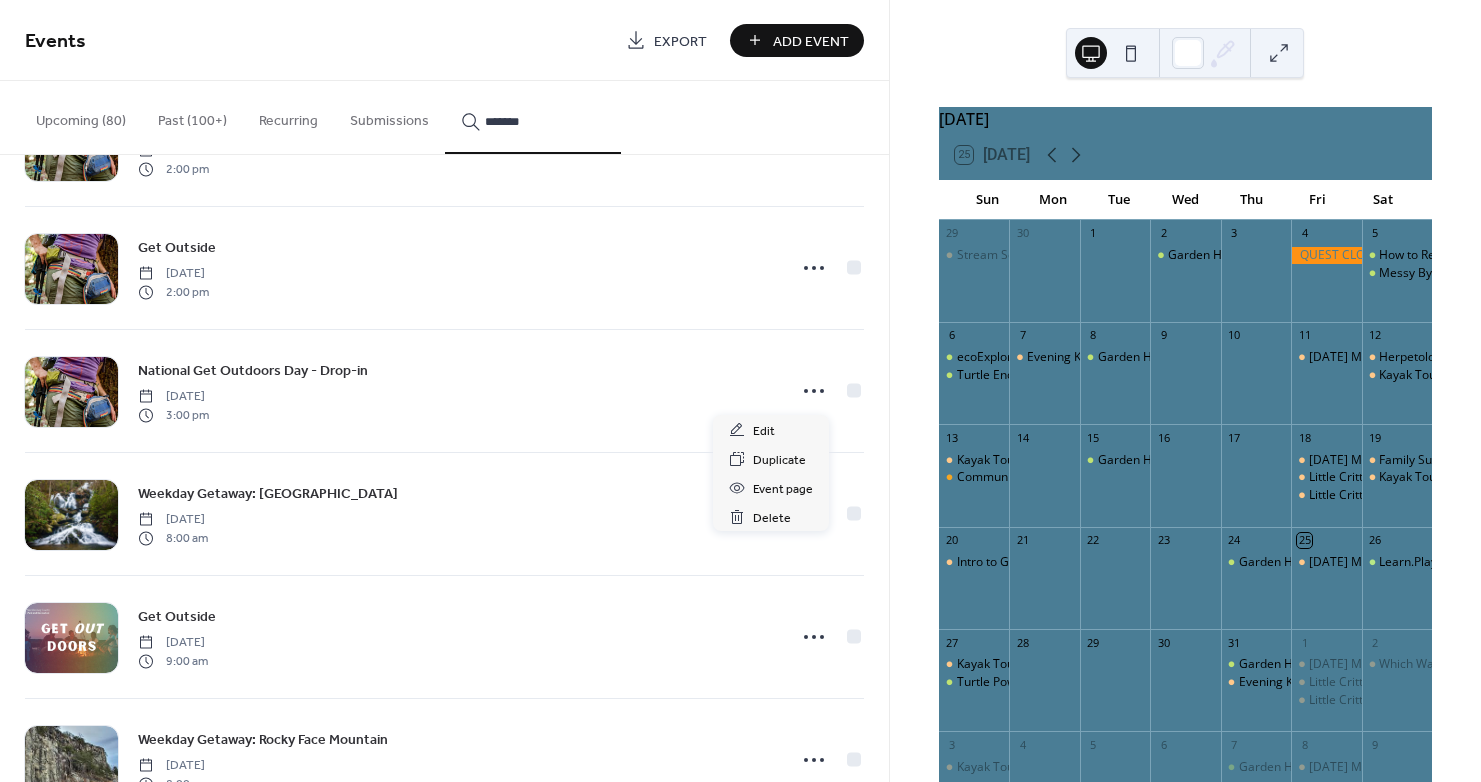 click 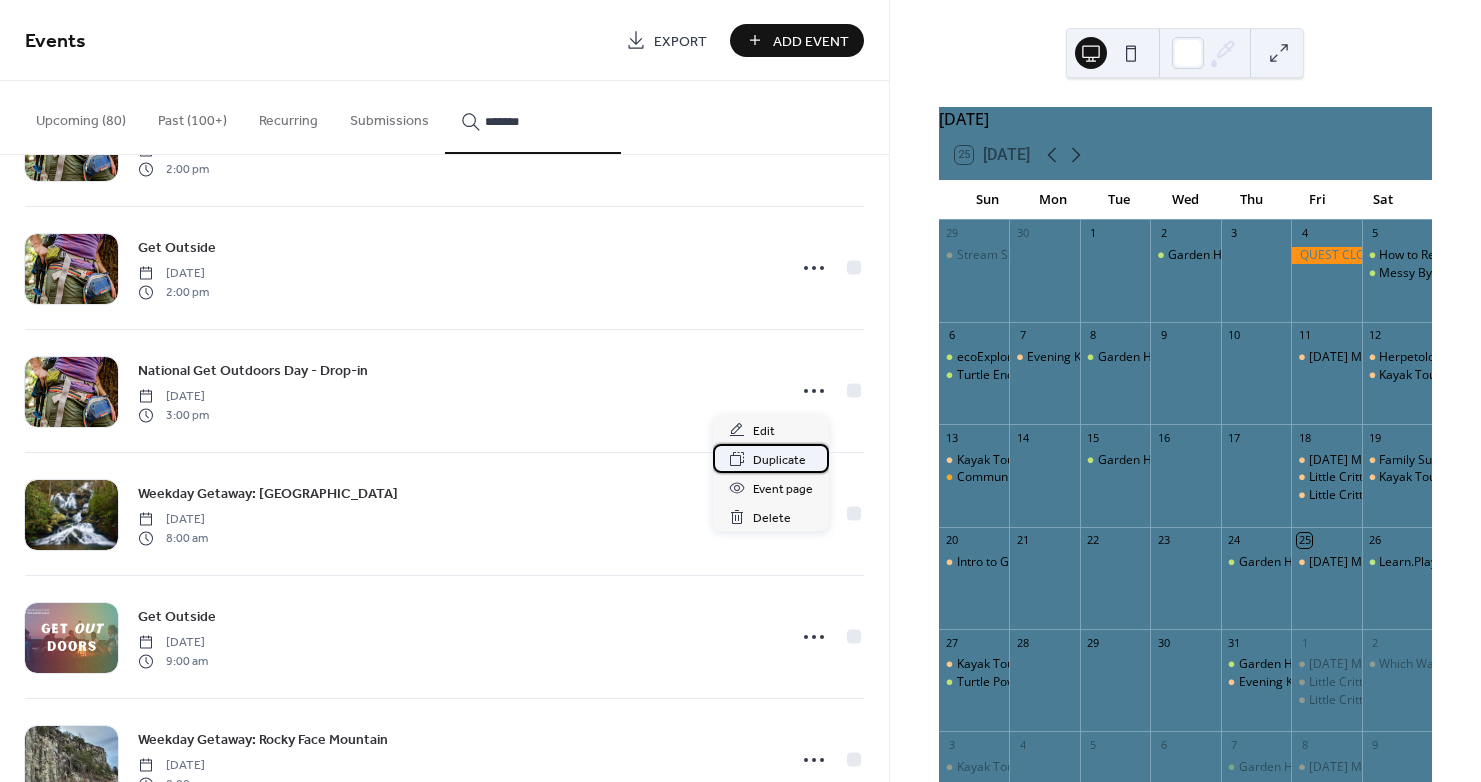click on "Duplicate" at bounding box center (779, 460) 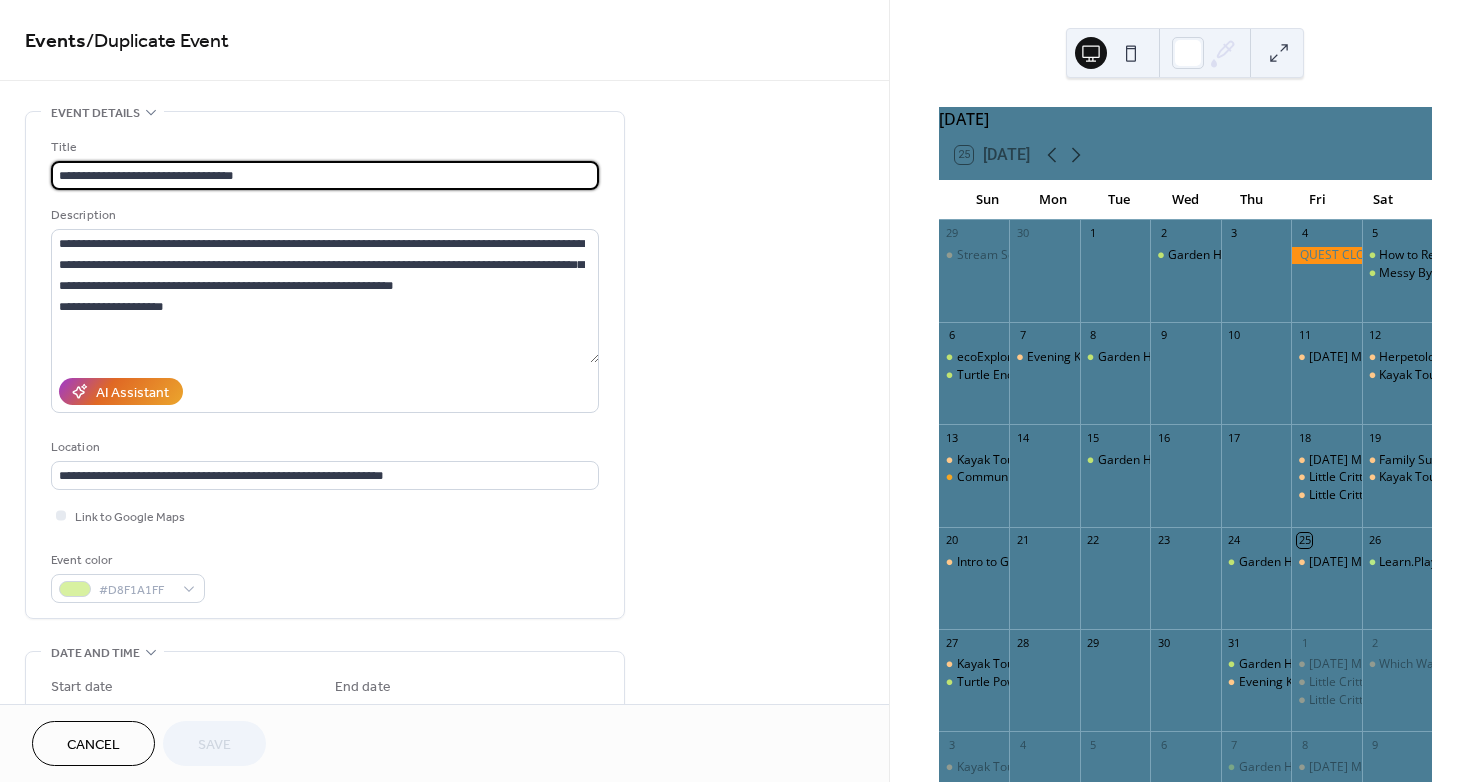 drag, startPoint x: 285, startPoint y: 170, endPoint x: -233, endPoint y: 154, distance: 518.2471 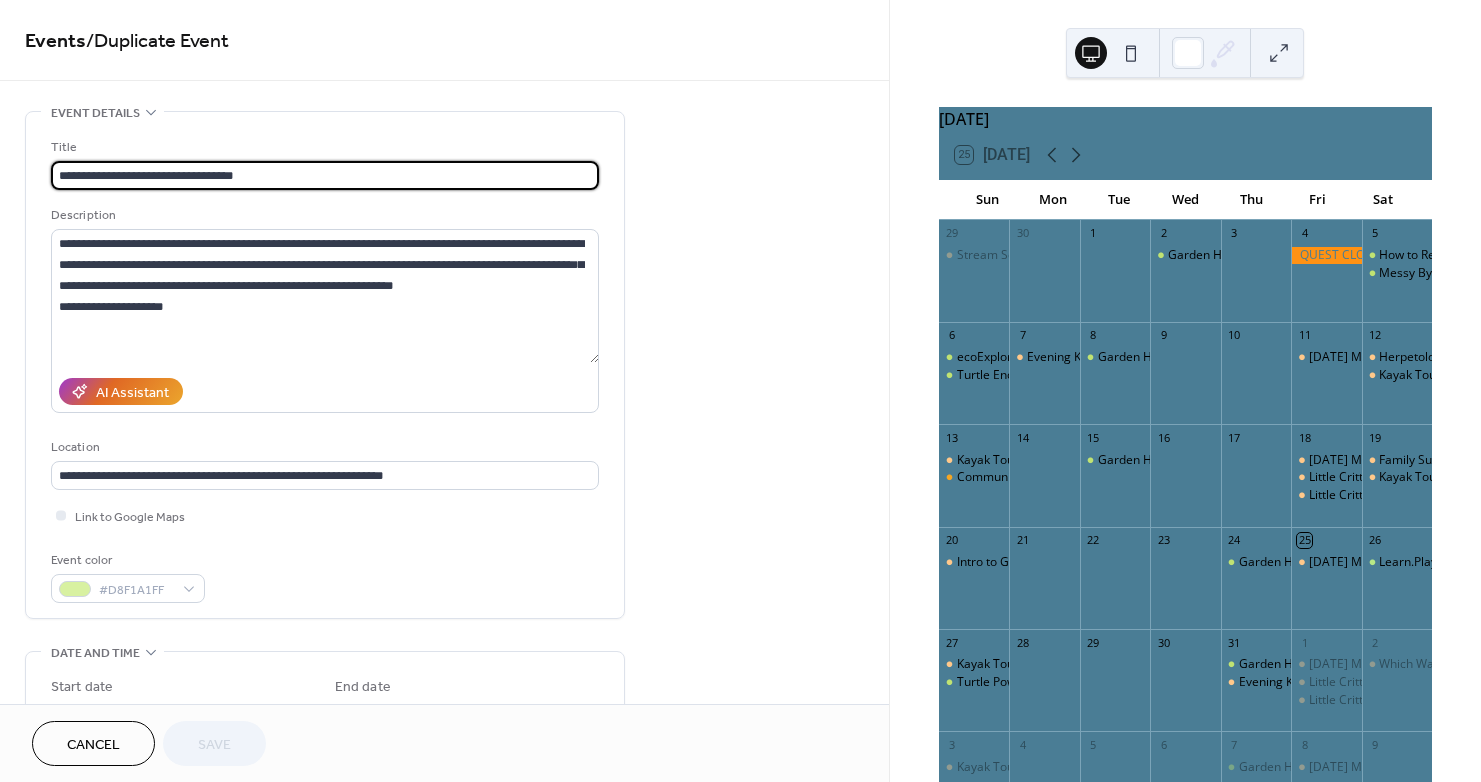 click on "**********" at bounding box center [740, 391] 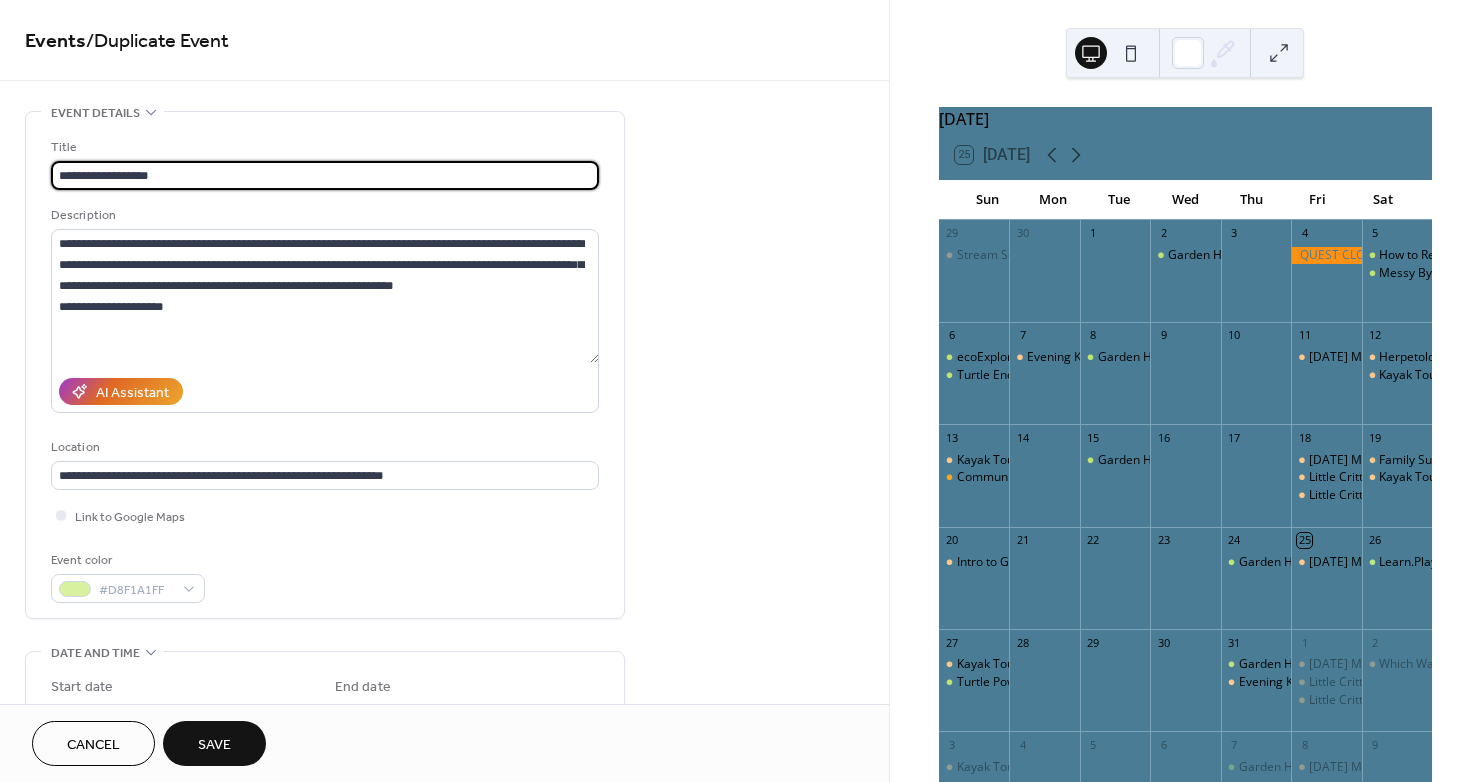 type on "**********" 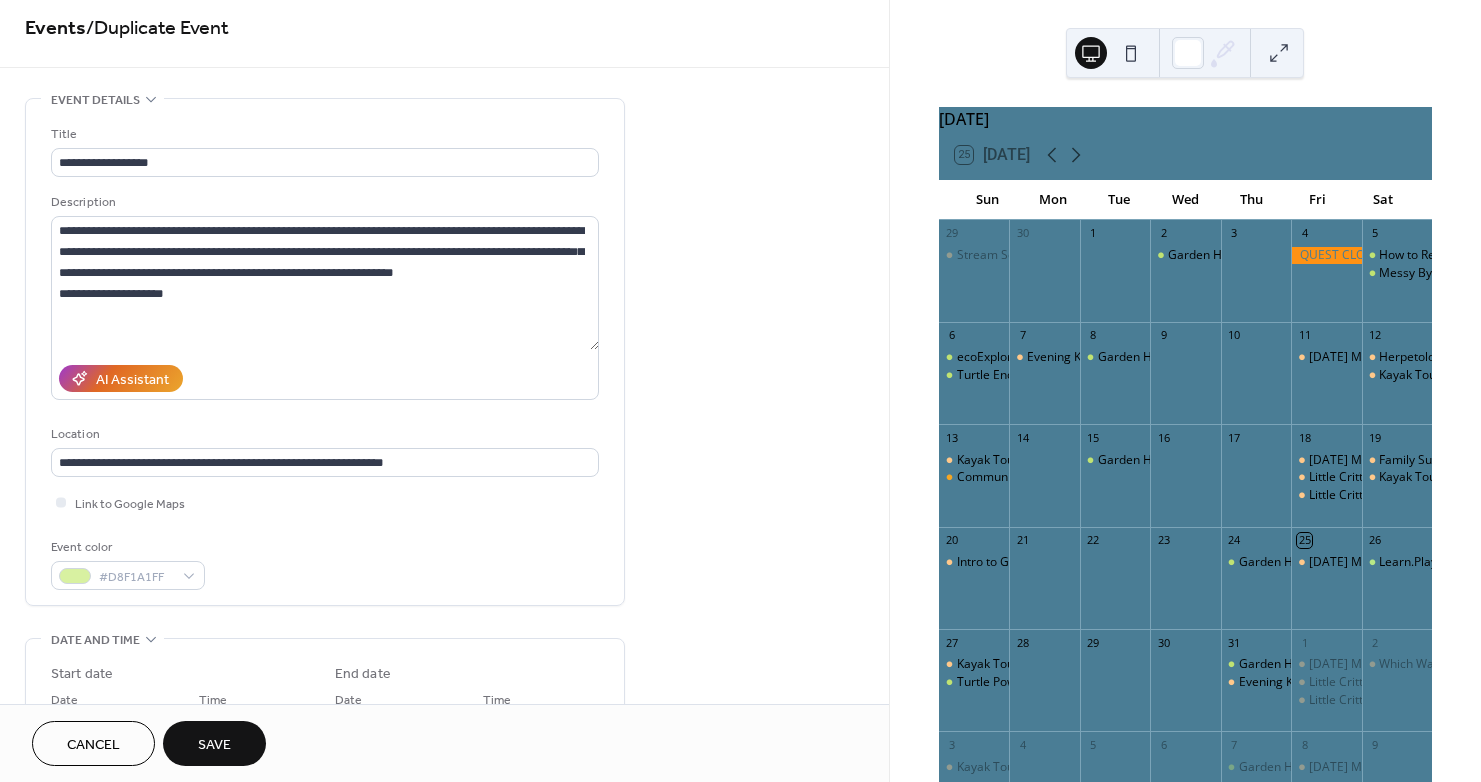 scroll, scrollTop: 0, scrollLeft: 0, axis: both 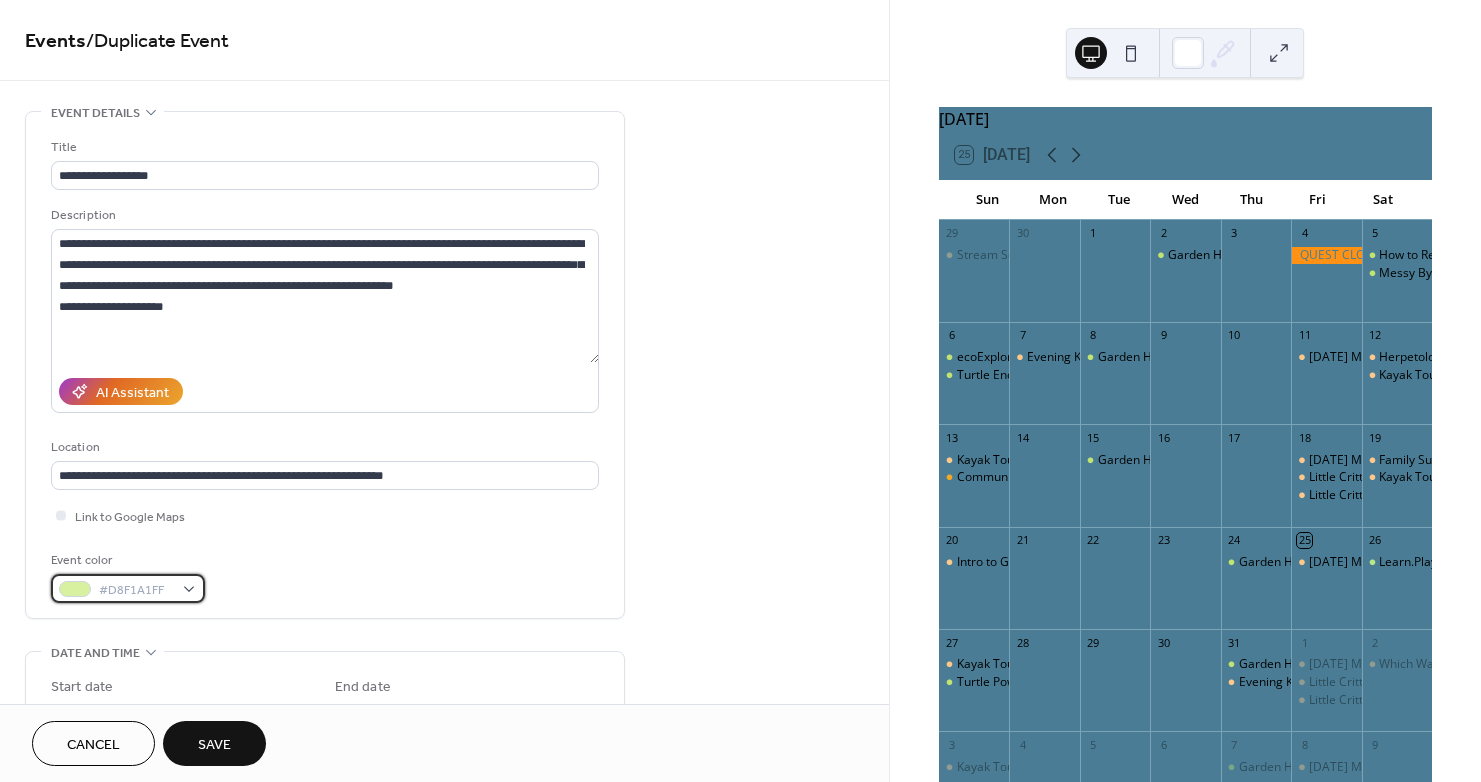 click on "#D8F1A1FF" at bounding box center [136, 590] 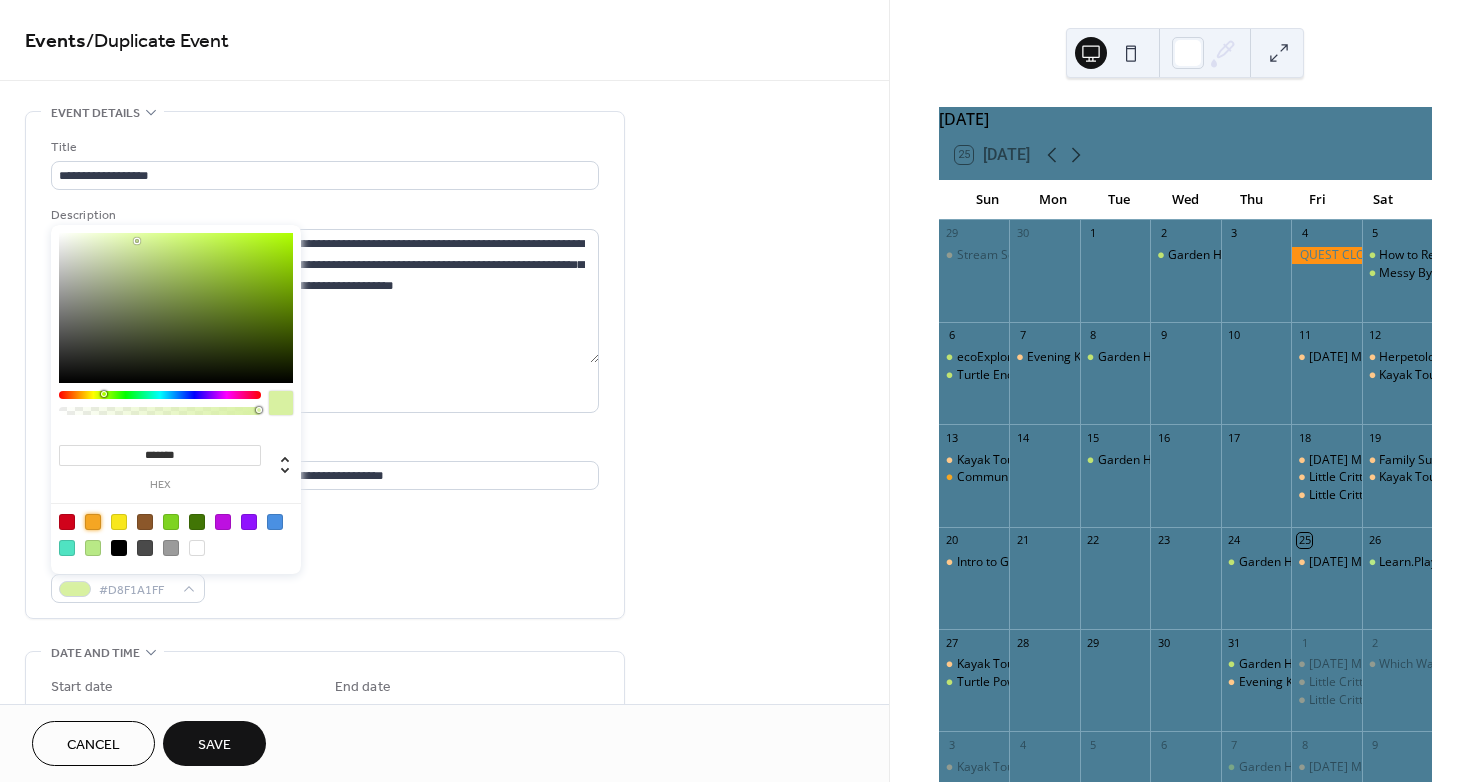 click at bounding box center [93, 522] 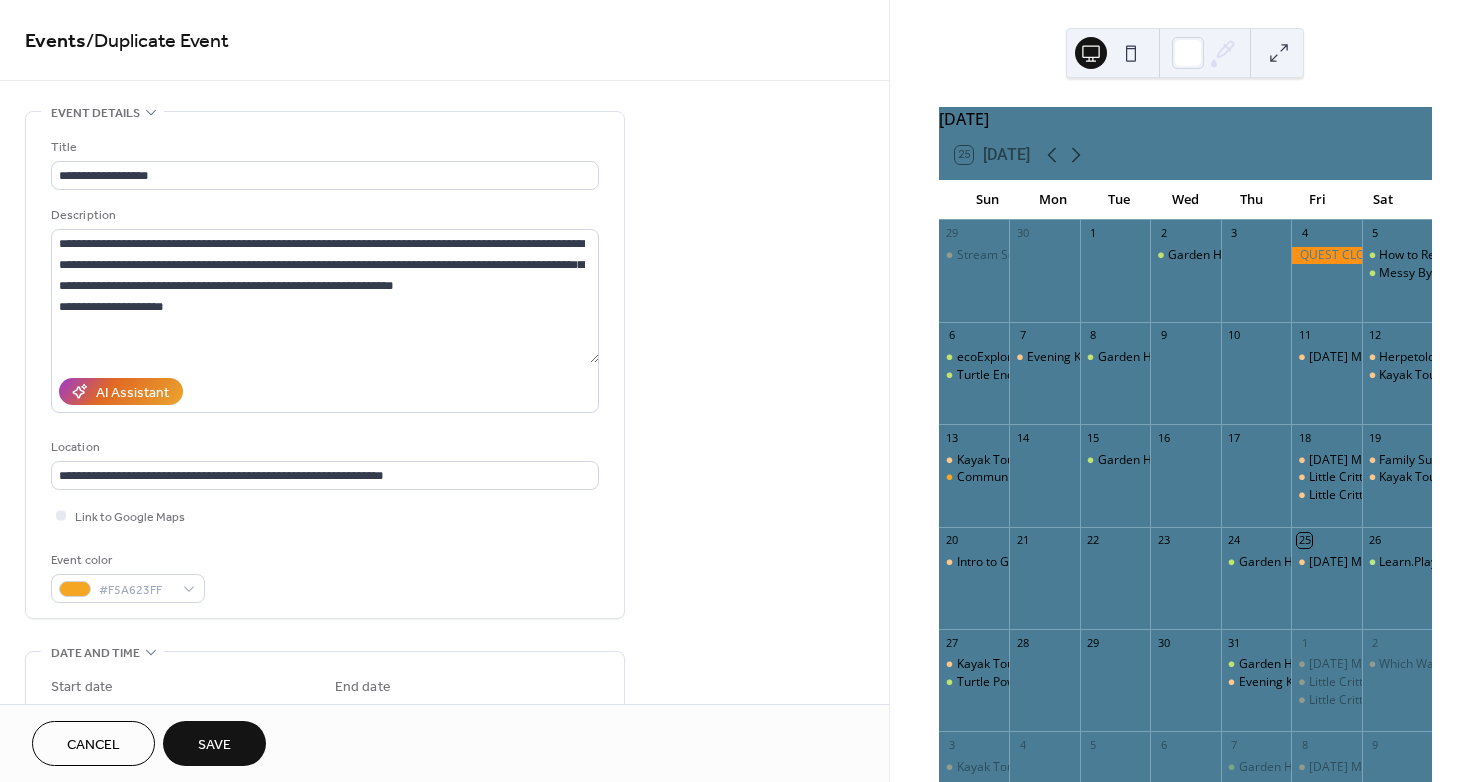 click on "**********" at bounding box center (444, 798) 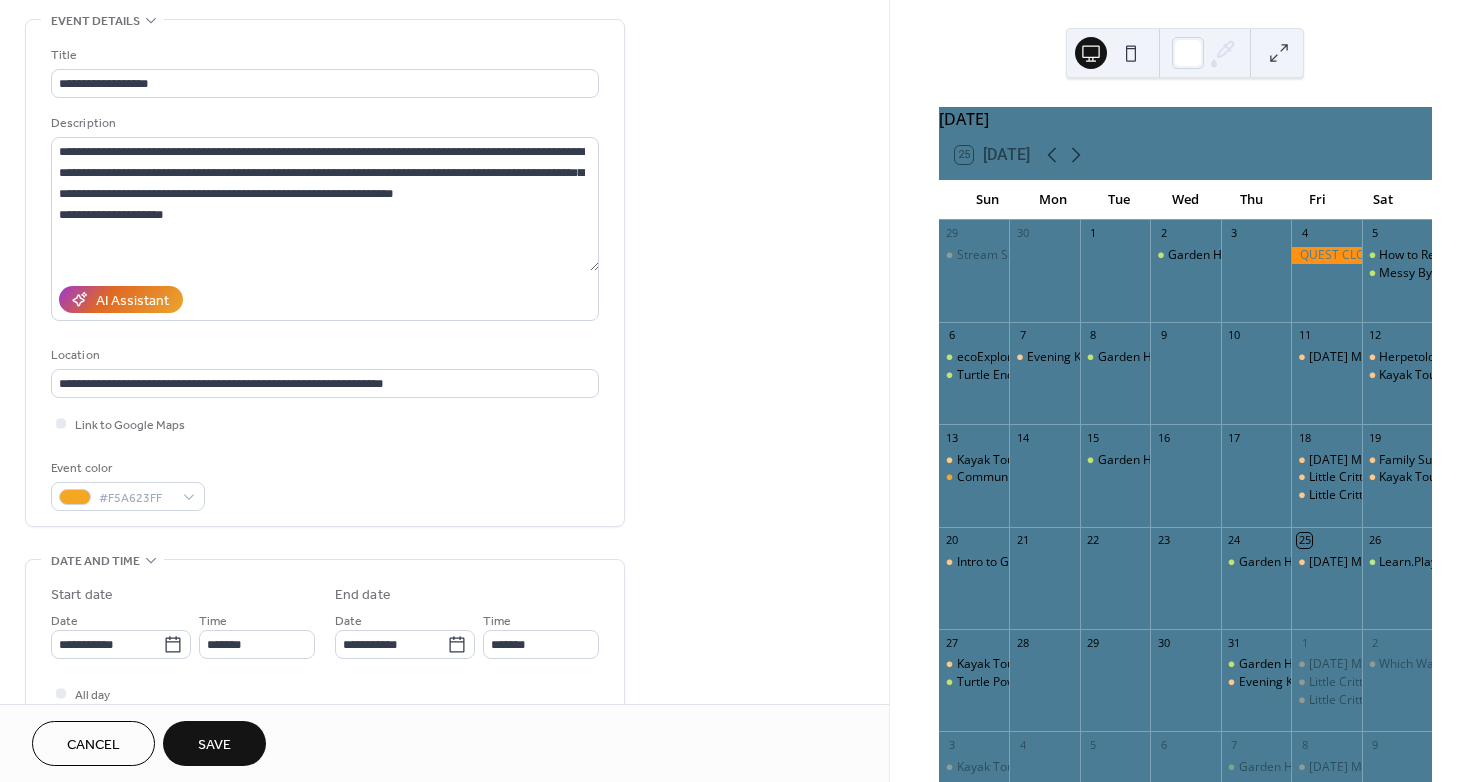 scroll, scrollTop: 100, scrollLeft: 0, axis: vertical 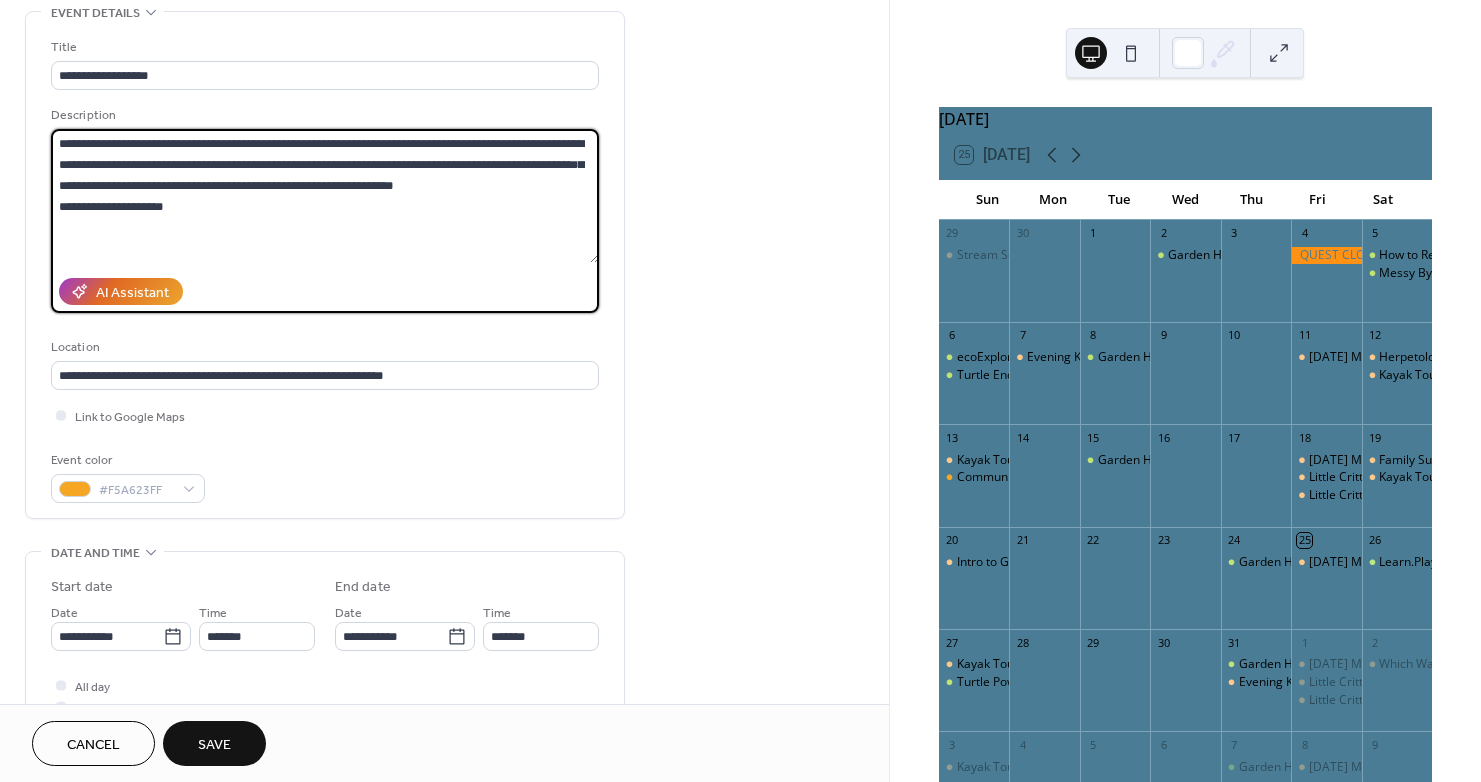 drag, startPoint x: 36, startPoint y: 205, endPoint x: -65, endPoint y: 58, distance: 178.35358 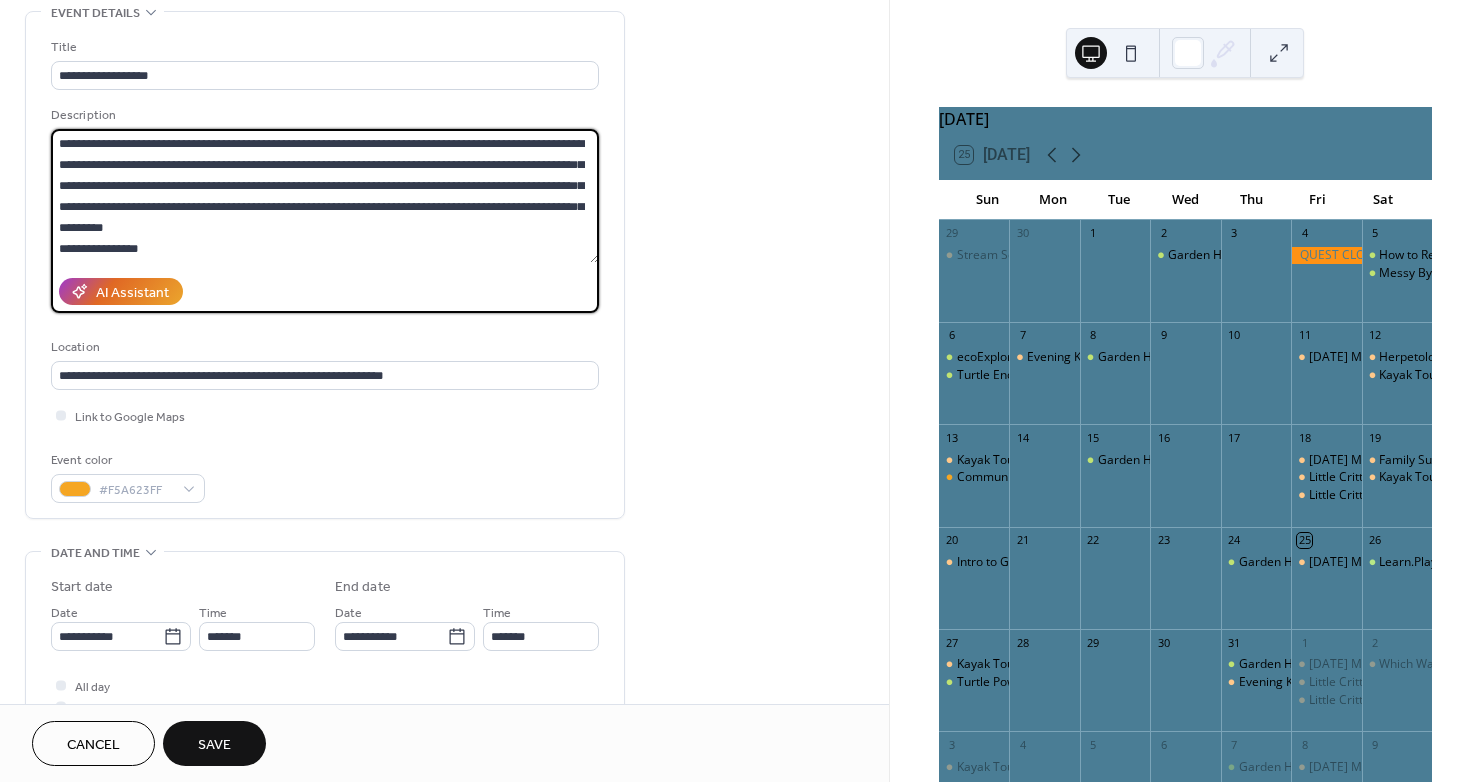 scroll, scrollTop: 18, scrollLeft: 0, axis: vertical 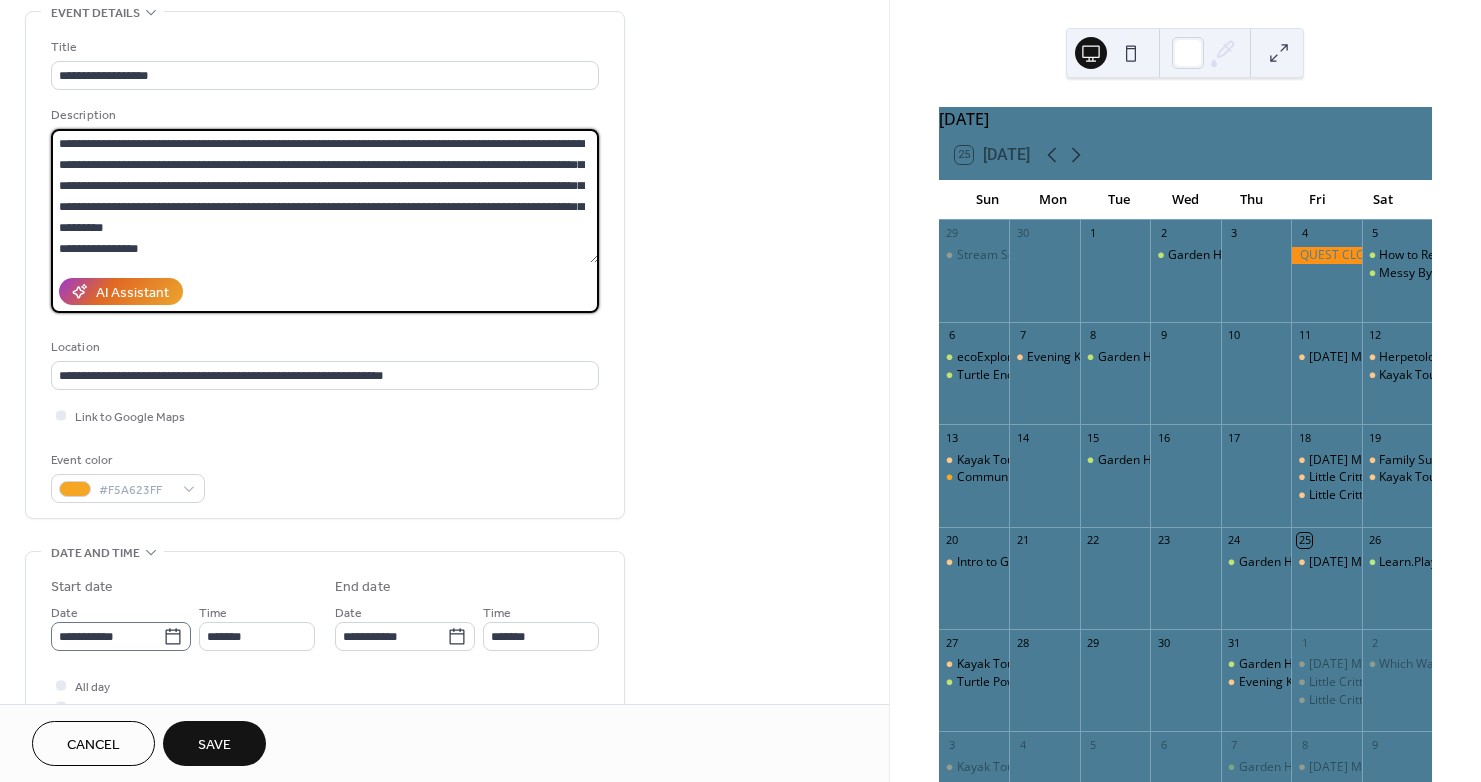 type on "**********" 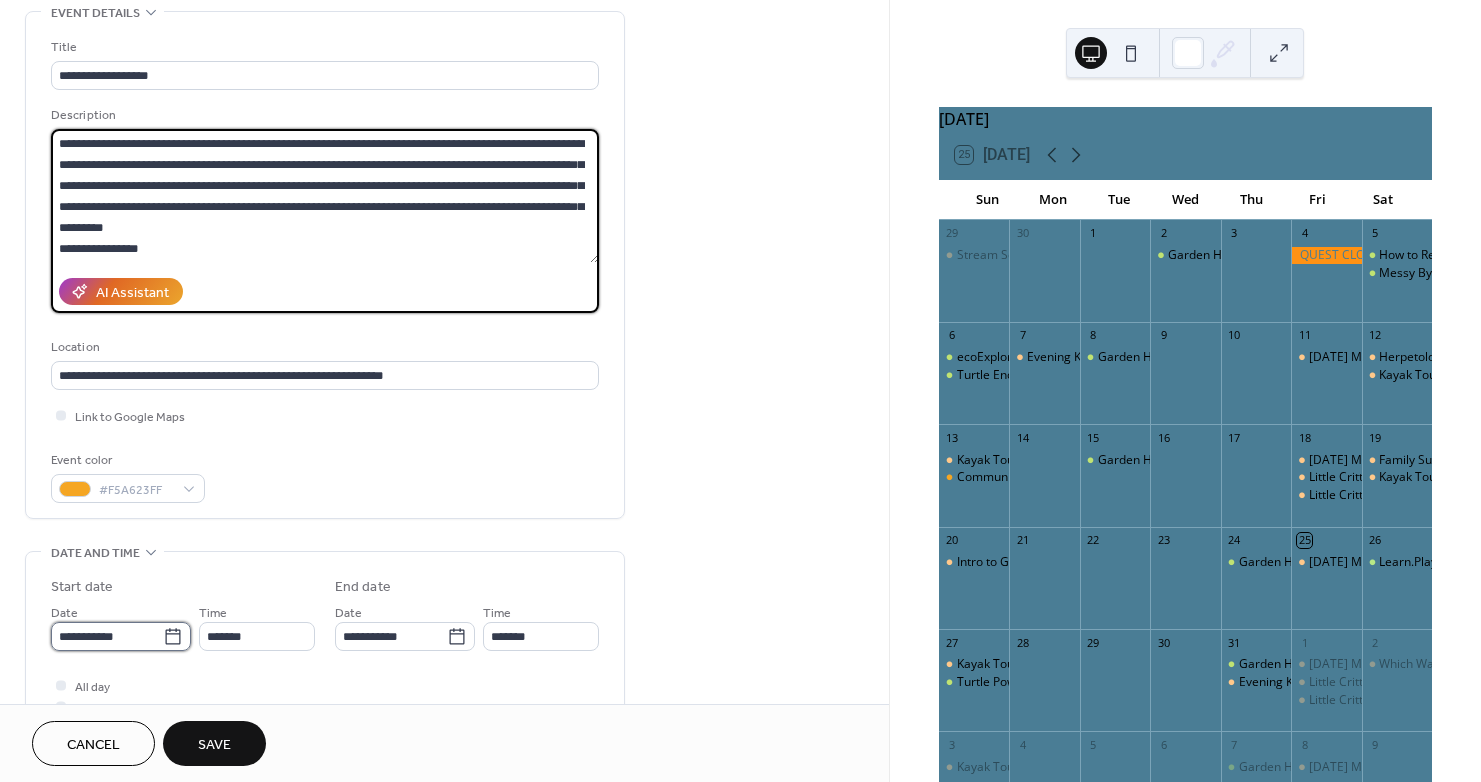 click on "**********" at bounding box center (107, 636) 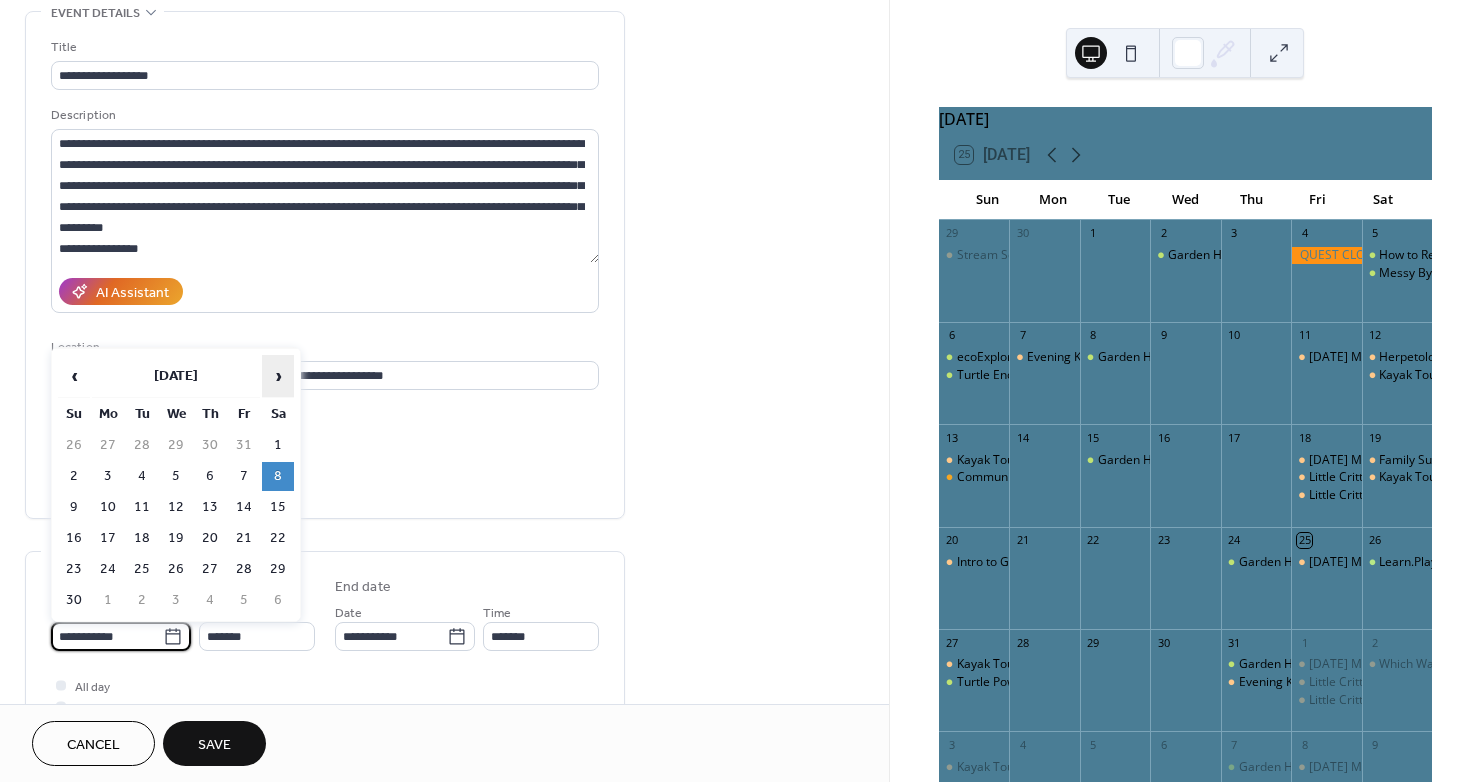 click on "›" at bounding box center [278, 376] 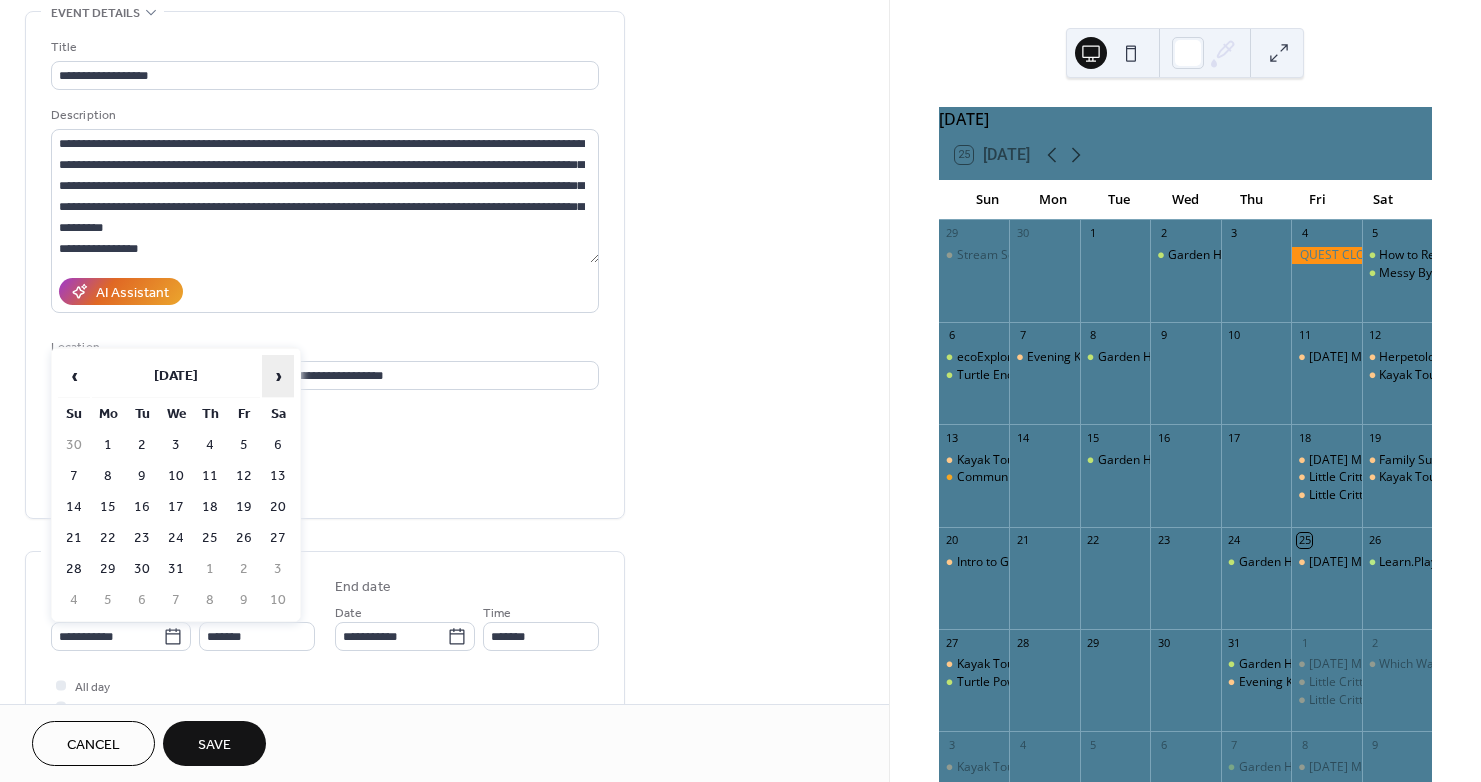 click on "›" at bounding box center [278, 376] 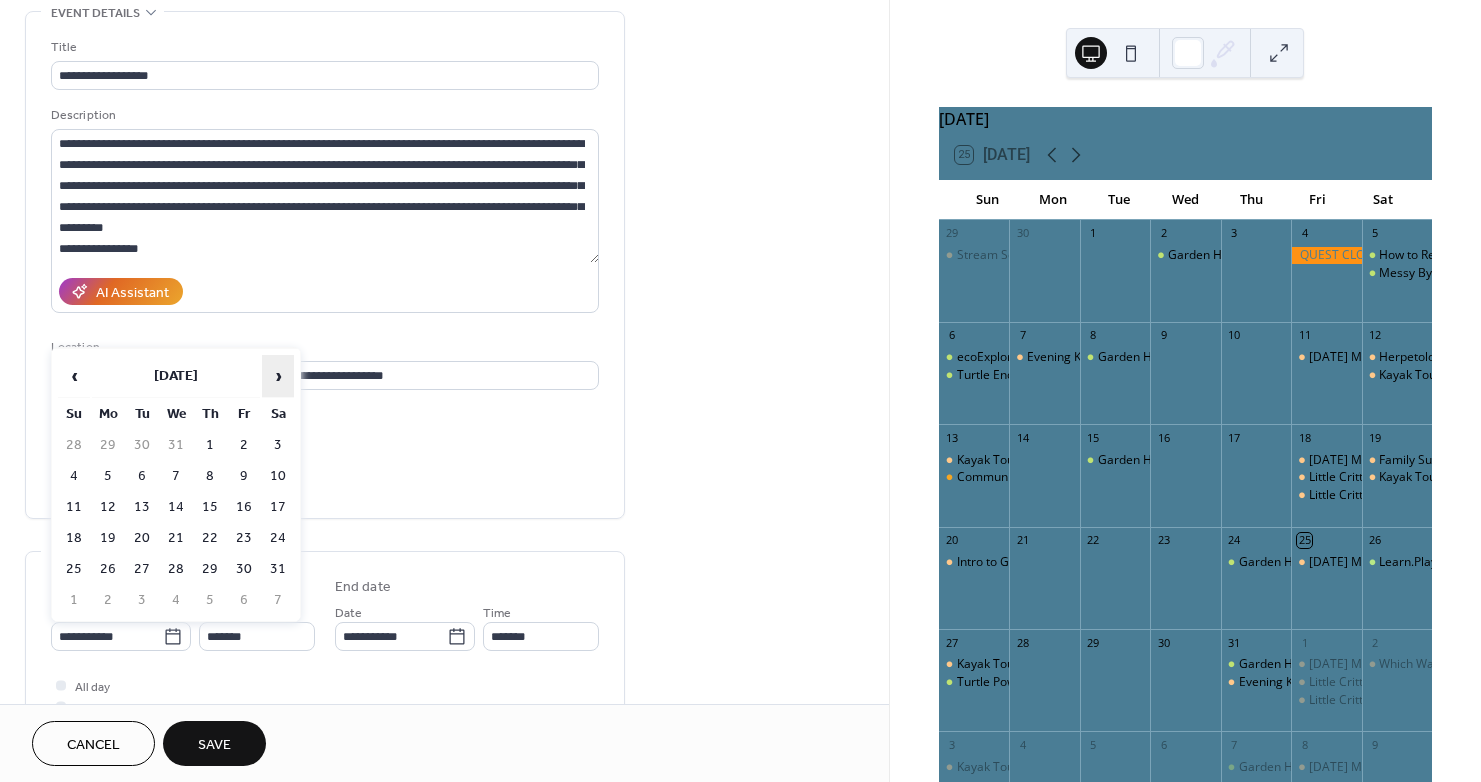 click on "›" at bounding box center (278, 376) 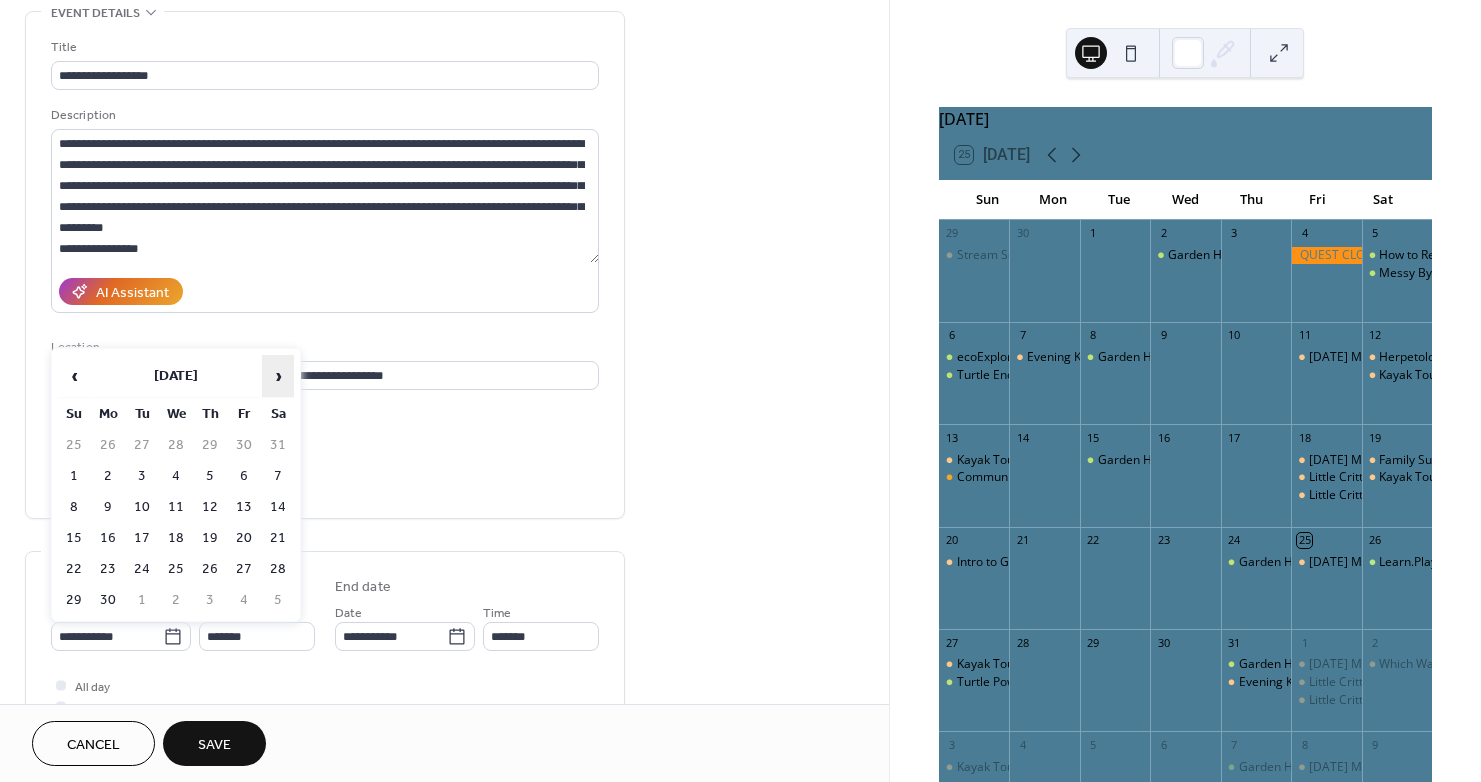 click on "›" at bounding box center [278, 376] 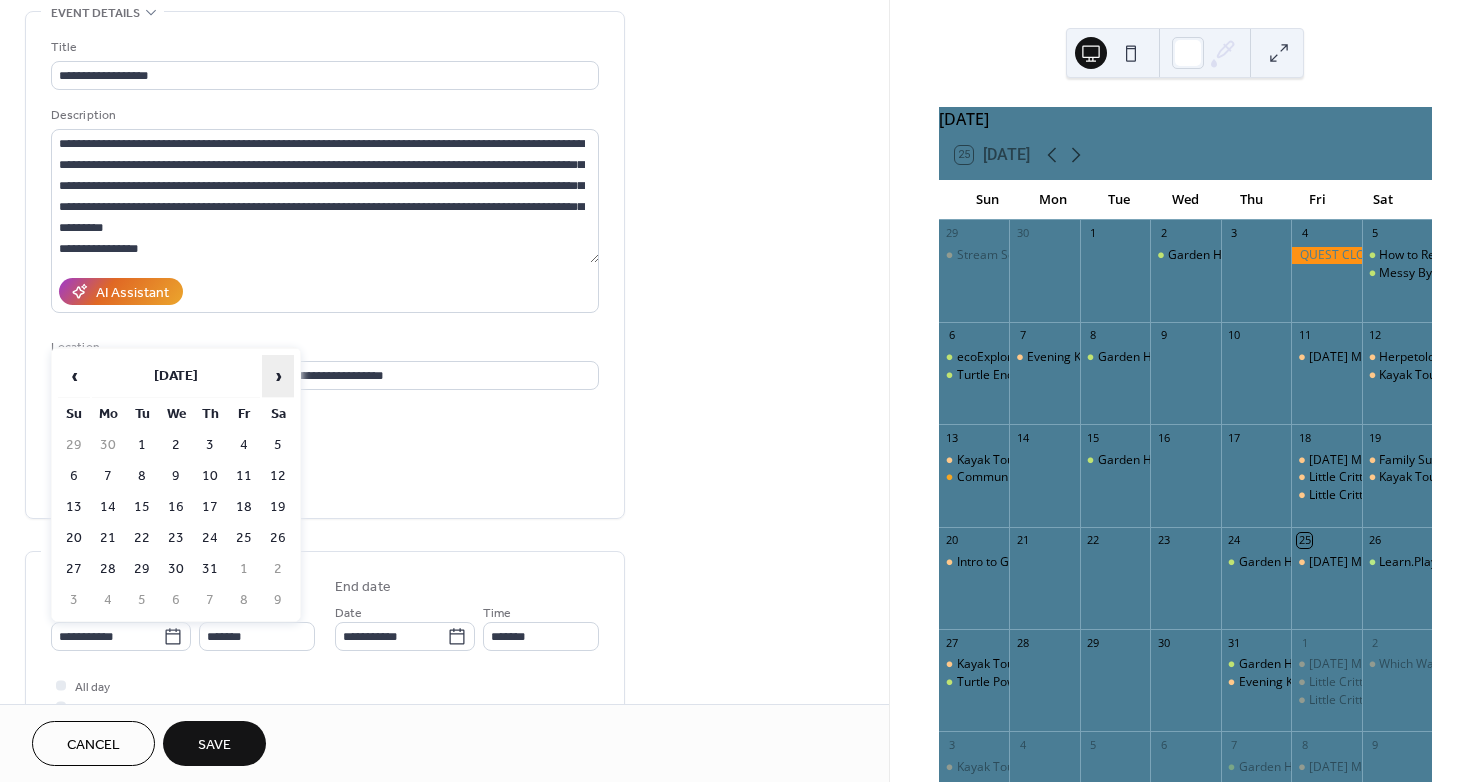 click on "›" at bounding box center (278, 376) 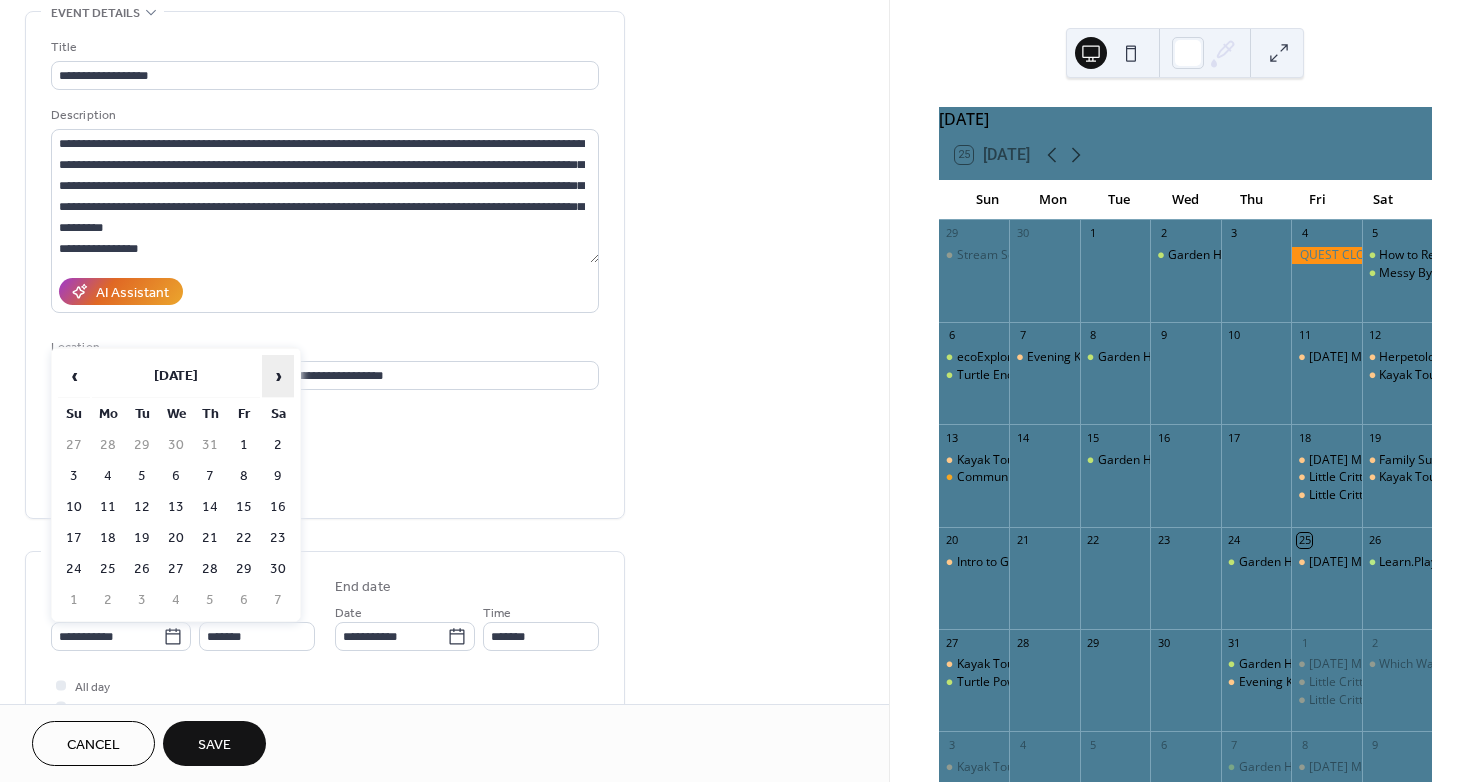 click on "›" at bounding box center (278, 376) 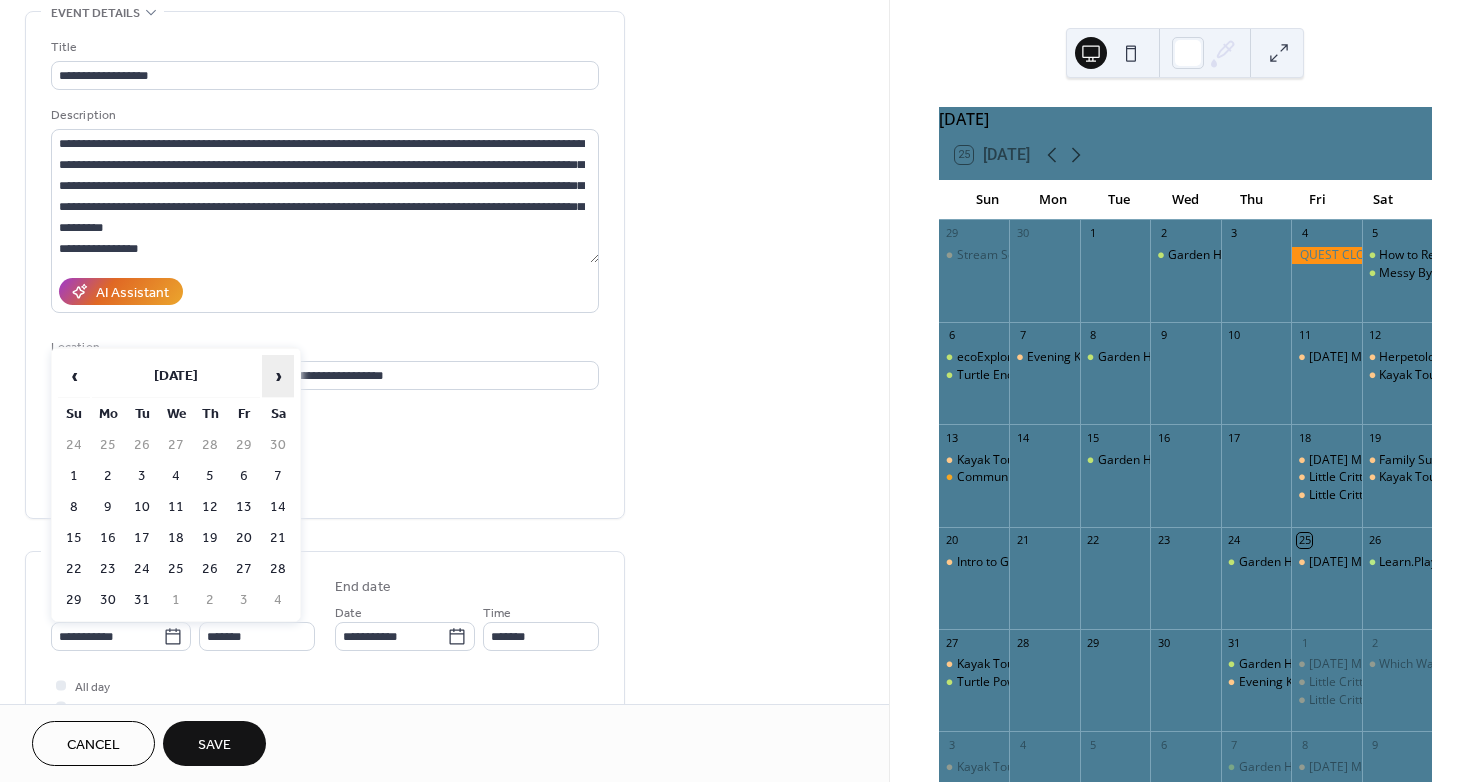 click on "›" at bounding box center [278, 376] 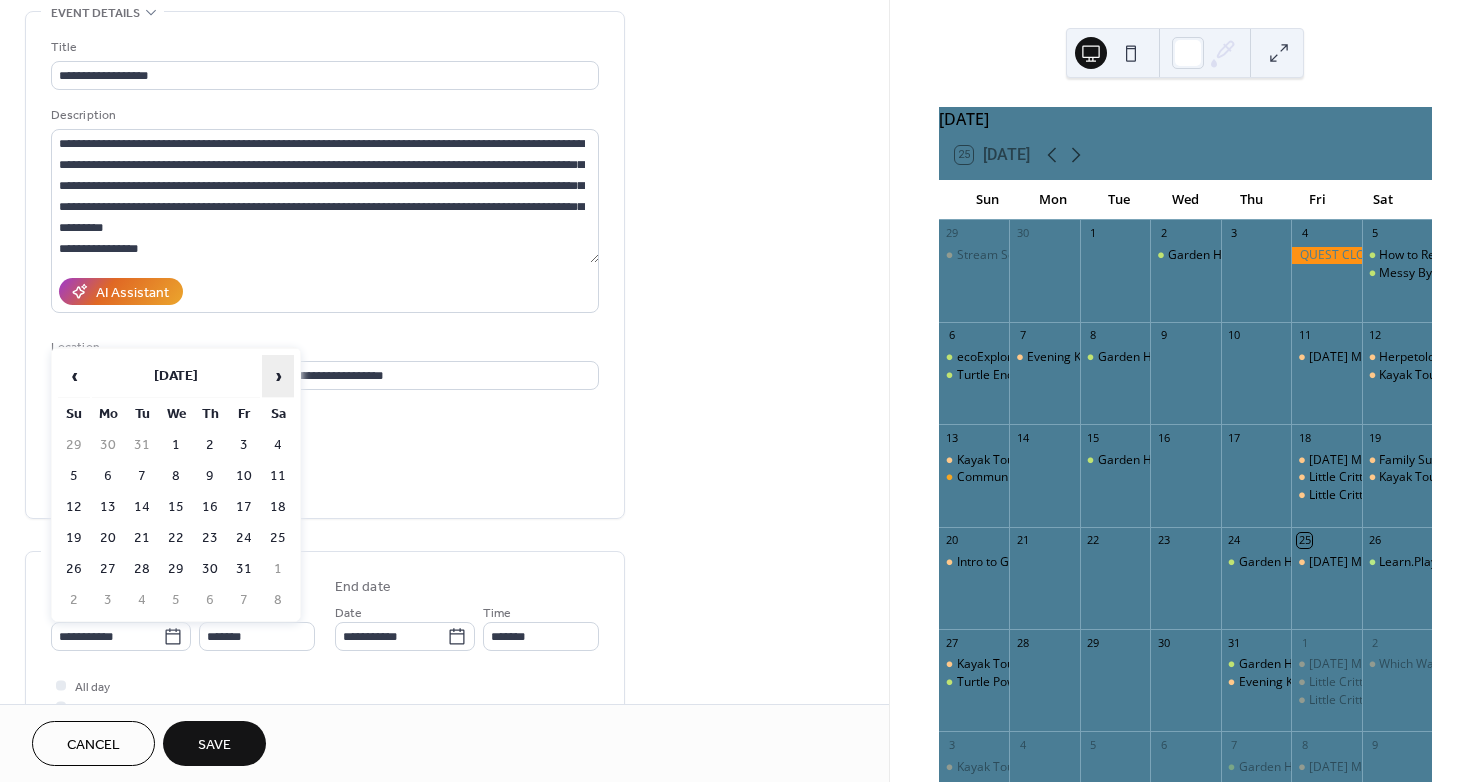 click on "›" at bounding box center [278, 376] 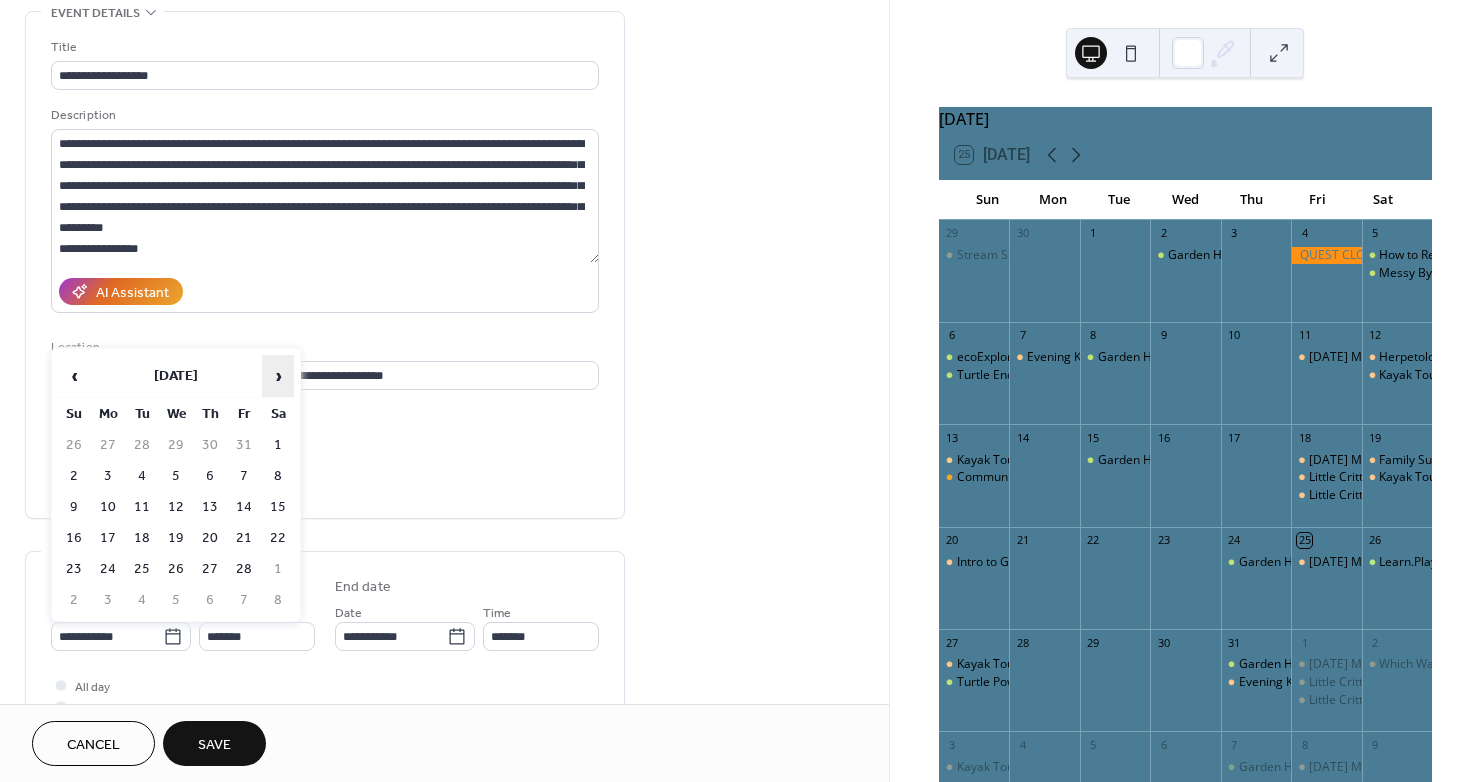 click on "›" at bounding box center (278, 376) 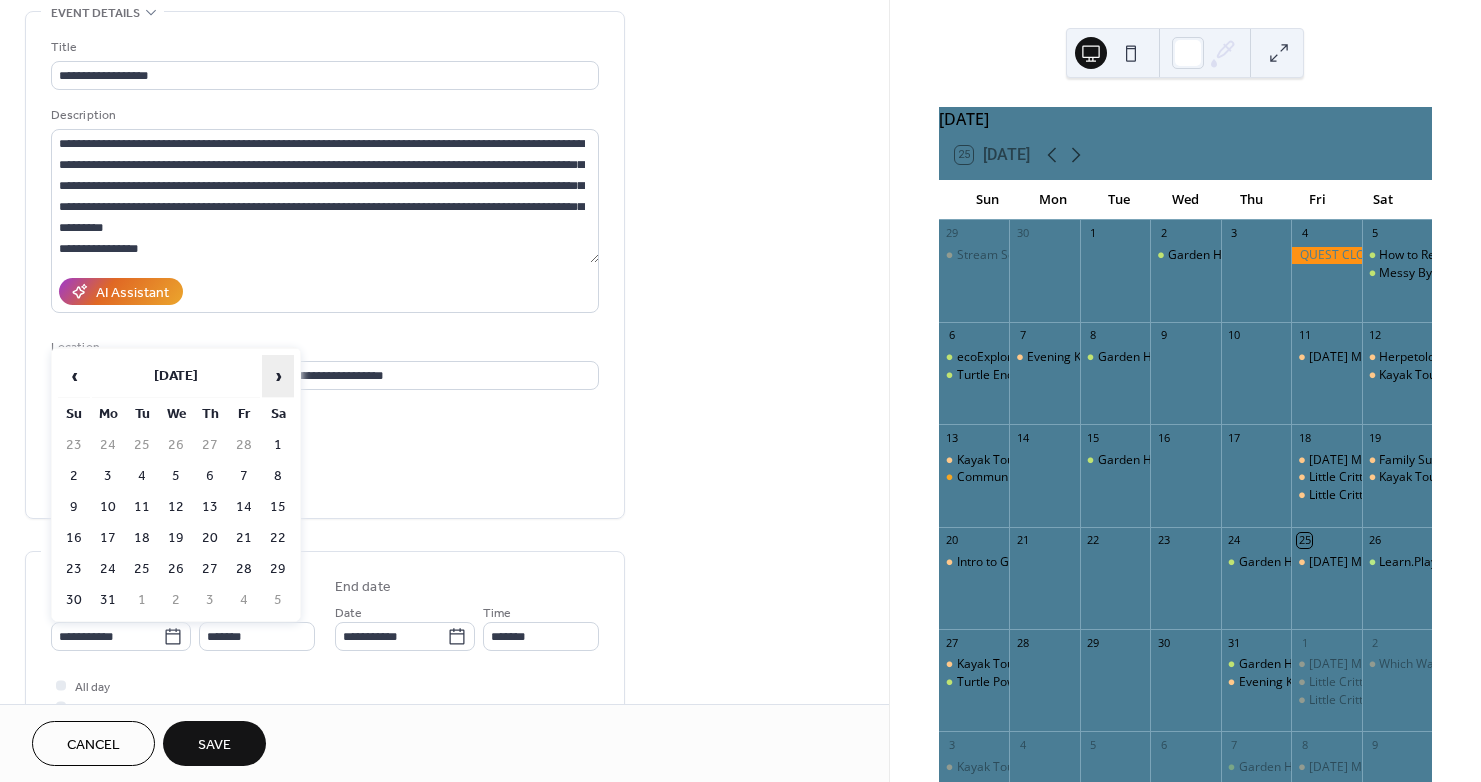 click on "›" at bounding box center [278, 376] 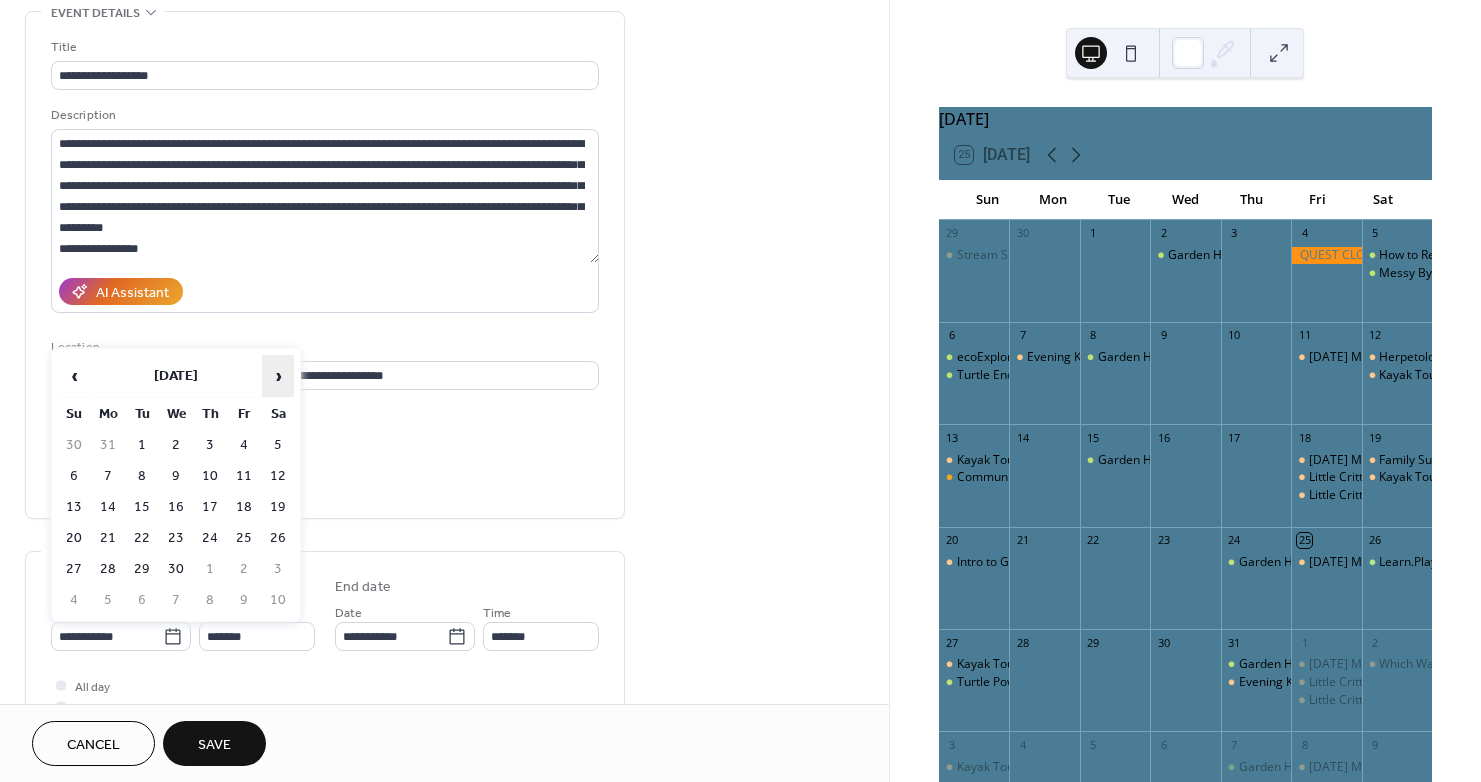 click on "›" at bounding box center [278, 376] 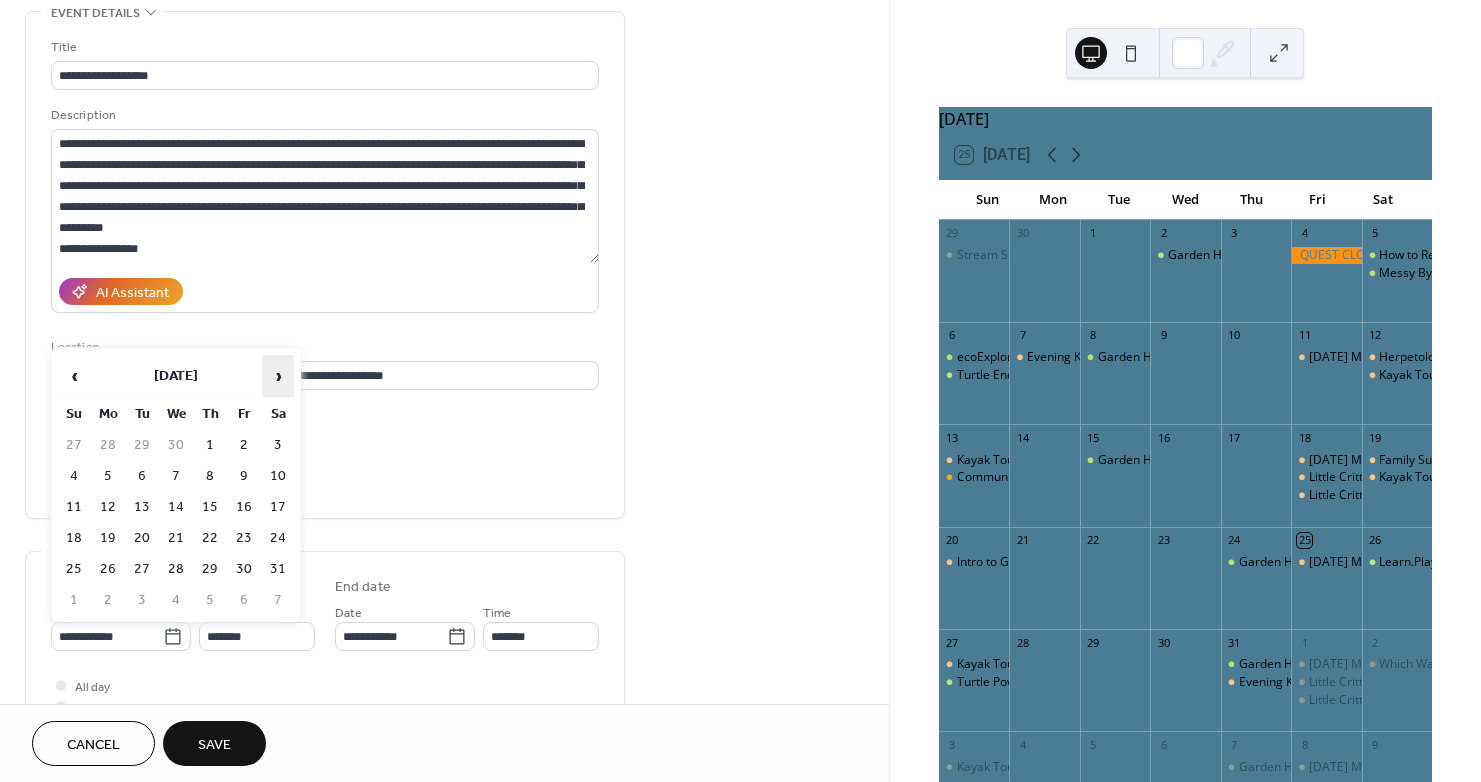 click on "›" at bounding box center [278, 376] 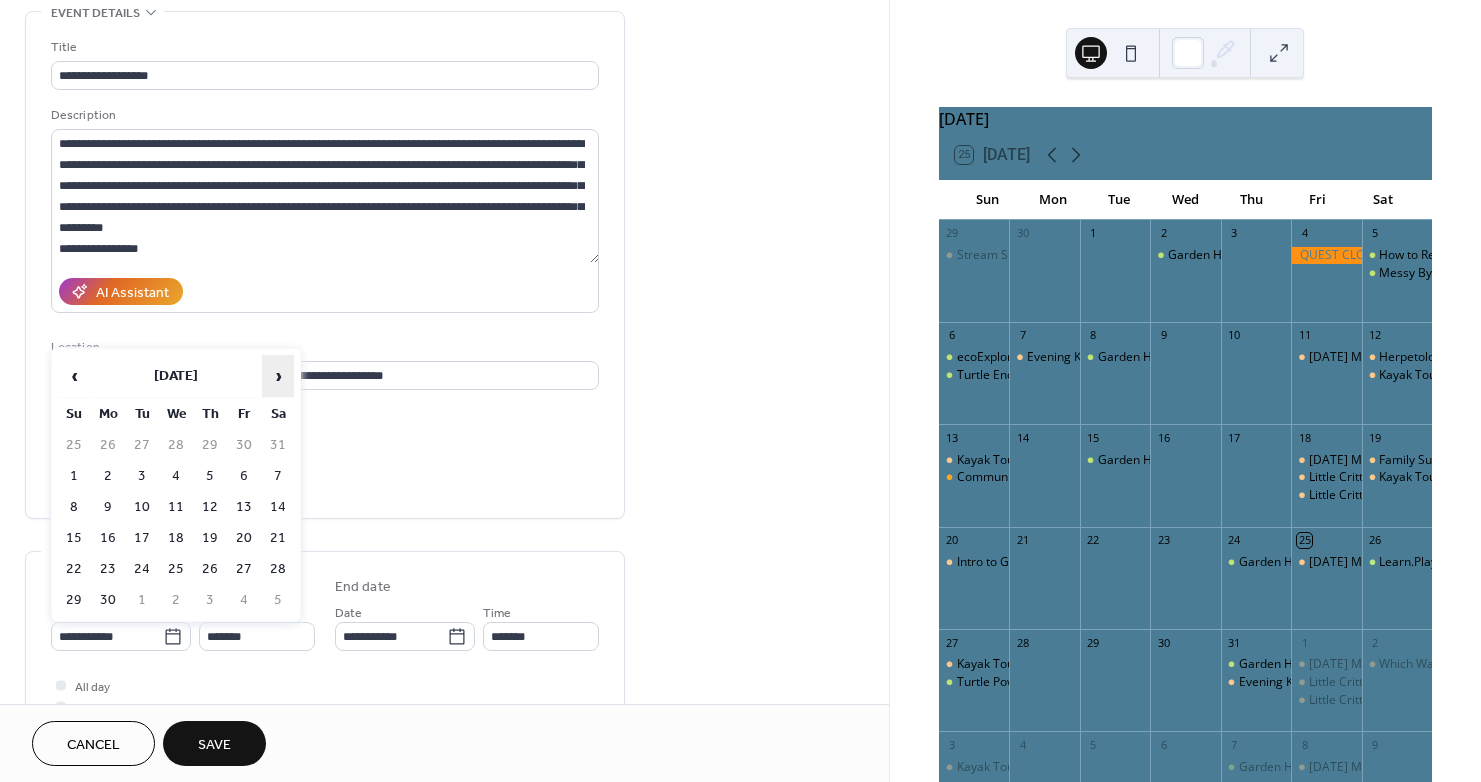click on "›" at bounding box center [278, 376] 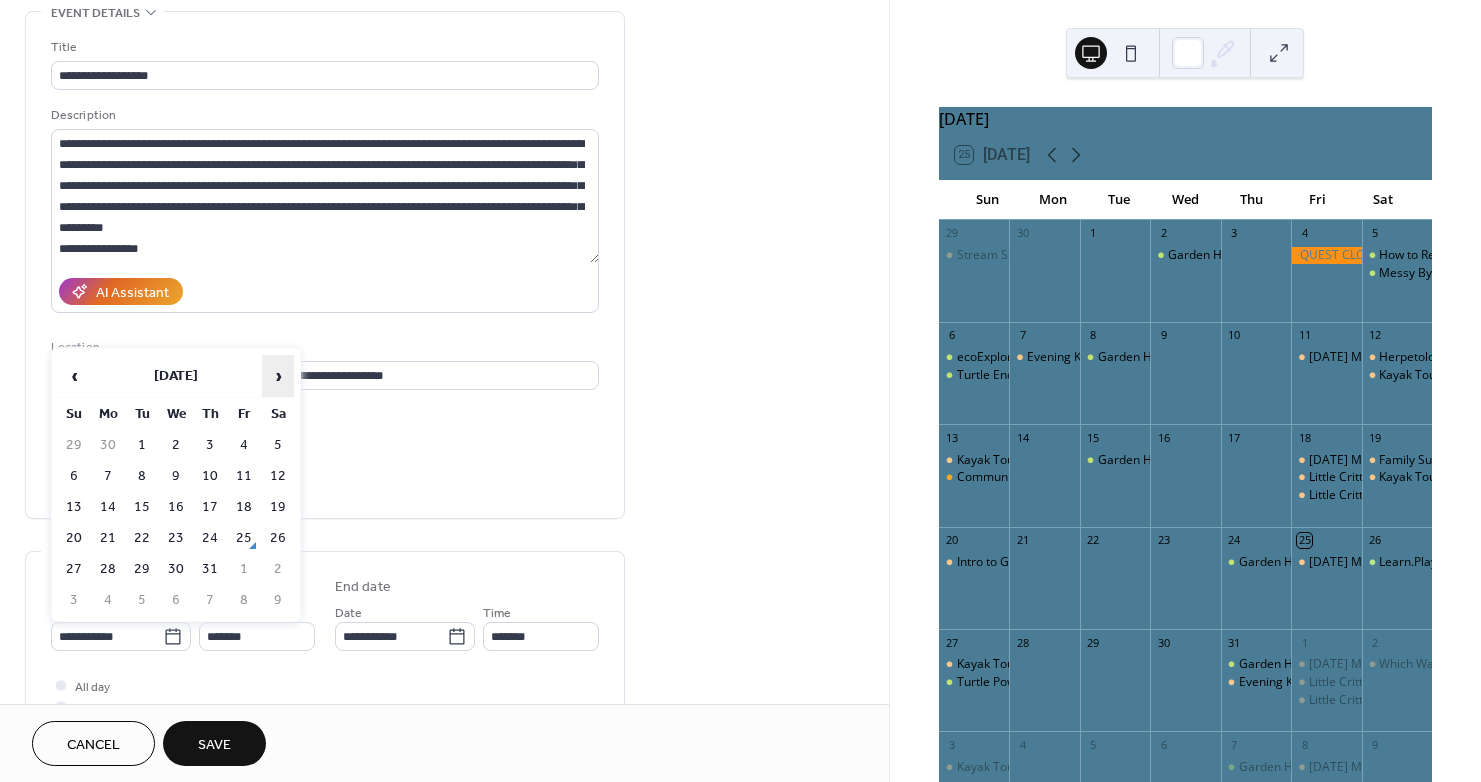 click on "›" at bounding box center (278, 376) 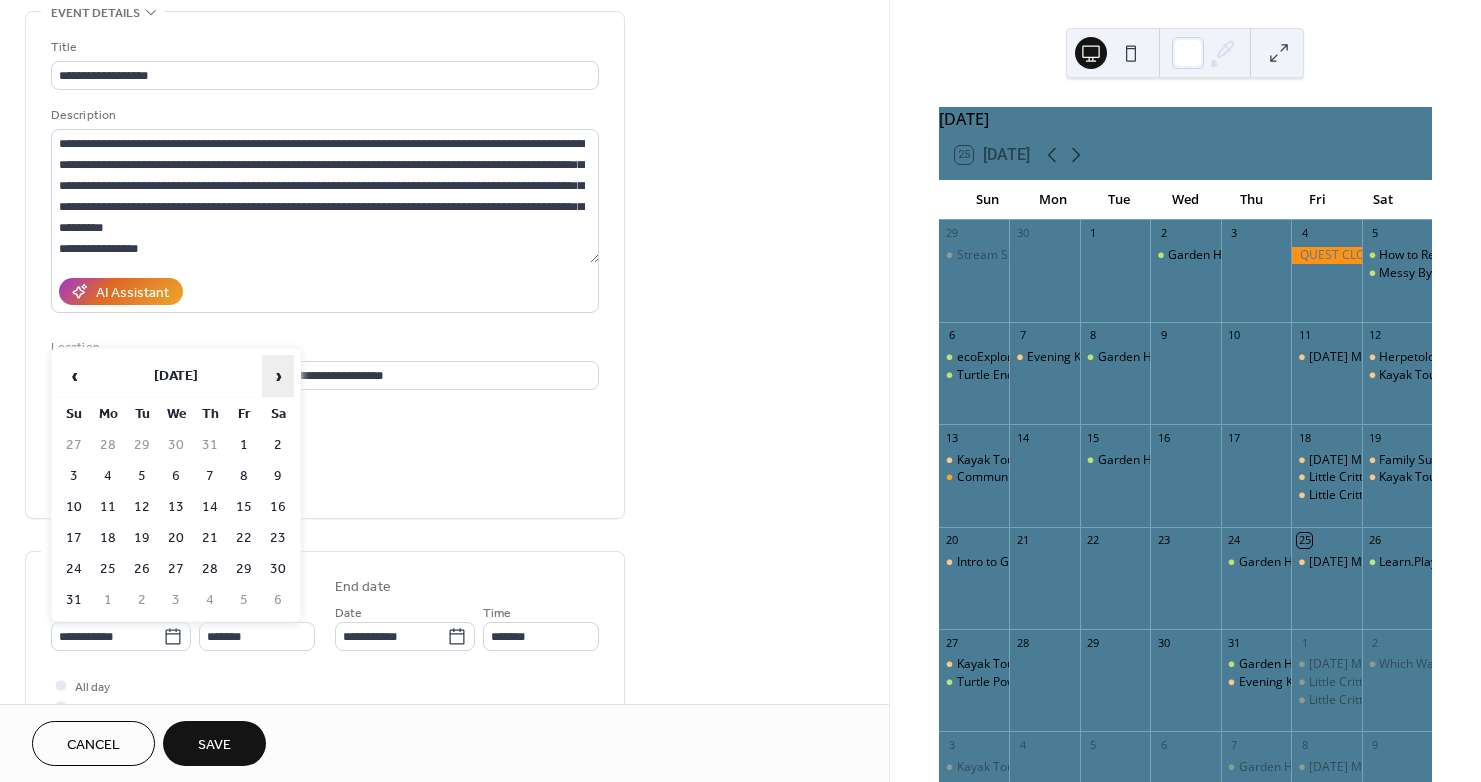 click on "›" at bounding box center [278, 376] 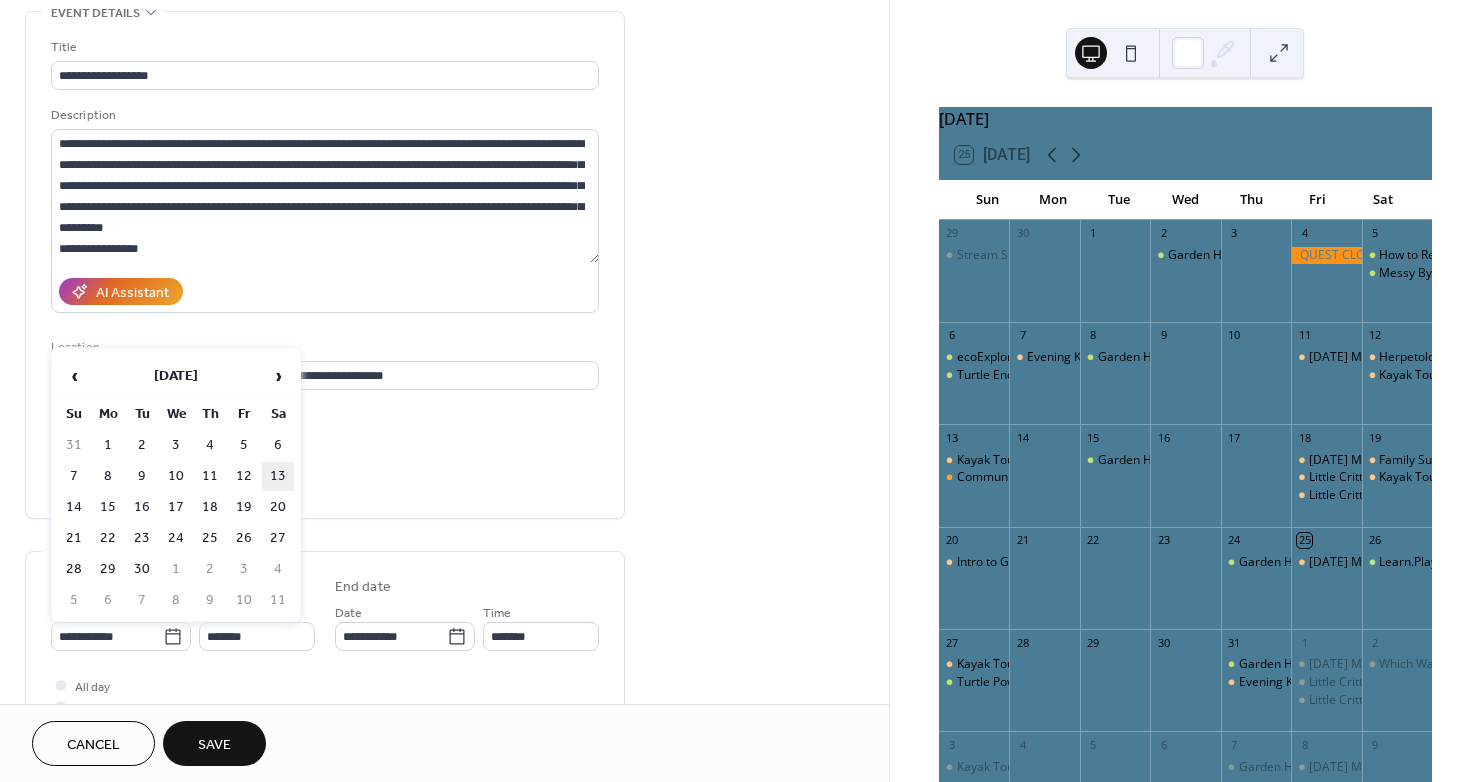 click on "13" at bounding box center [278, 476] 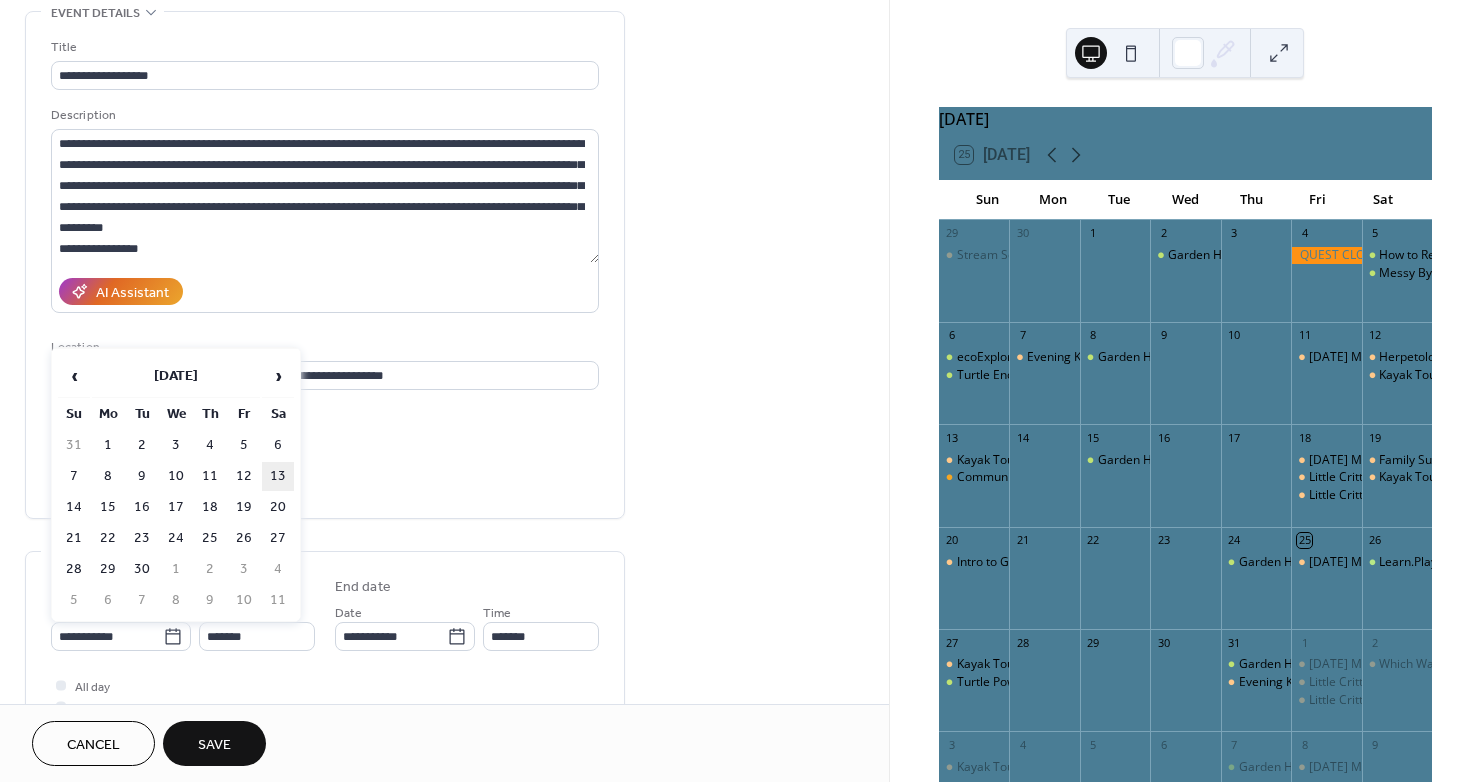 type on "**********" 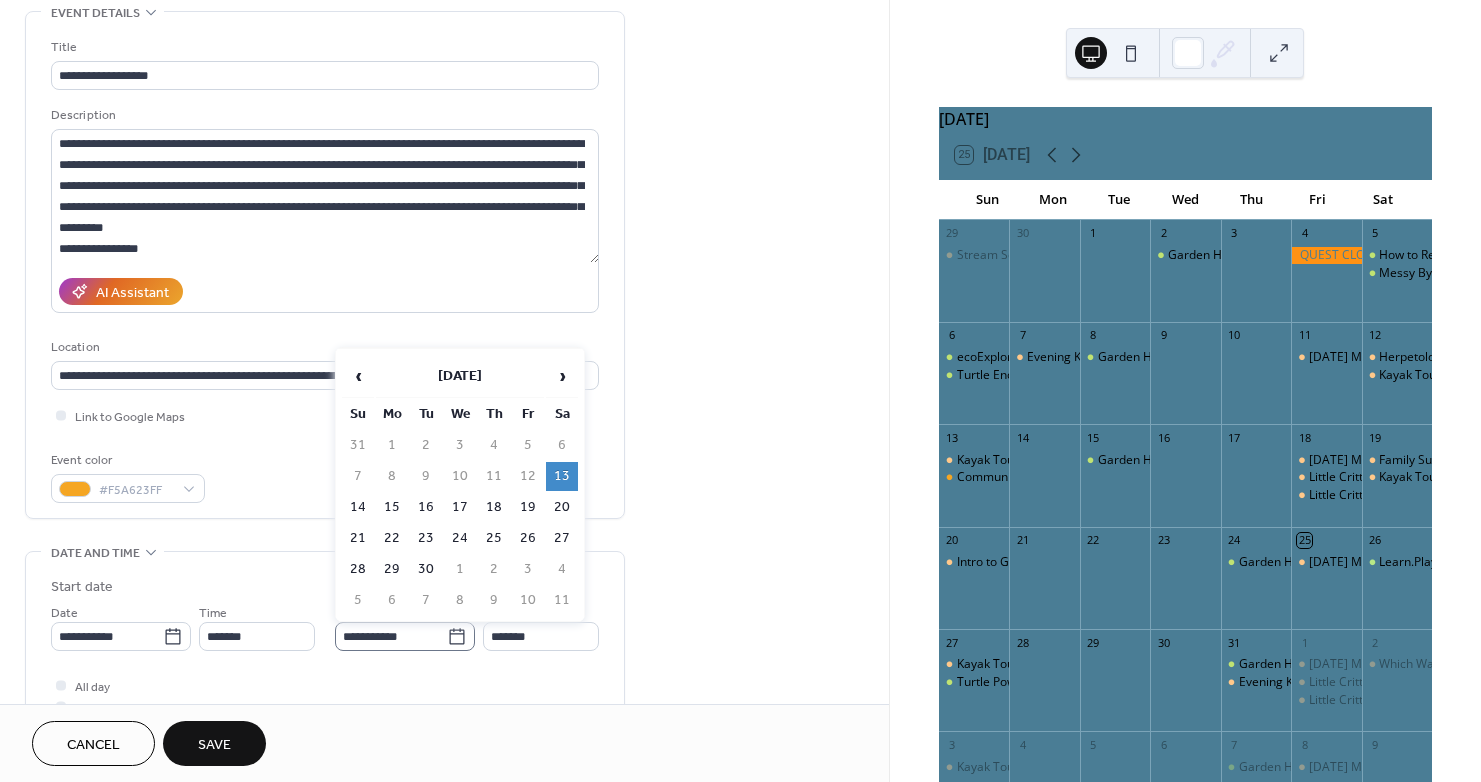 click 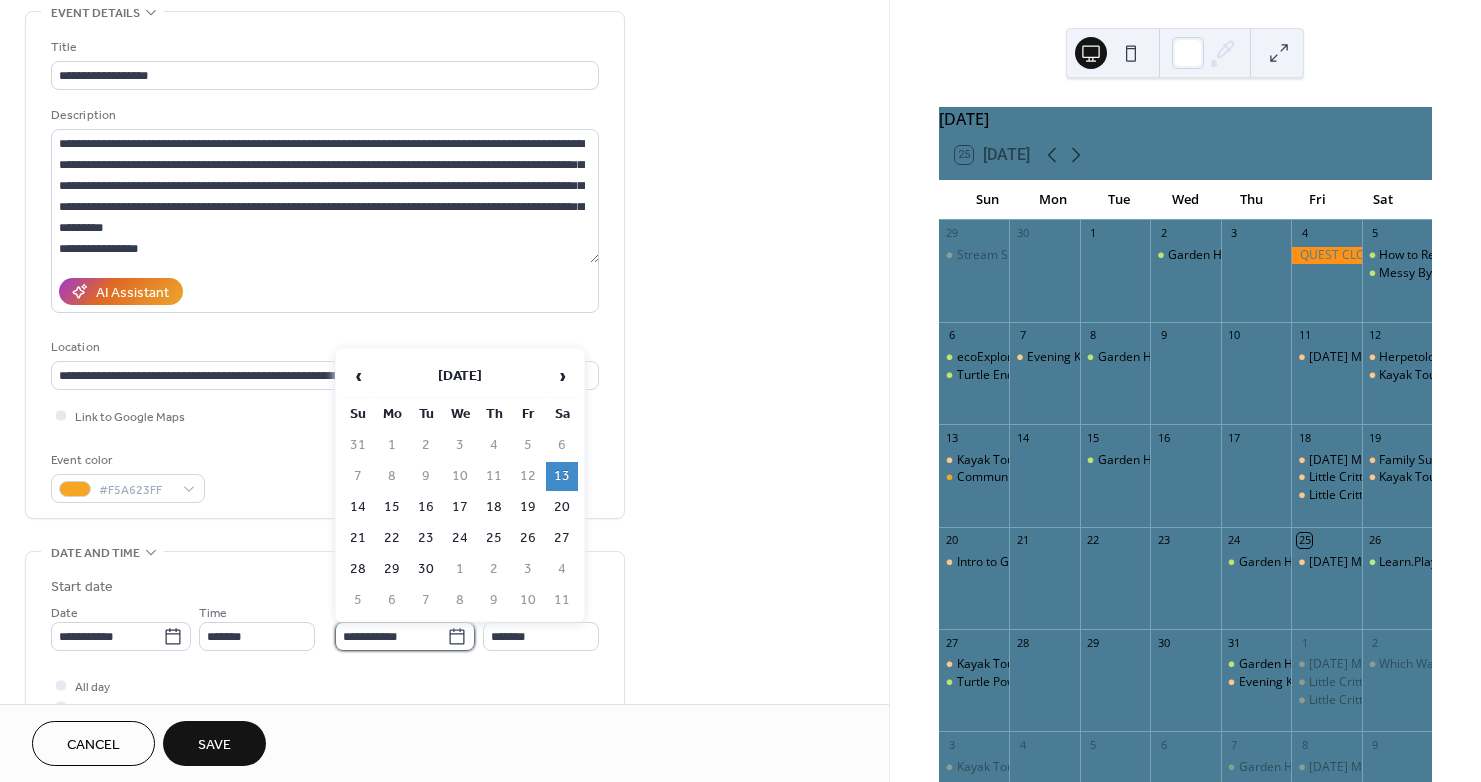 click on "**********" at bounding box center (391, 636) 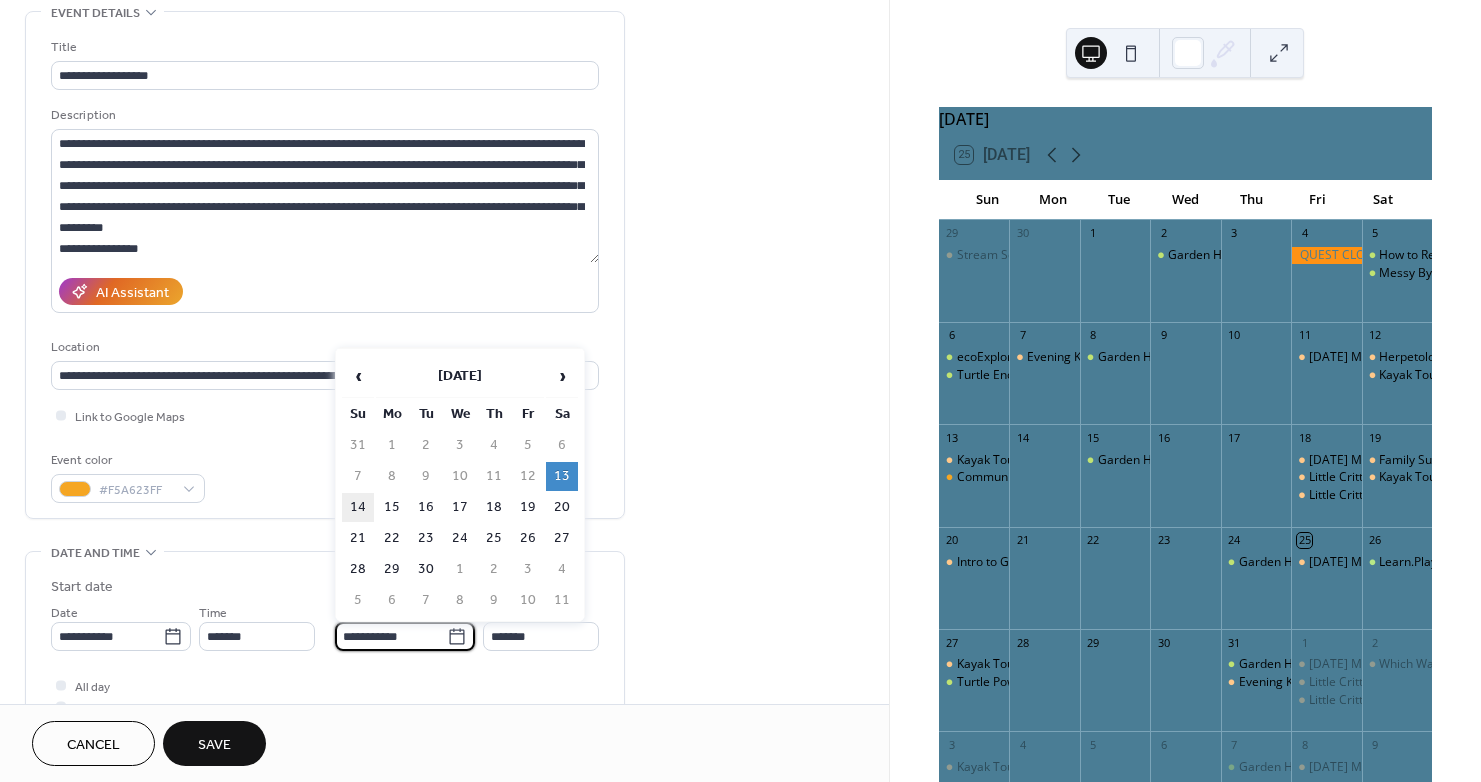 click on "14" at bounding box center (358, 507) 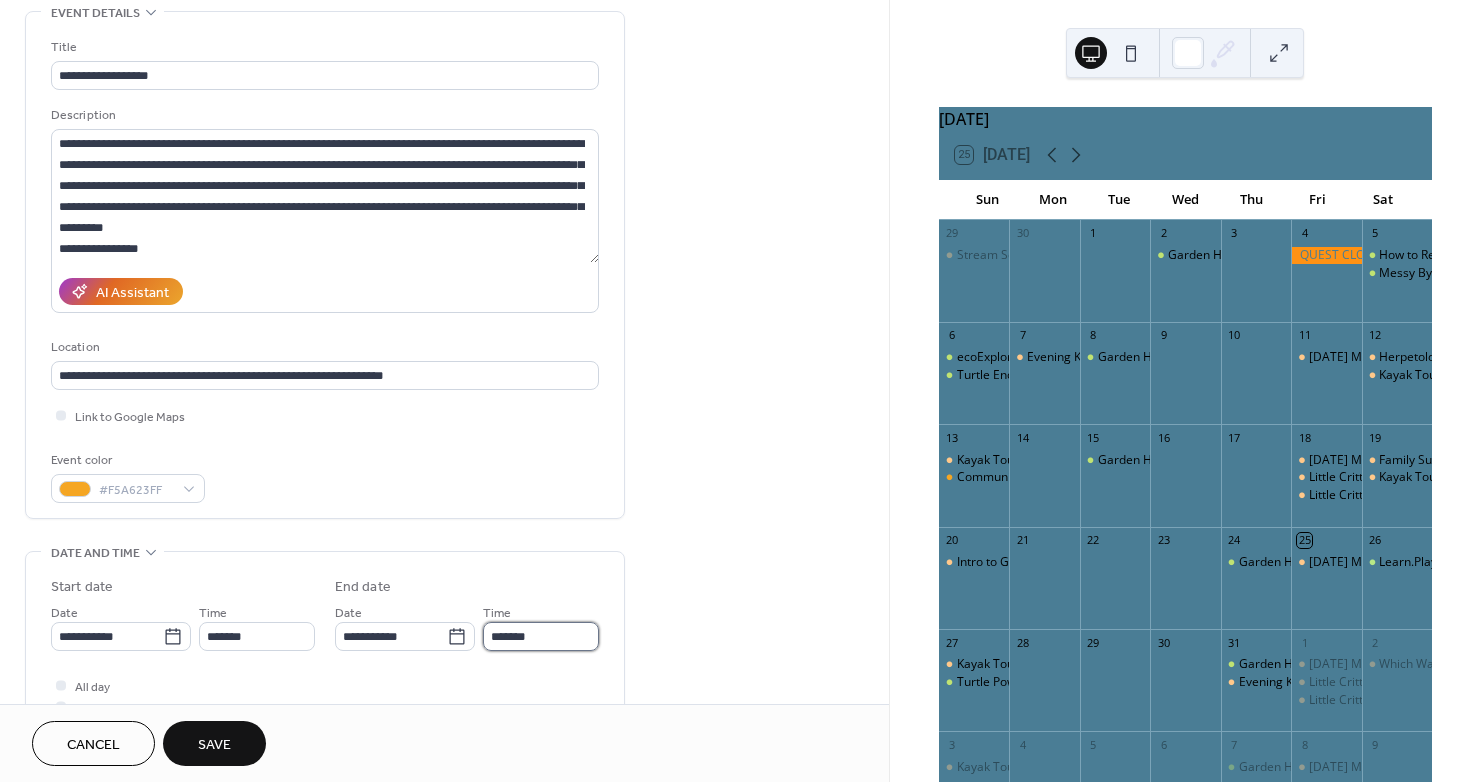 click on "*******" at bounding box center [541, 636] 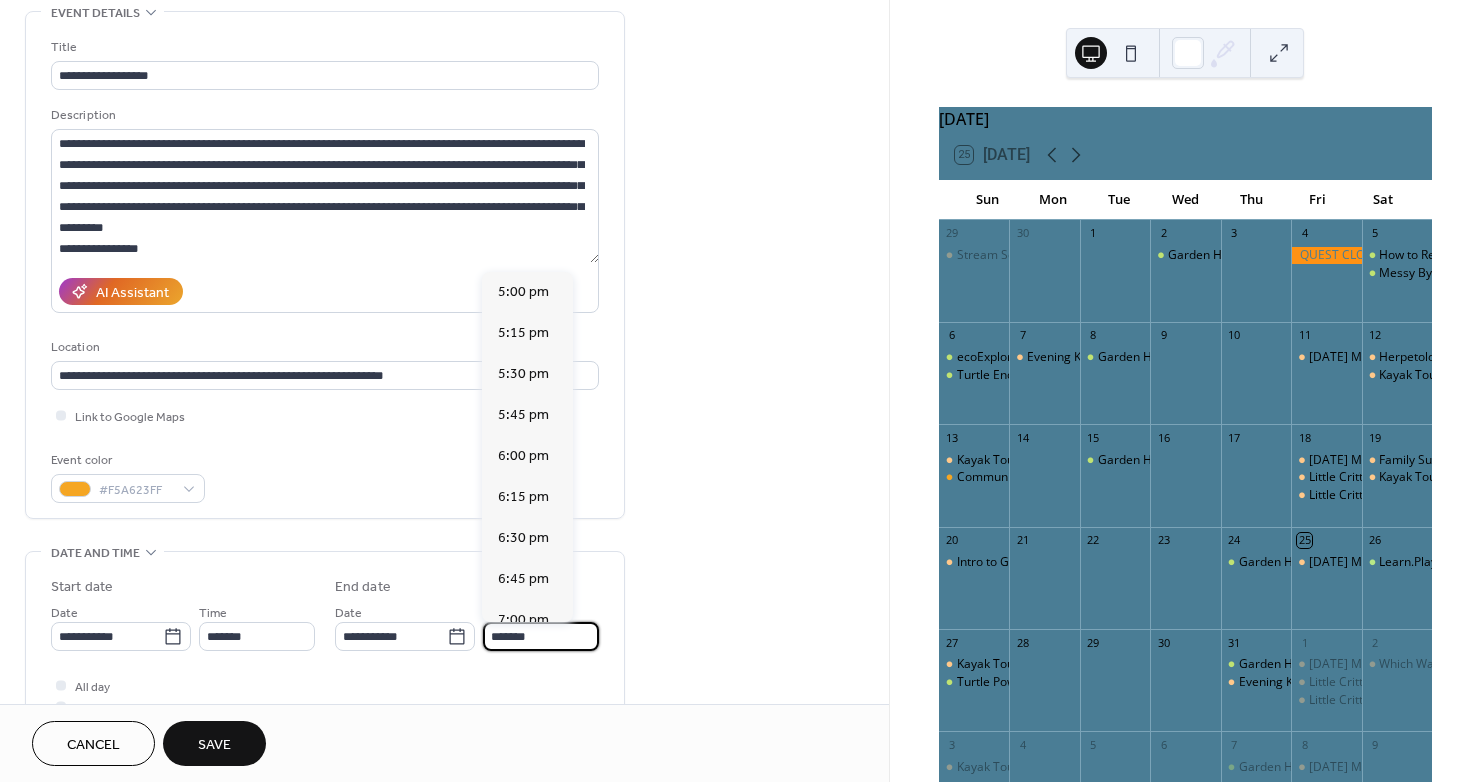 scroll, scrollTop: 2624, scrollLeft: 0, axis: vertical 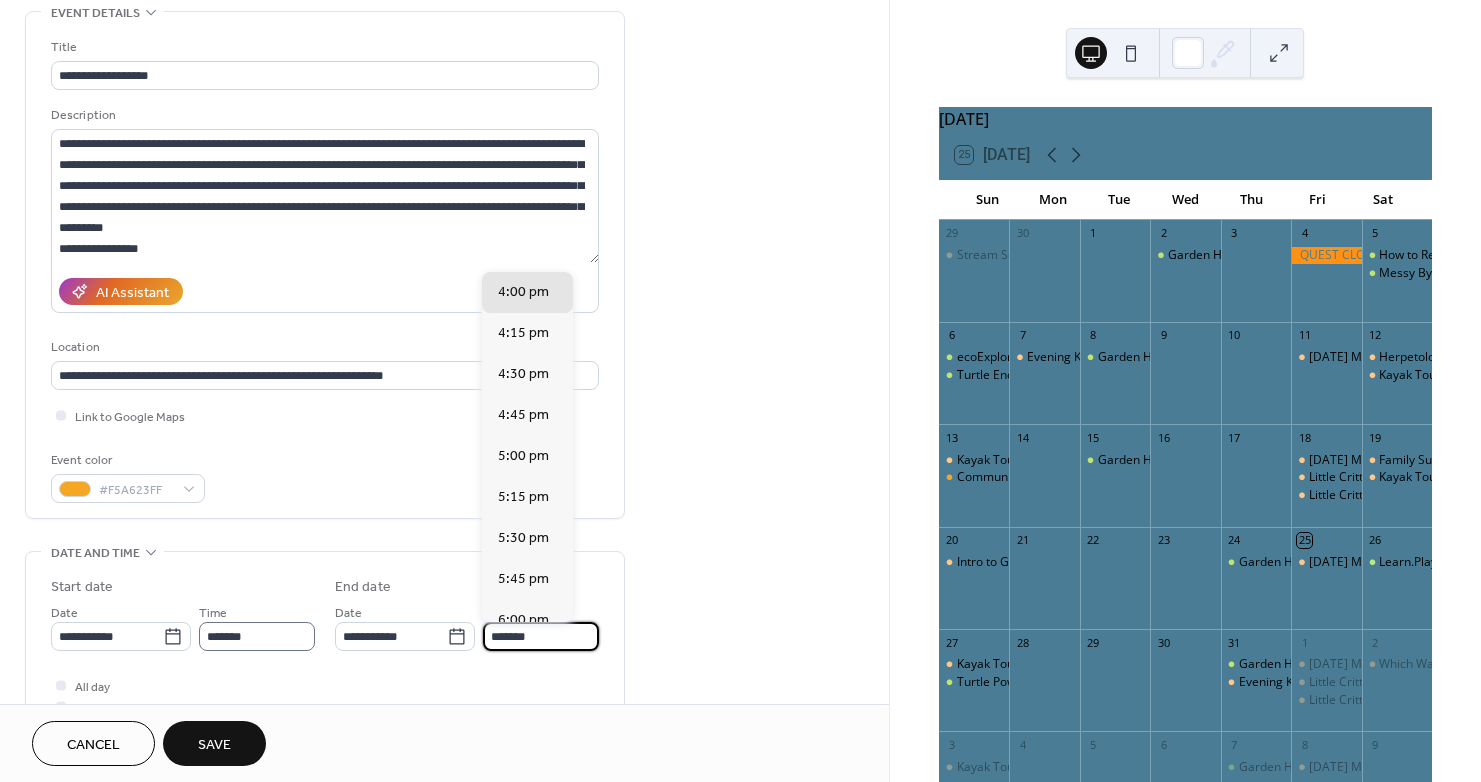 type on "*******" 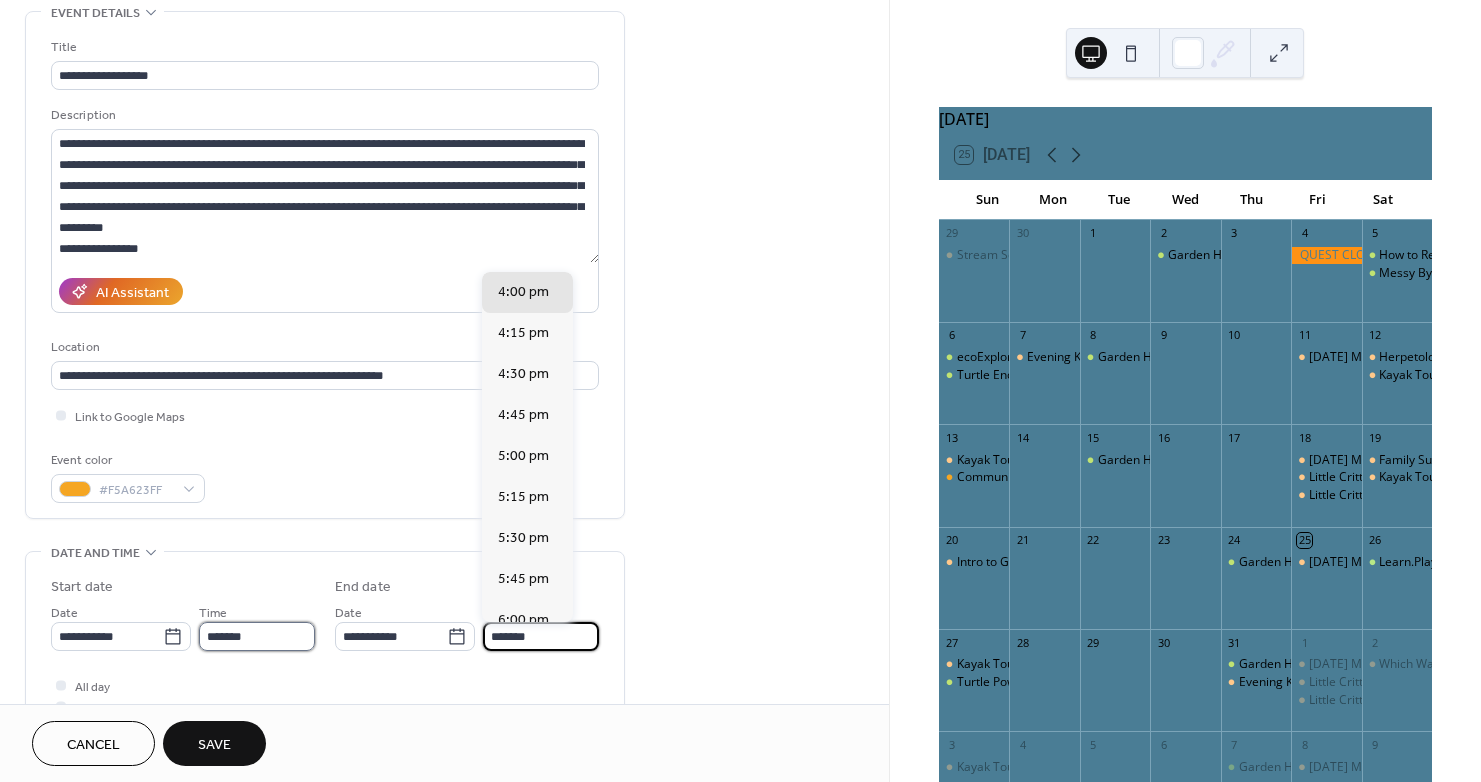 click on "*******" at bounding box center (257, 636) 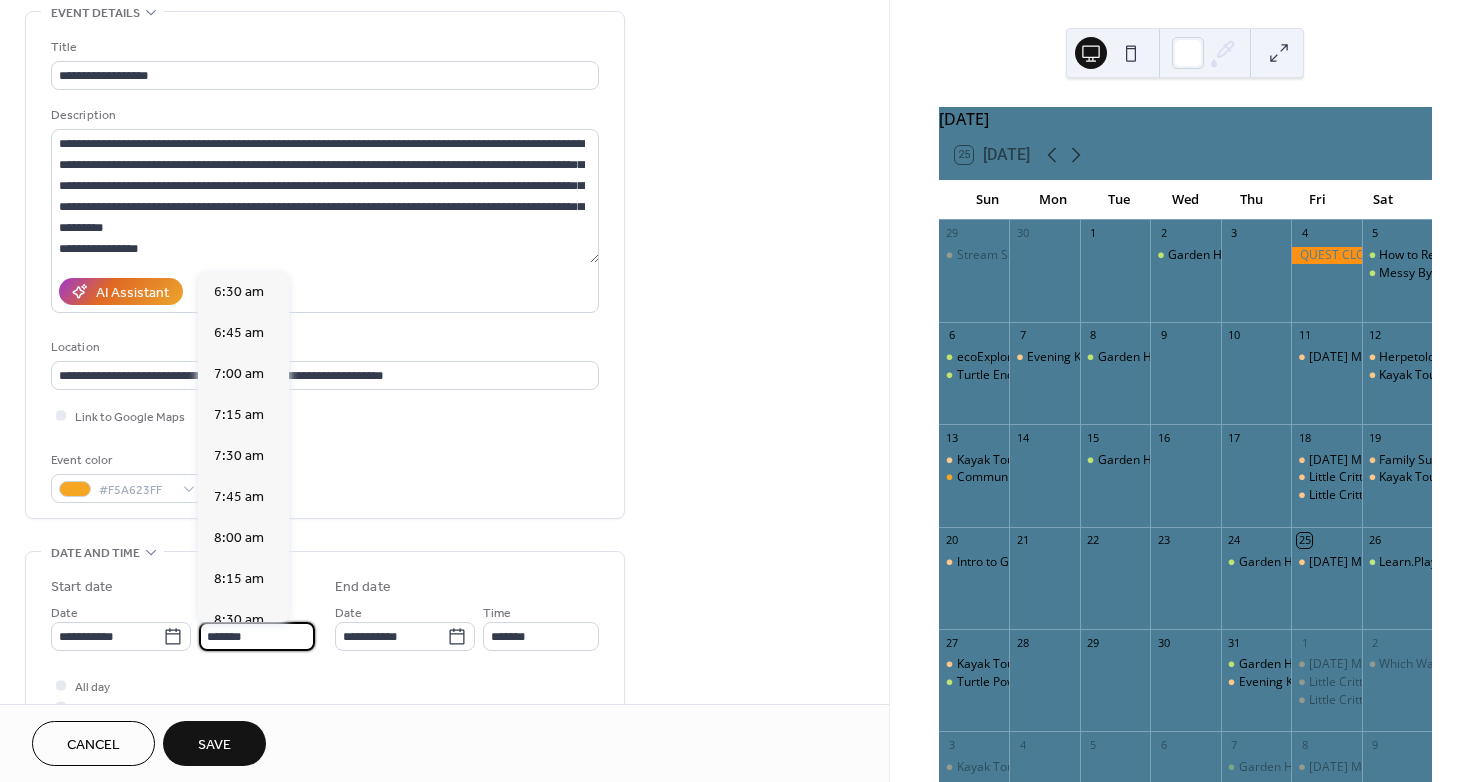 scroll, scrollTop: 1160, scrollLeft: 0, axis: vertical 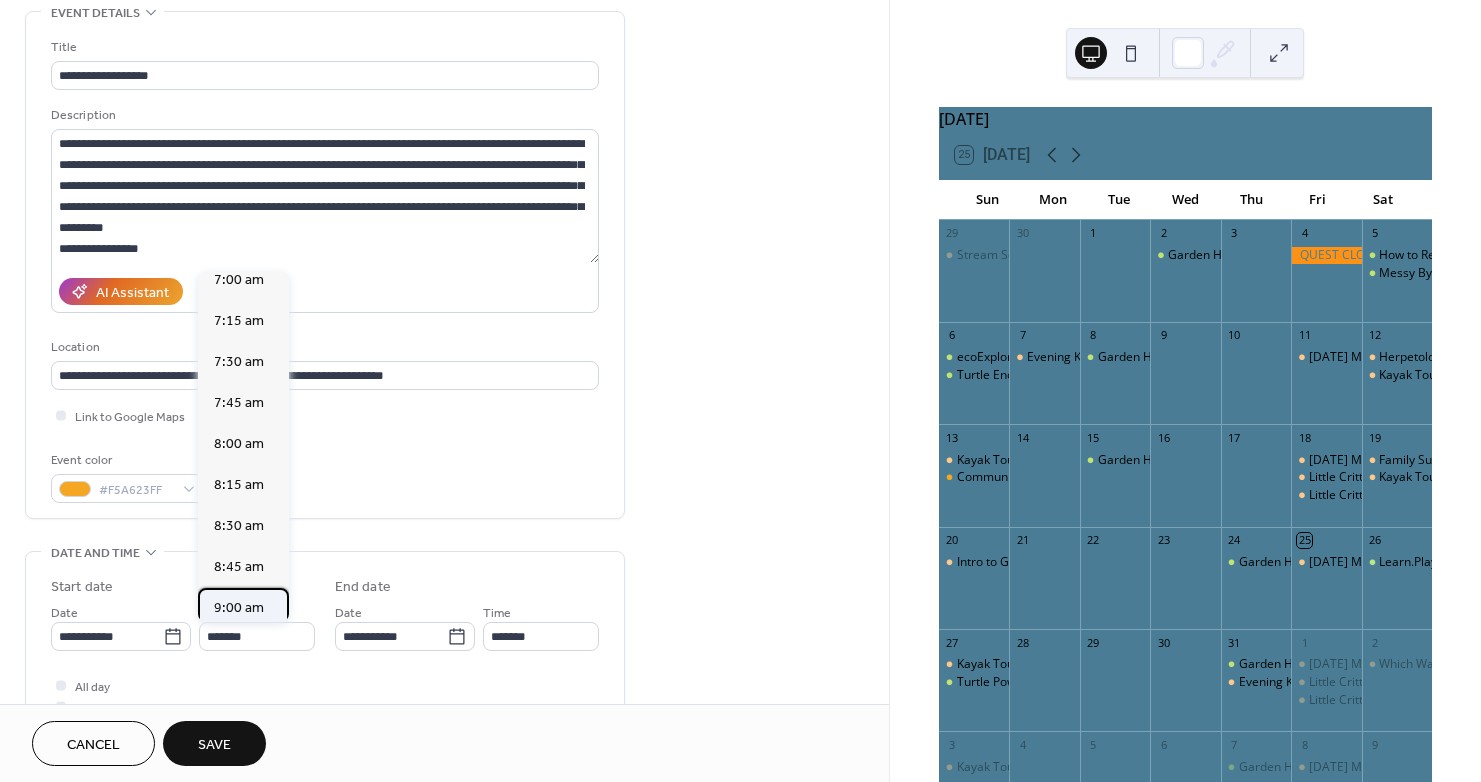 click on "9:00 am" at bounding box center (239, 608) 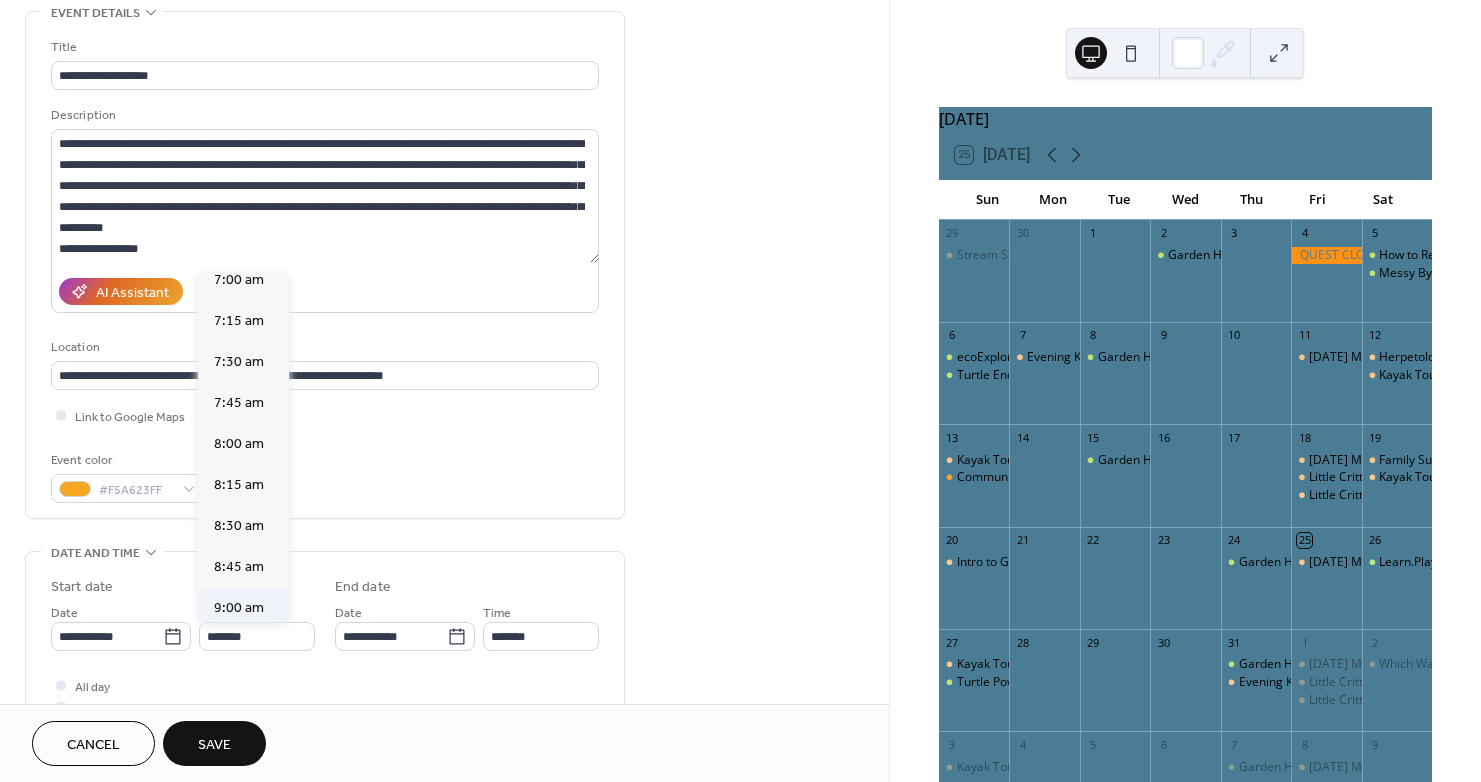 type on "*******" 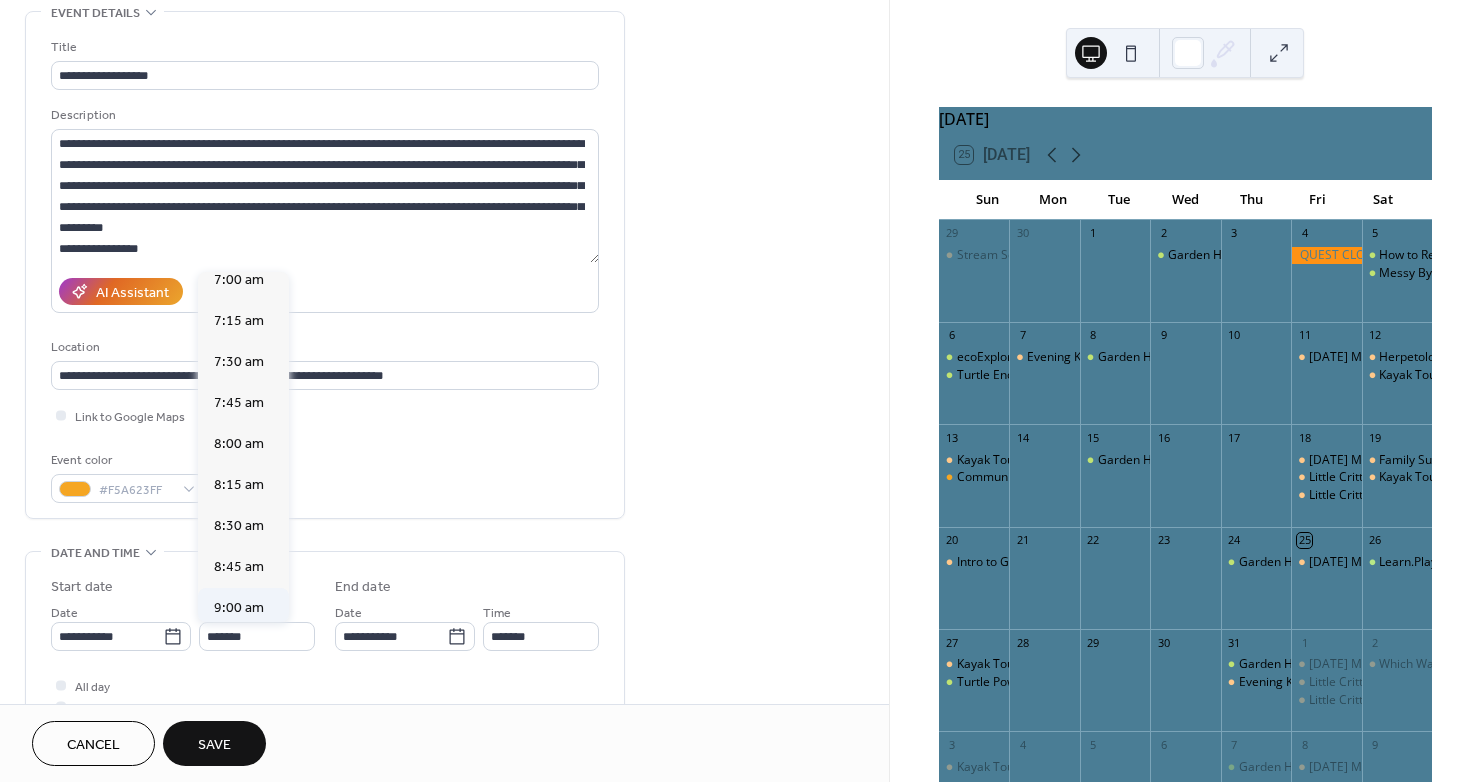 type on "********" 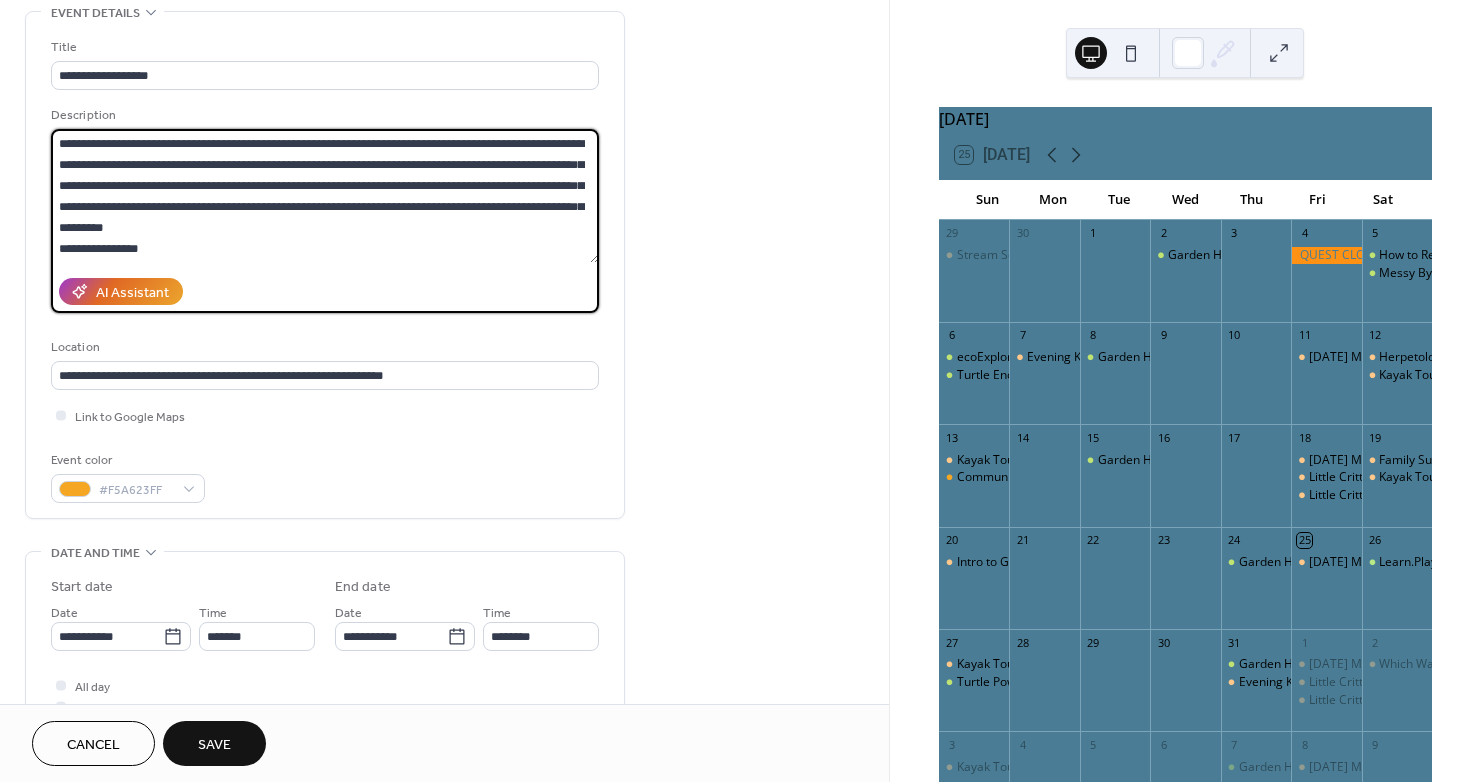 click on "**********" at bounding box center [325, 196] 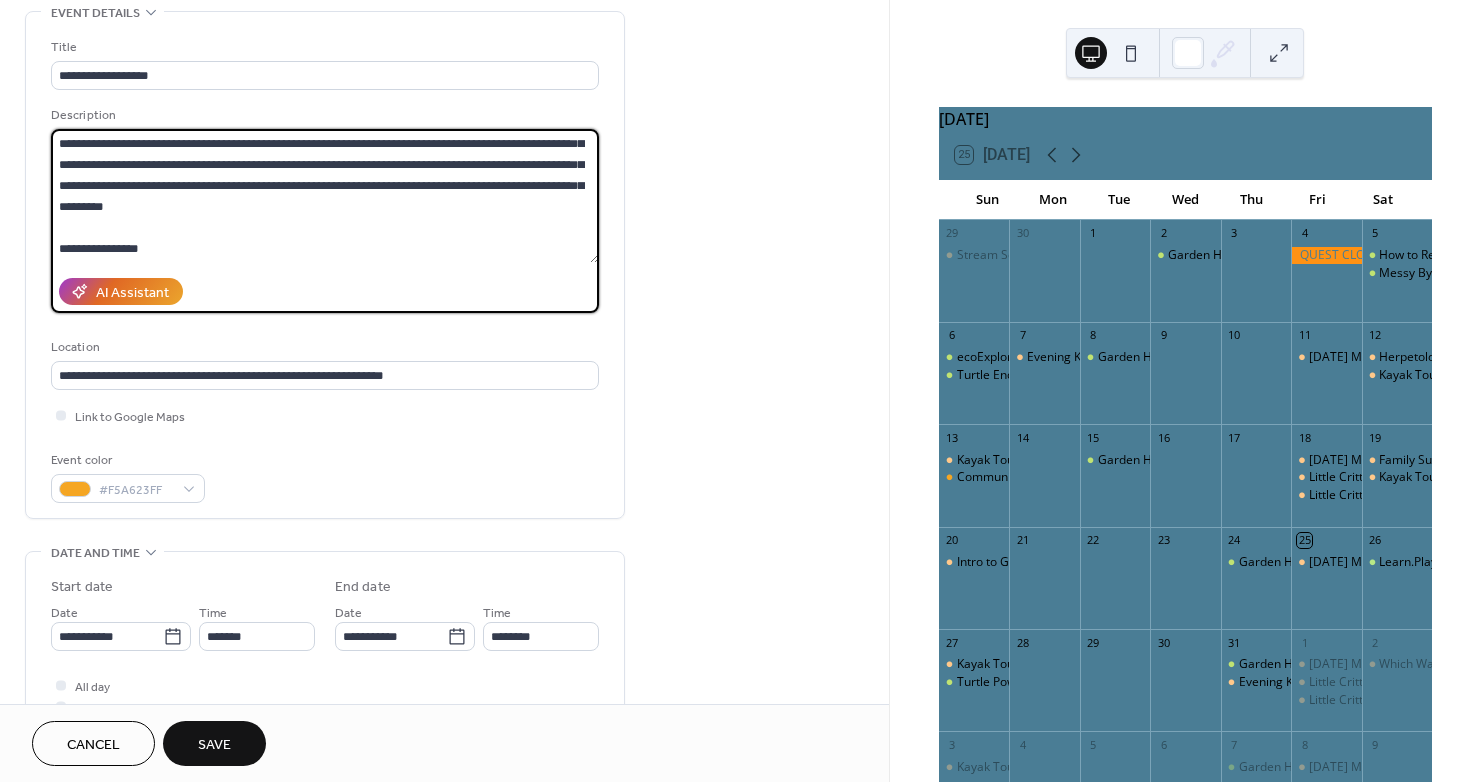 paste on "**********" 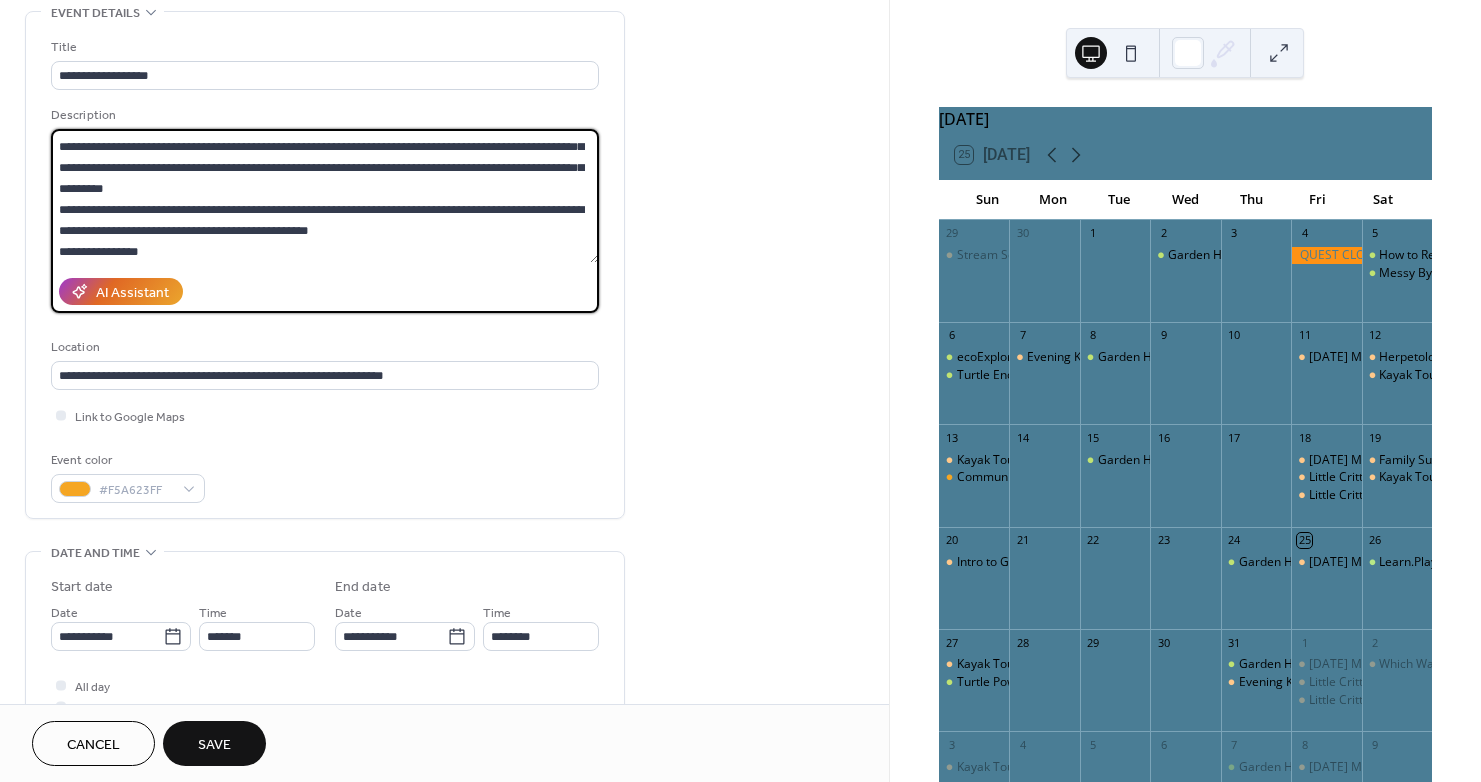 scroll, scrollTop: 60, scrollLeft: 0, axis: vertical 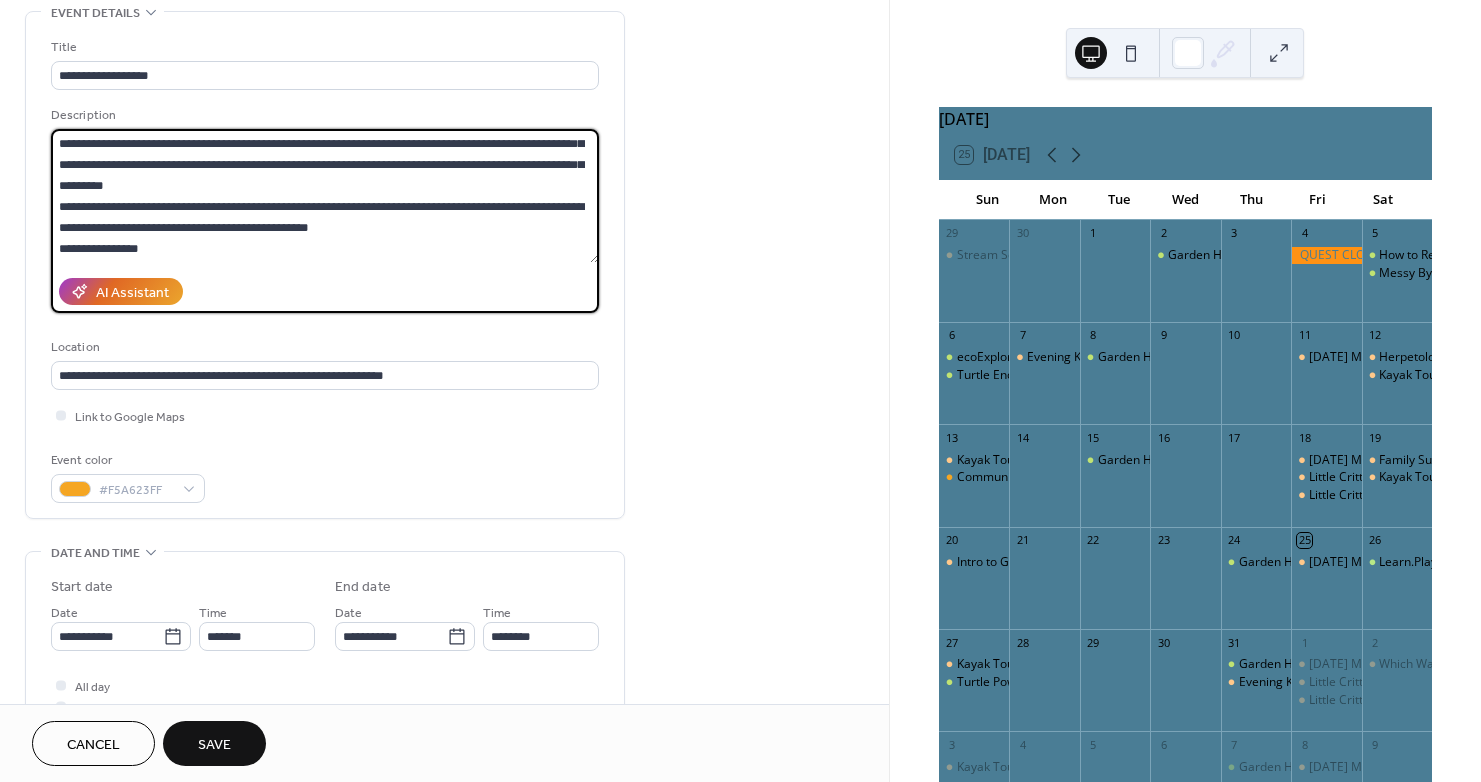 type on "**********" 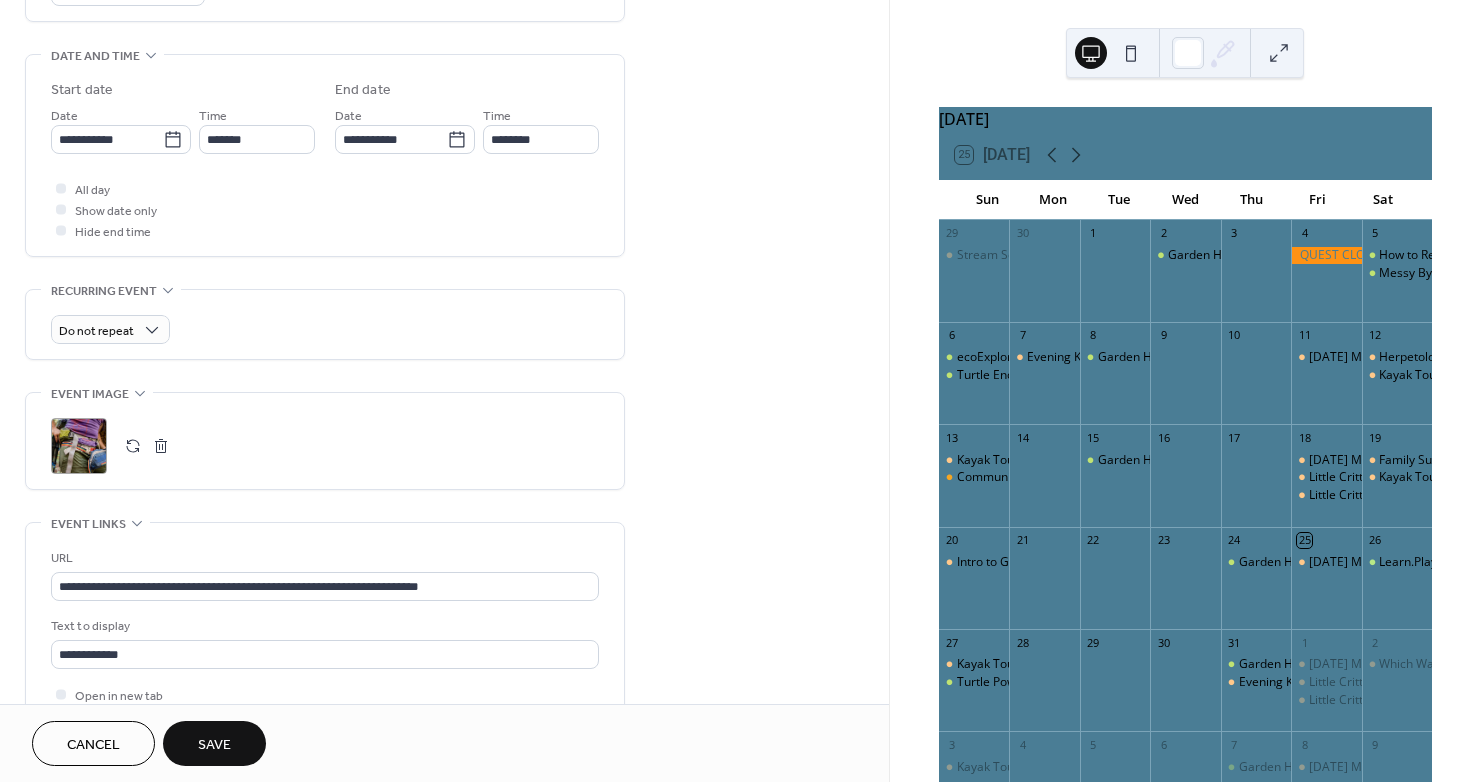 scroll, scrollTop: 600, scrollLeft: 0, axis: vertical 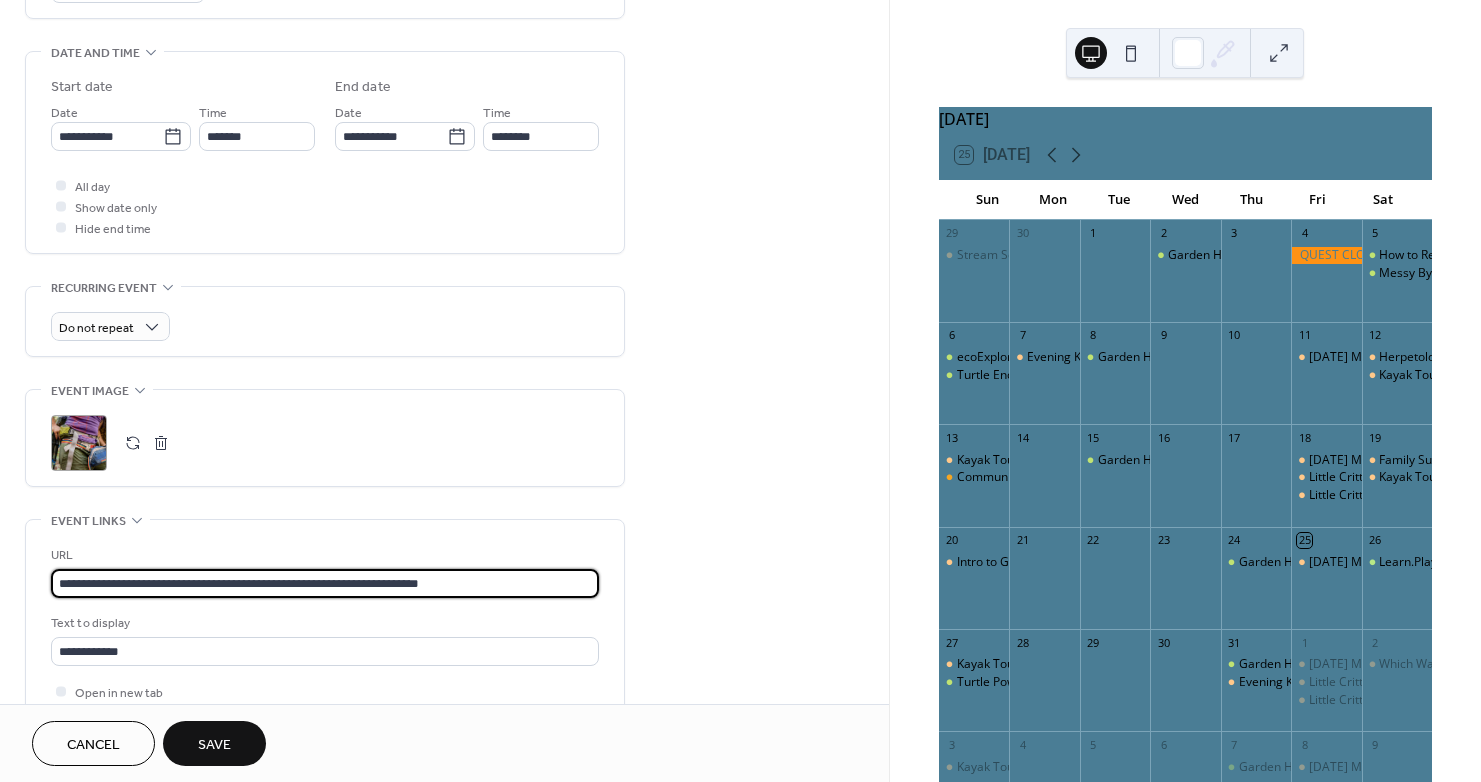 drag, startPoint x: 506, startPoint y: 583, endPoint x: -190, endPoint y: 564, distance: 696.2593 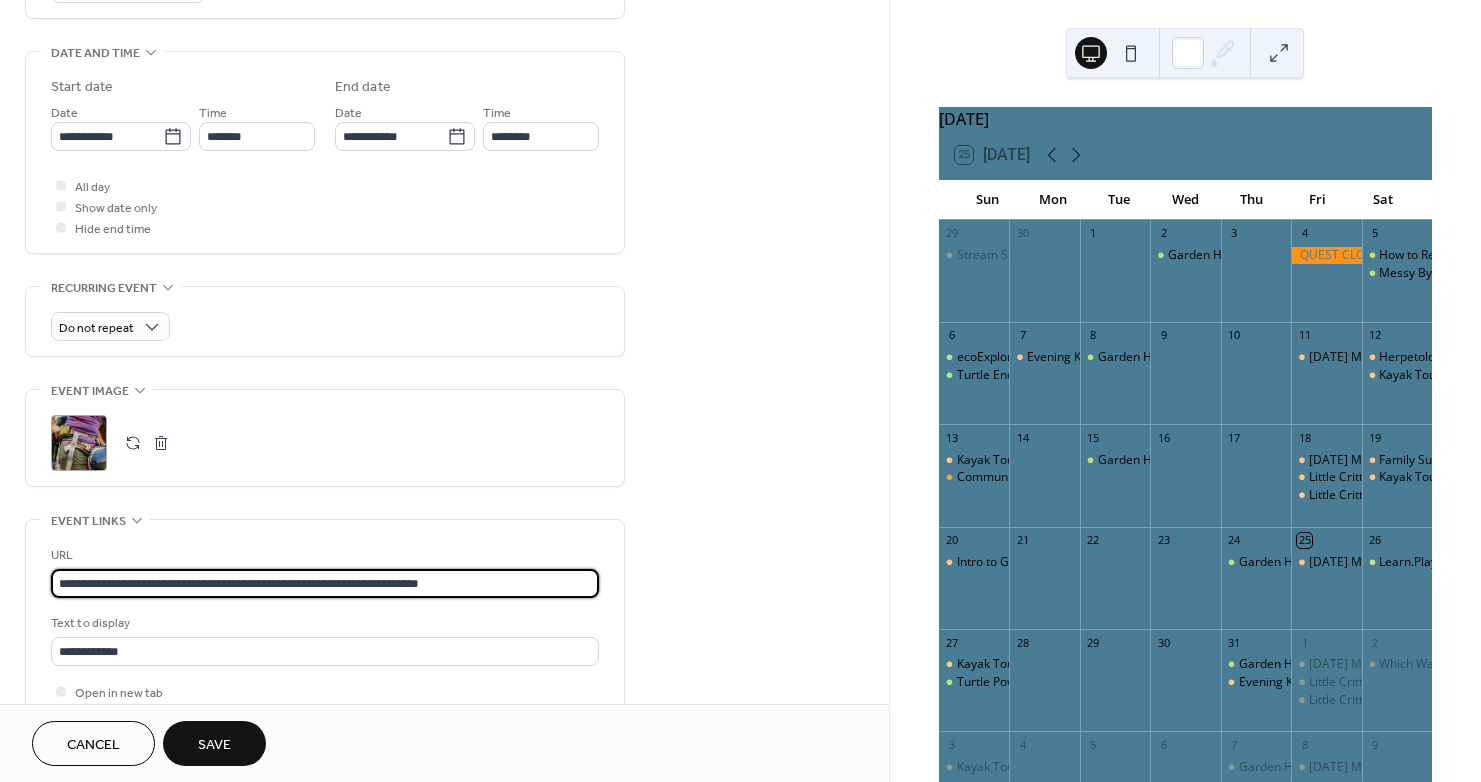 click on "**********" at bounding box center [740, 391] 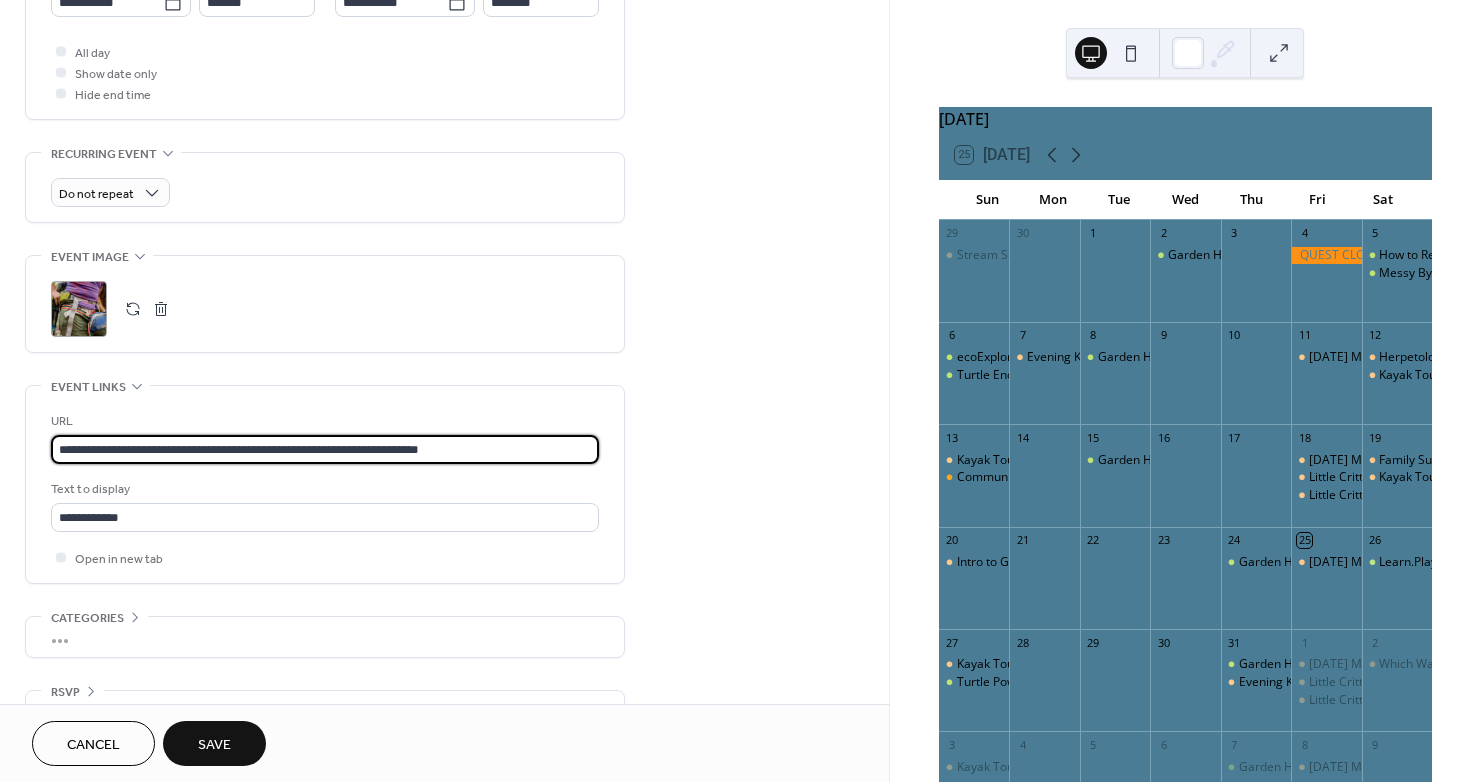 scroll, scrollTop: 782, scrollLeft: 0, axis: vertical 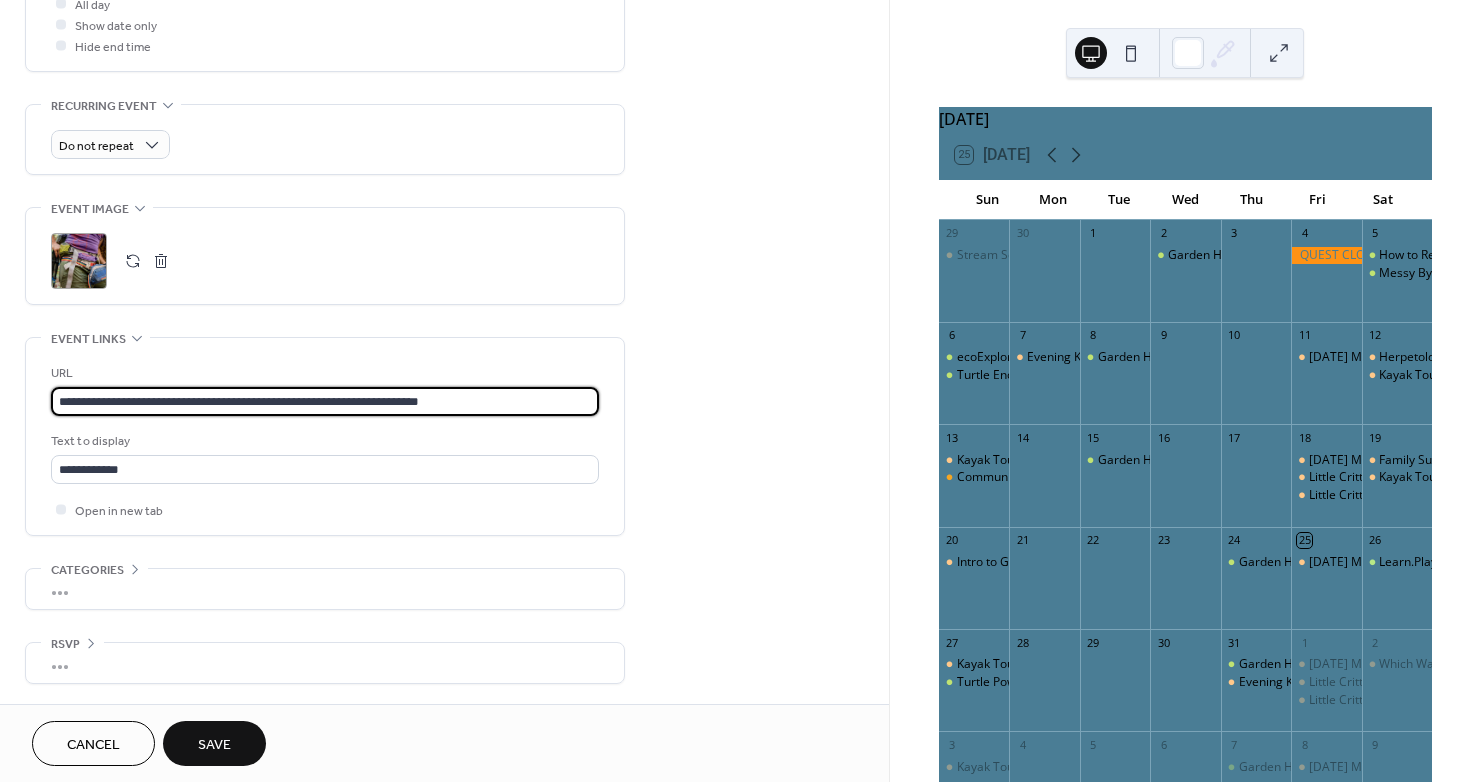 type on "**********" 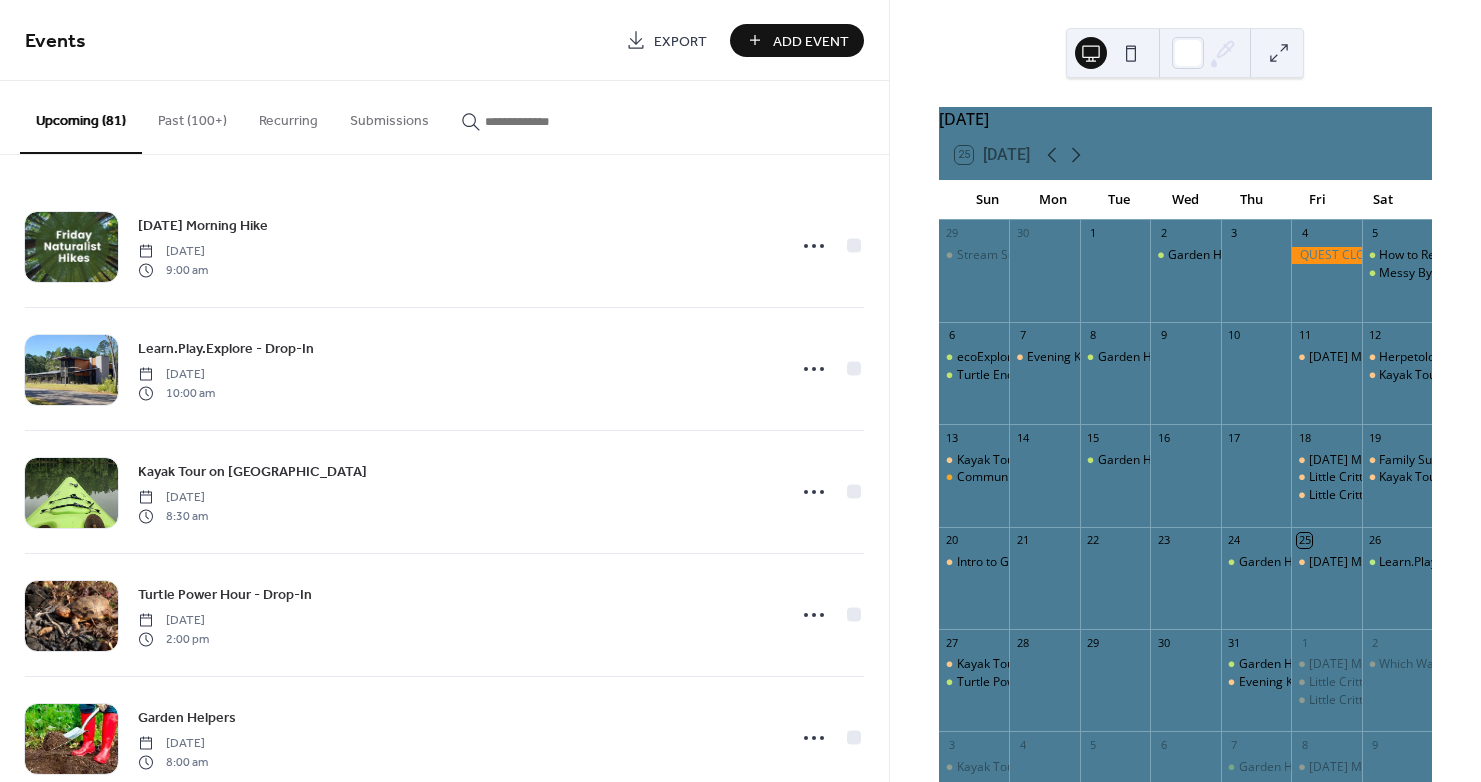 click at bounding box center [545, 121] 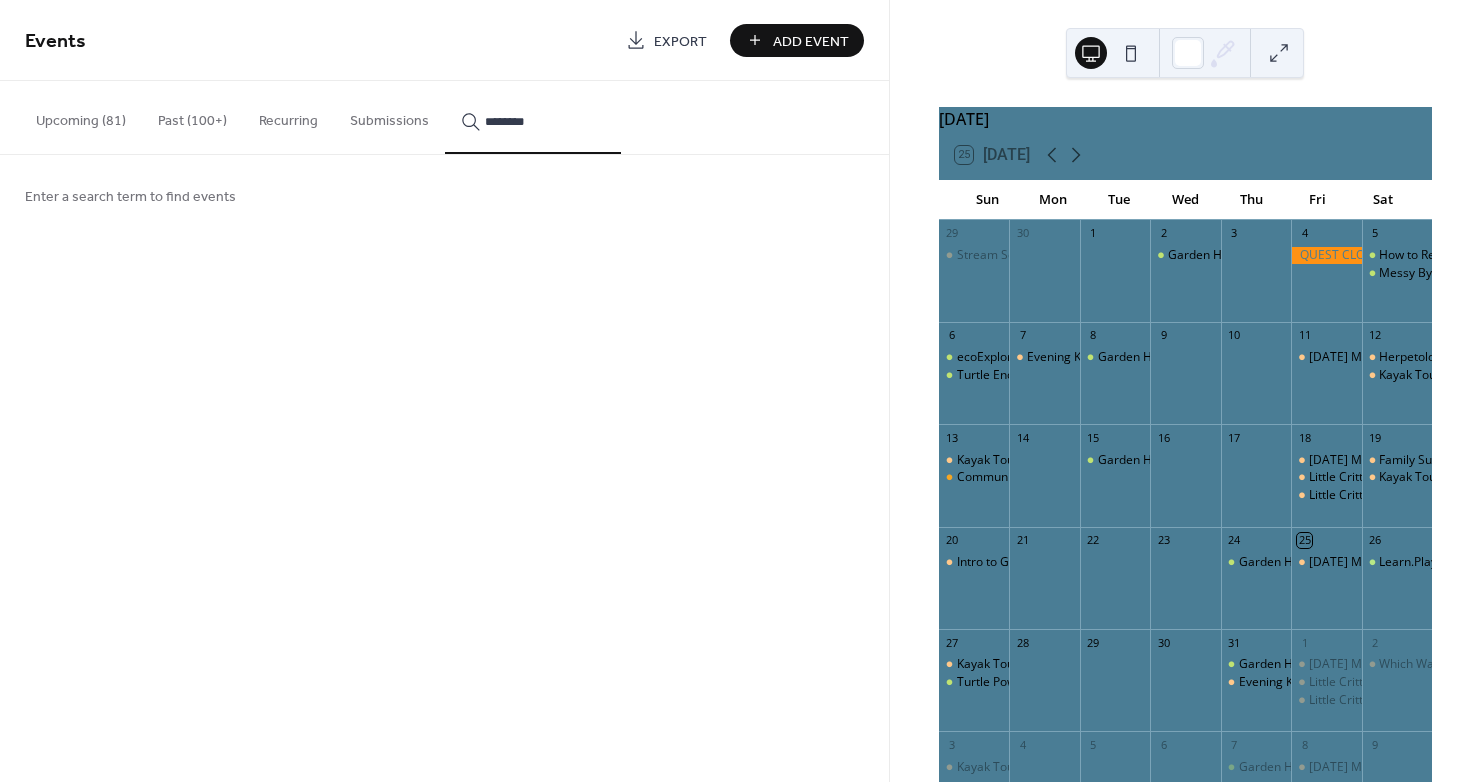 click on "********" at bounding box center (533, 117) 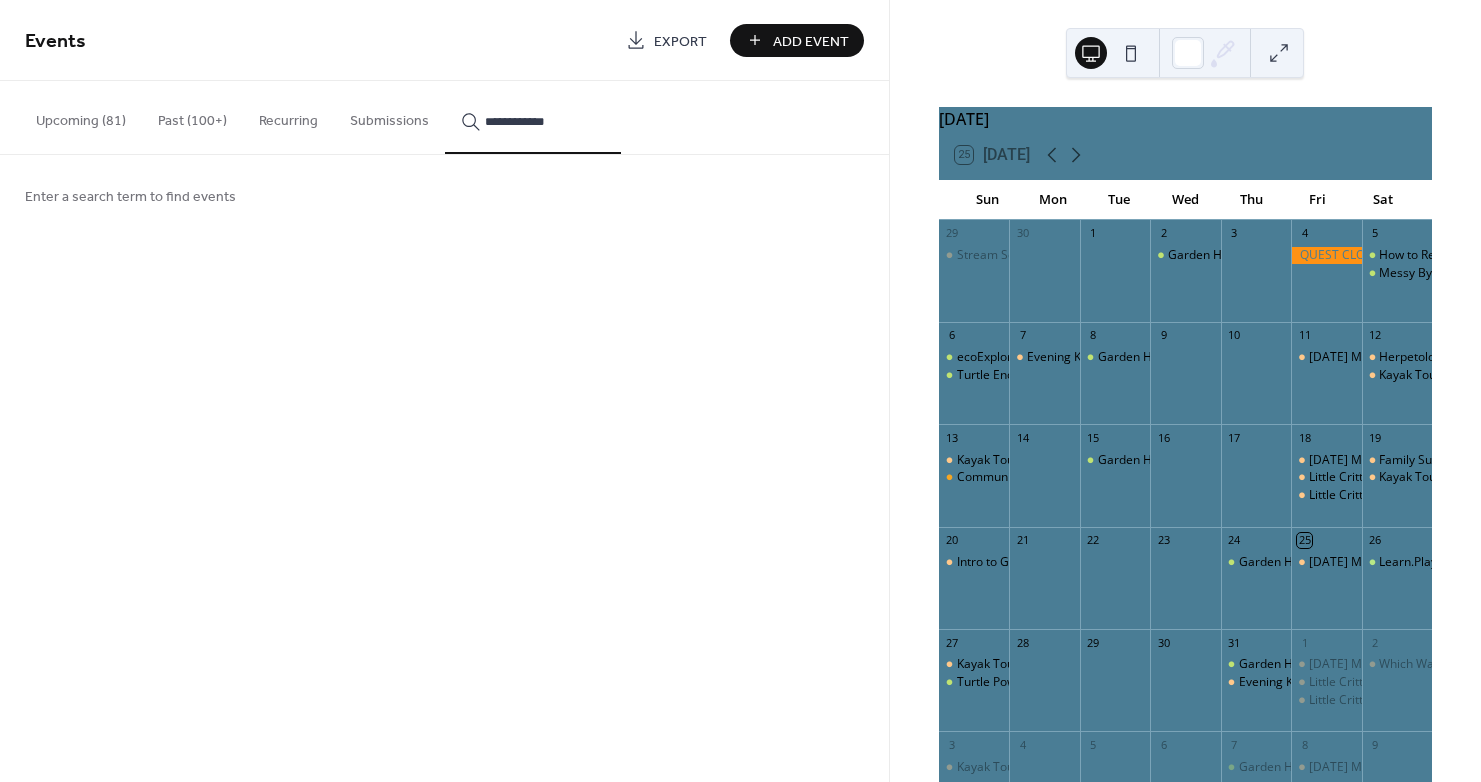 type on "**********" 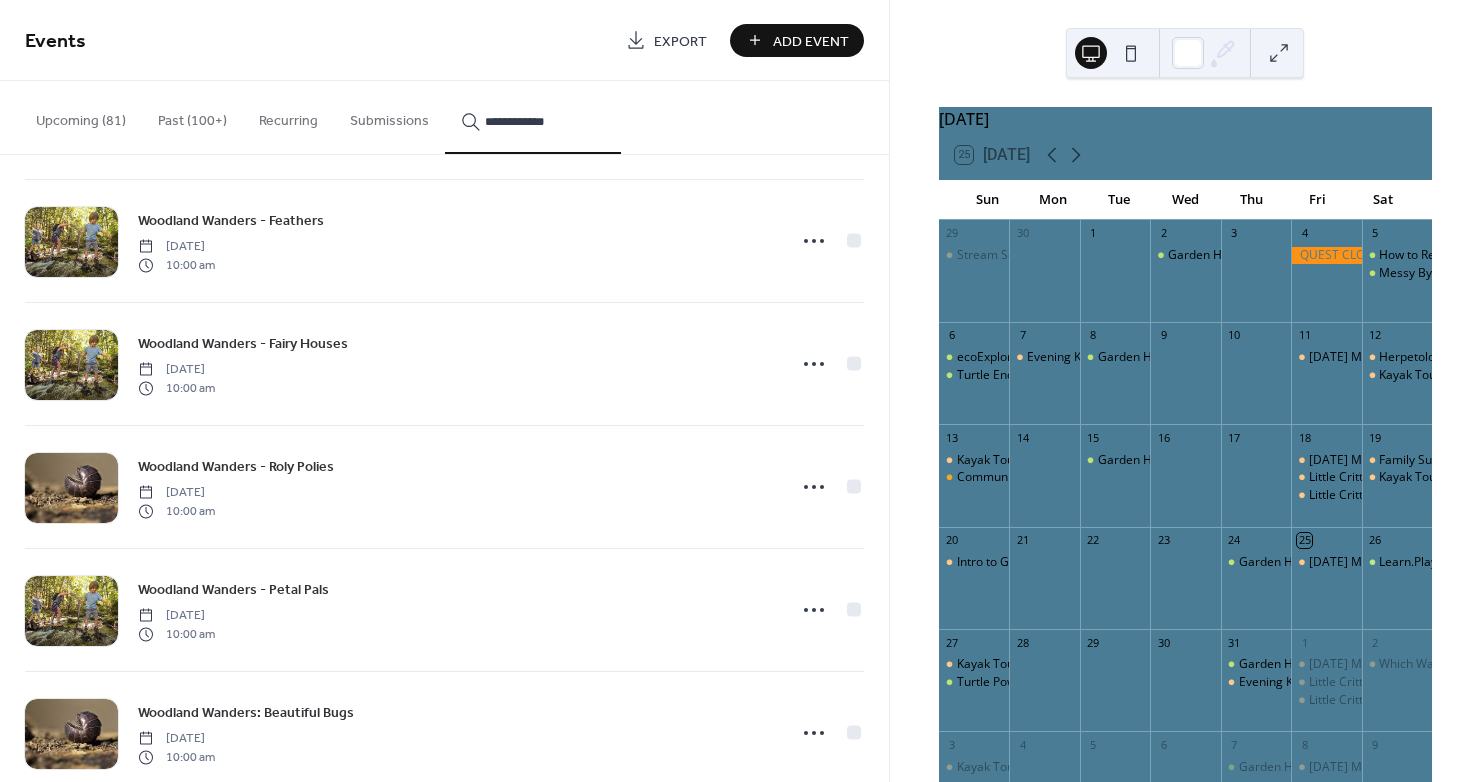 scroll, scrollTop: 500, scrollLeft: 0, axis: vertical 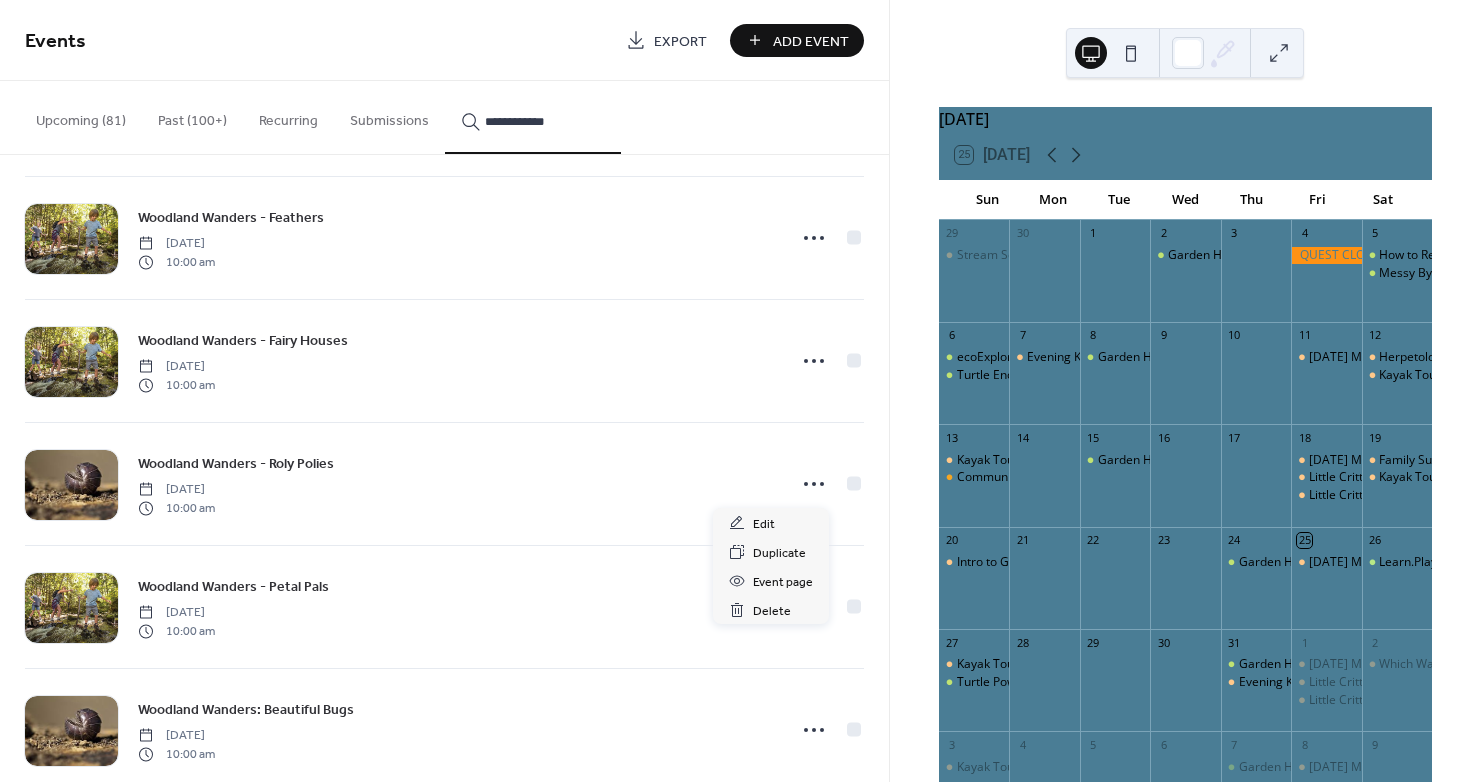 click 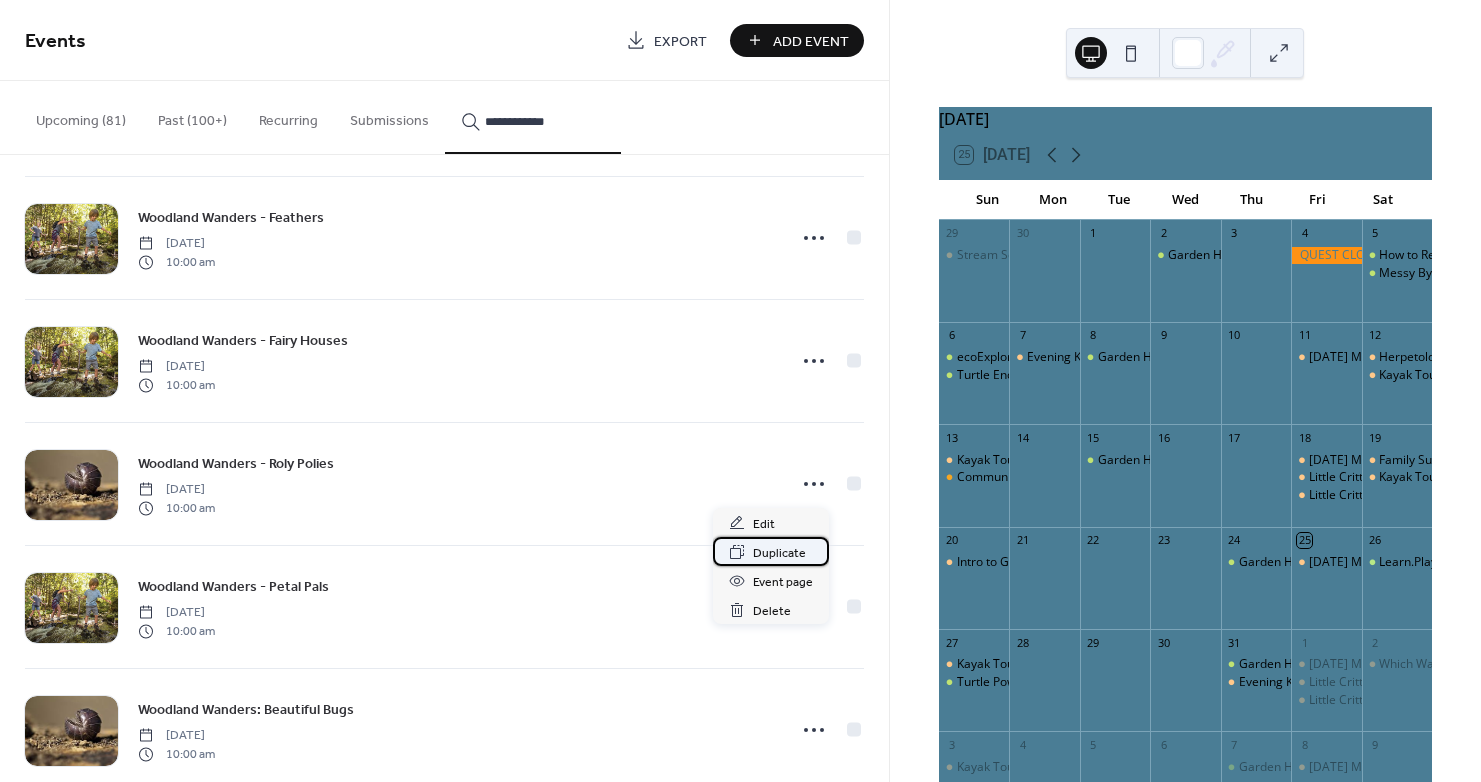 click on "Duplicate" at bounding box center (779, 553) 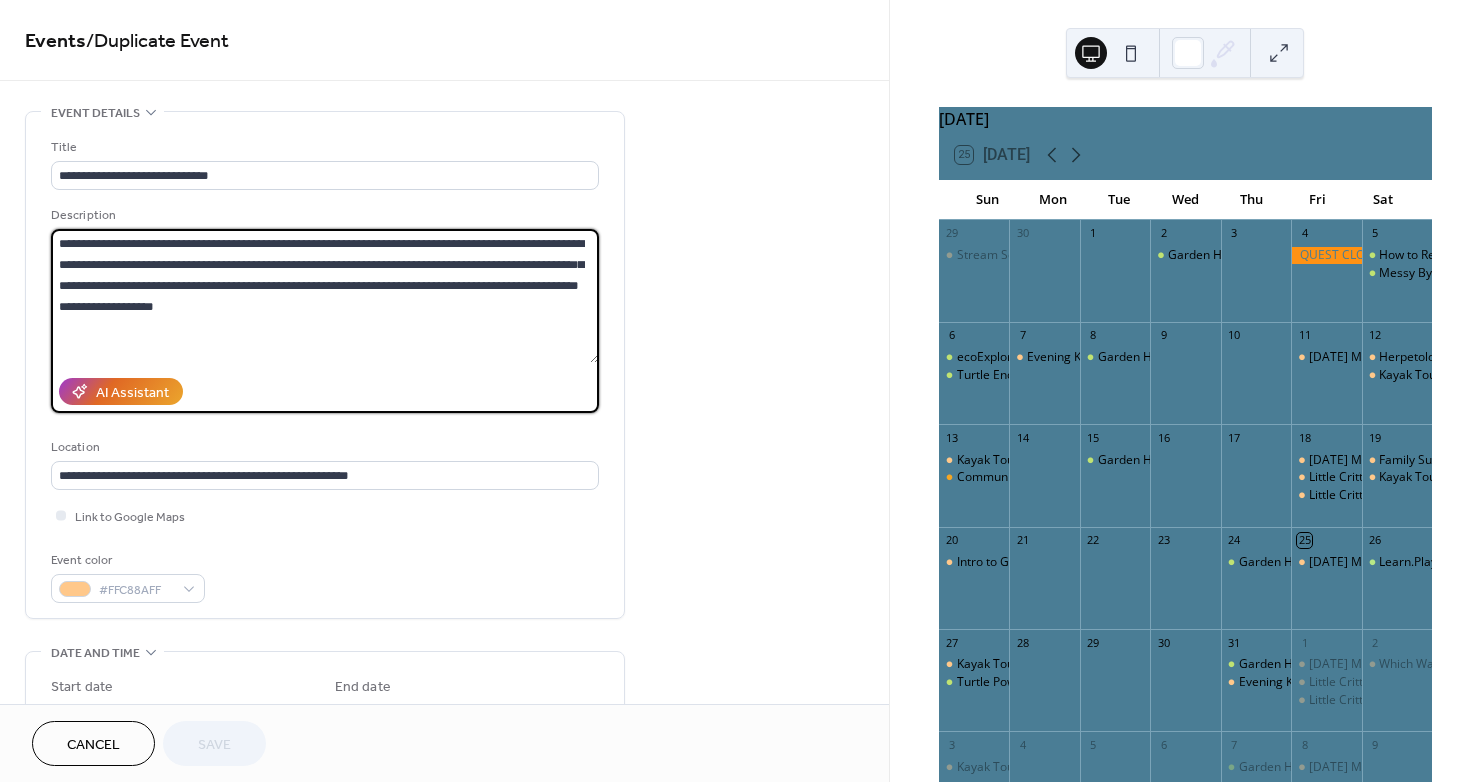 drag, startPoint x: 123, startPoint y: 331, endPoint x: -30, endPoint y: 191, distance: 207.38611 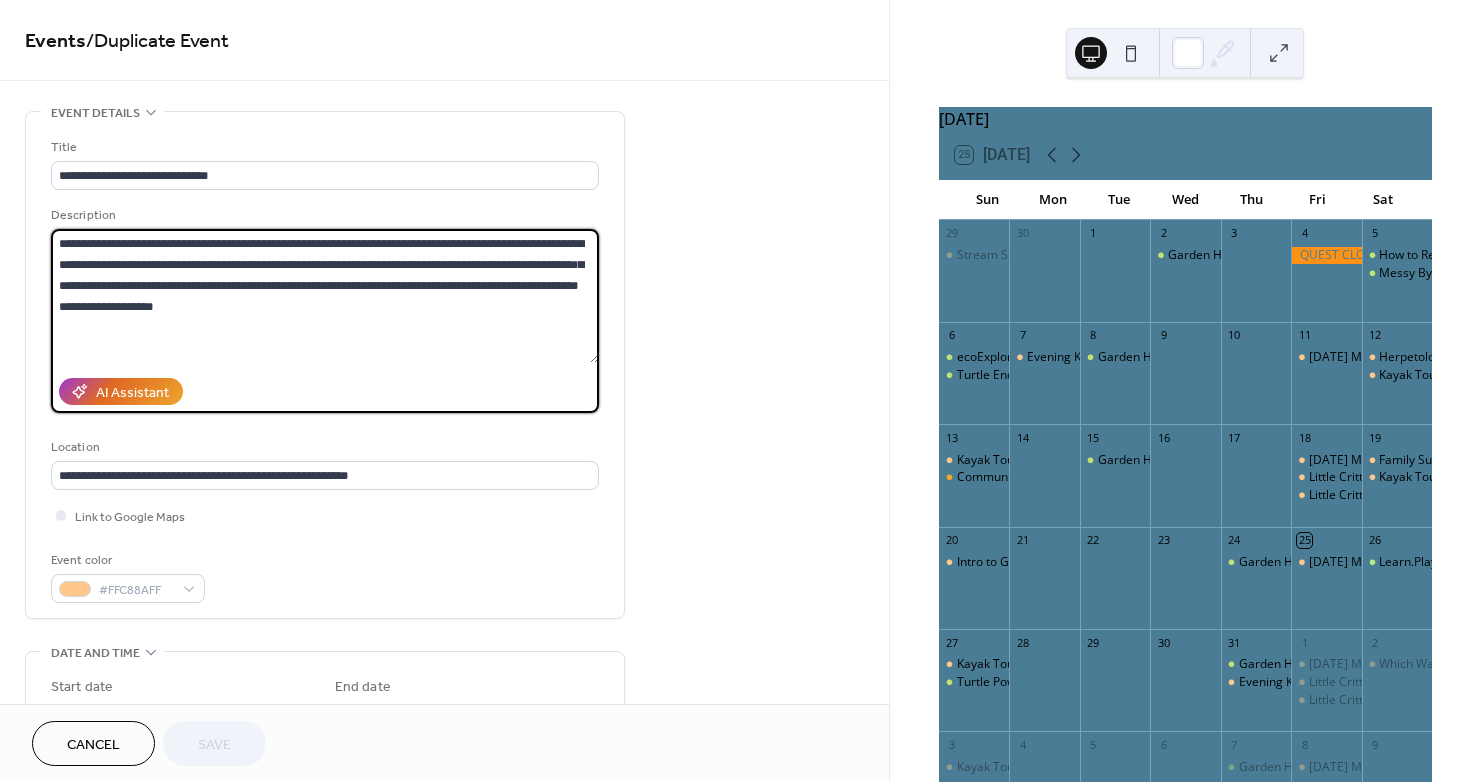 click on "**********" at bounding box center (740, 391) 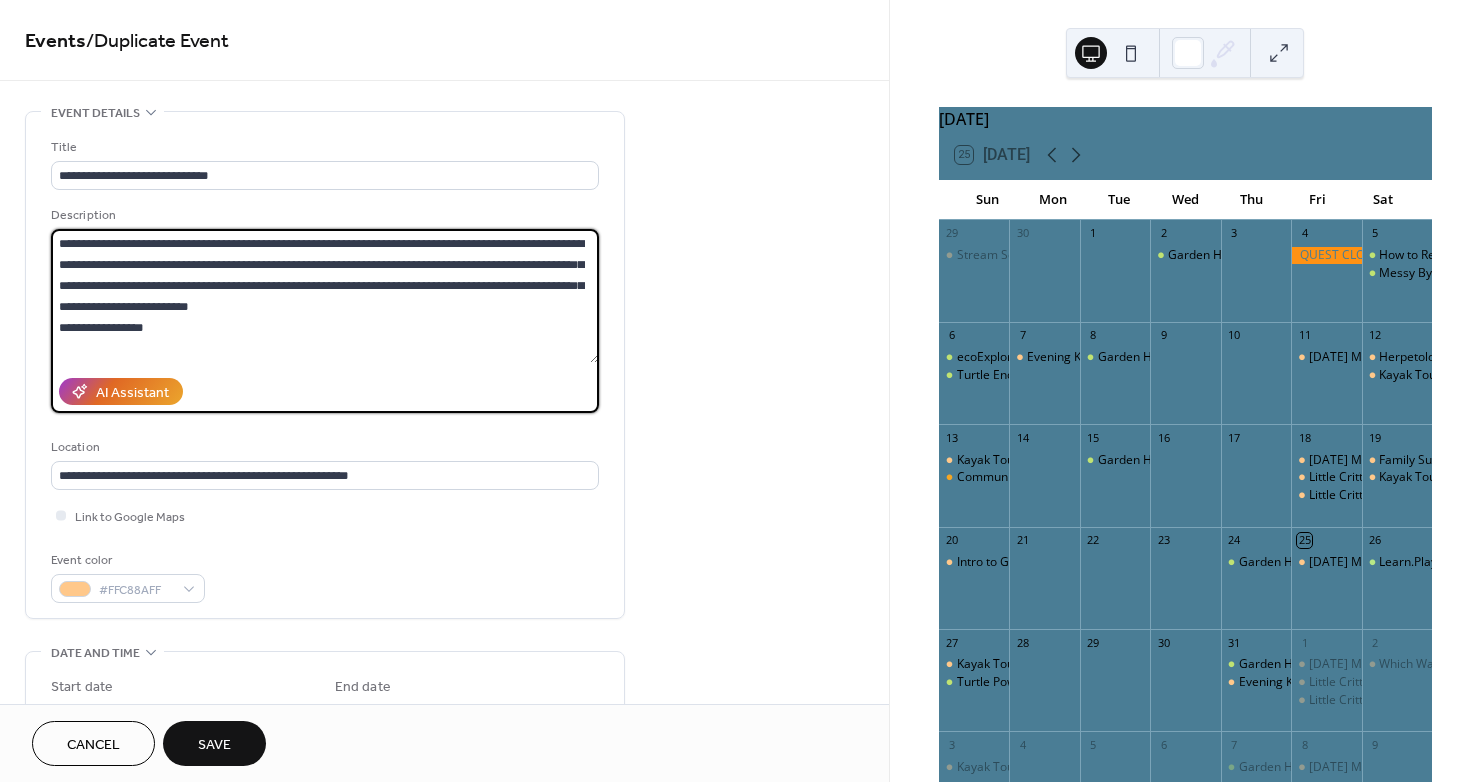 scroll, scrollTop: 21, scrollLeft: 0, axis: vertical 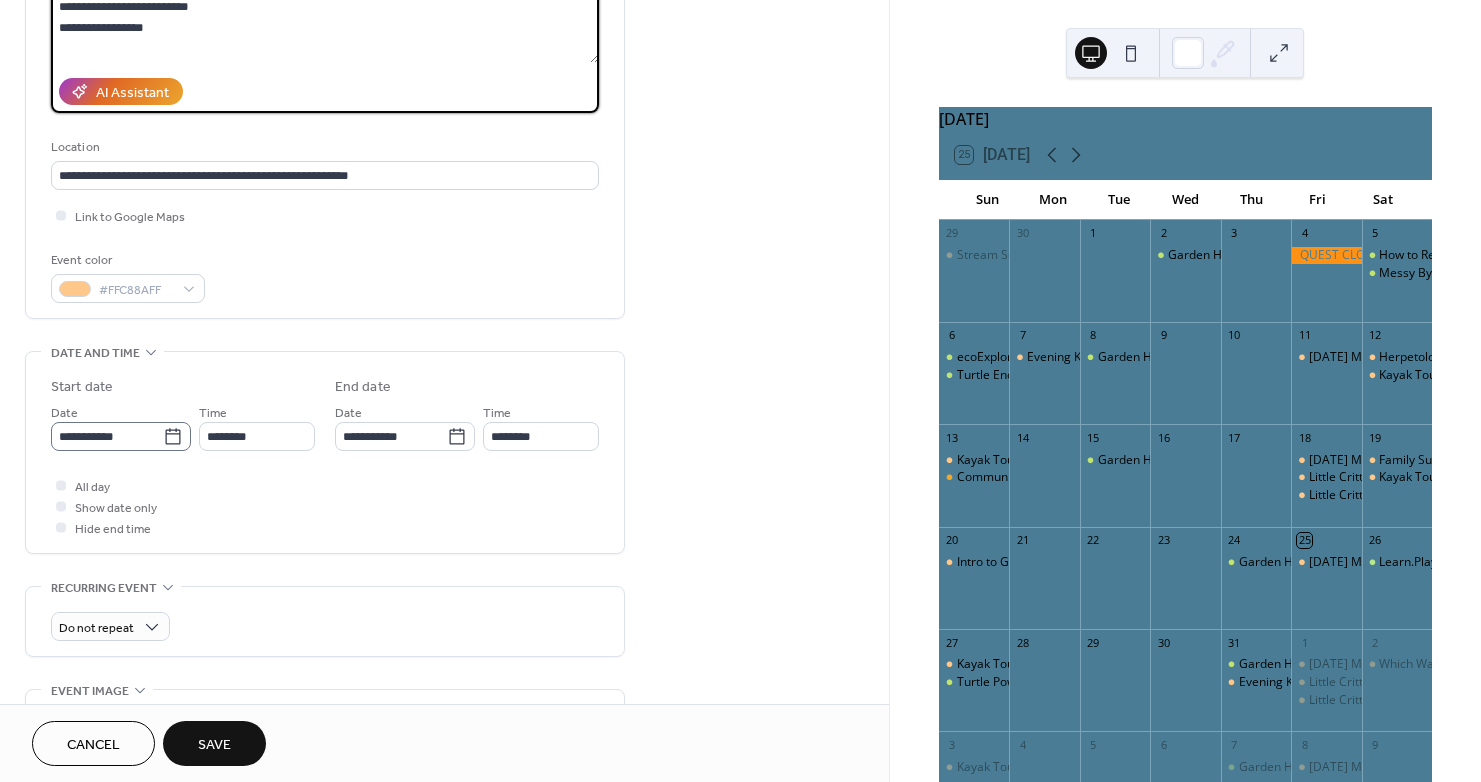 type on "**********" 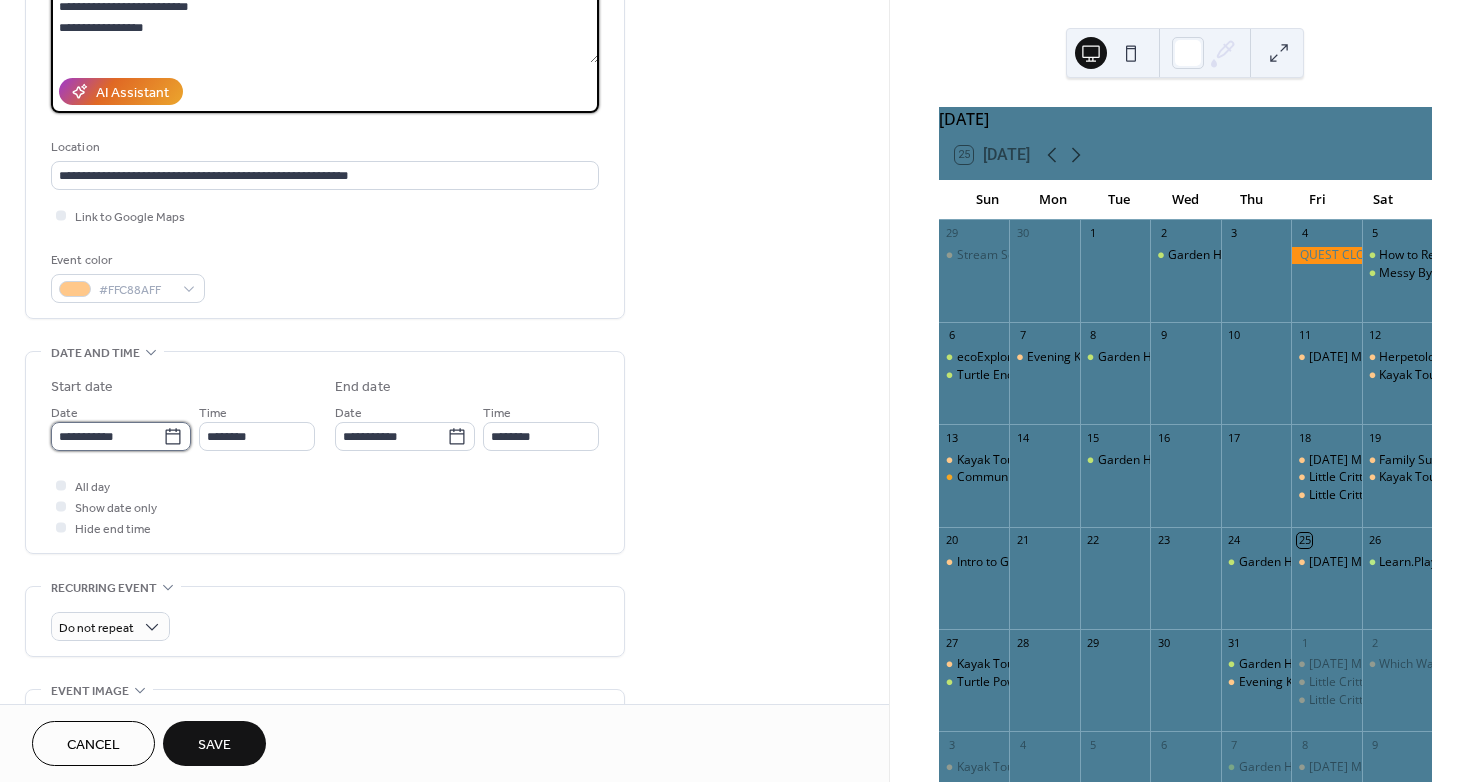 click on "**********" at bounding box center (107, 436) 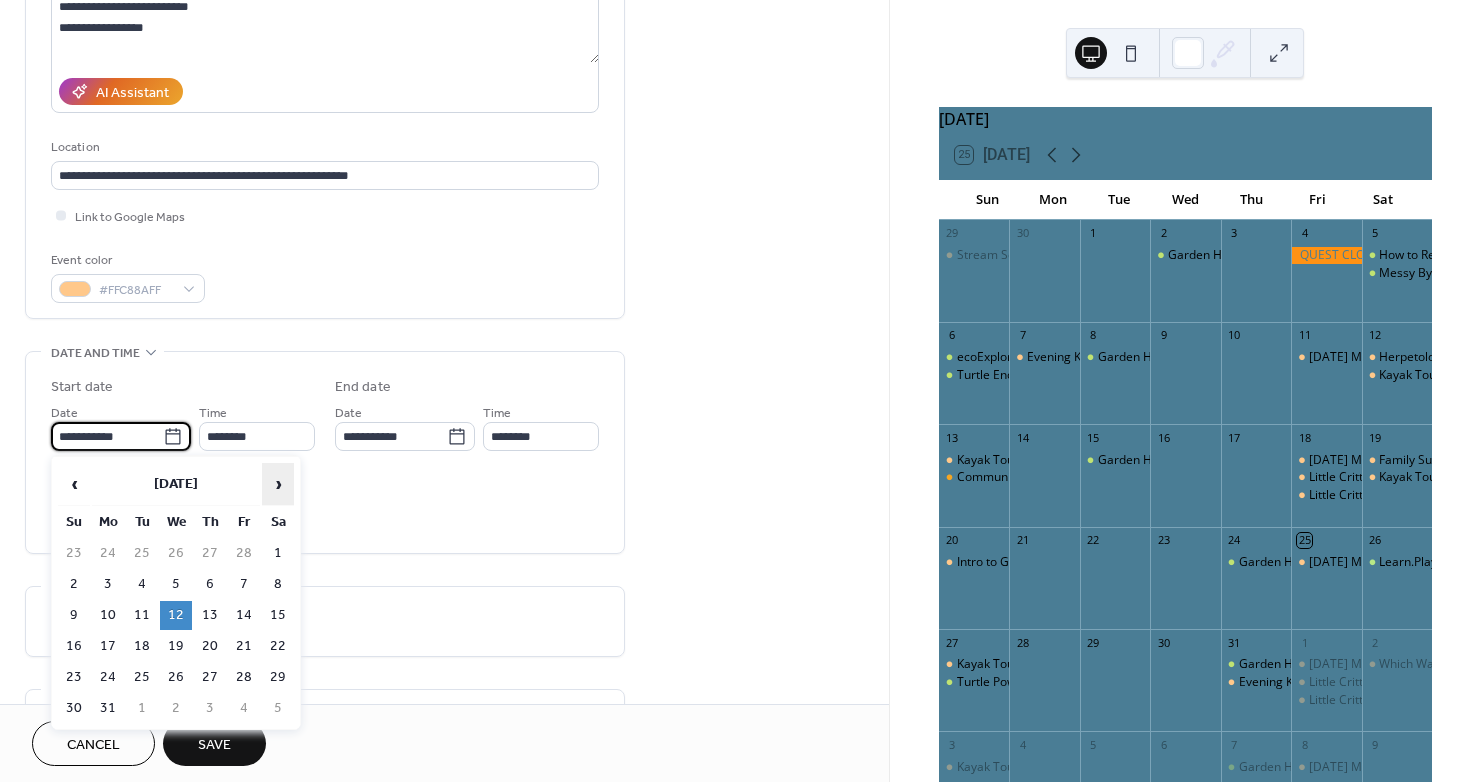 click on "›" at bounding box center [278, 484] 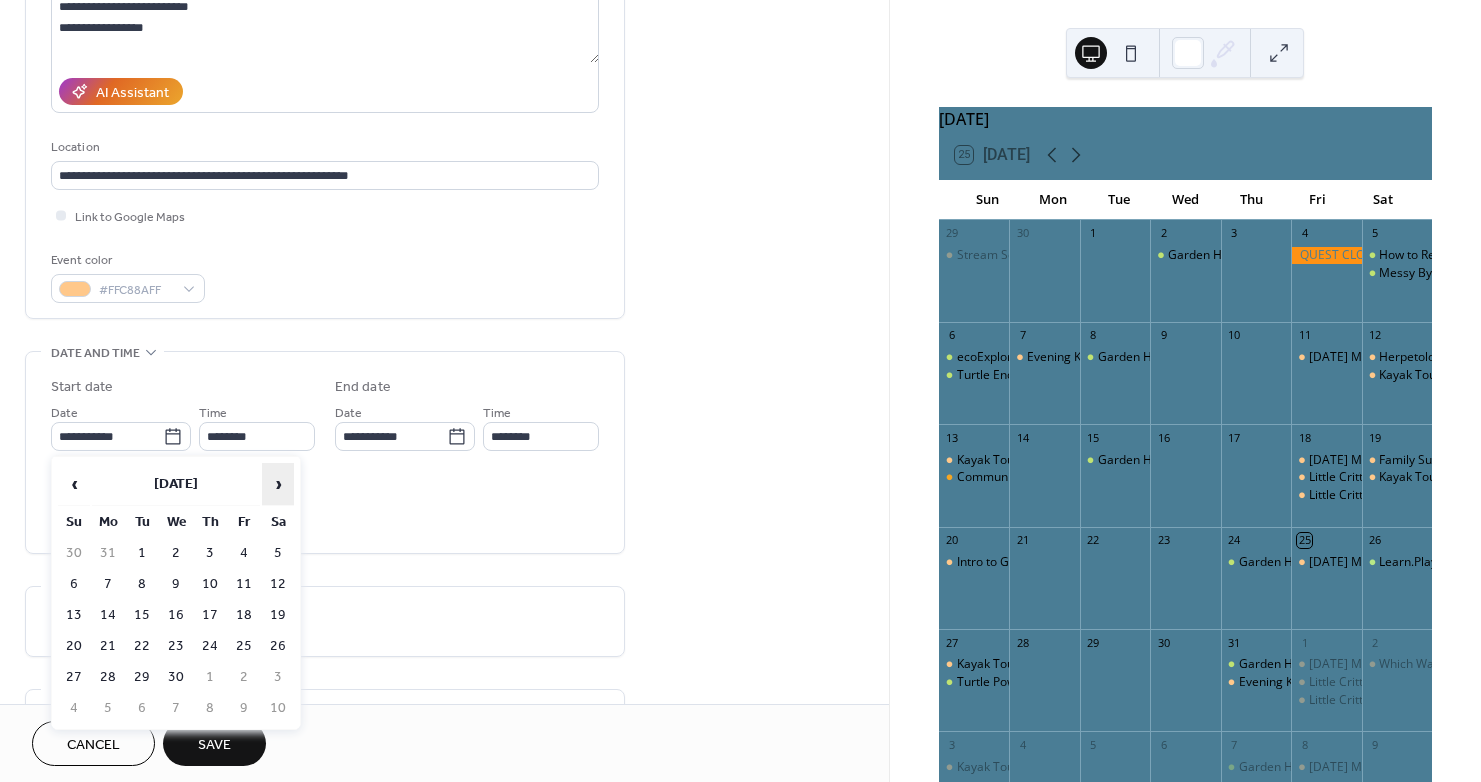 click on "›" at bounding box center (278, 484) 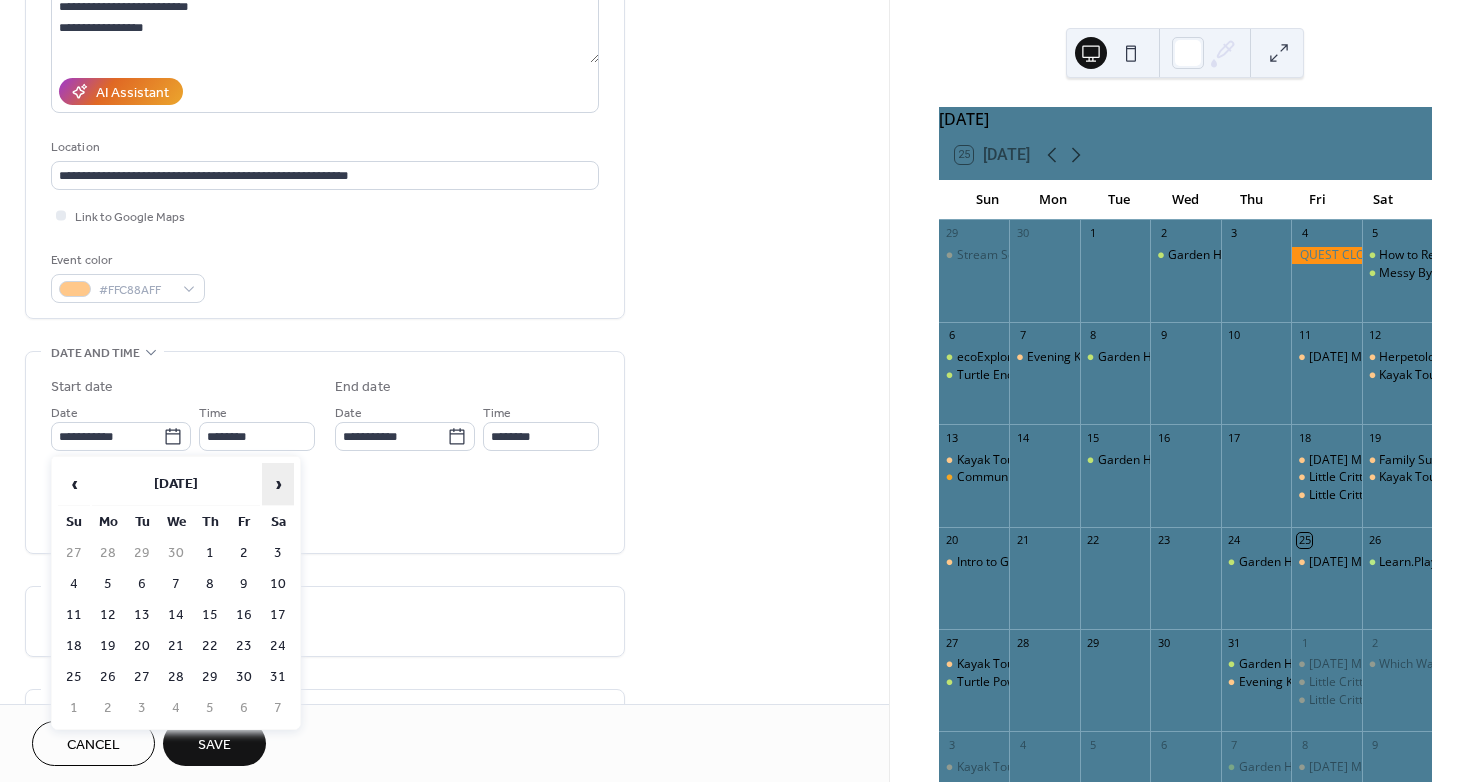 click on "›" at bounding box center (278, 484) 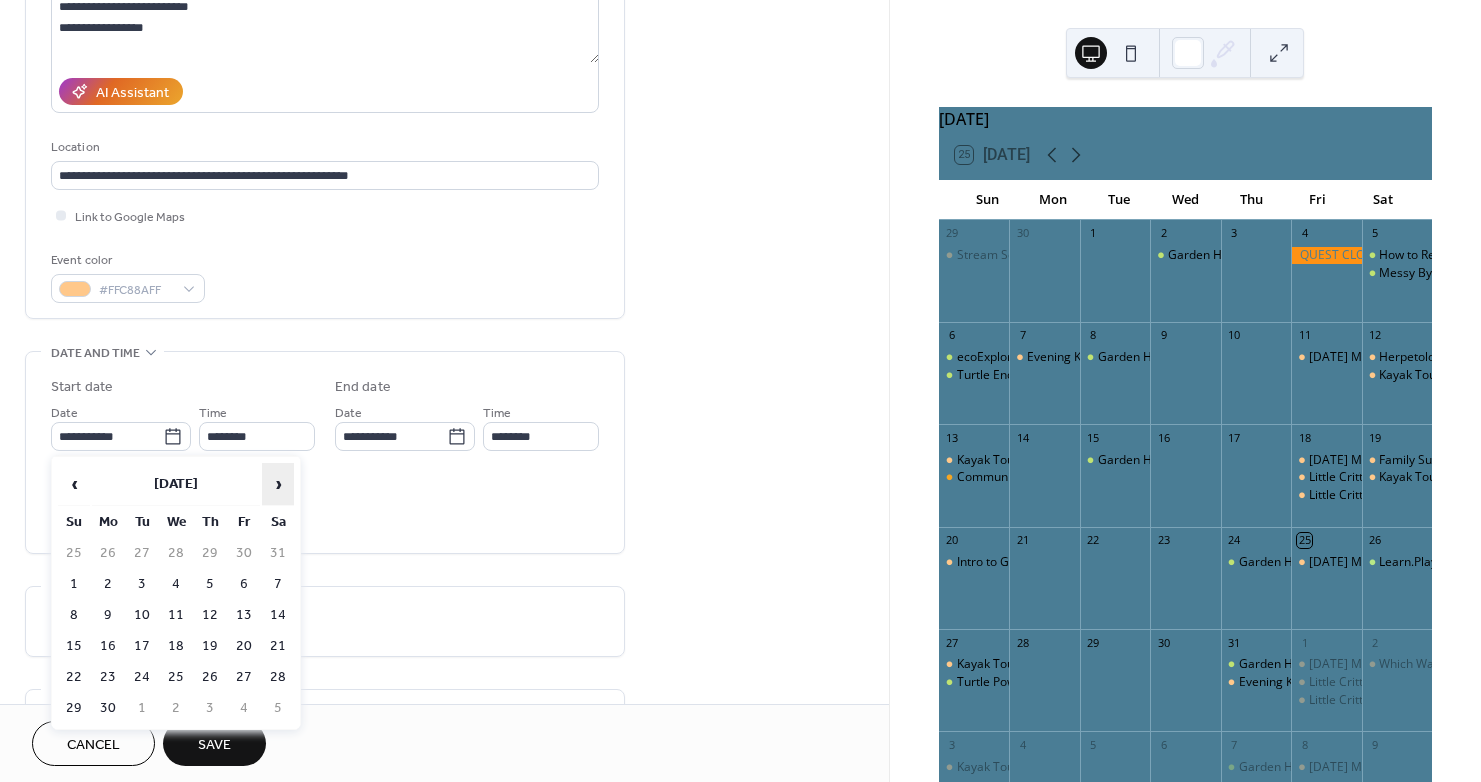 click on "›" at bounding box center (278, 484) 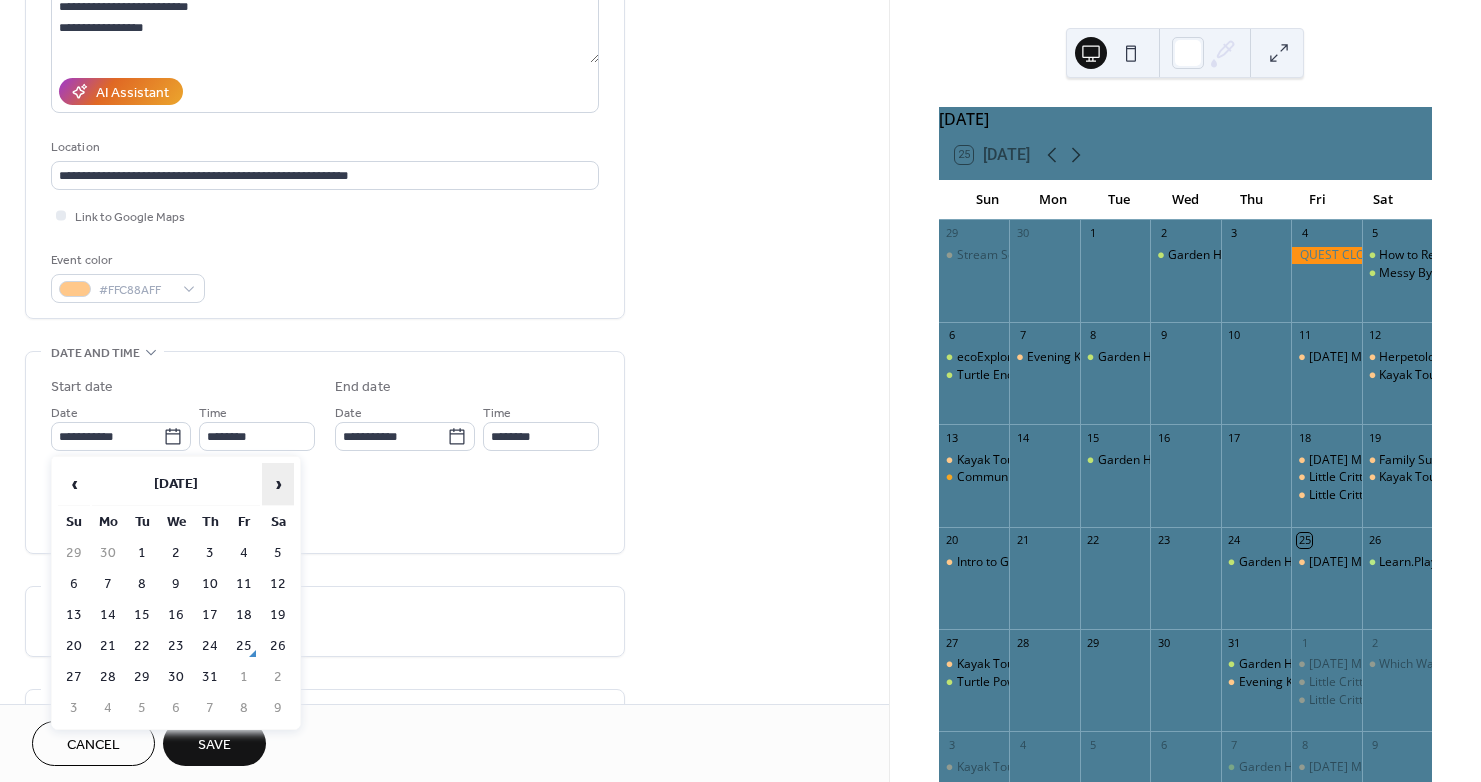 click on "›" at bounding box center [278, 484] 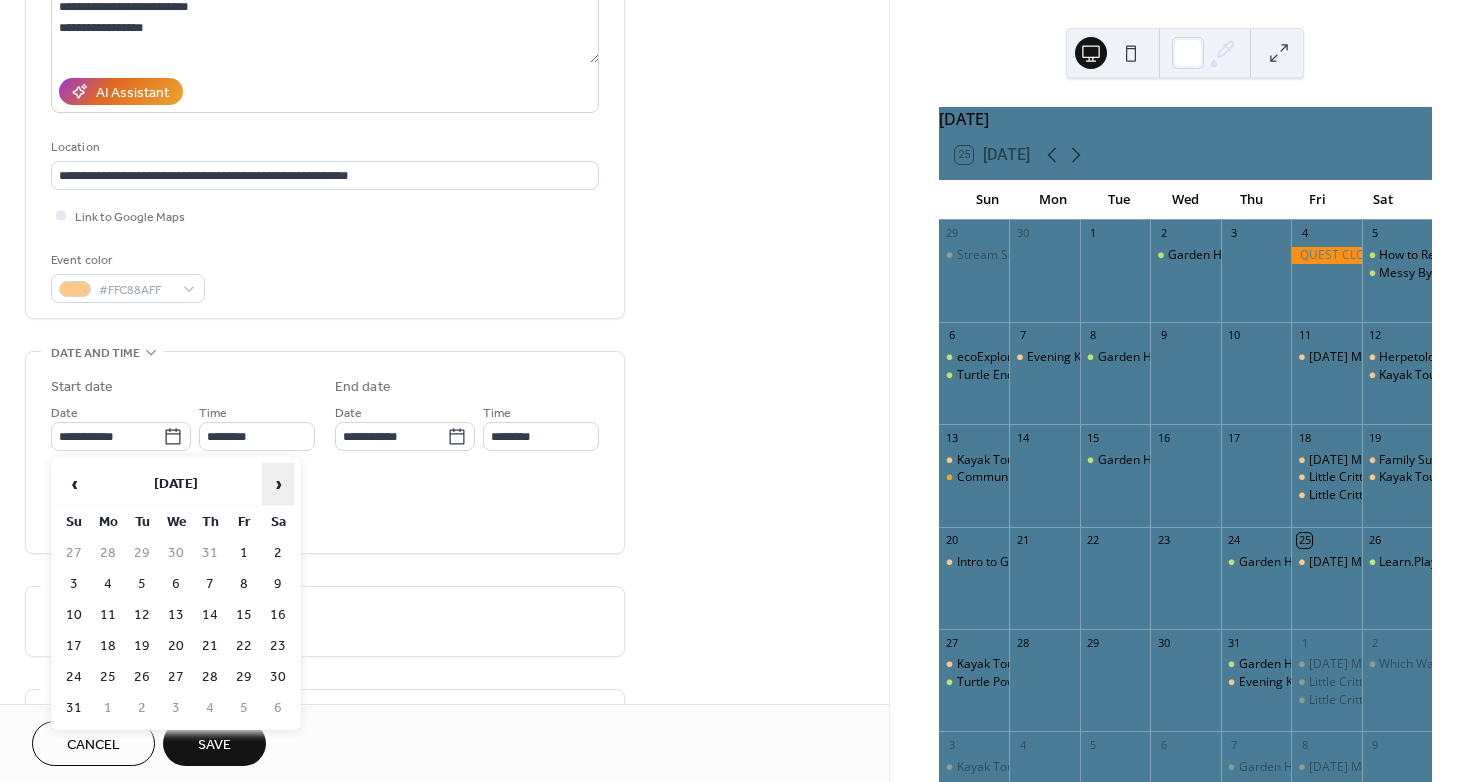 click on "›" at bounding box center (278, 484) 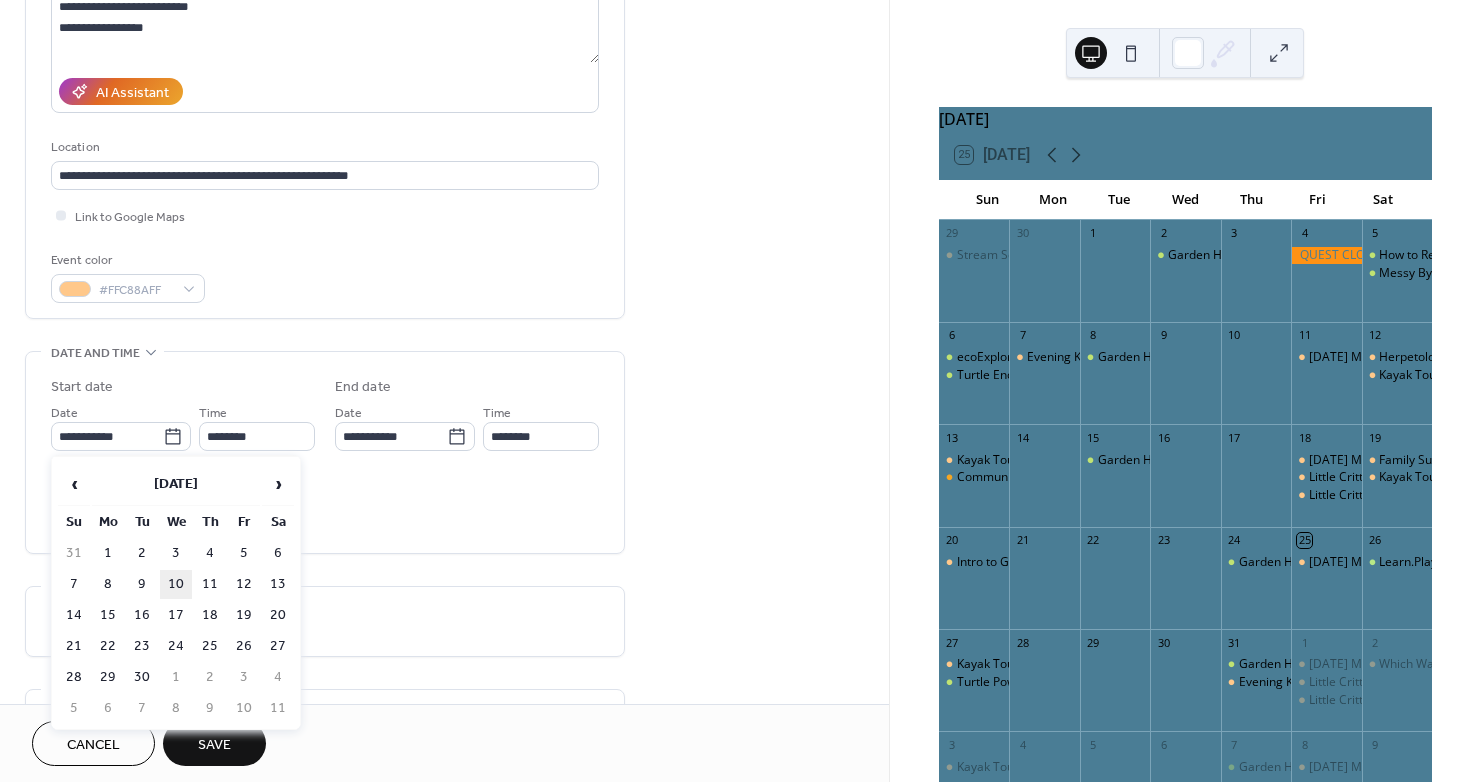 click on "10" at bounding box center [176, 584] 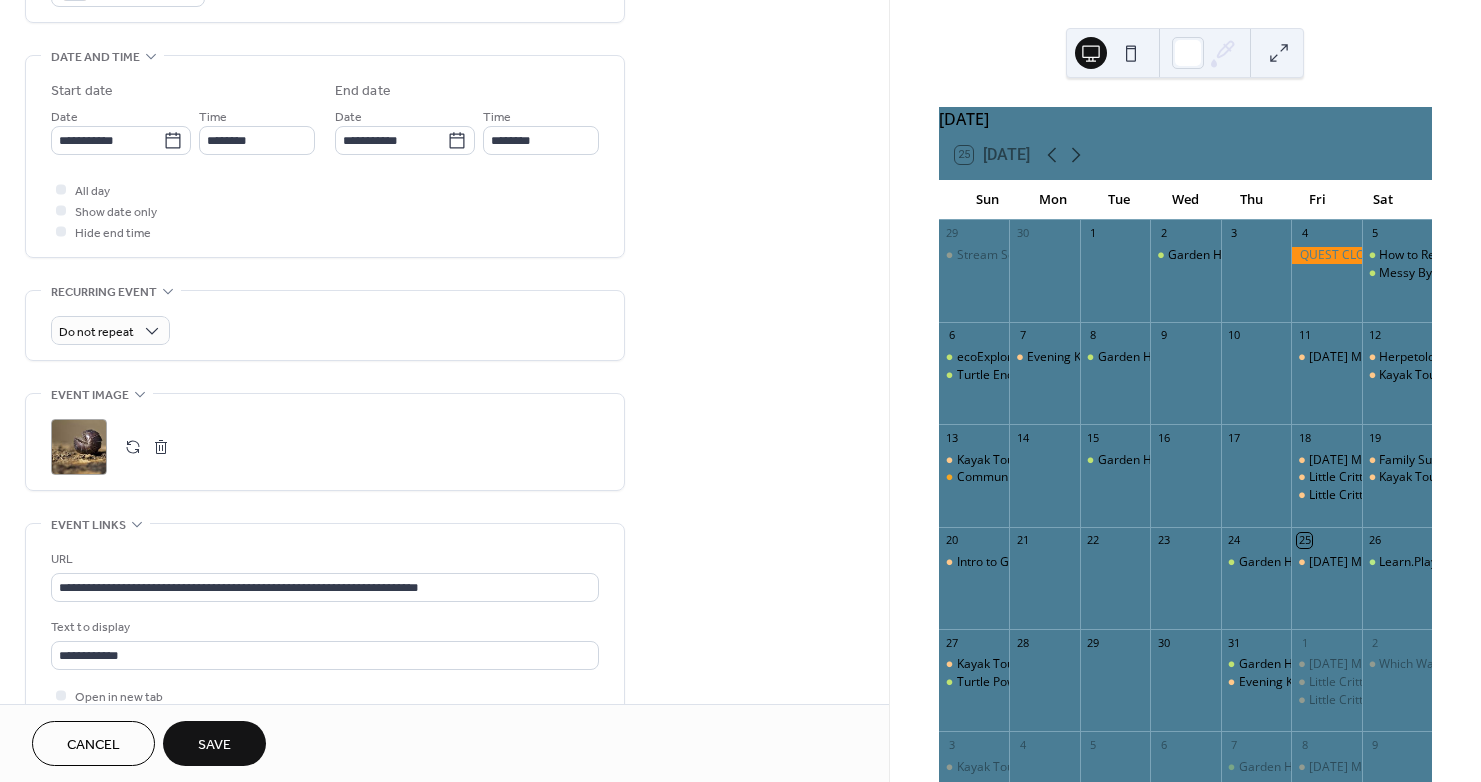 scroll, scrollTop: 600, scrollLeft: 0, axis: vertical 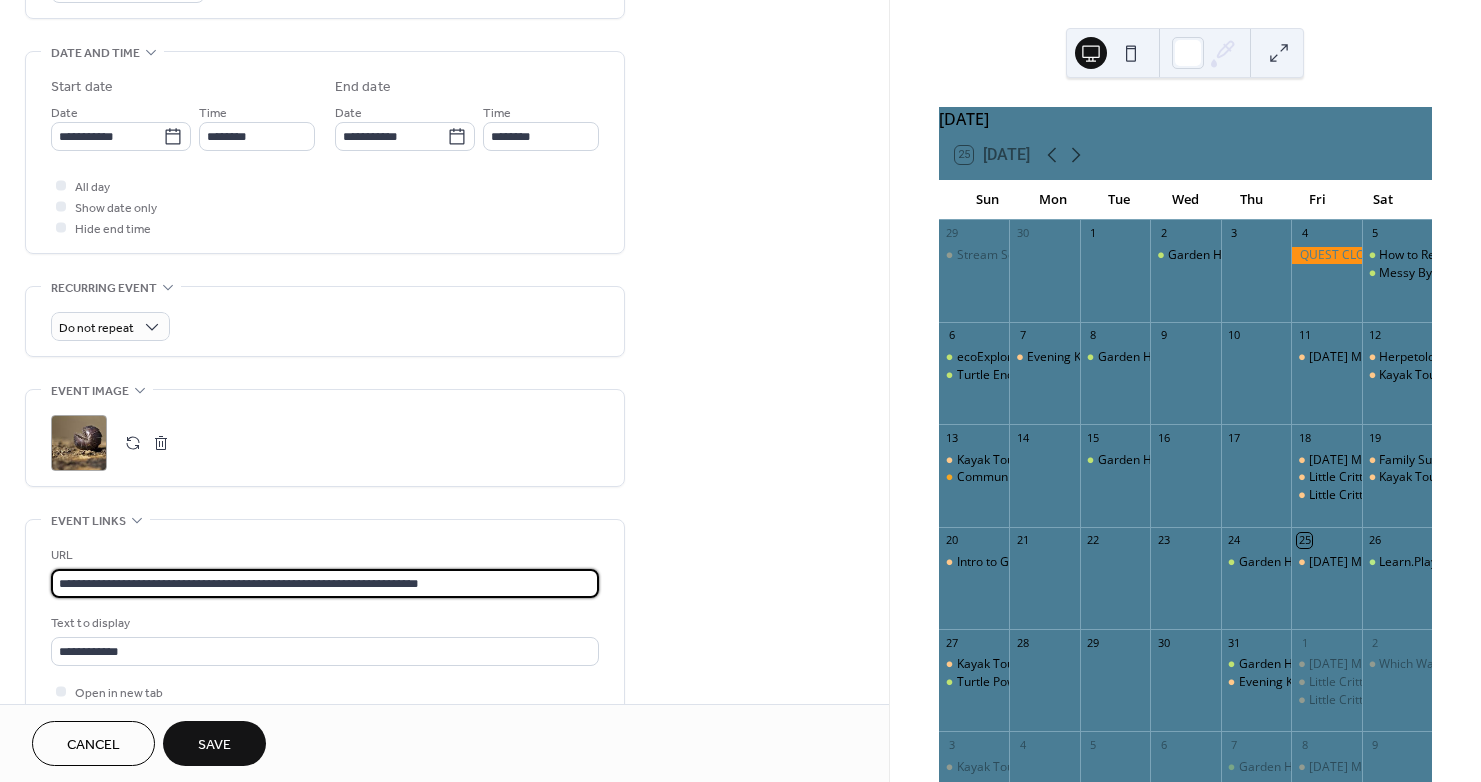 drag, startPoint x: 503, startPoint y: 586, endPoint x: -264, endPoint y: 556, distance: 767.5865 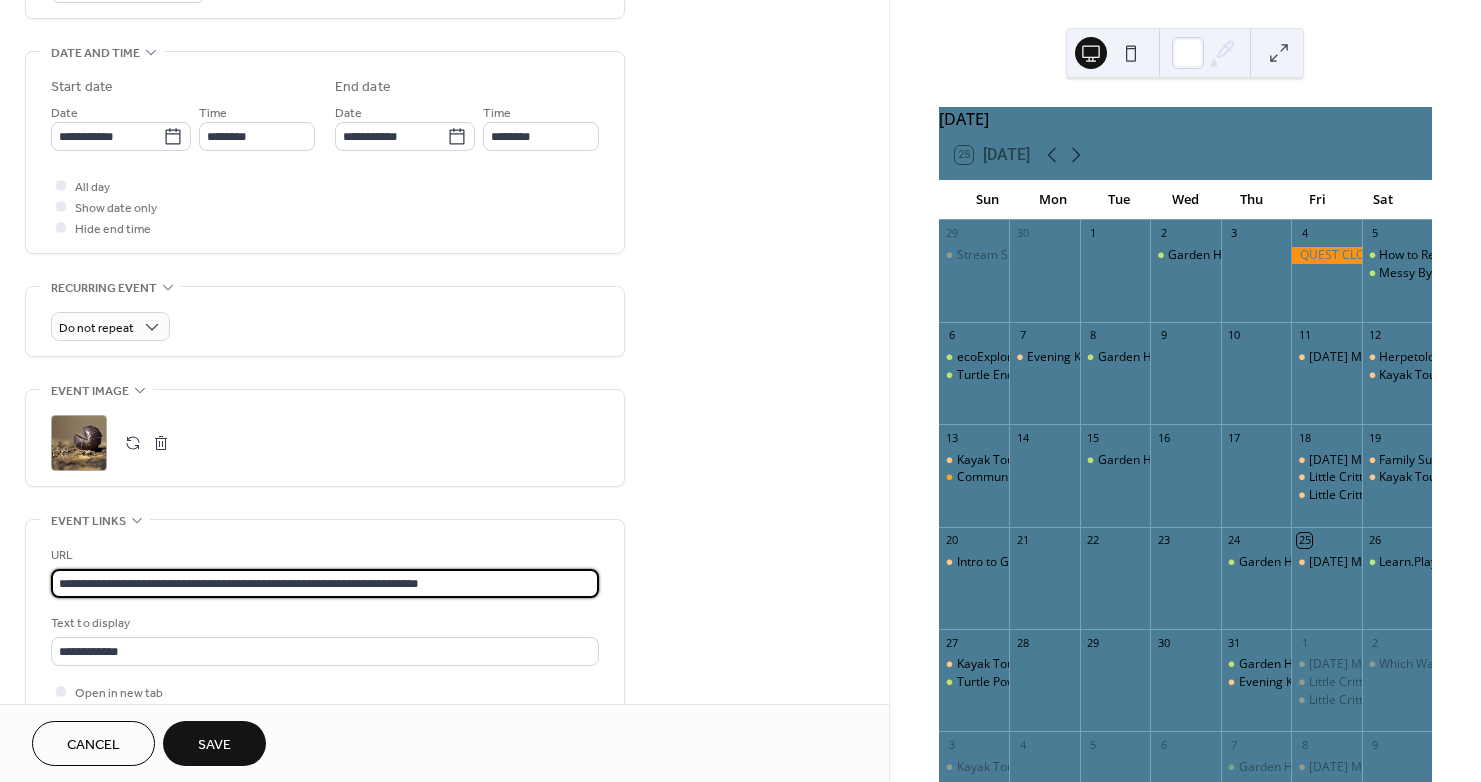 click on "**********" at bounding box center (740, 391) 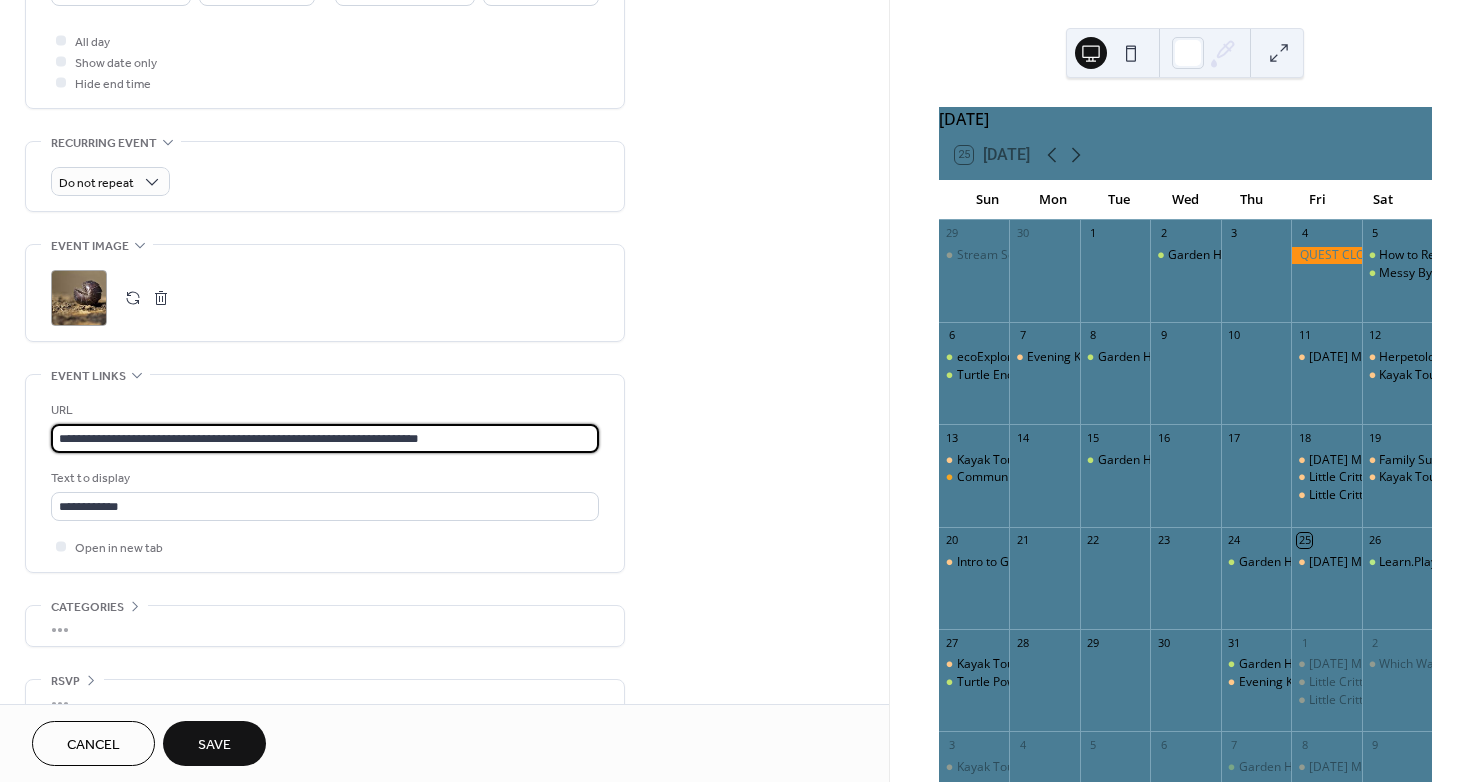 scroll, scrollTop: 782, scrollLeft: 0, axis: vertical 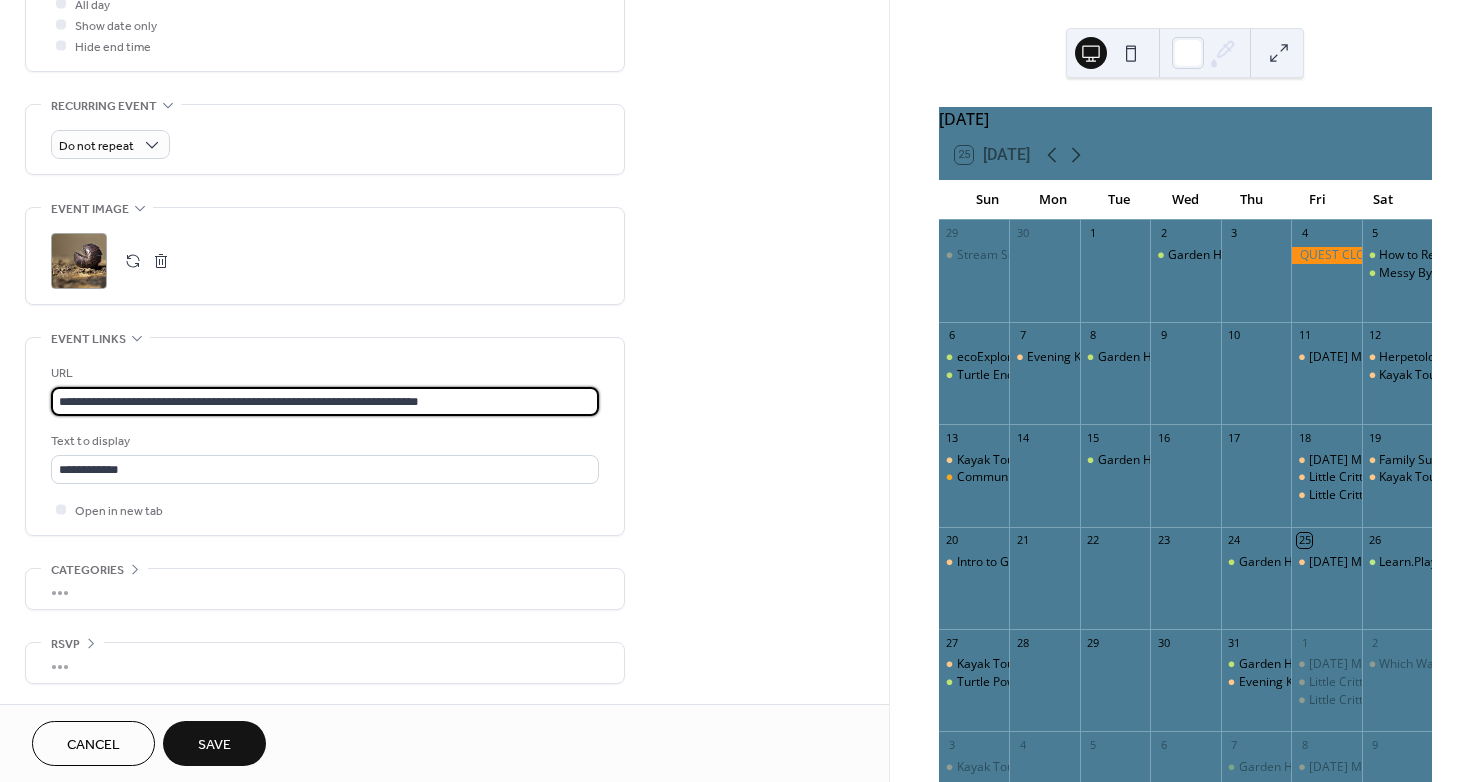 type on "**********" 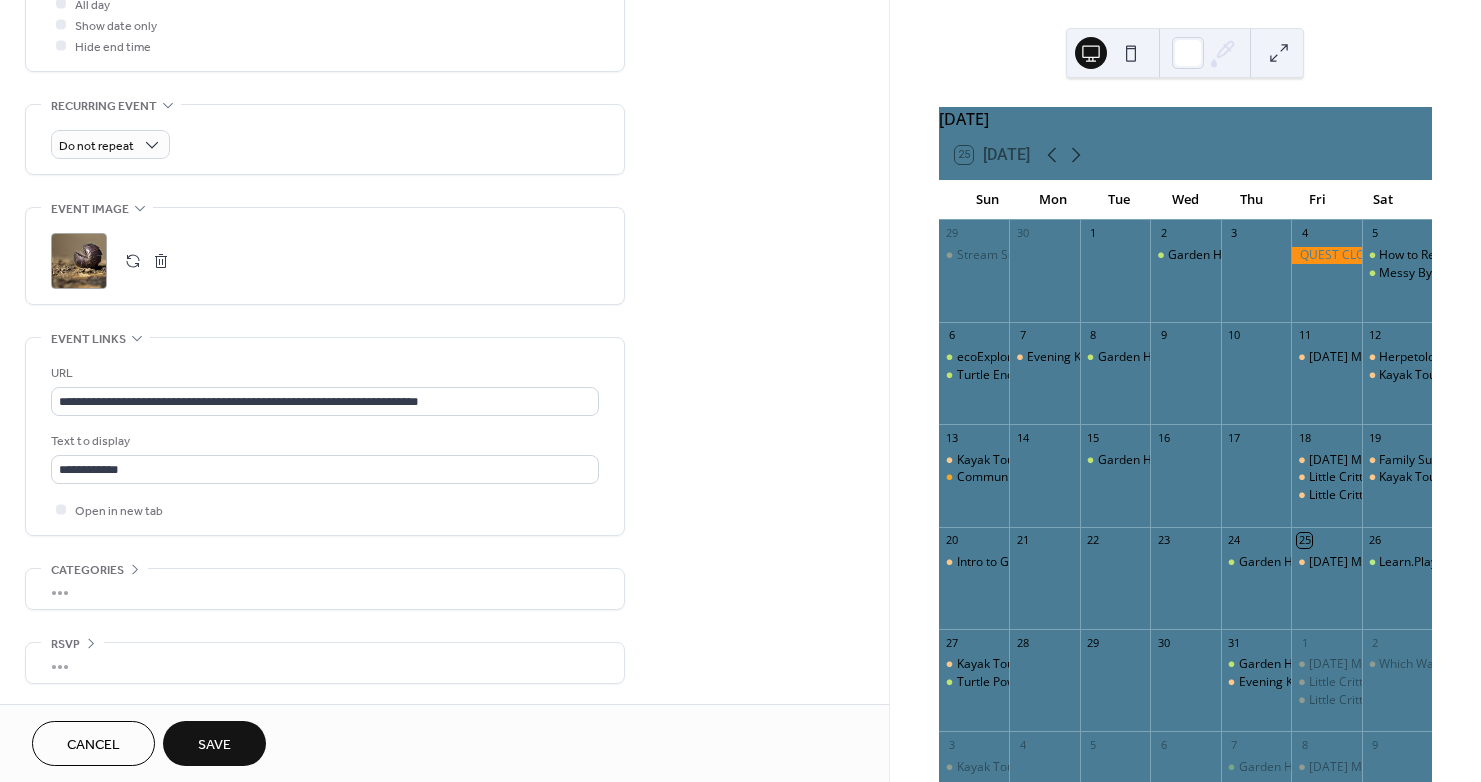 click on "Save" at bounding box center (214, 743) 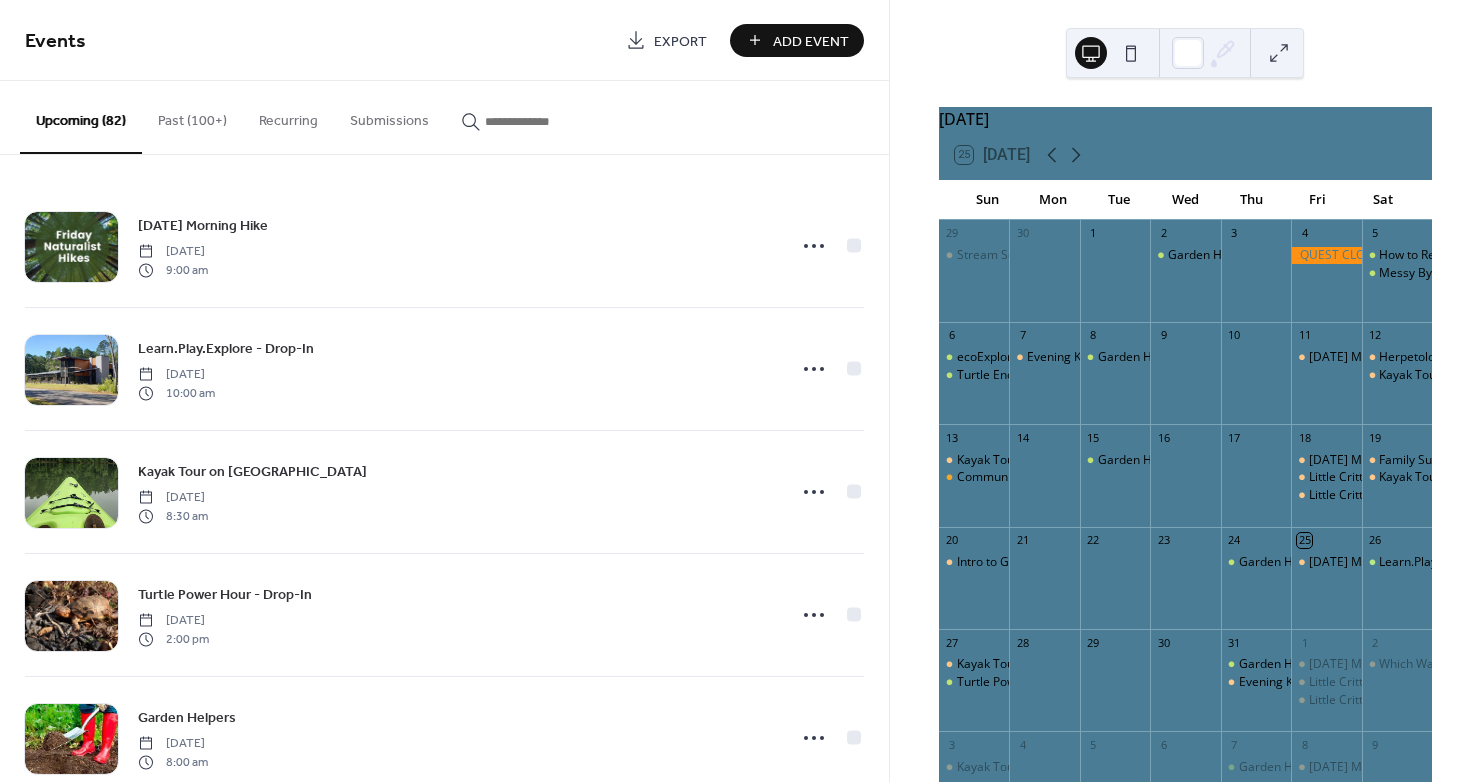 click at bounding box center [545, 121] 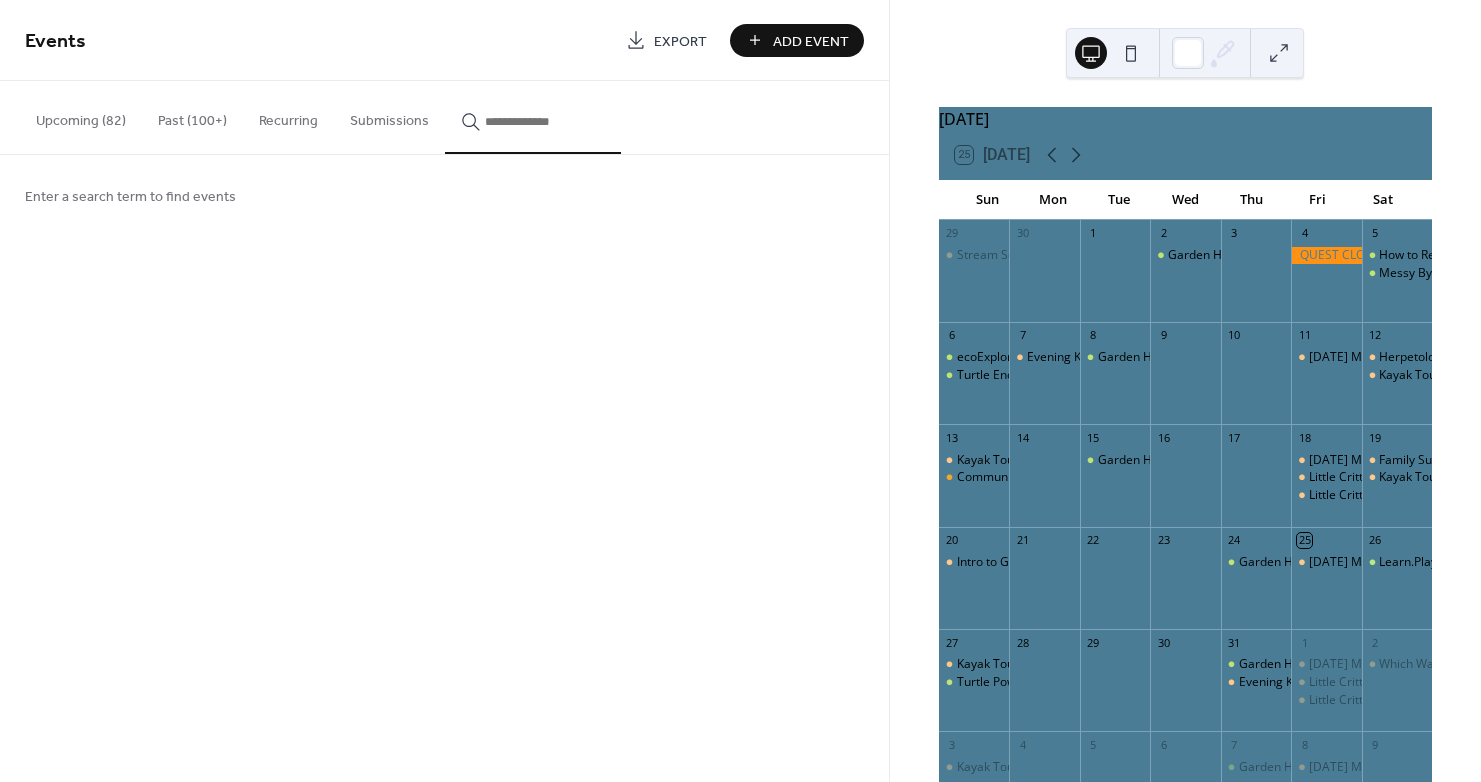 click at bounding box center (545, 121) 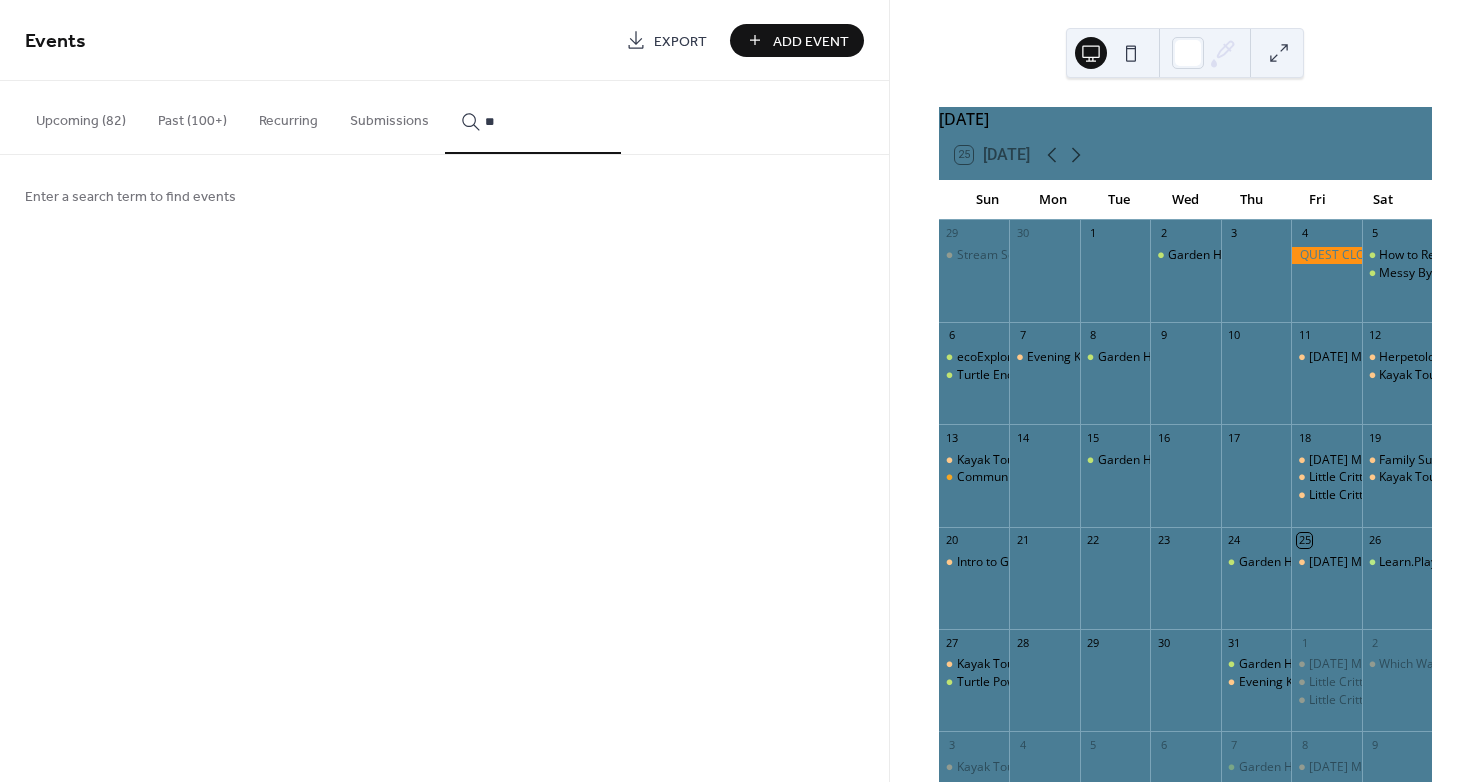 type on "*" 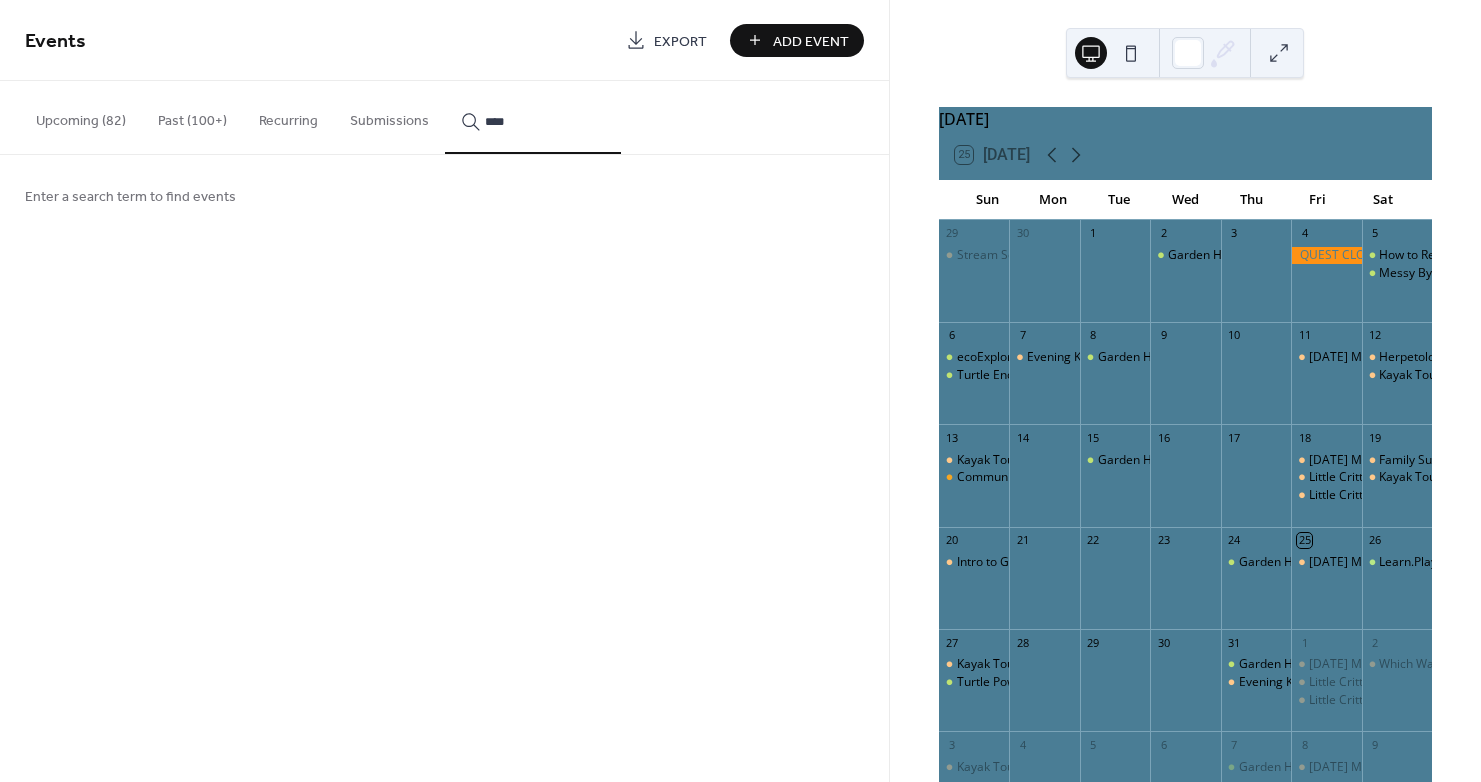 click on "****" at bounding box center (533, 117) 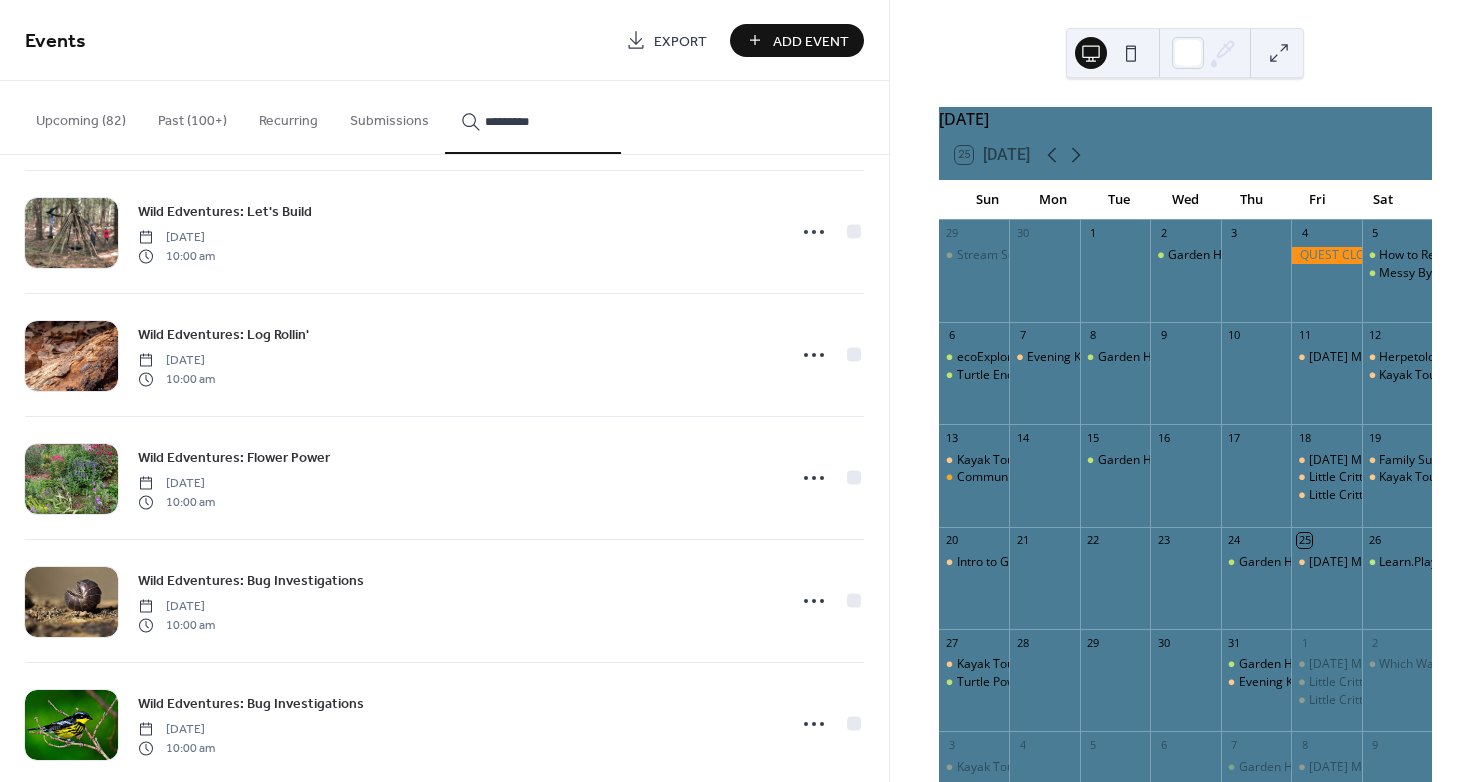 scroll, scrollTop: 662, scrollLeft: 0, axis: vertical 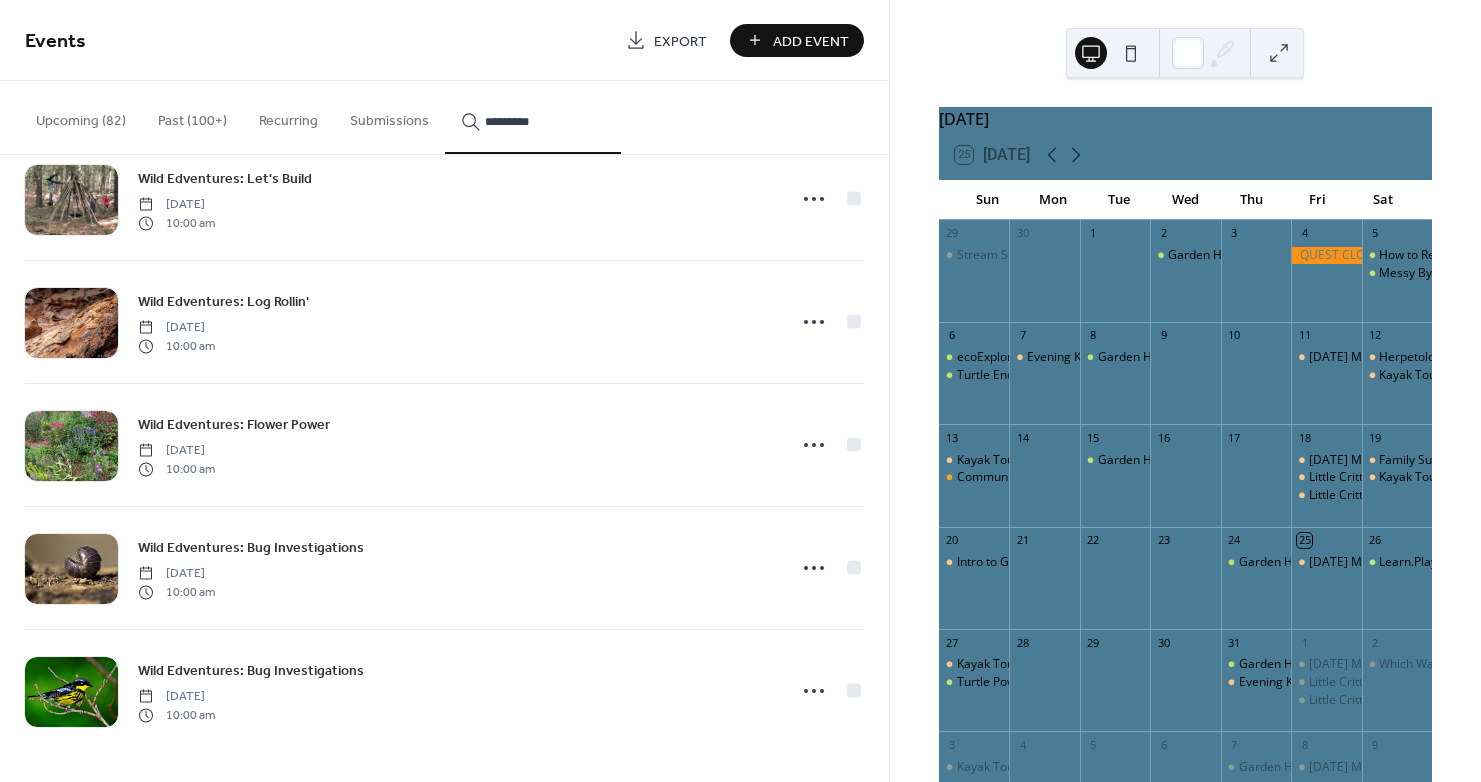 type on "*********" 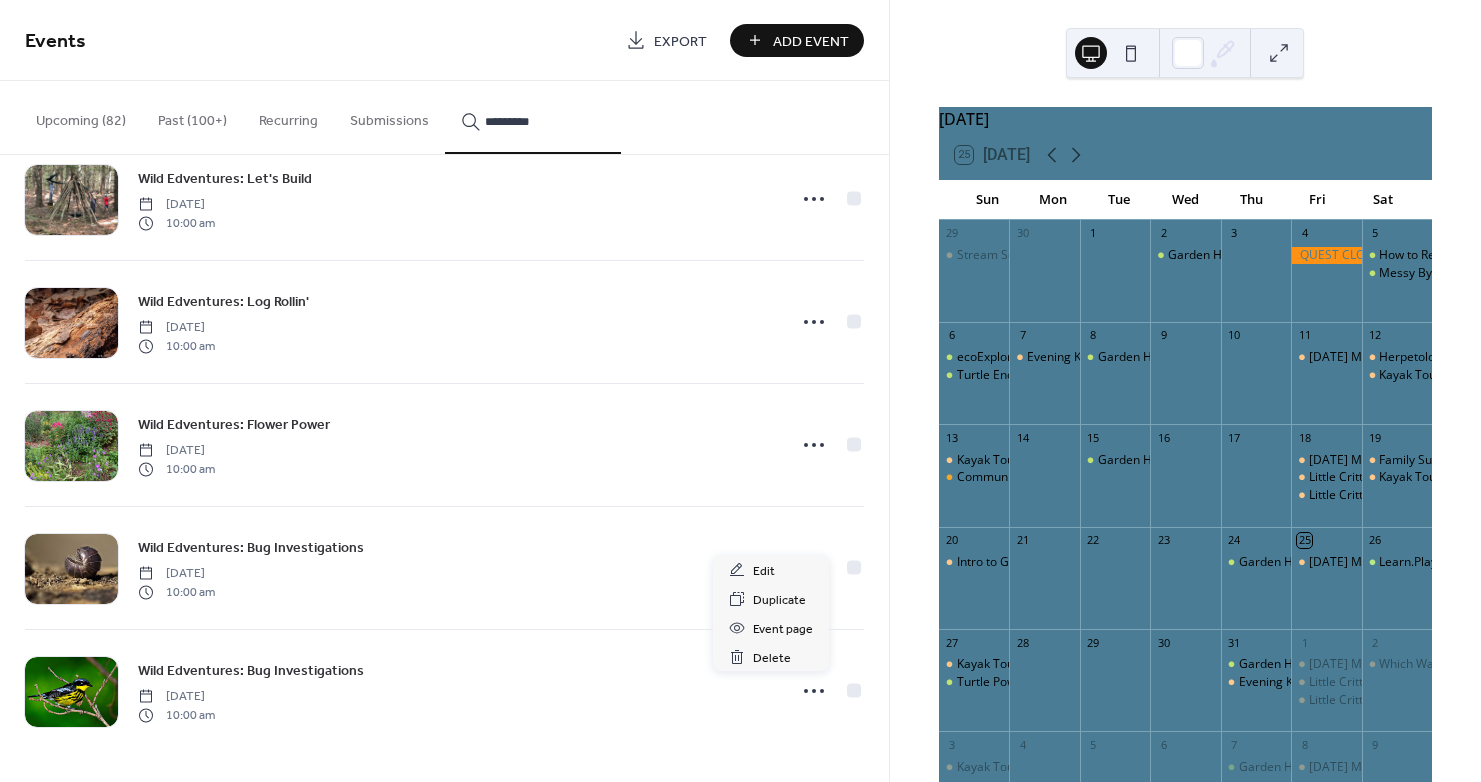 click 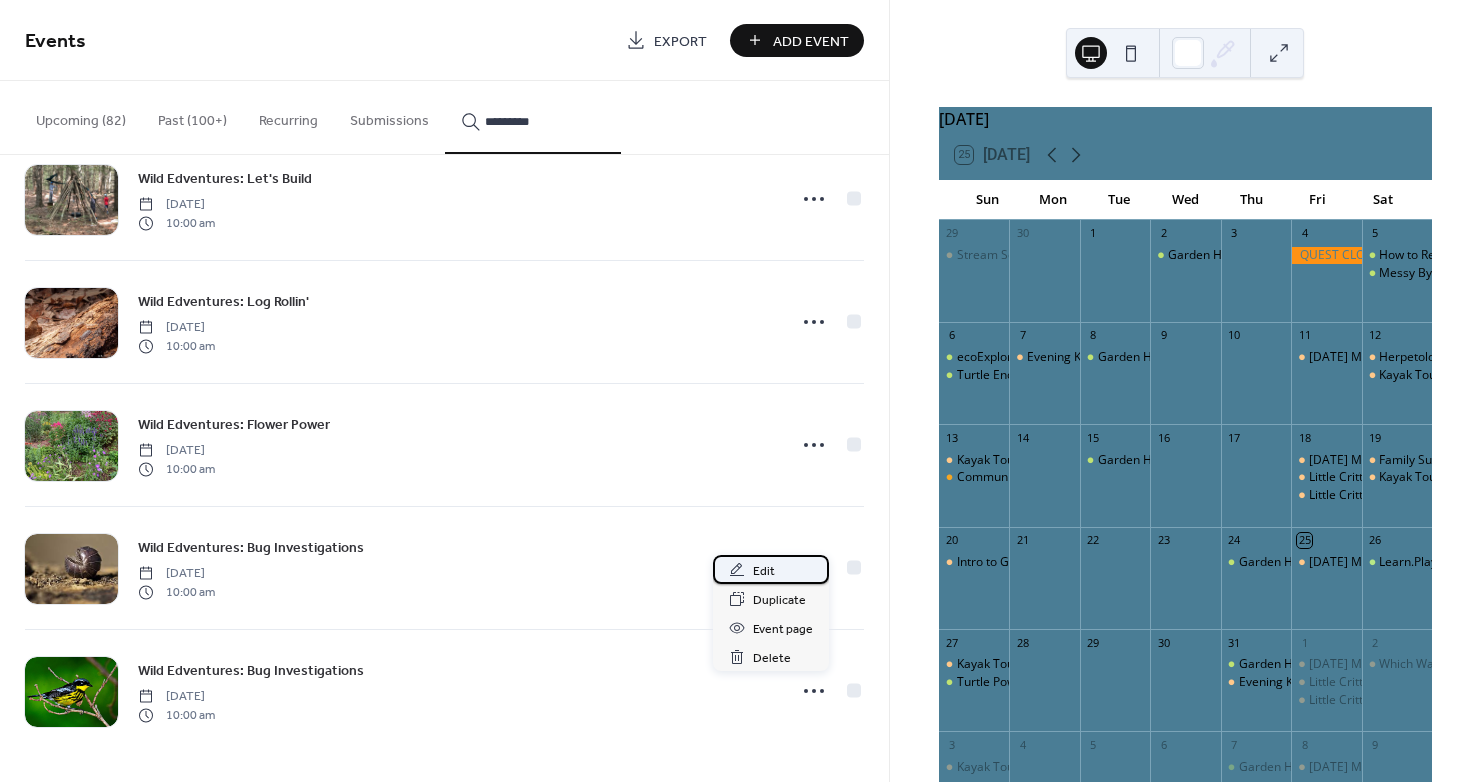 click on "Edit" at bounding box center [764, 571] 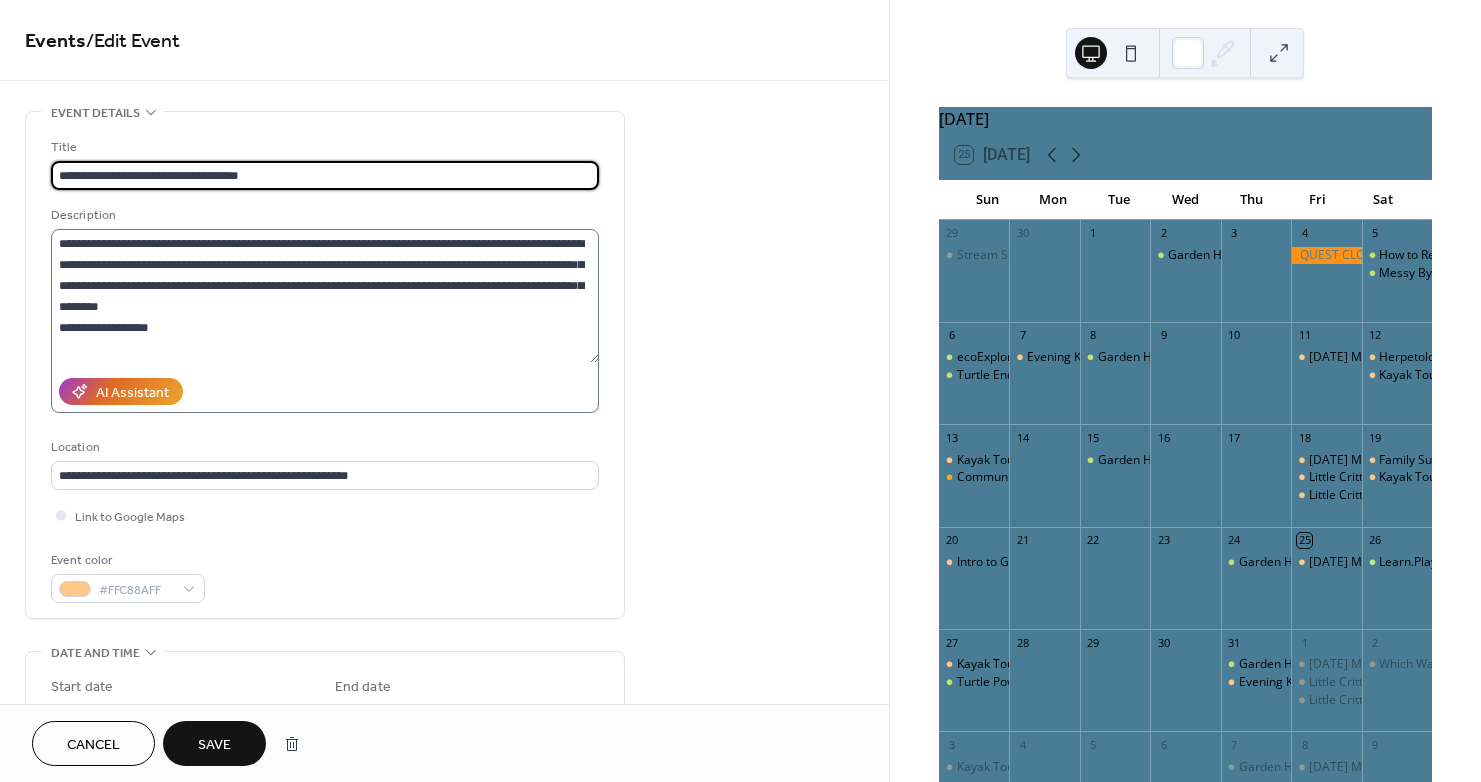 type on "**********" 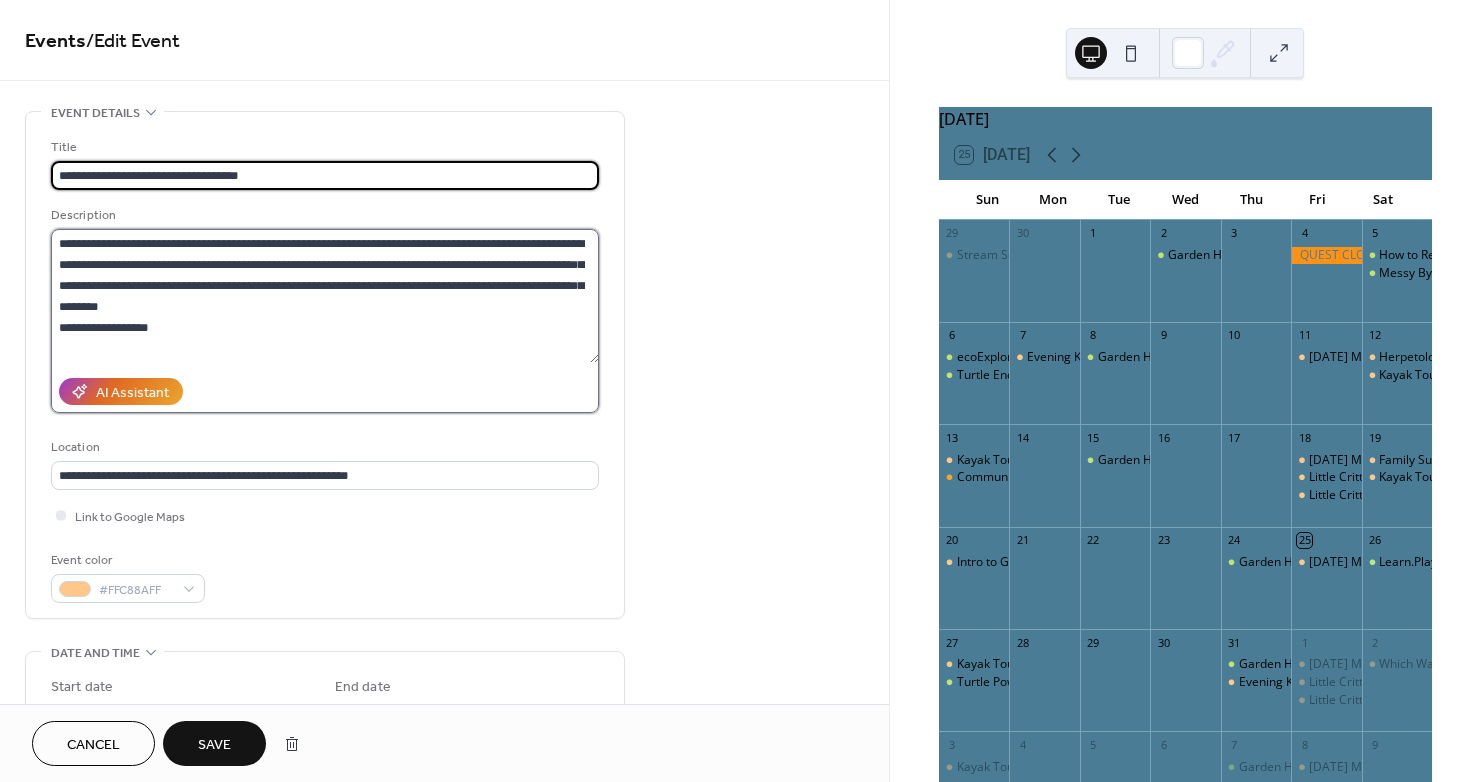 click on "**********" at bounding box center [325, 296] 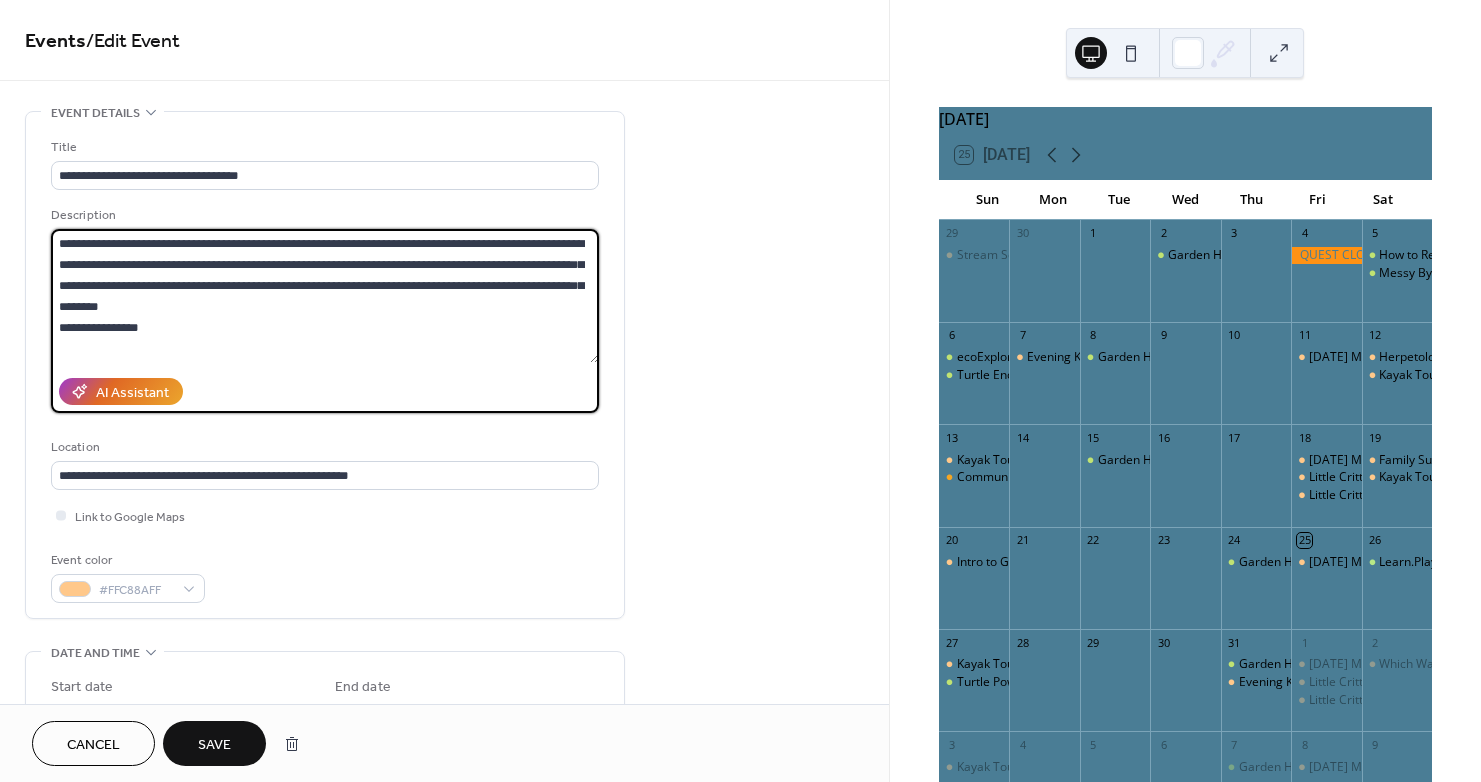 type on "**********" 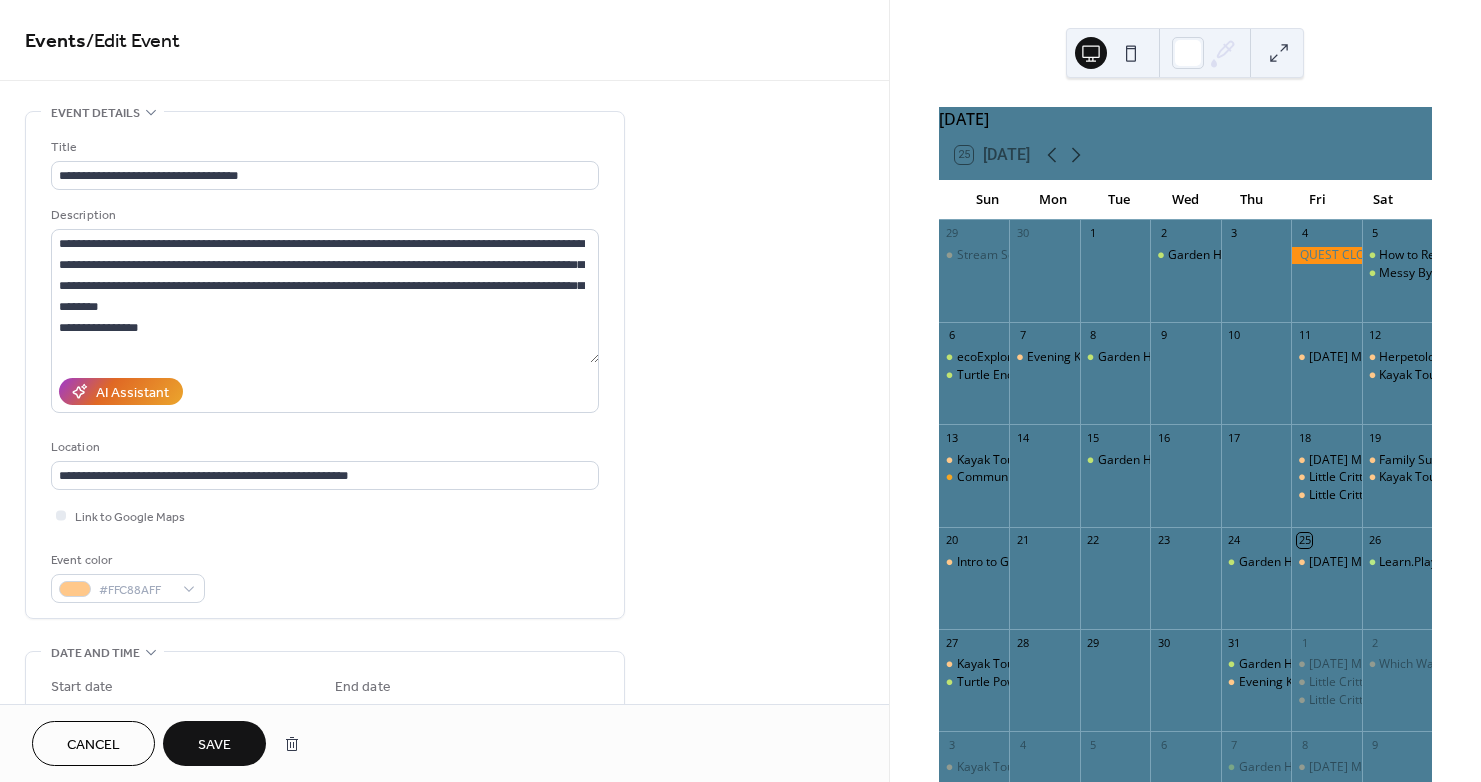 click on "Save" at bounding box center (214, 743) 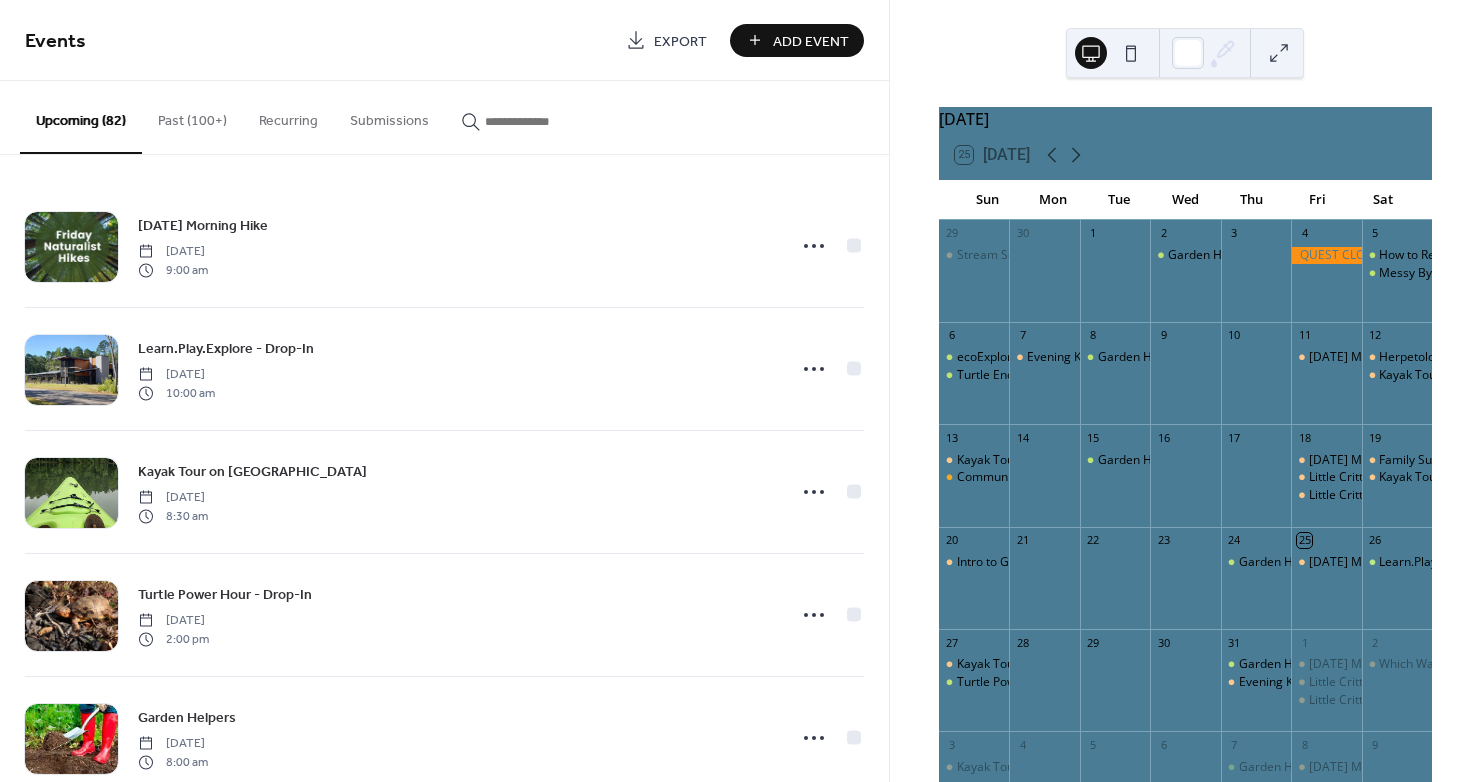 click at bounding box center (545, 121) 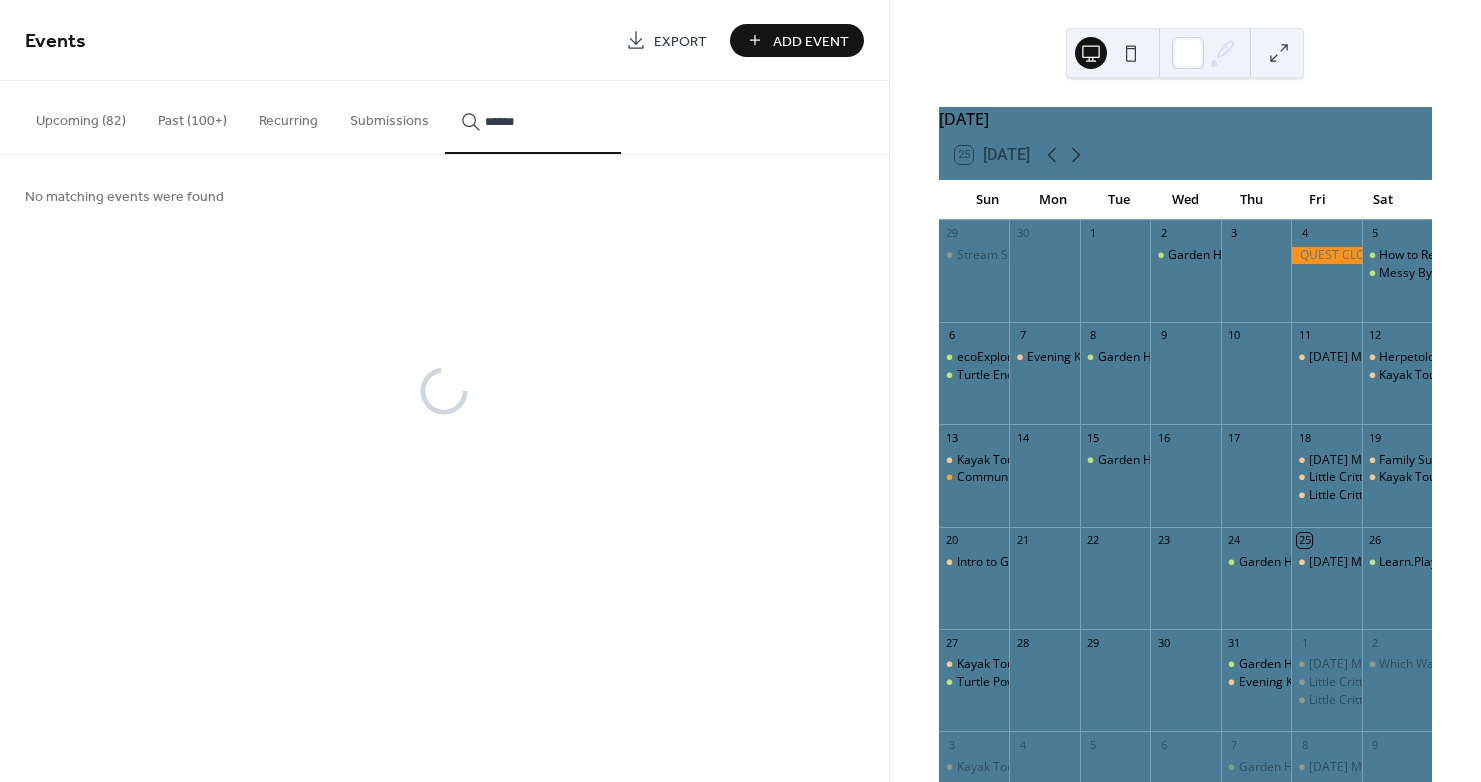 click on "******" at bounding box center [533, 117] 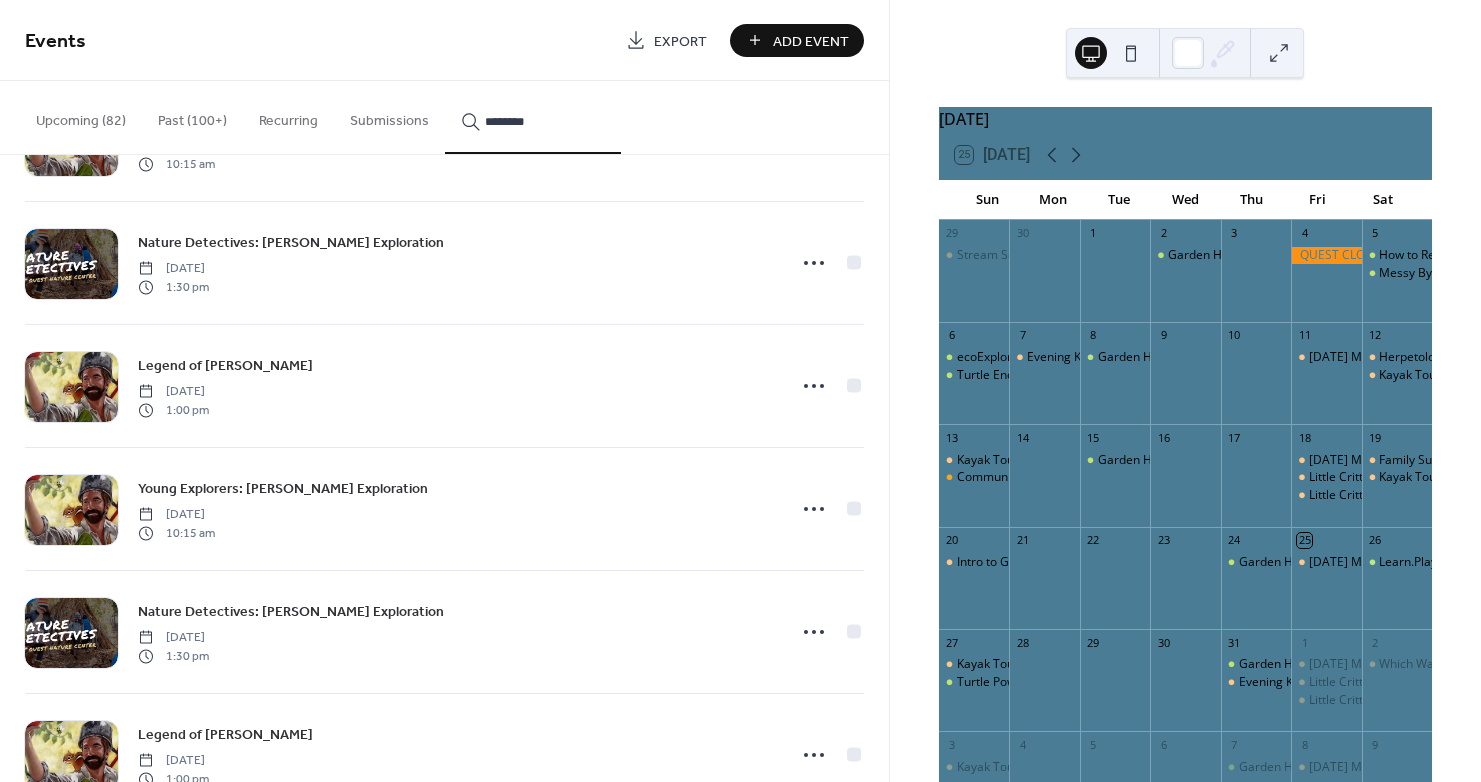 scroll, scrollTop: 600, scrollLeft: 0, axis: vertical 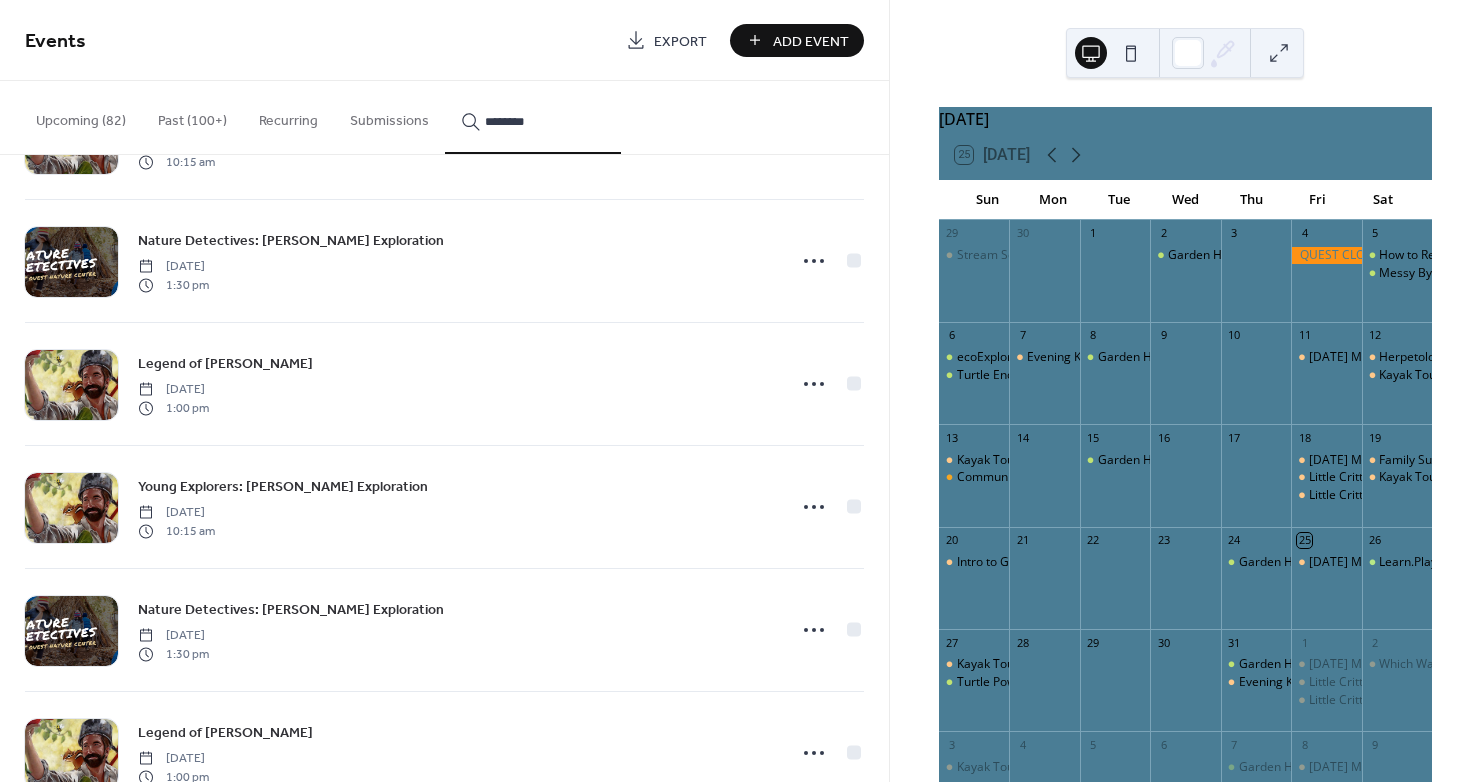 type on "********" 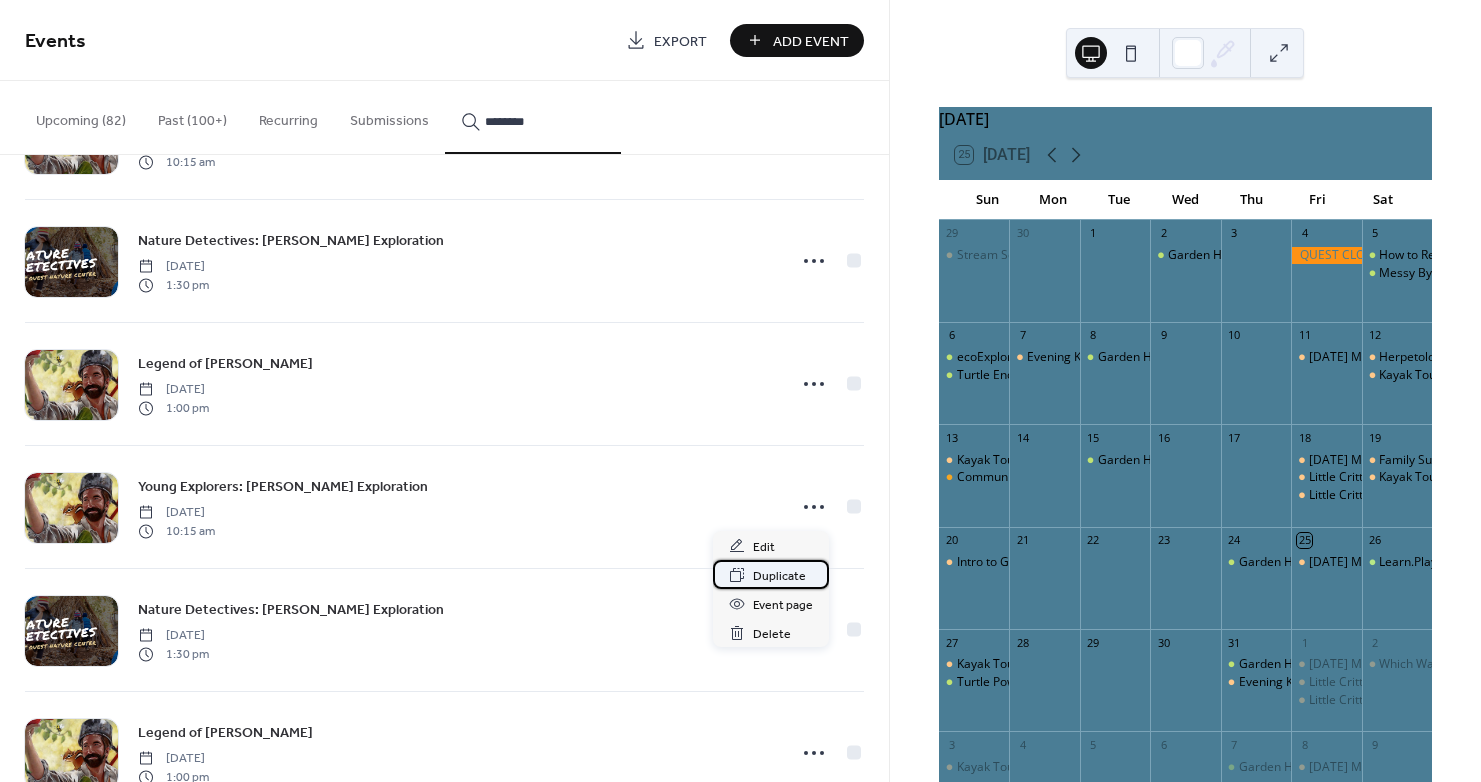 click on "Duplicate" at bounding box center (779, 576) 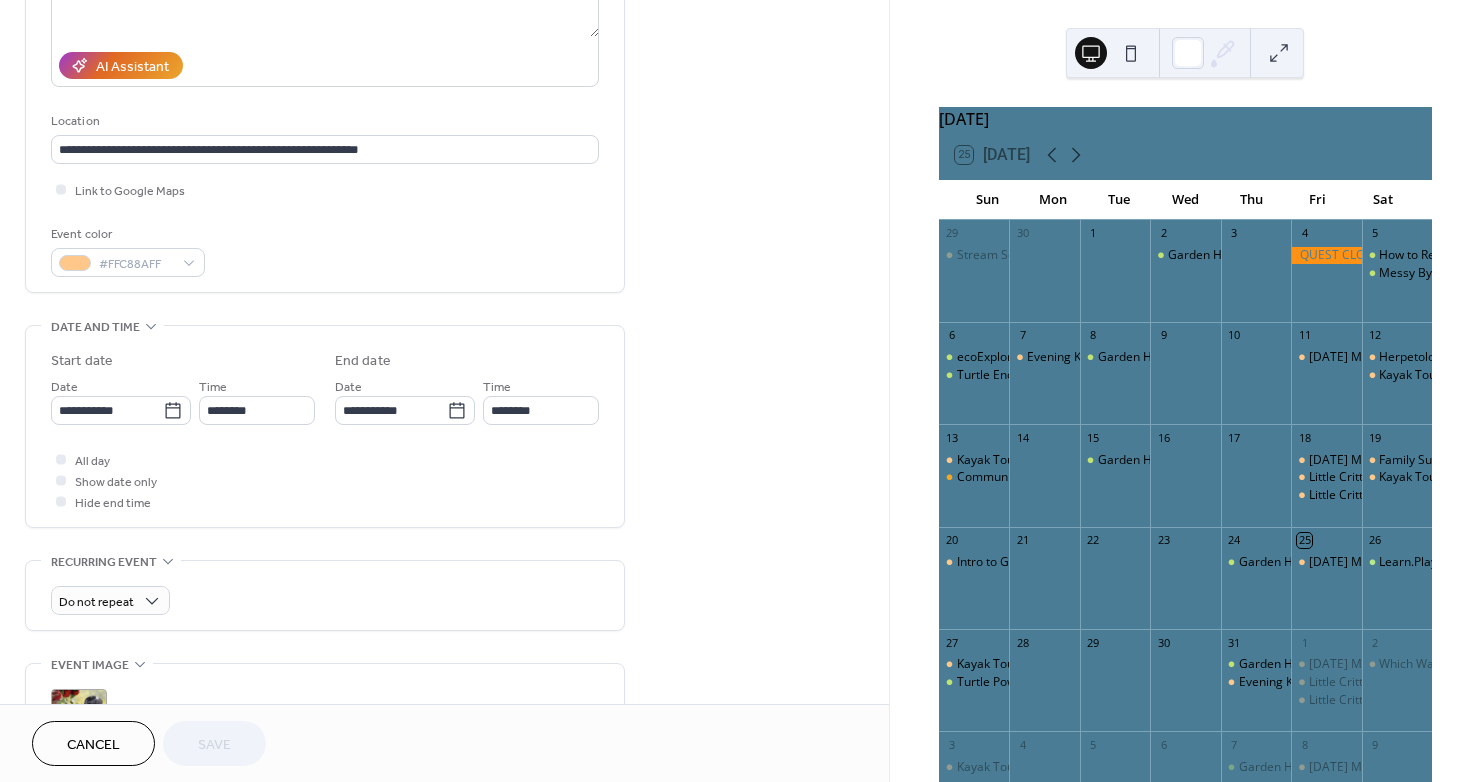 scroll, scrollTop: 400, scrollLeft: 0, axis: vertical 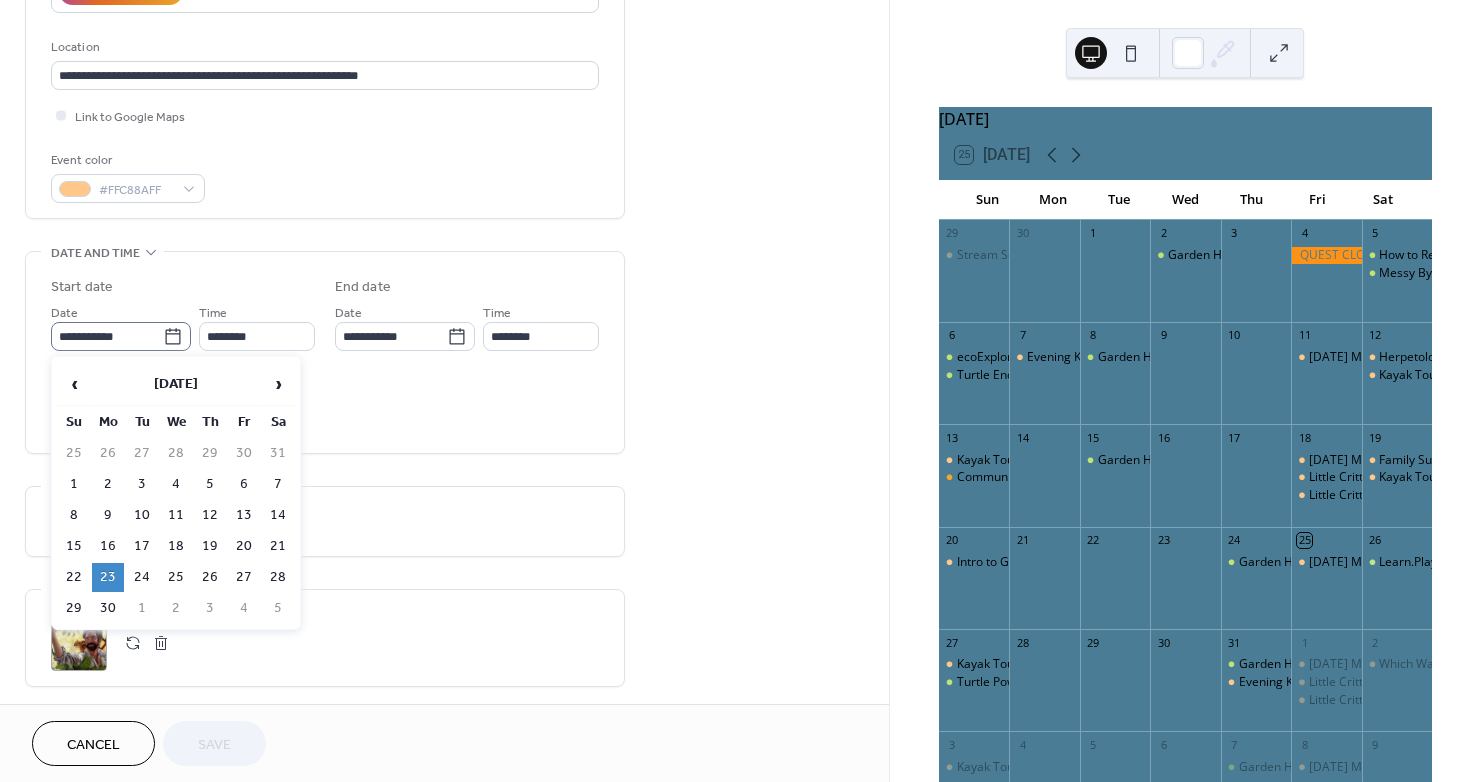 click 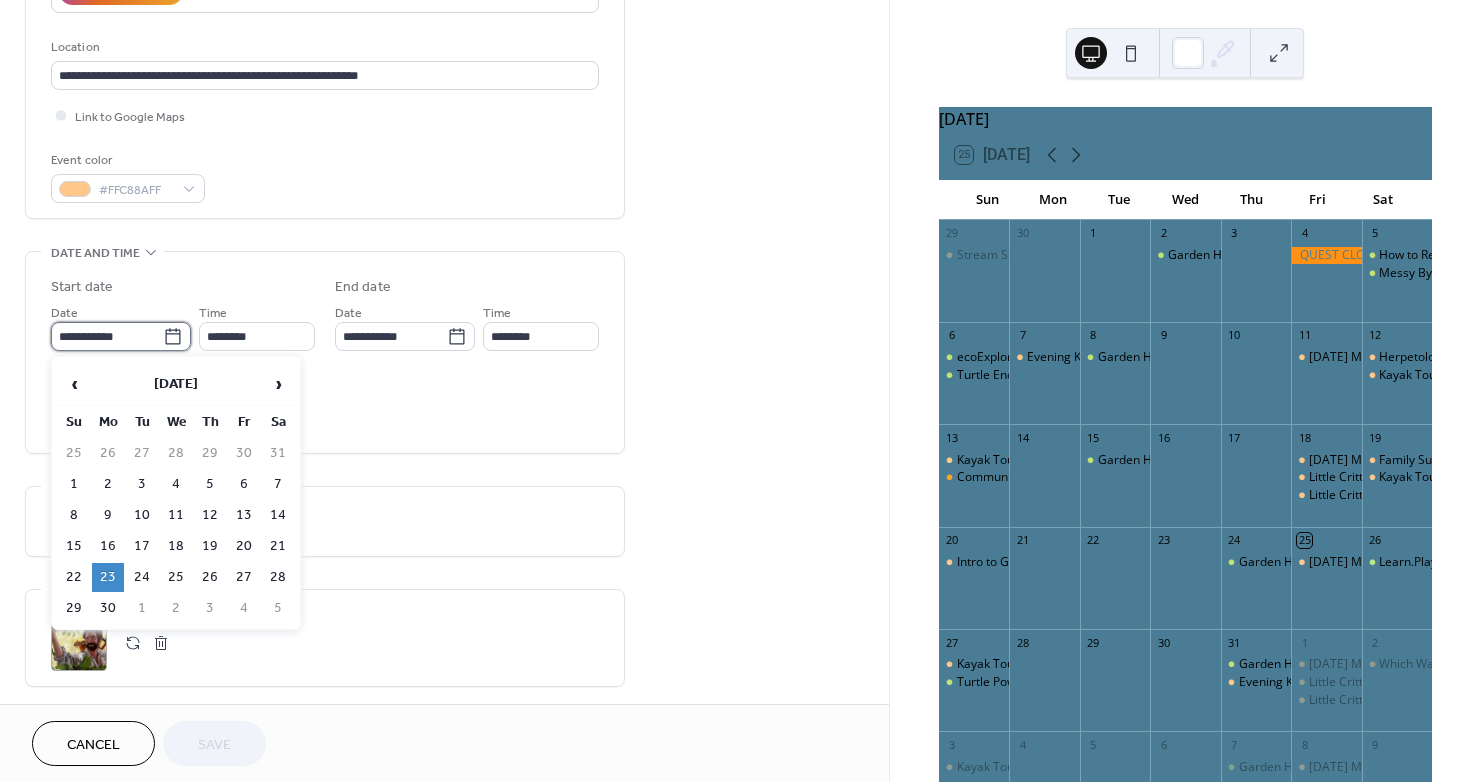 click on "**********" at bounding box center [107, 336] 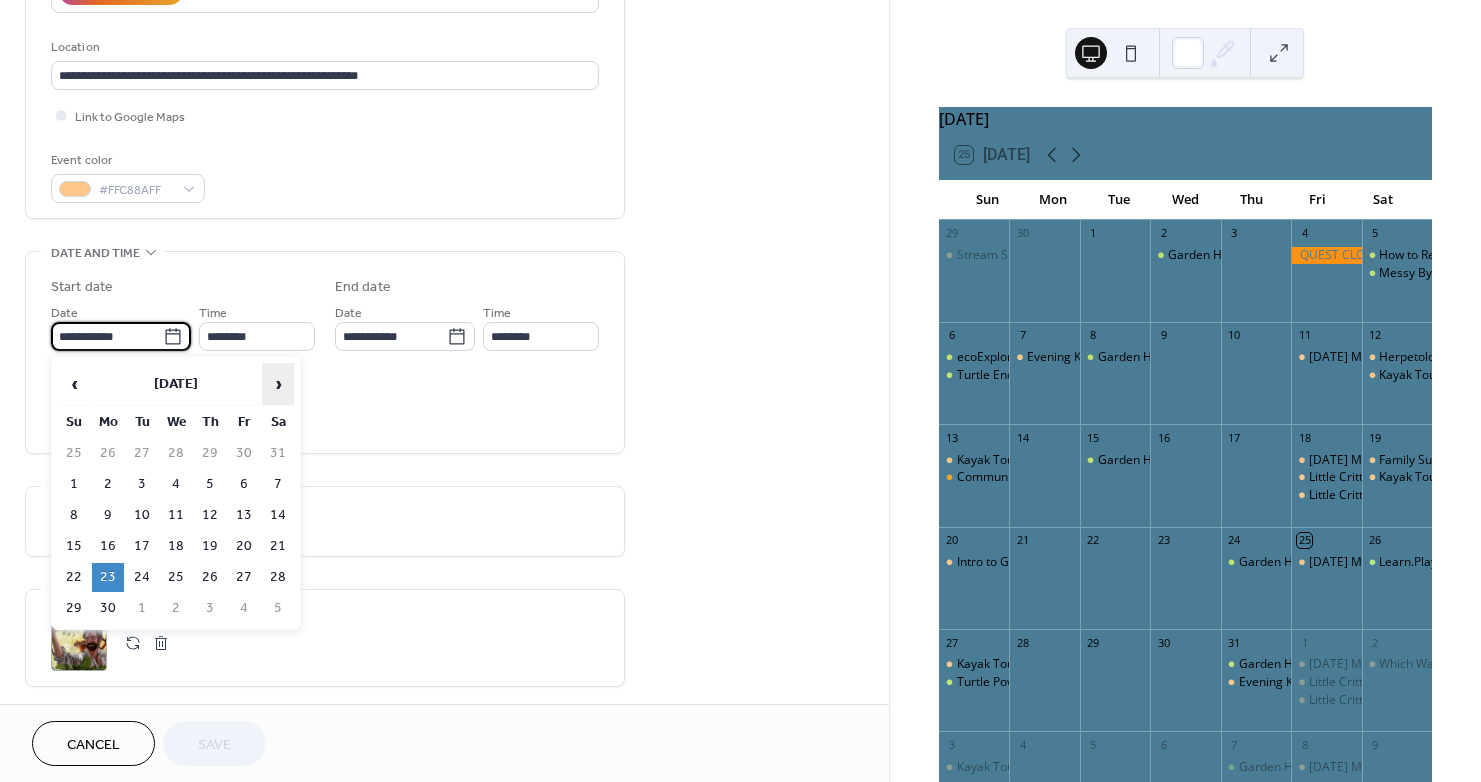 click on "›" at bounding box center (278, 384) 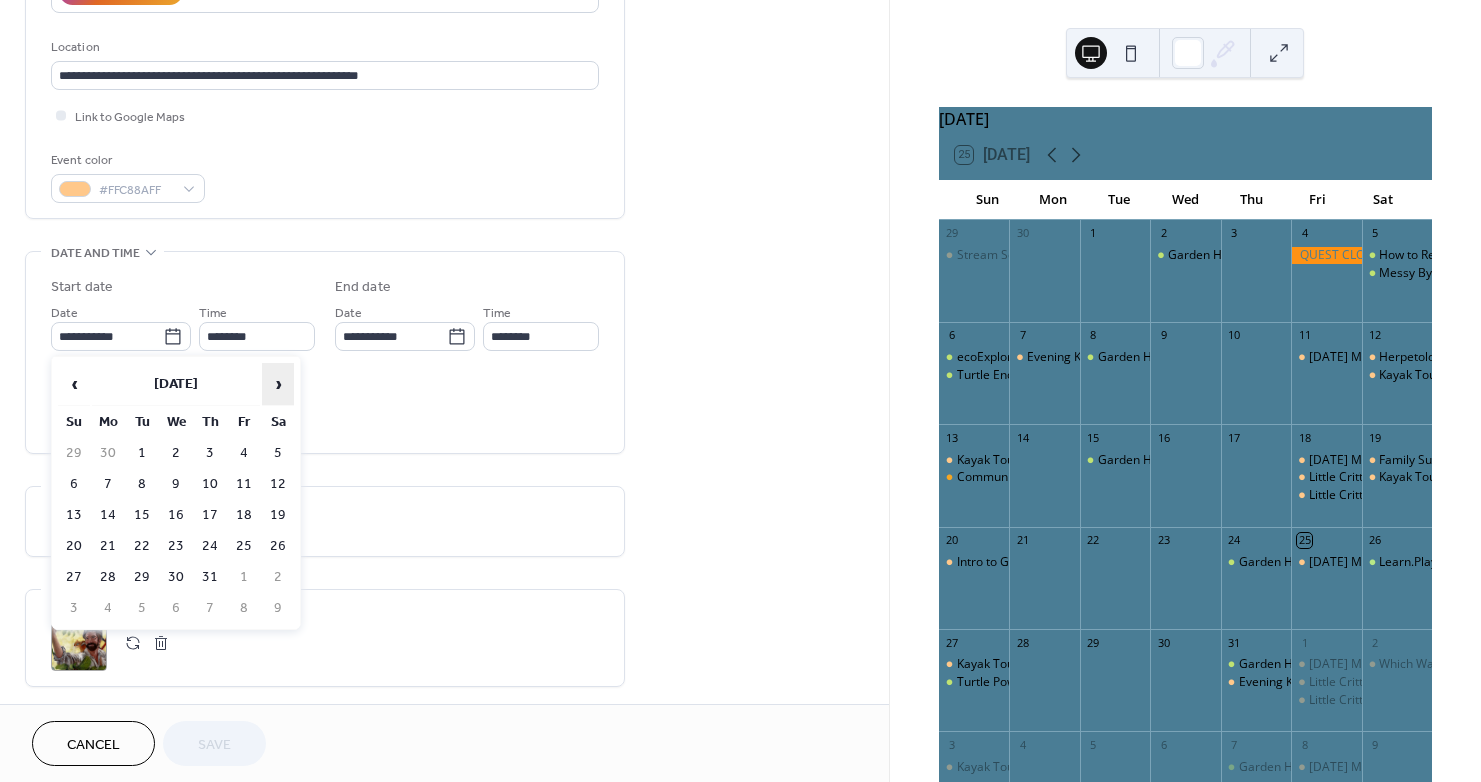 click on "›" at bounding box center [278, 384] 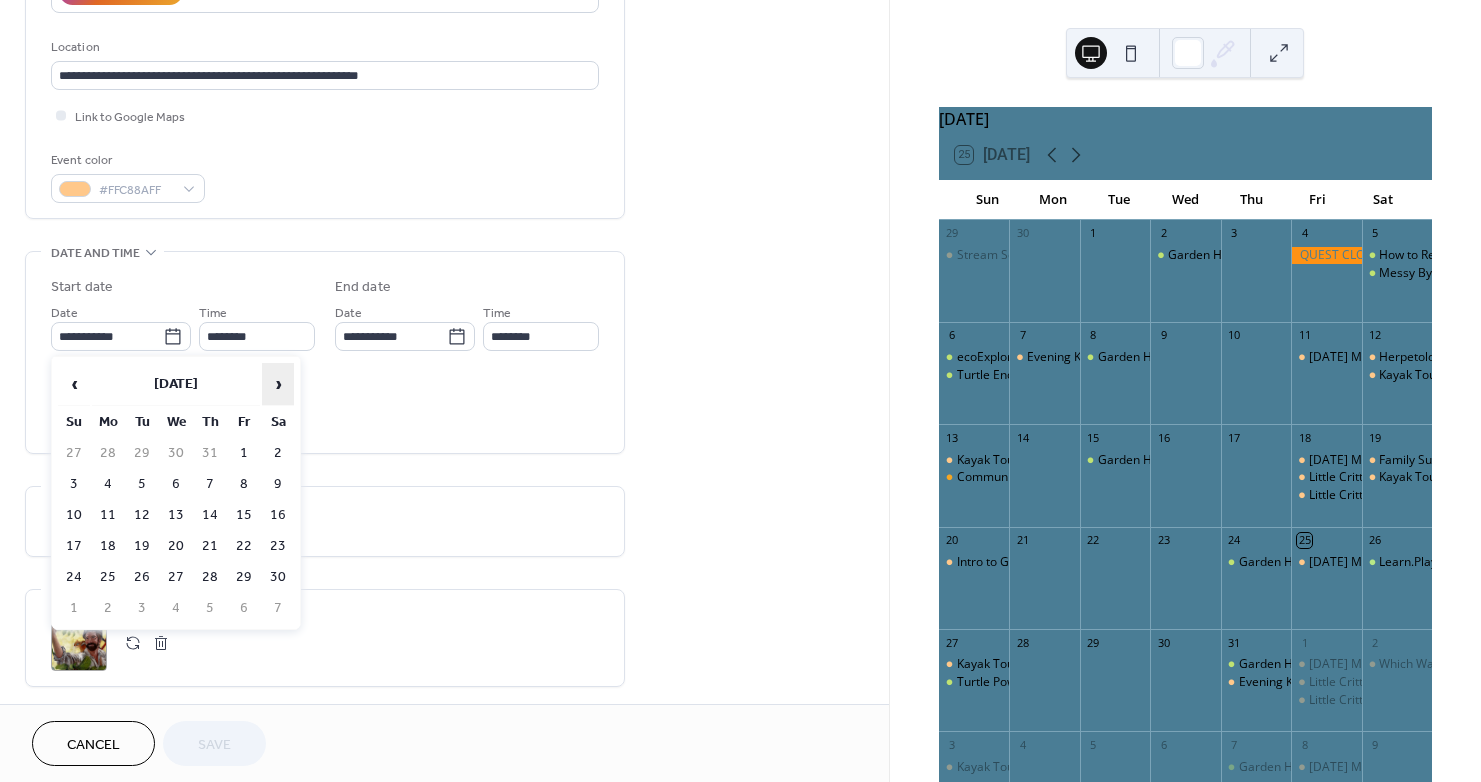 click on "›" at bounding box center (278, 384) 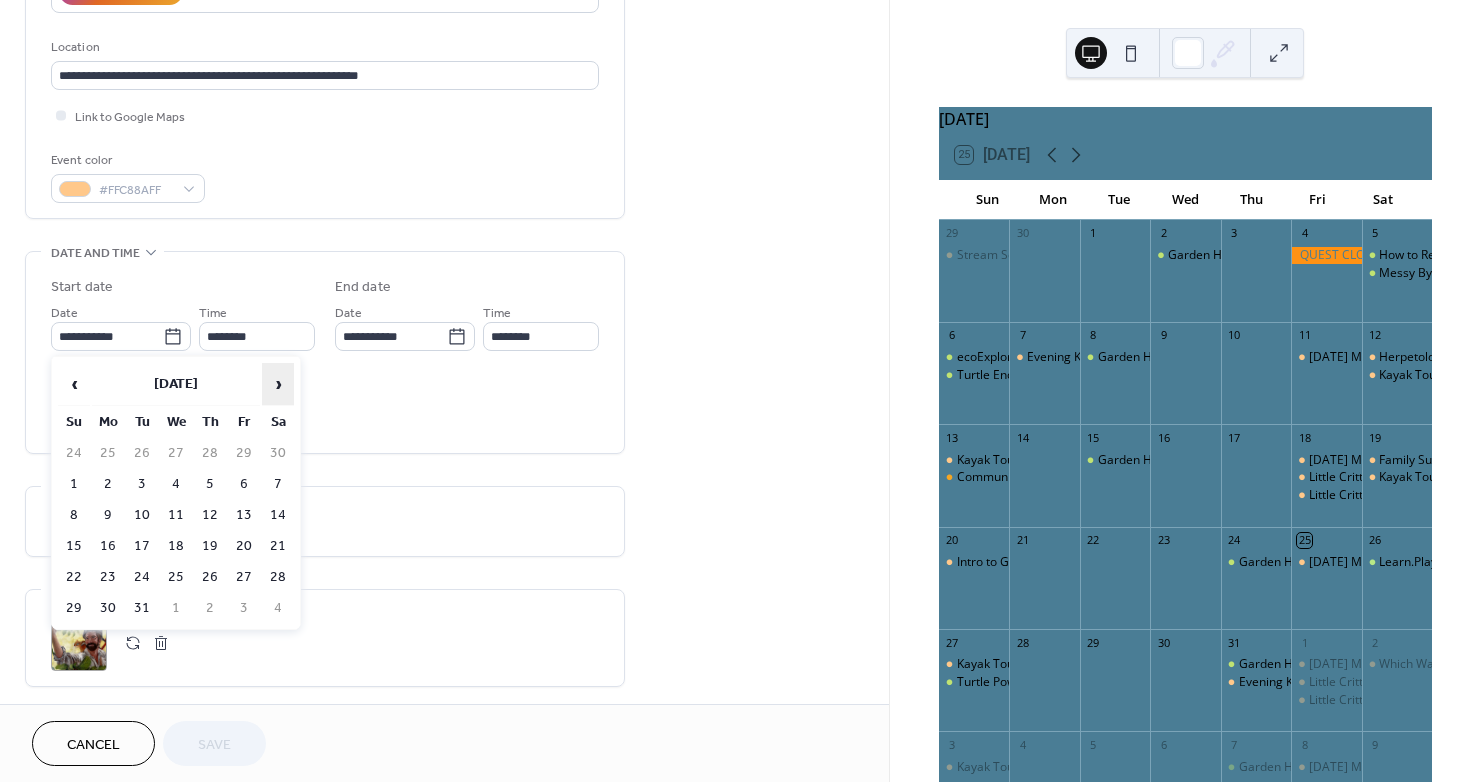 click on "›" at bounding box center (278, 384) 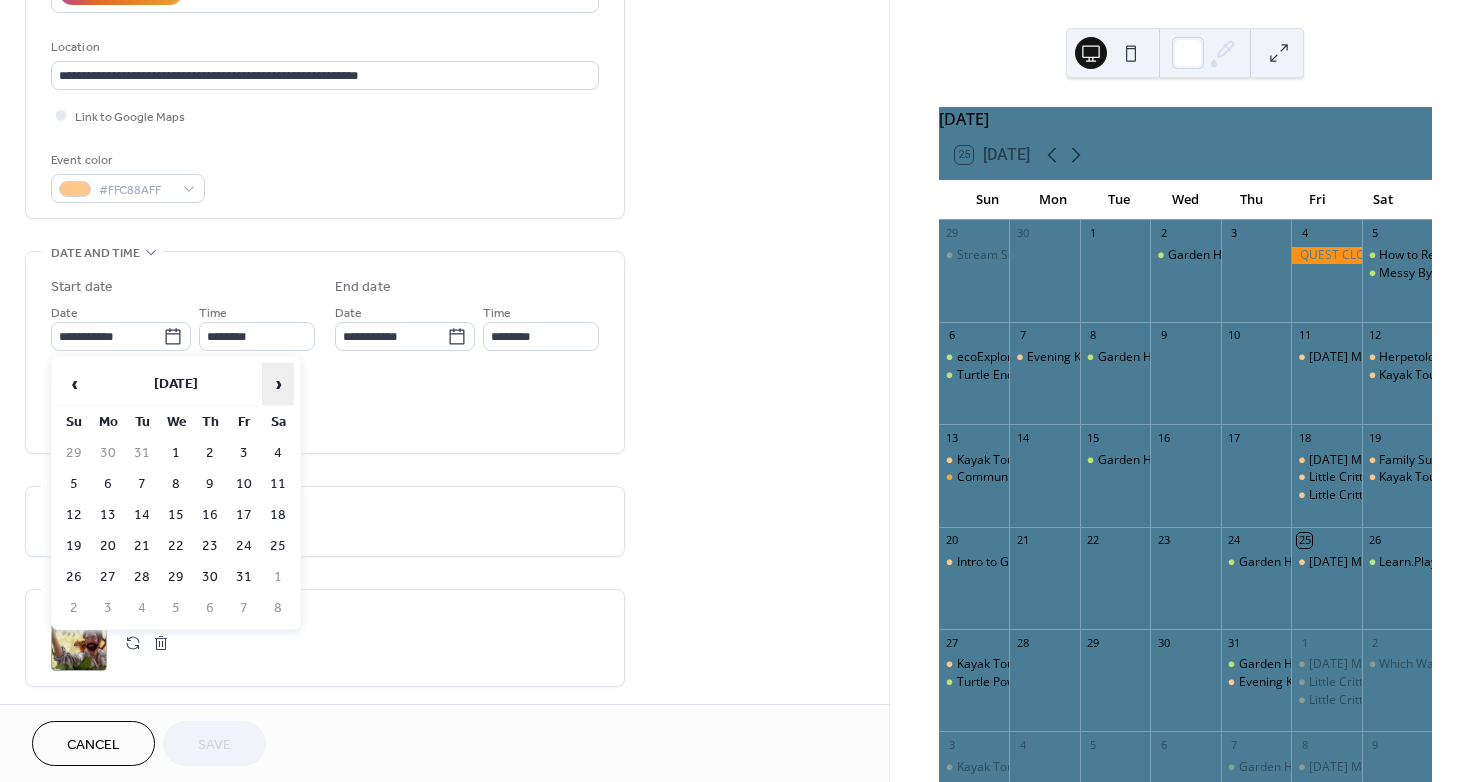 click on "›" at bounding box center [278, 384] 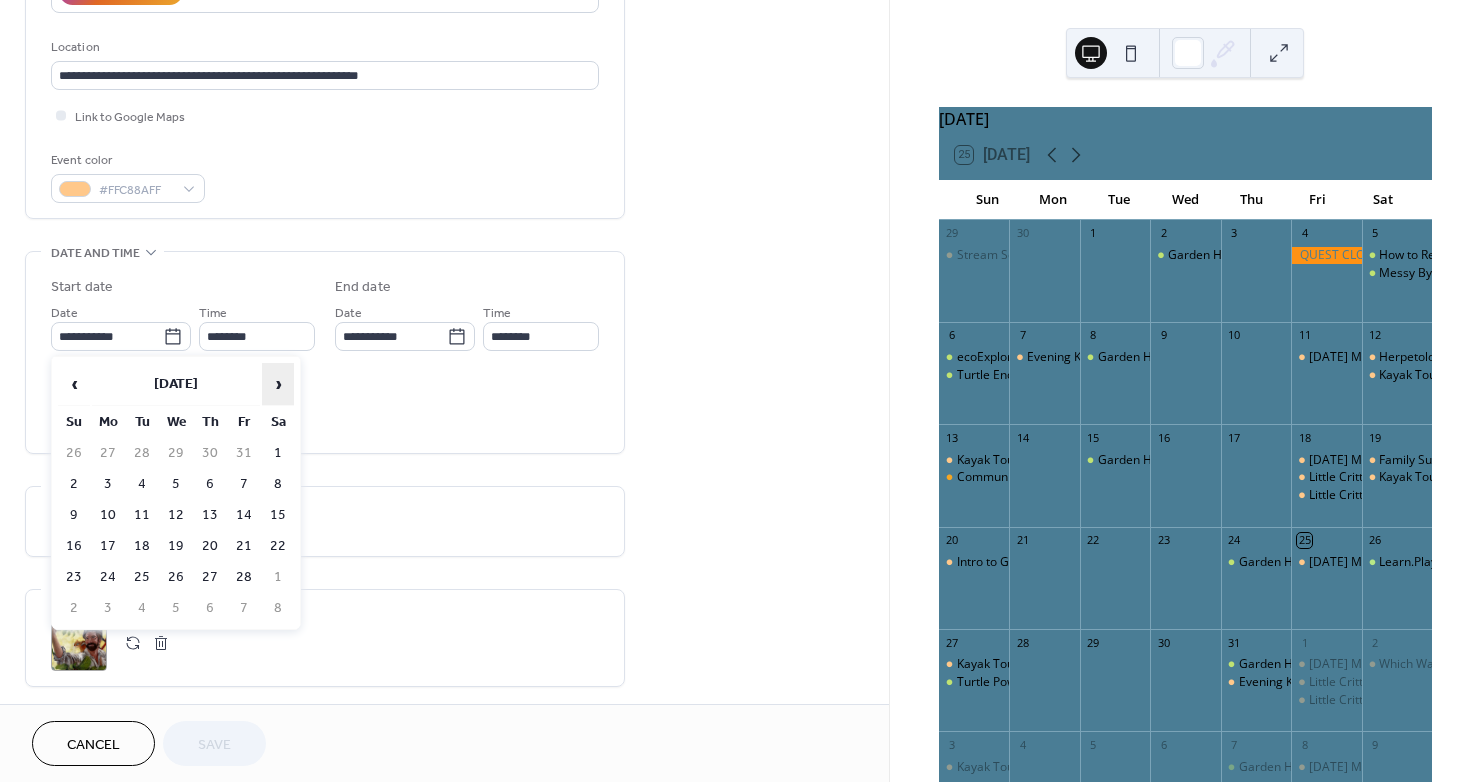 click on "›" at bounding box center [278, 384] 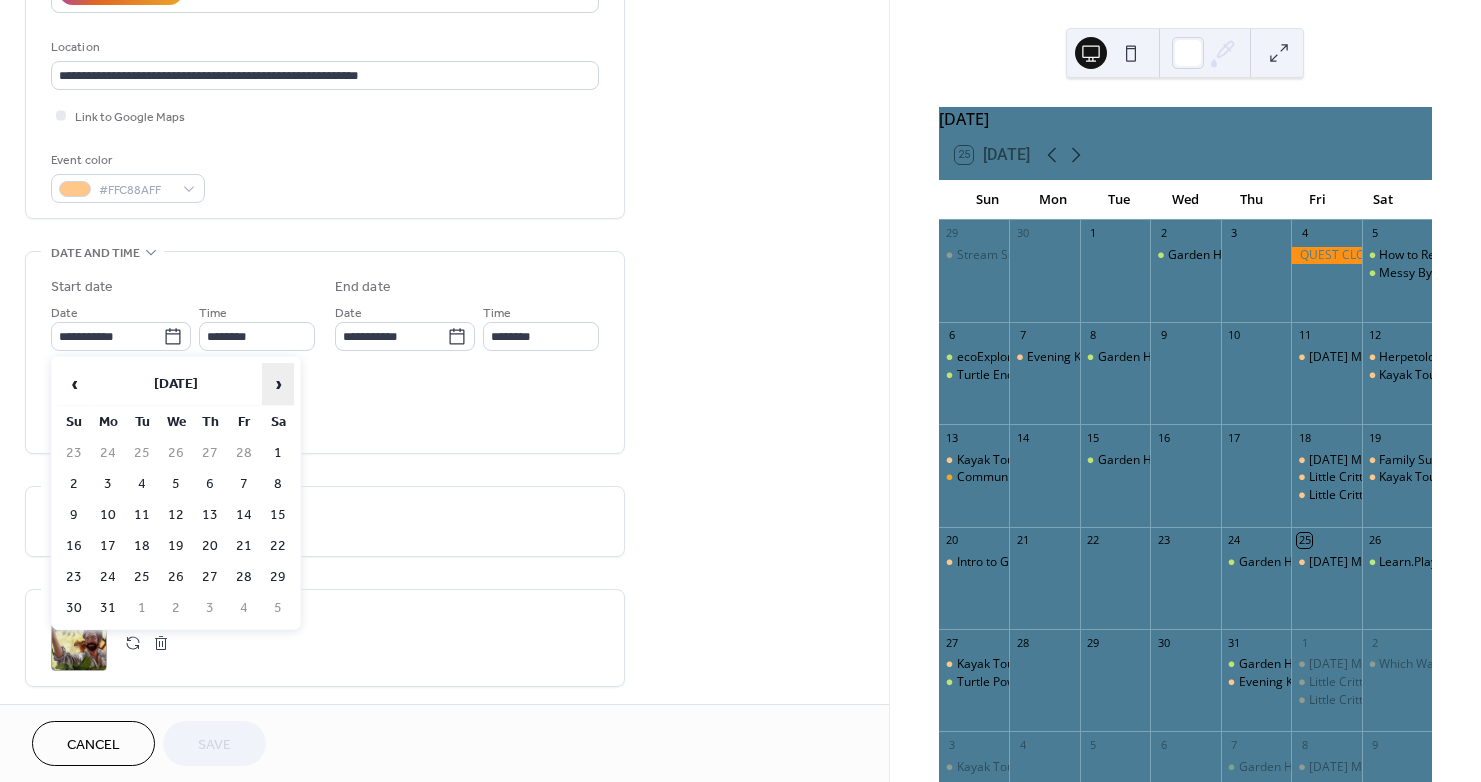 click on "›" at bounding box center [278, 384] 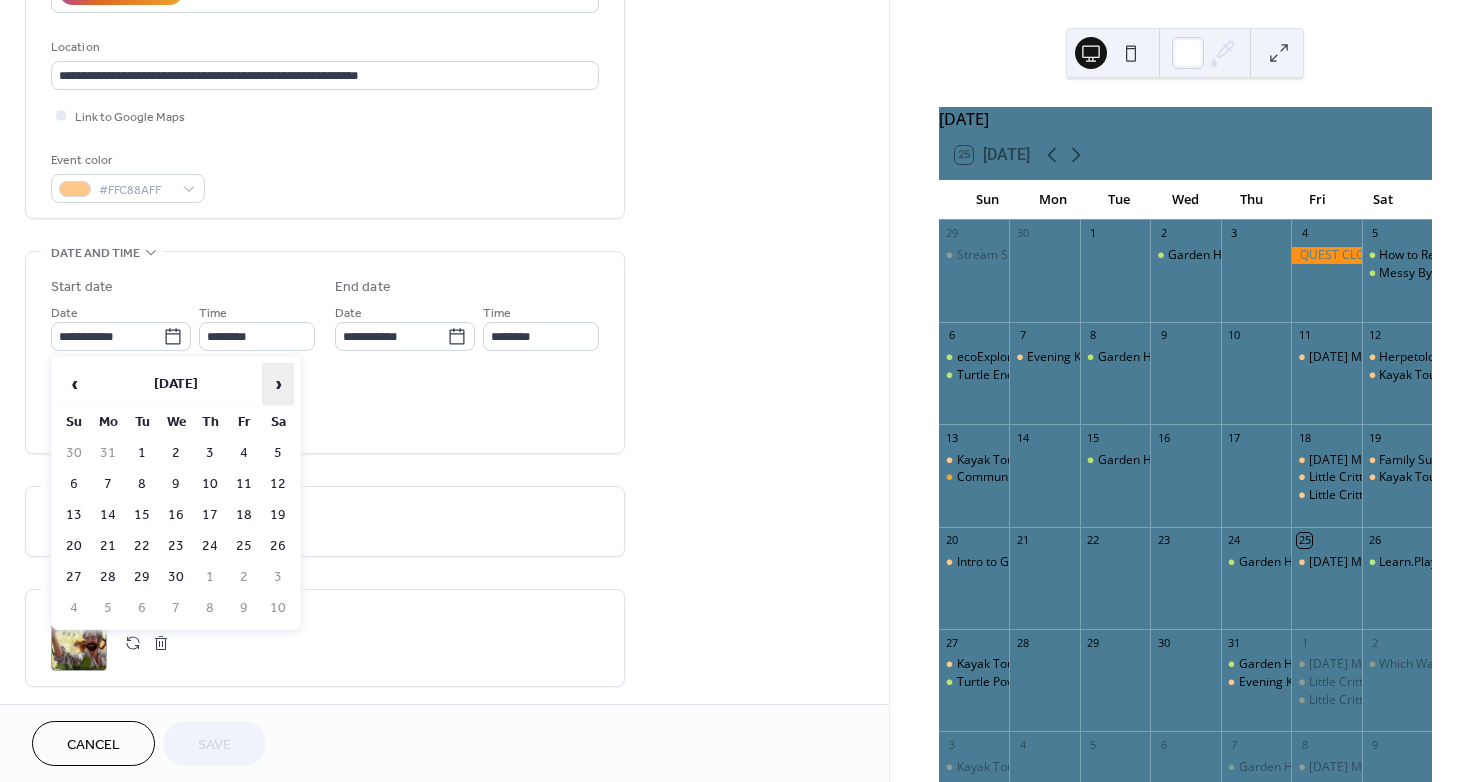 click on "›" at bounding box center [278, 384] 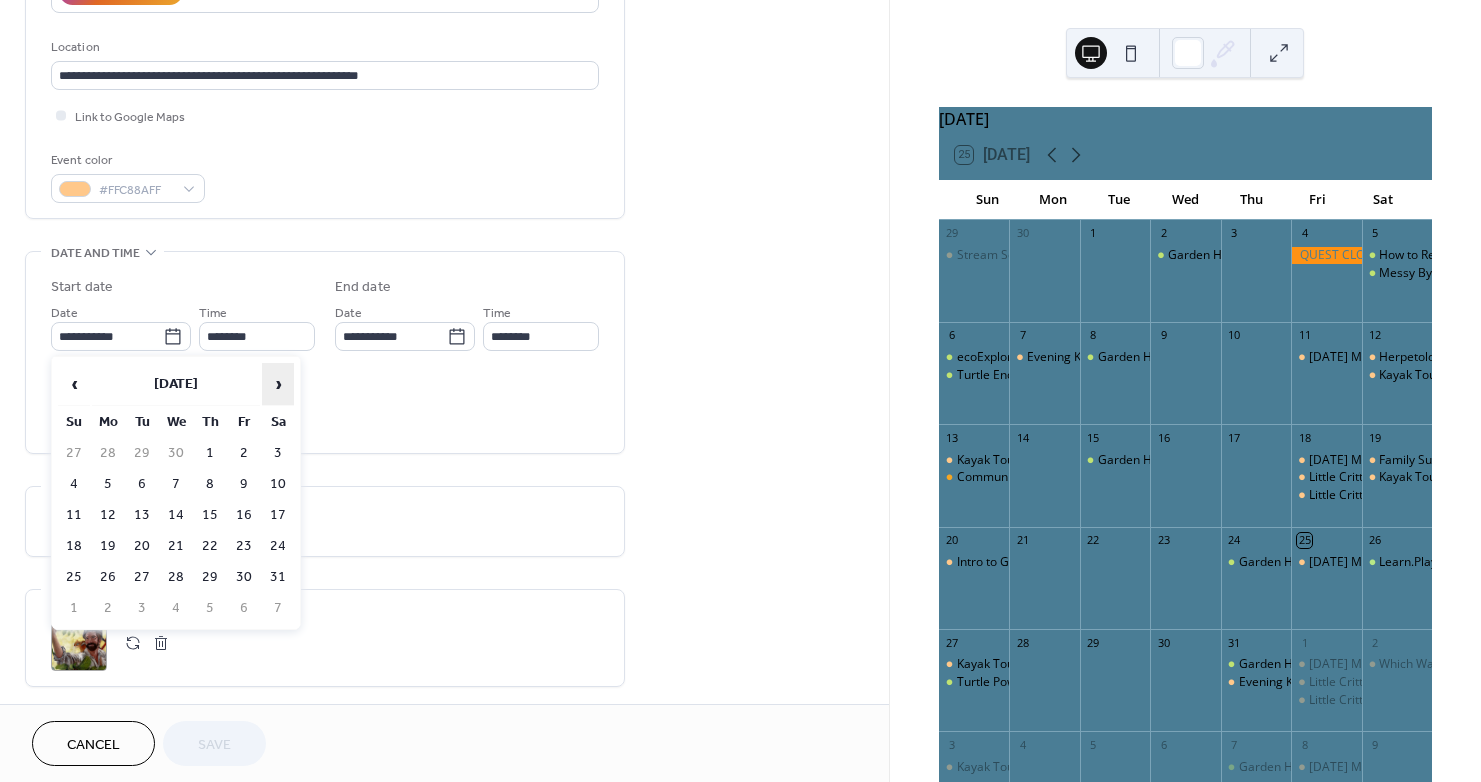 click on "›" at bounding box center (278, 384) 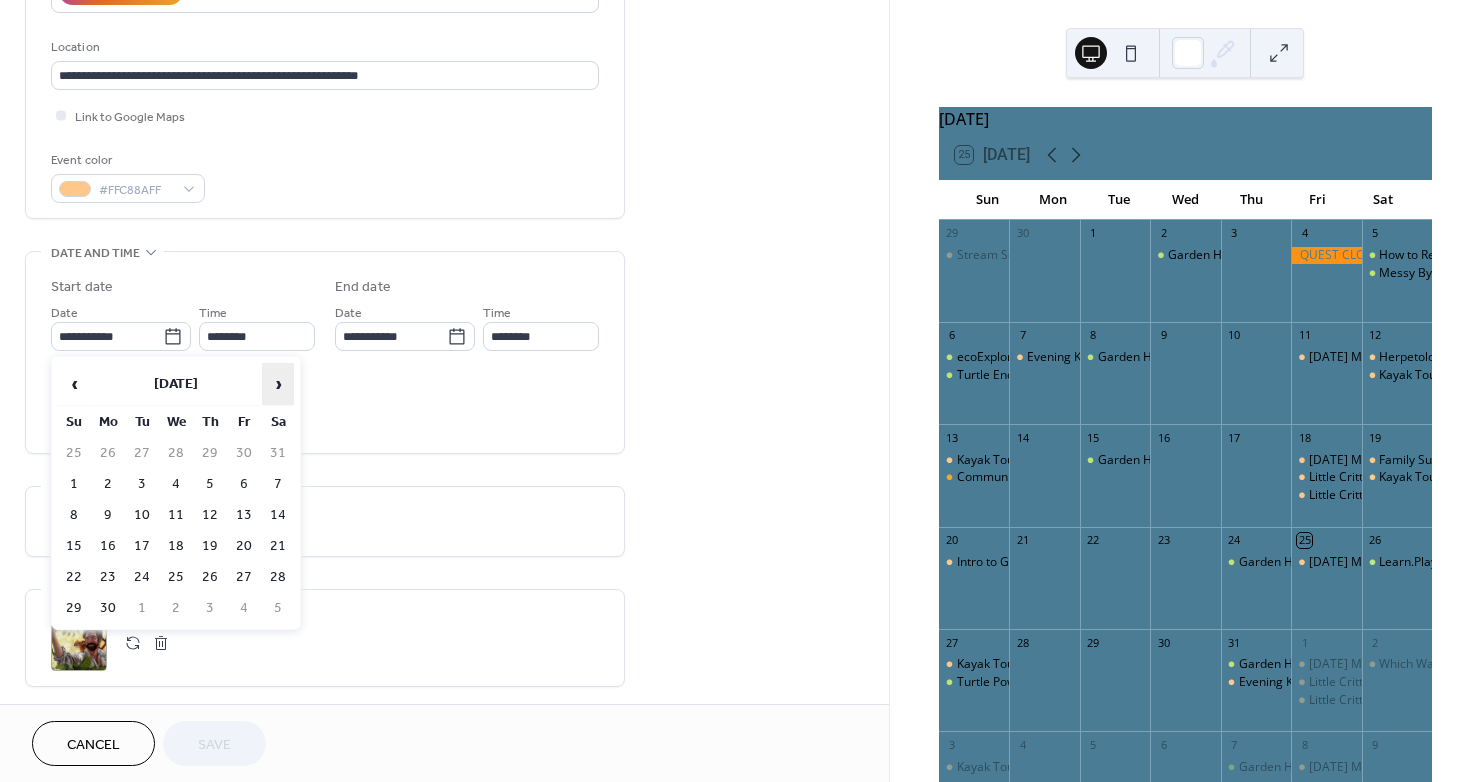 click on "›" at bounding box center [278, 384] 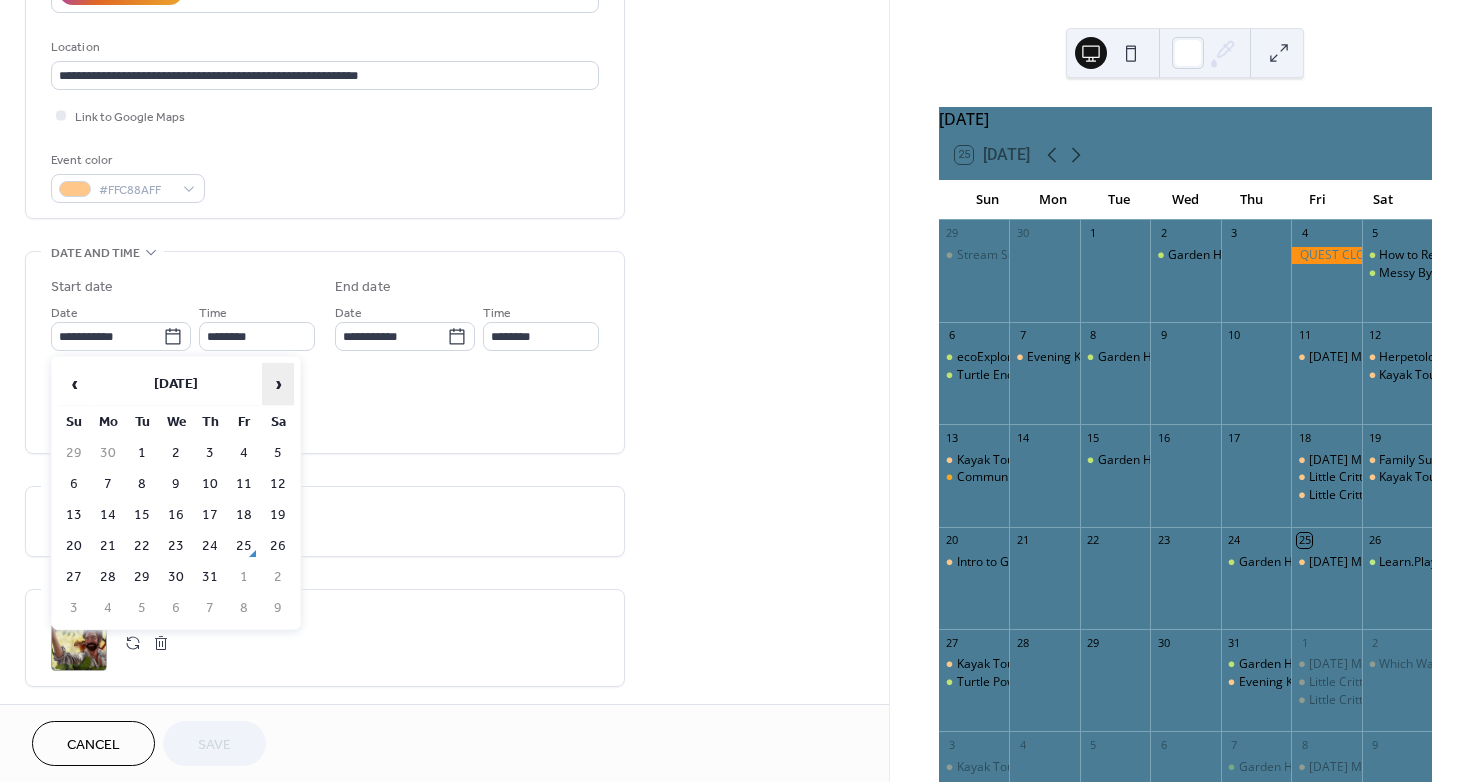 click on "›" at bounding box center [278, 384] 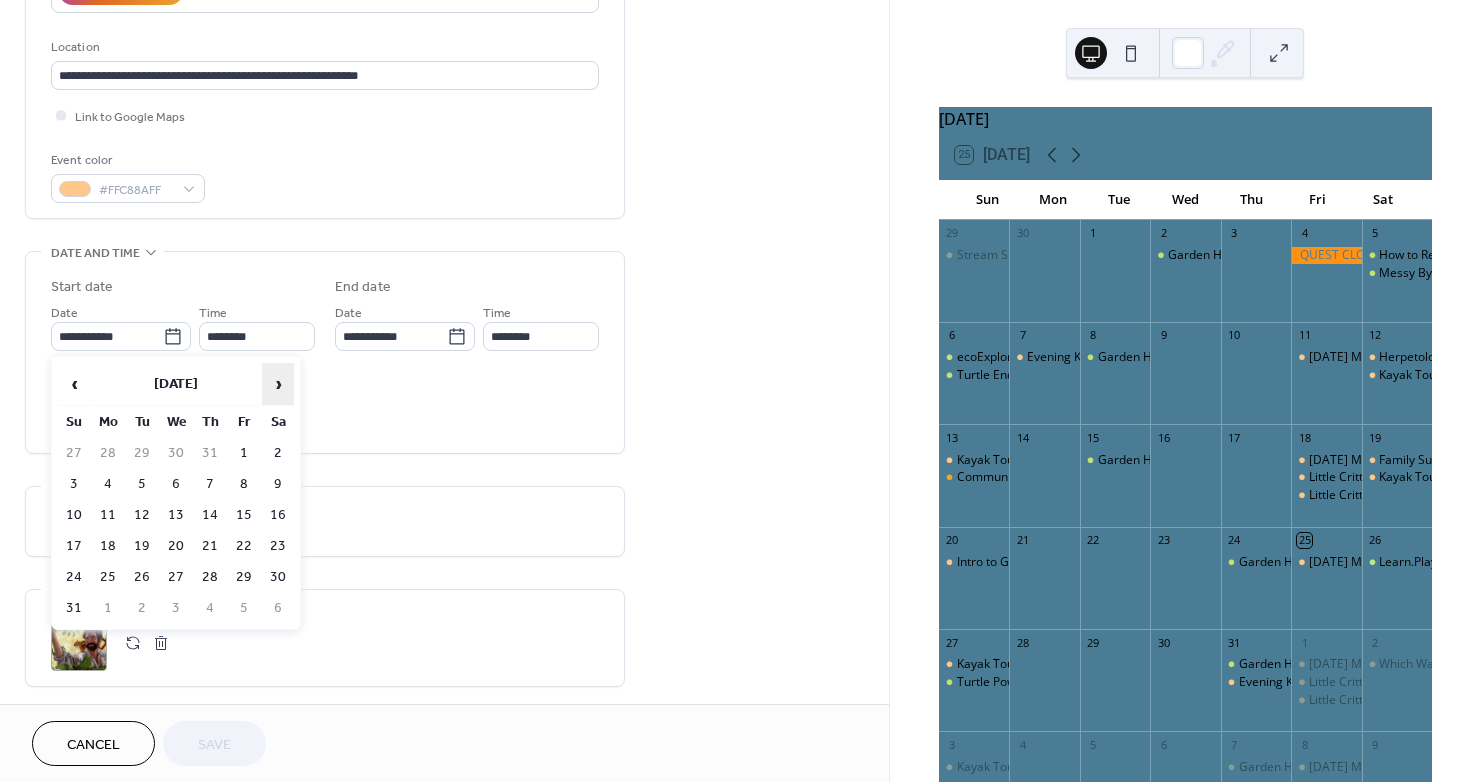 click on "›" at bounding box center (278, 384) 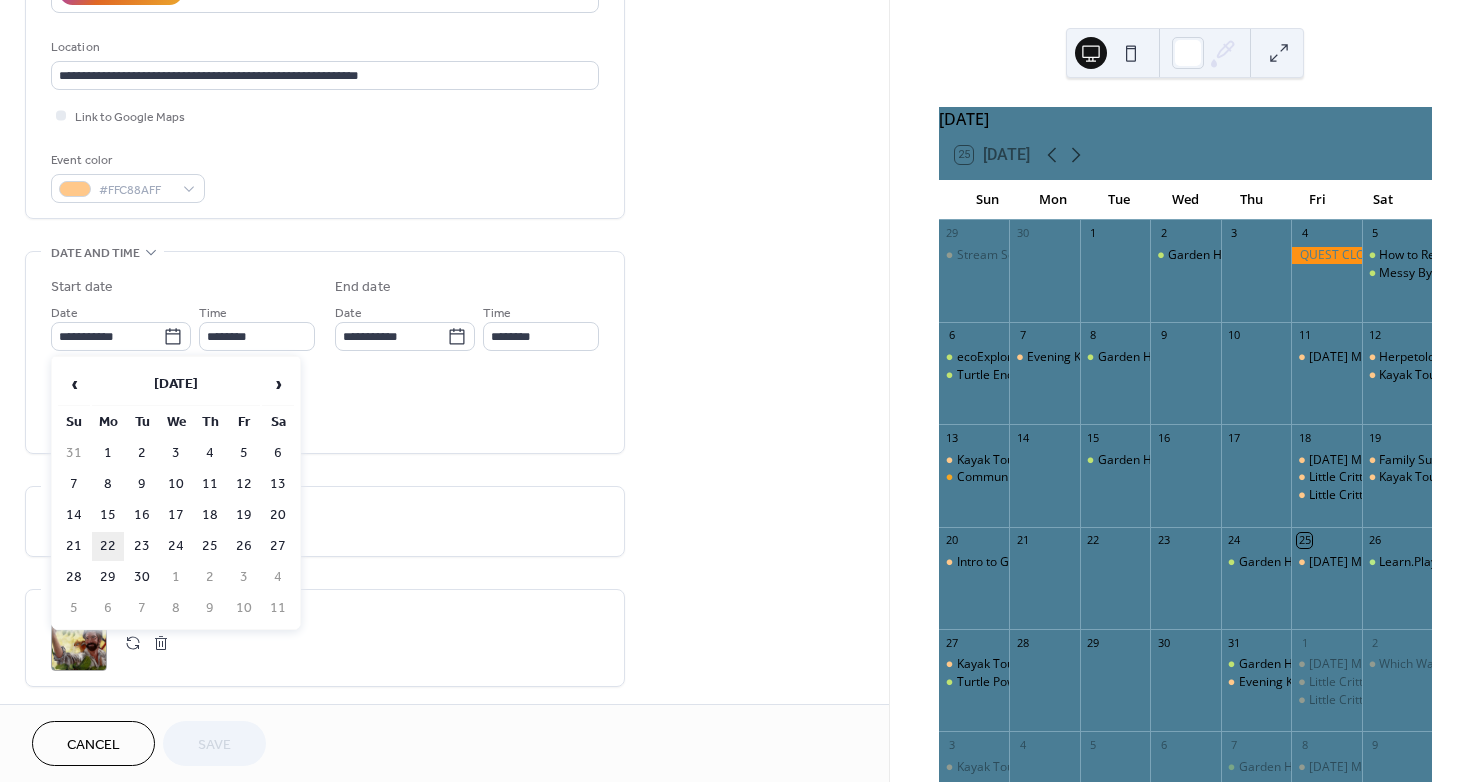 click on "22" at bounding box center [108, 546] 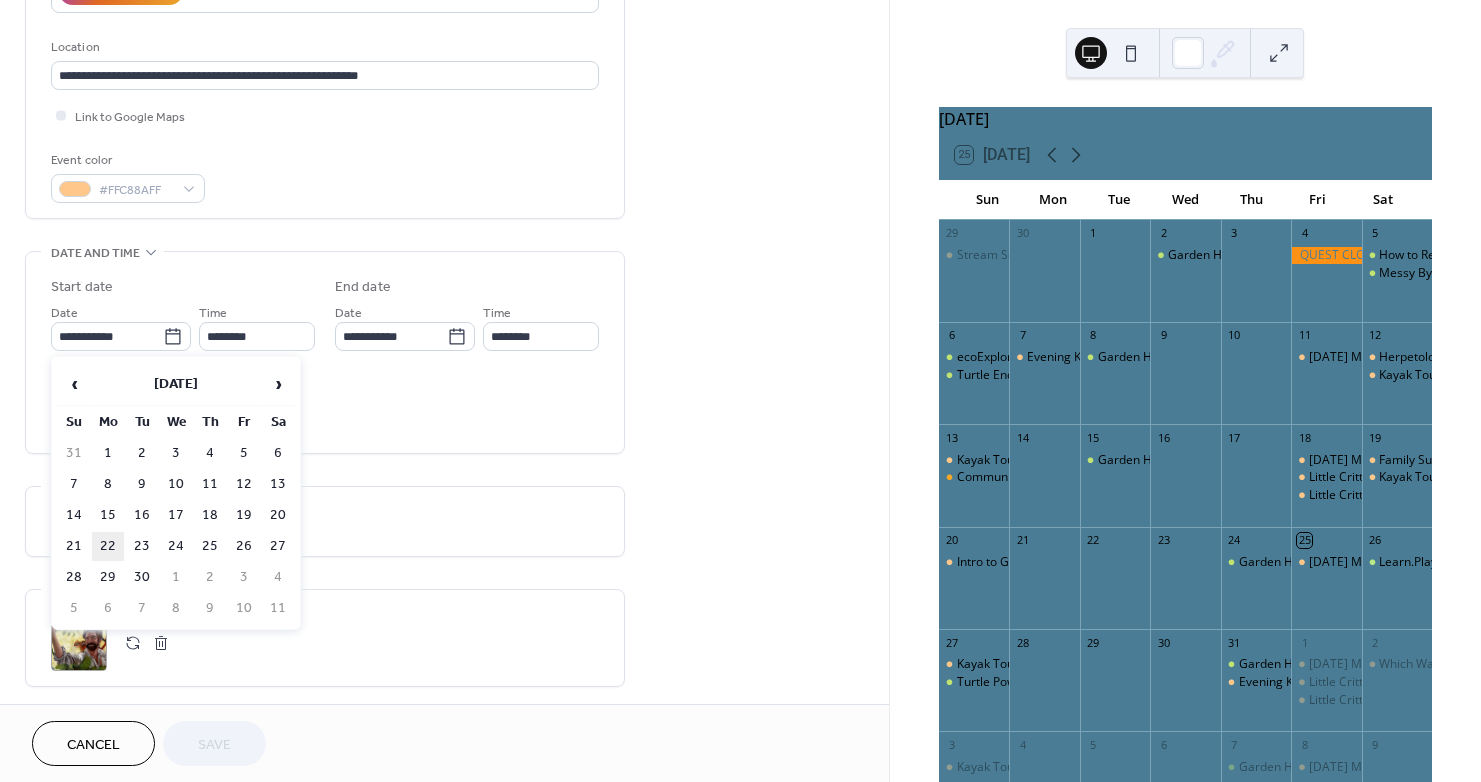 type on "**********" 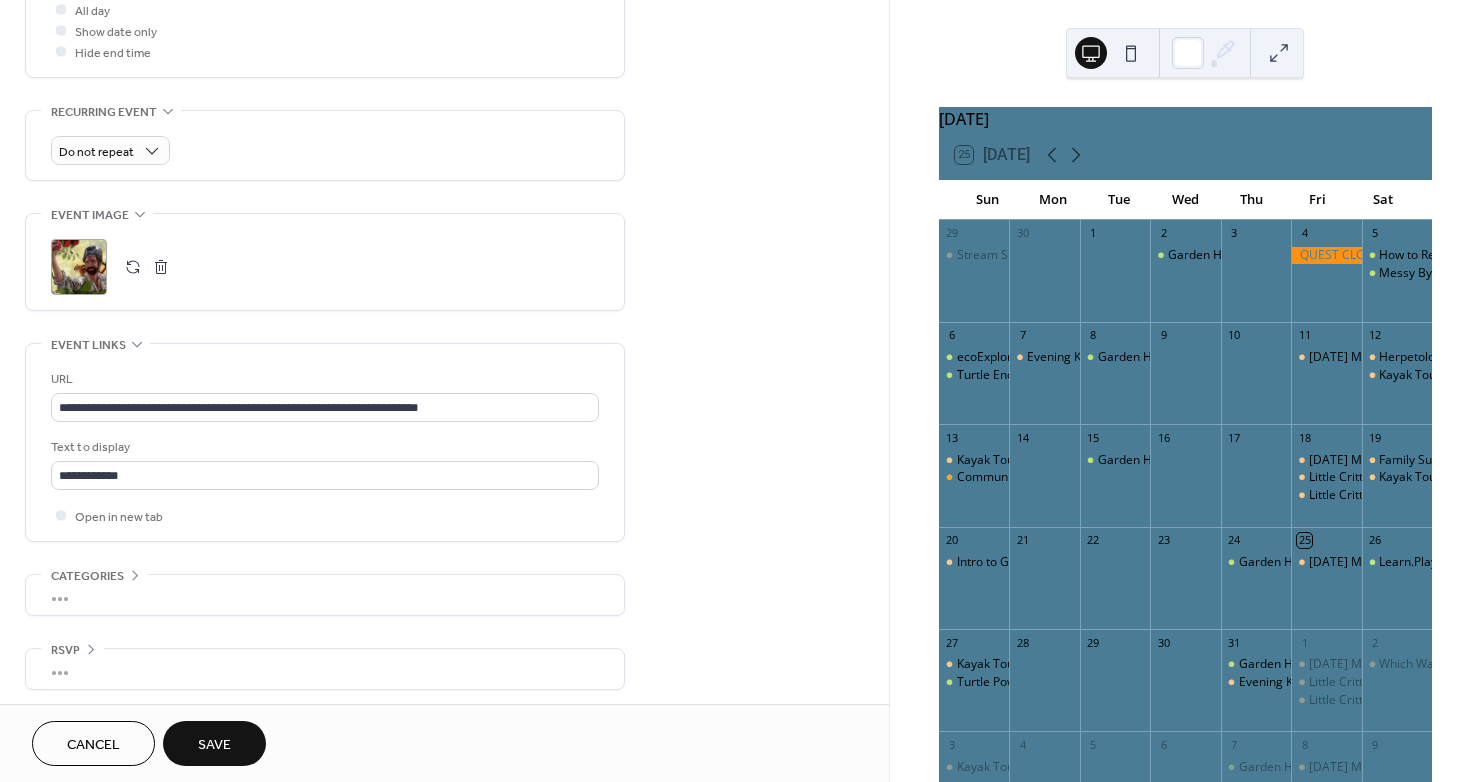 scroll, scrollTop: 782, scrollLeft: 0, axis: vertical 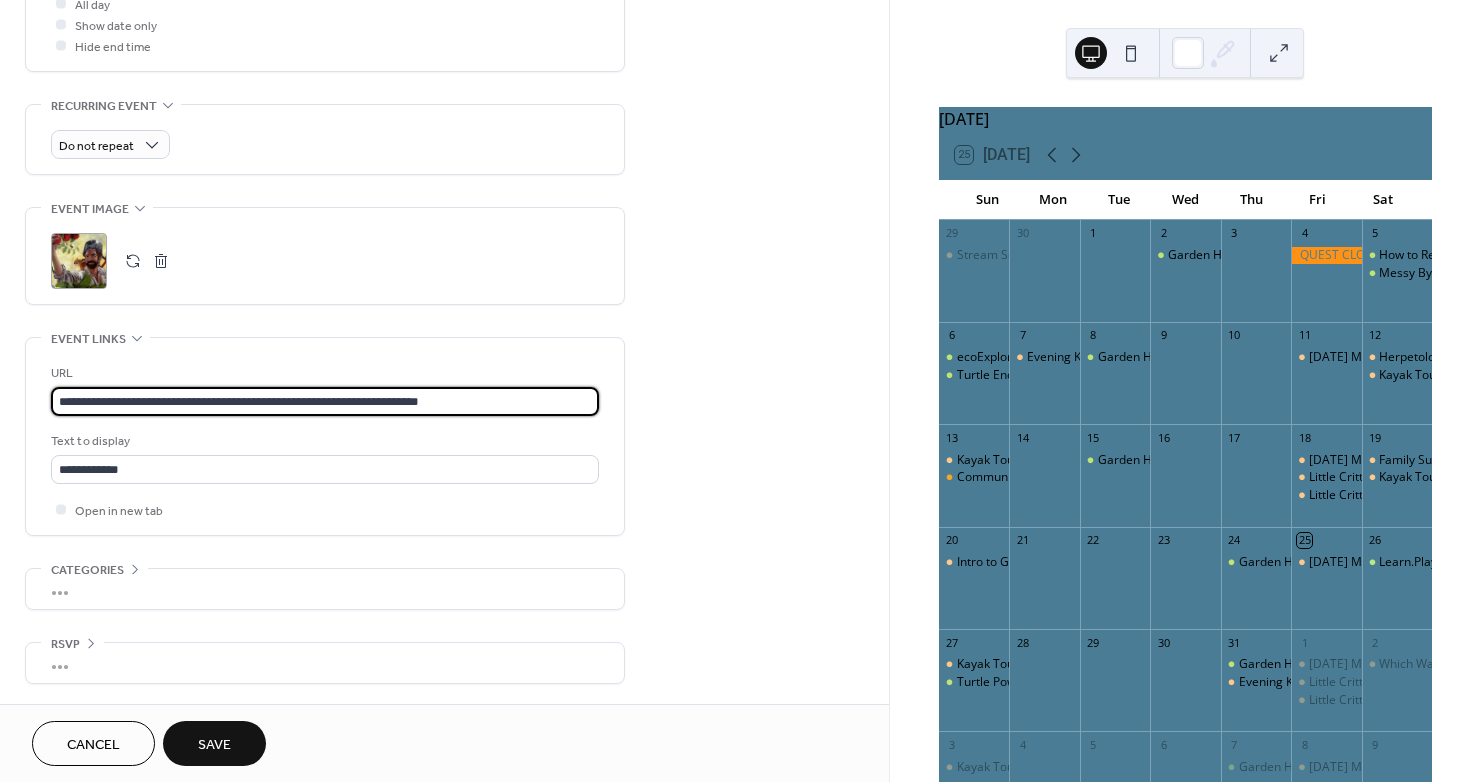 drag, startPoint x: 506, startPoint y: 404, endPoint x: -225, endPoint y: 402, distance: 731.00275 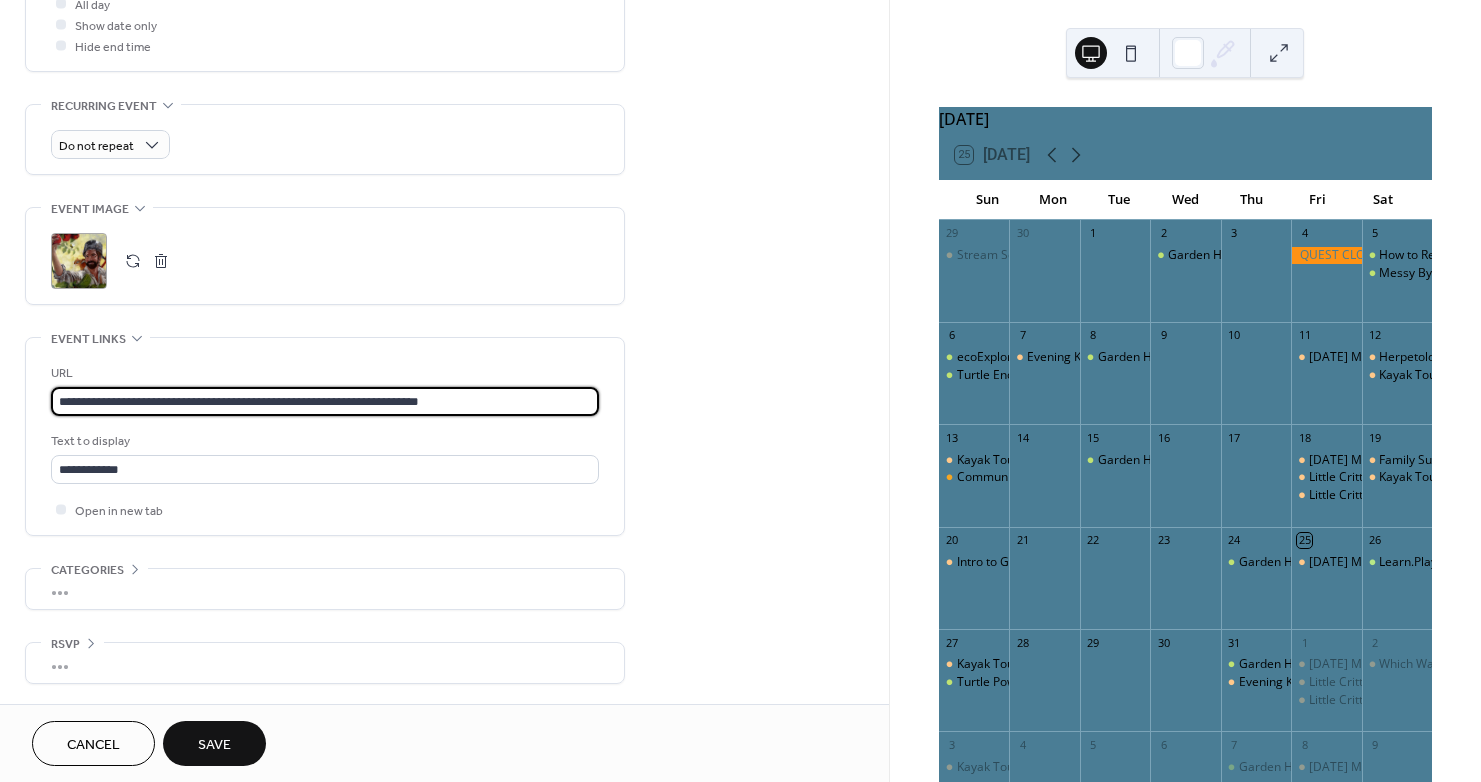 click on "**********" at bounding box center [740, 391] 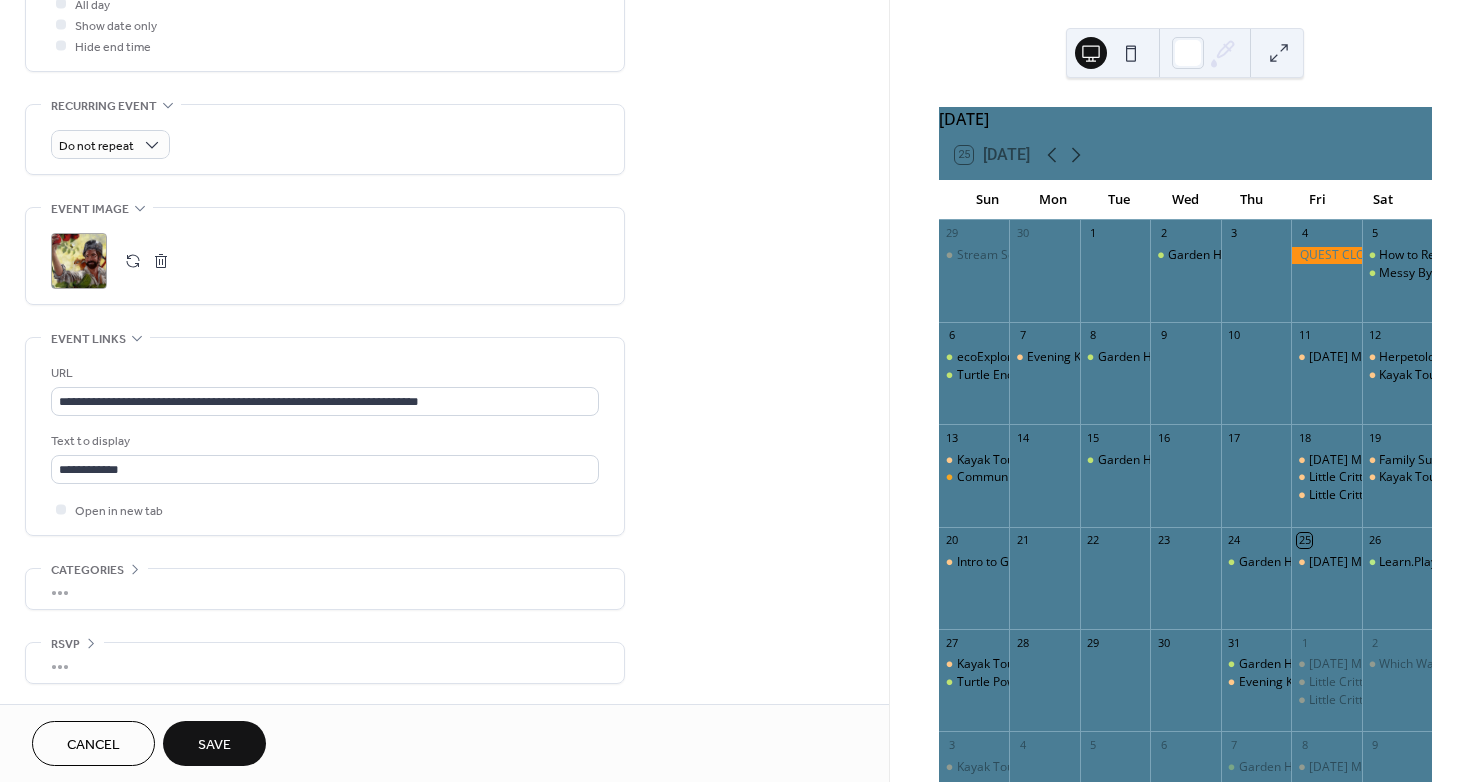 click on "Save" at bounding box center [214, 745] 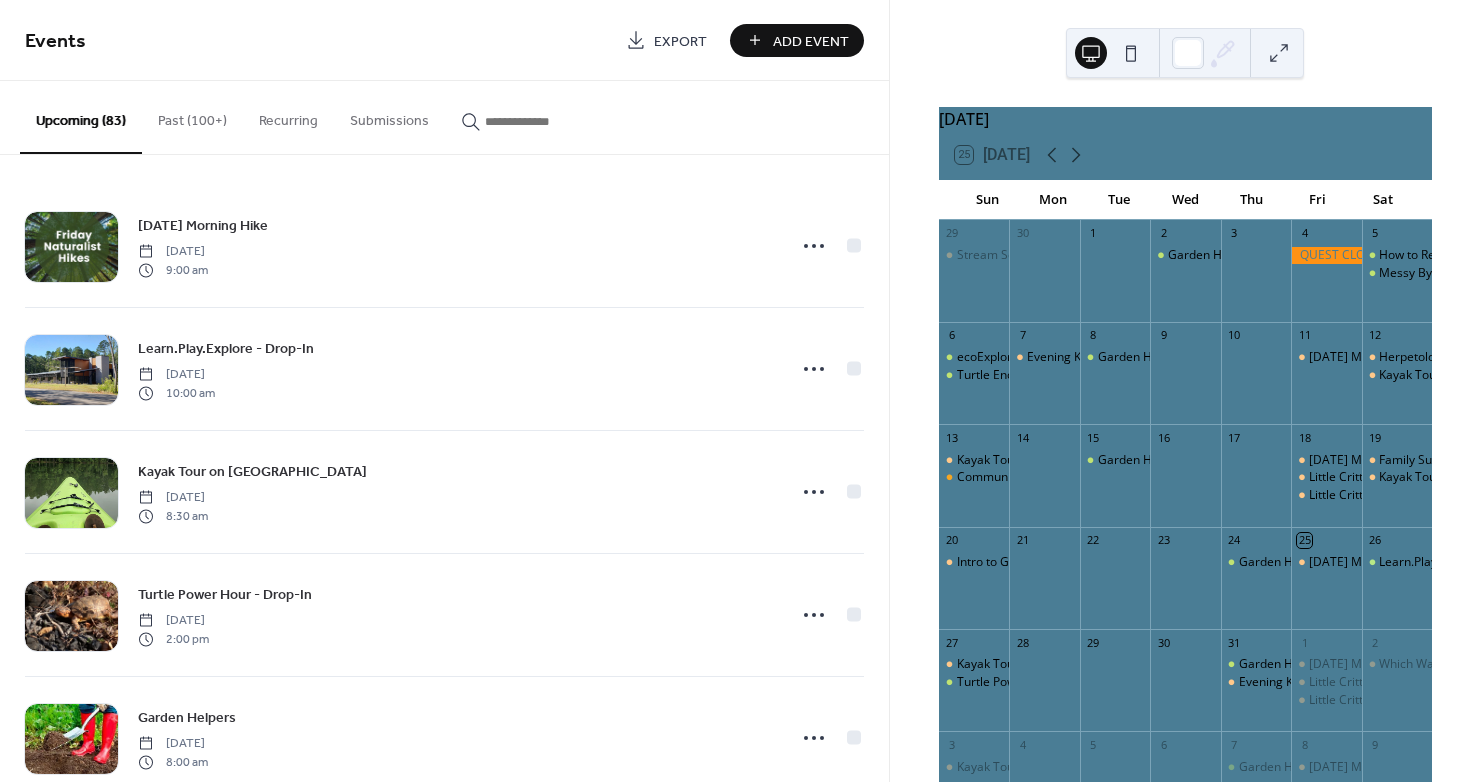 click at bounding box center [545, 121] 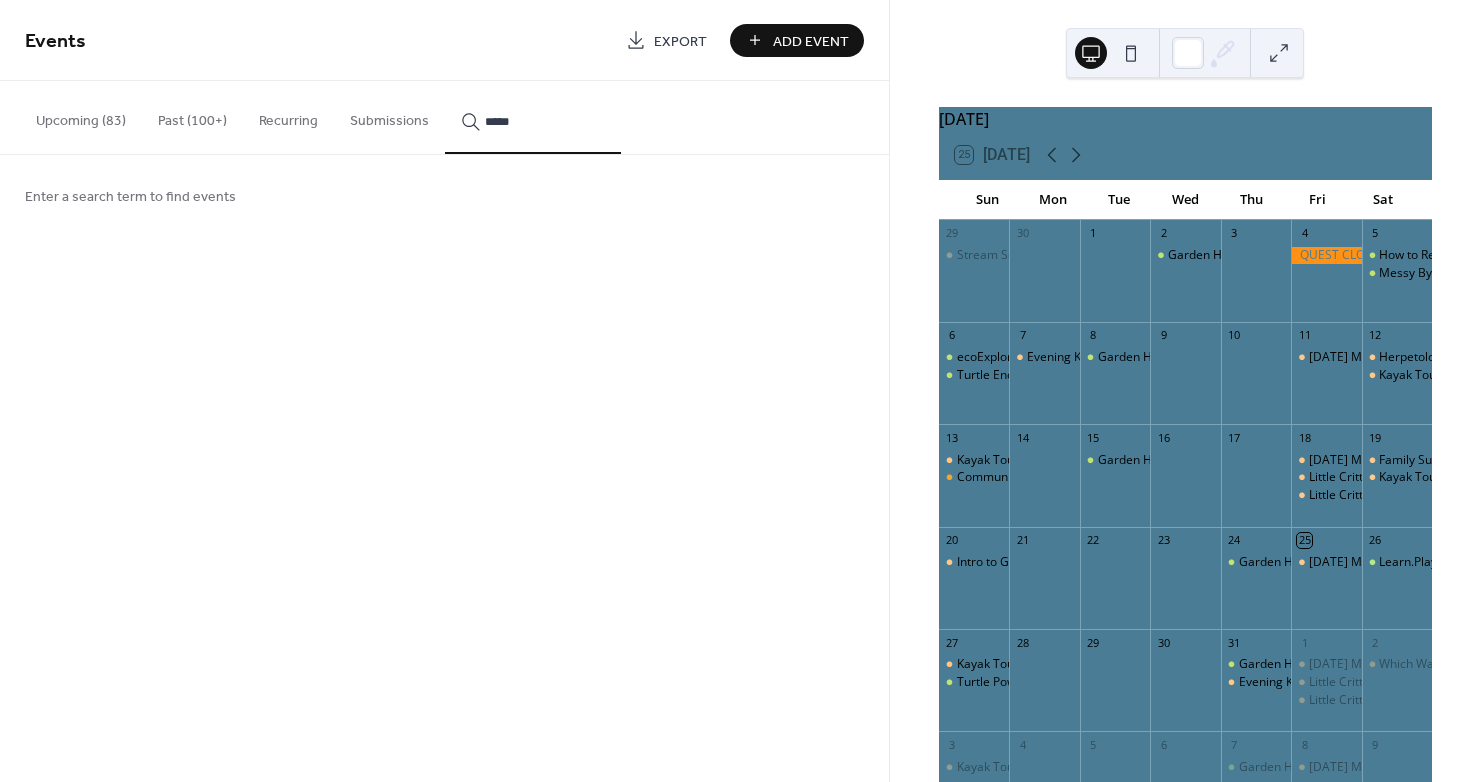 click on "****" at bounding box center [533, 117] 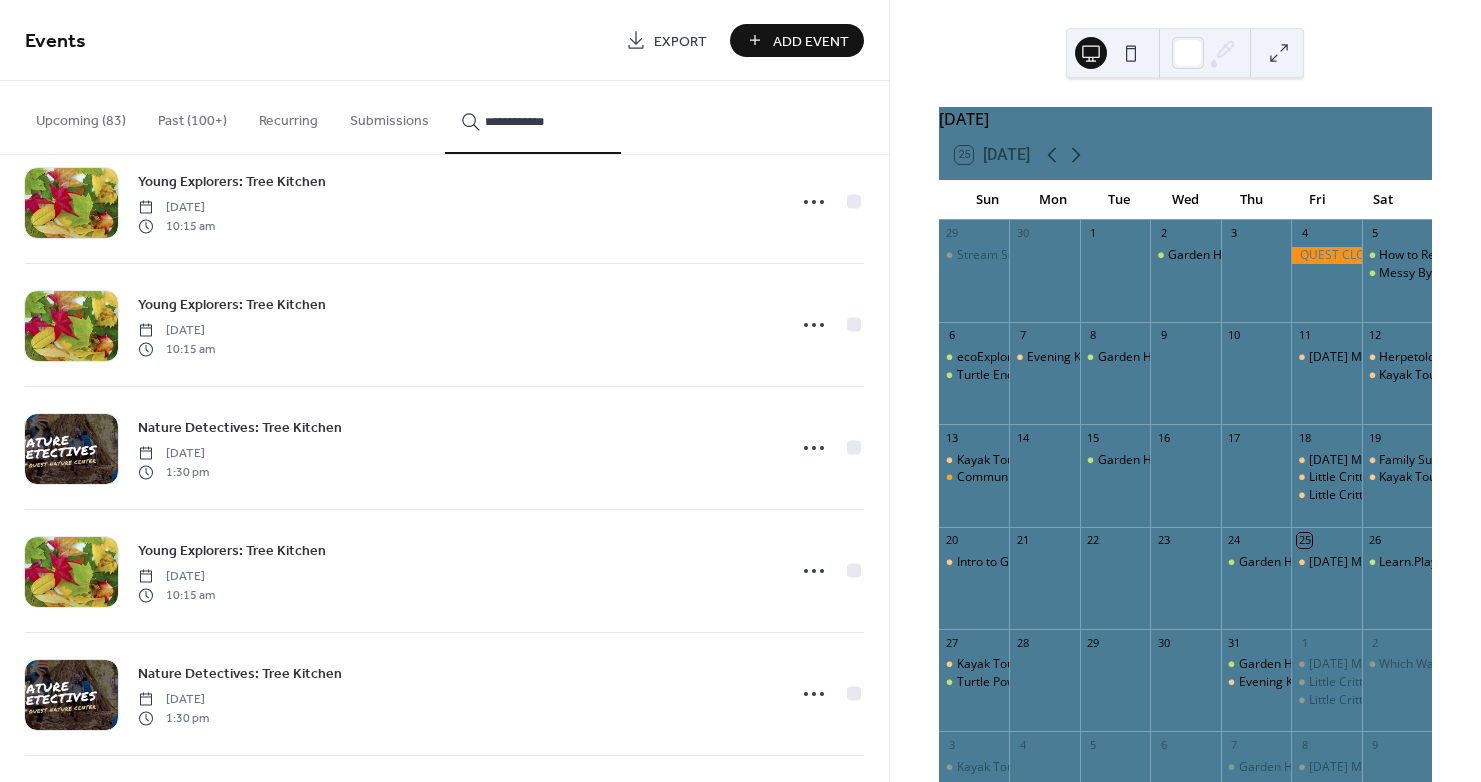 scroll, scrollTop: 170, scrollLeft: 0, axis: vertical 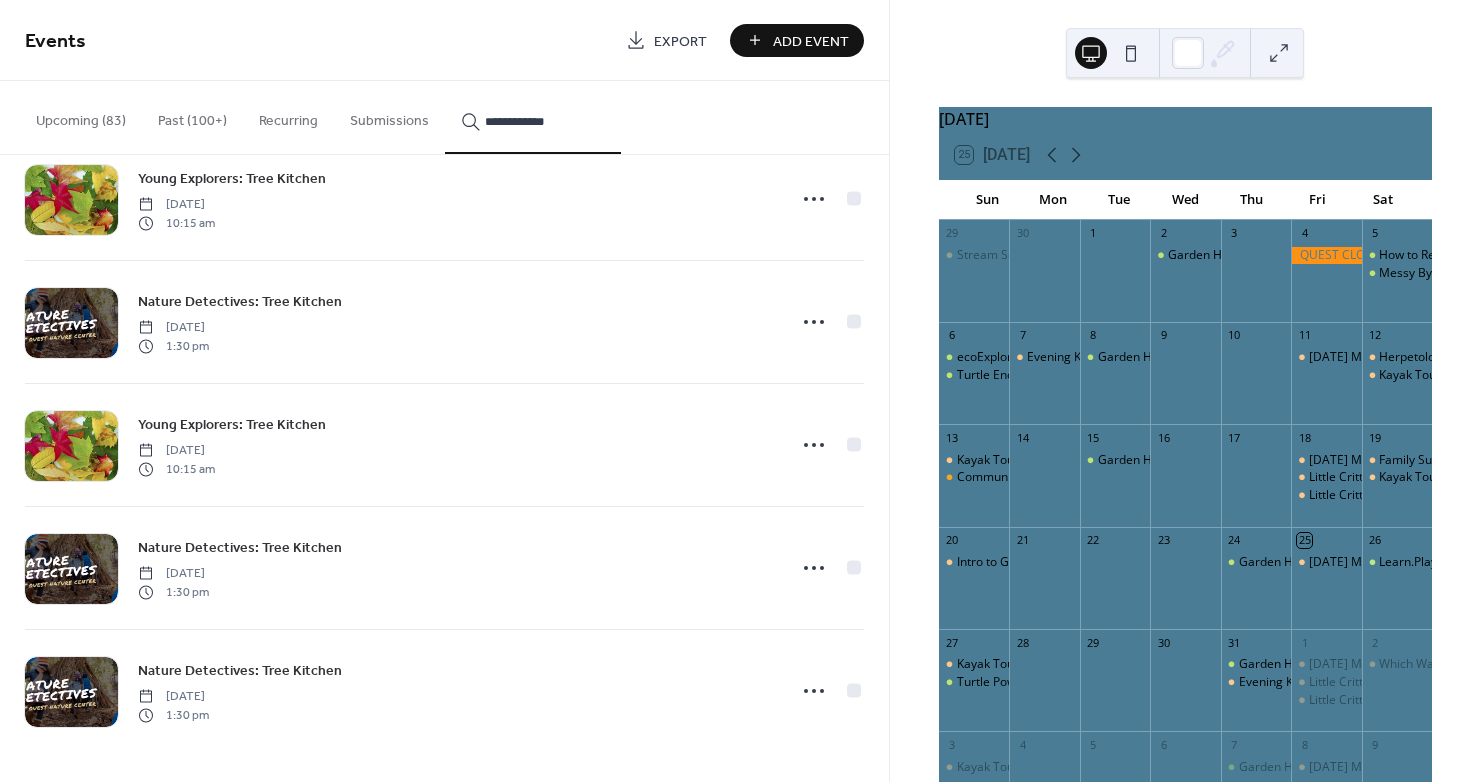 type on "**********" 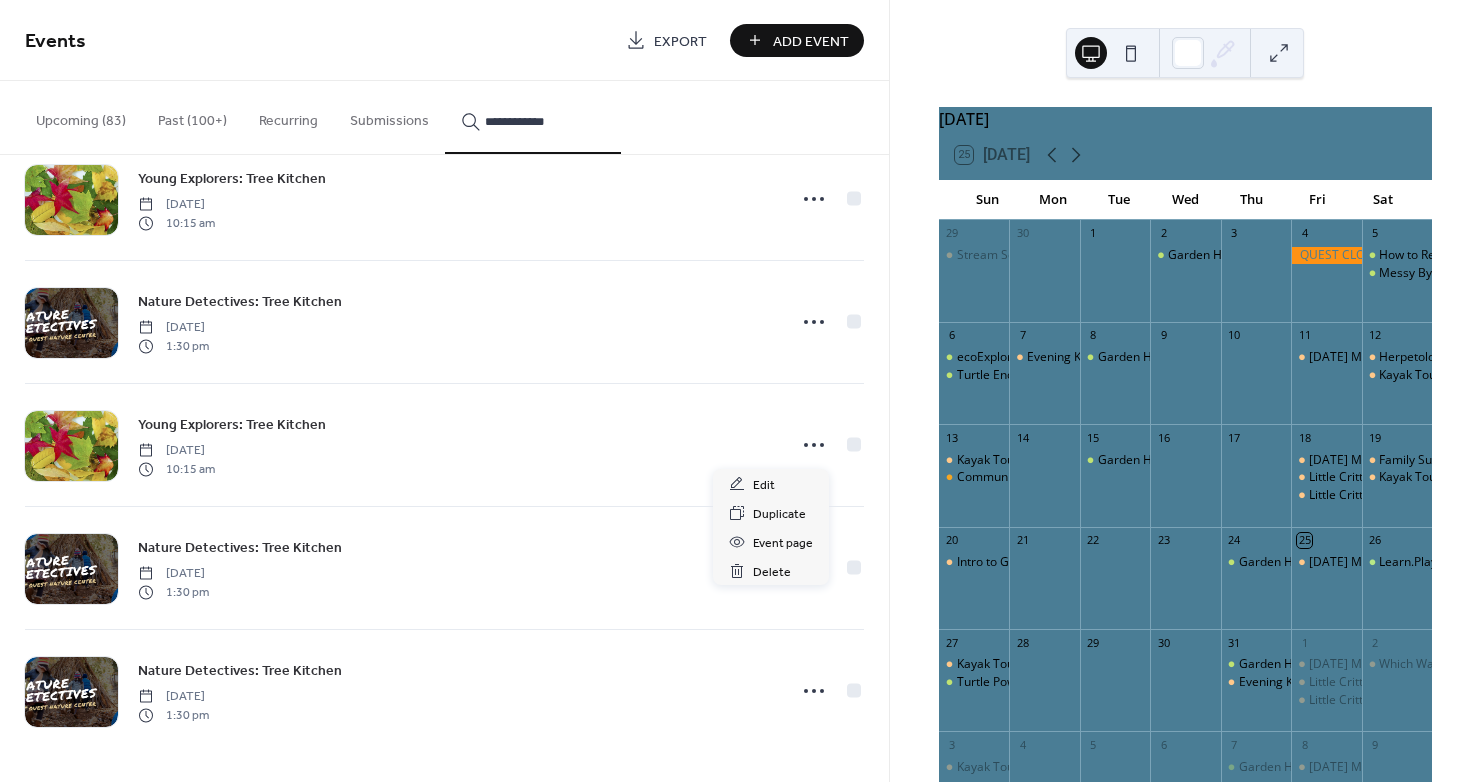 click 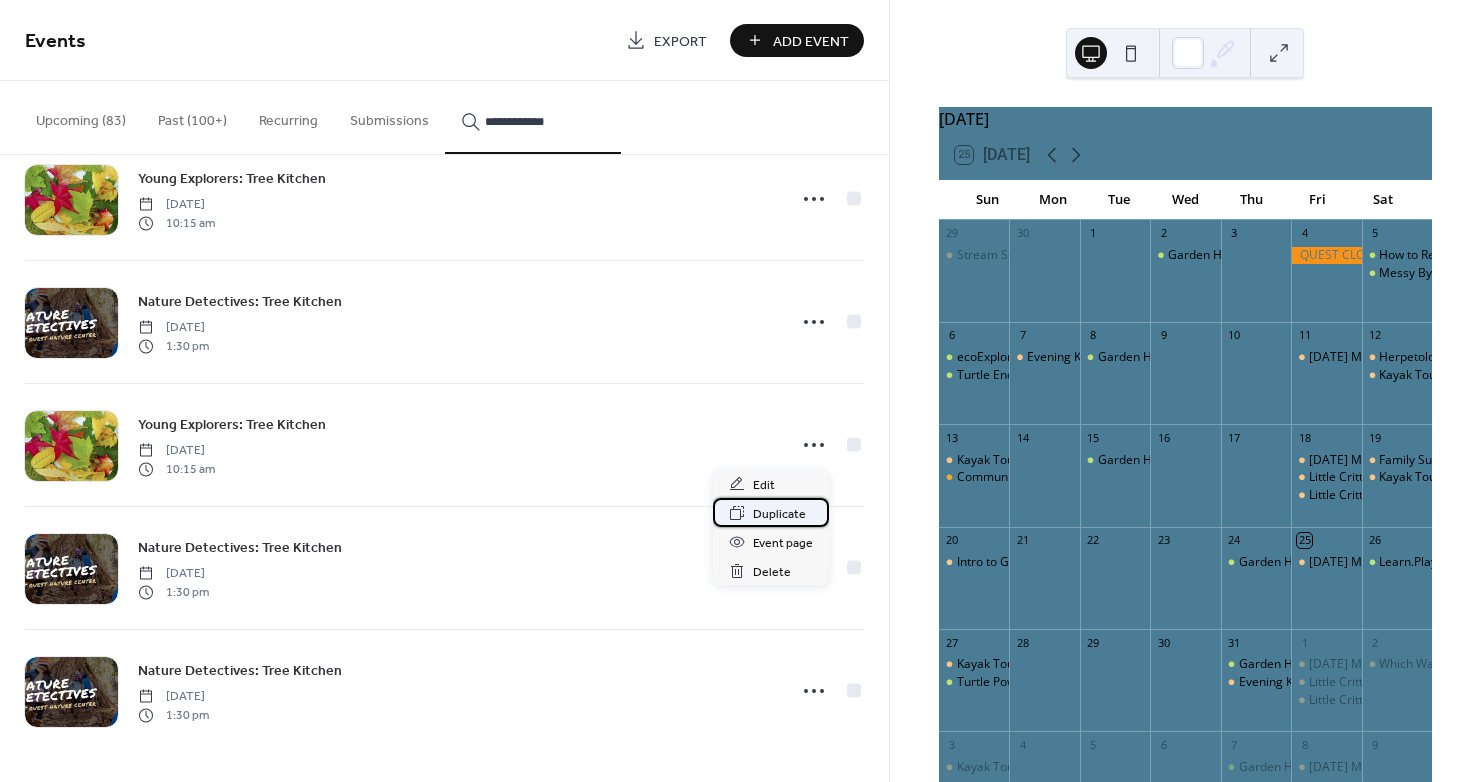 click on "Duplicate" at bounding box center [779, 514] 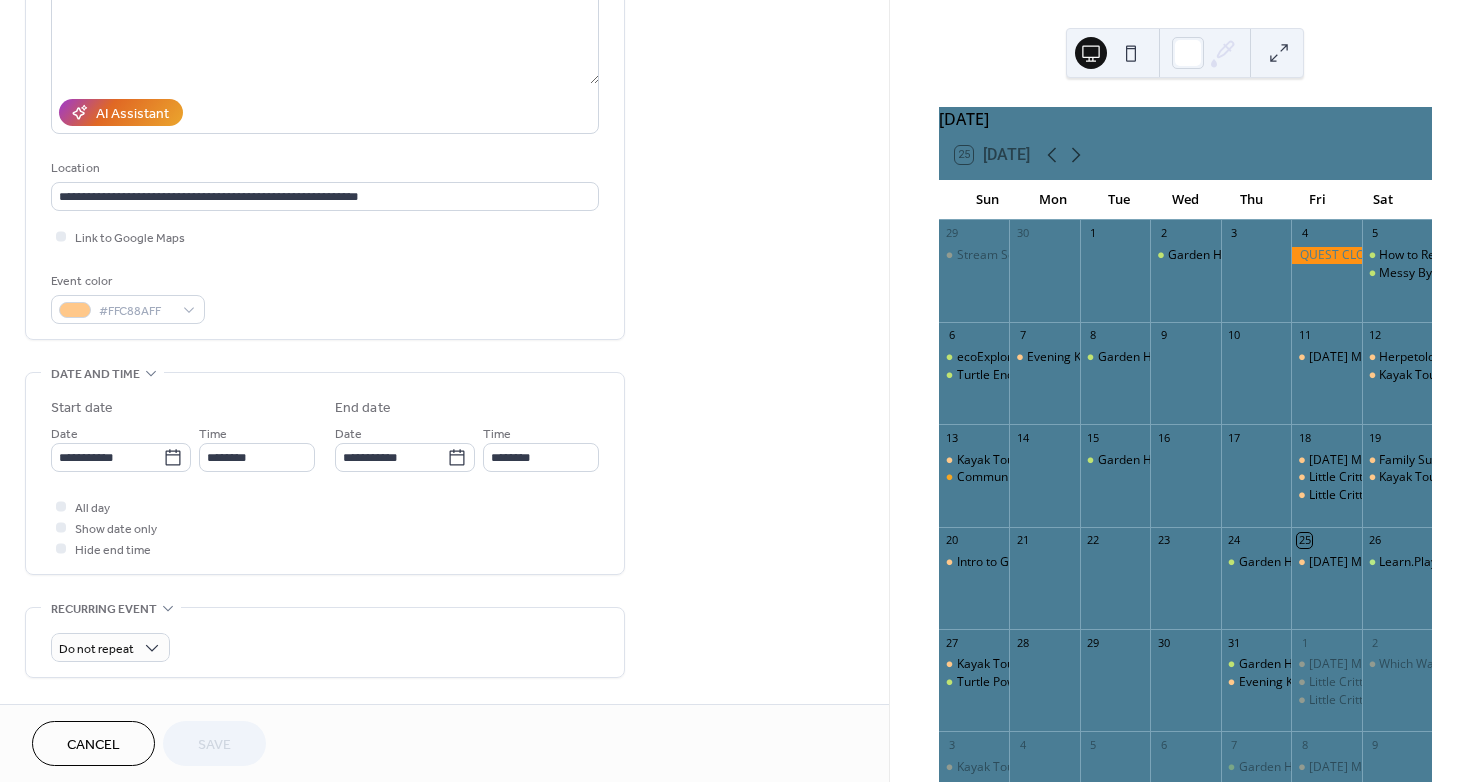 scroll, scrollTop: 300, scrollLeft: 0, axis: vertical 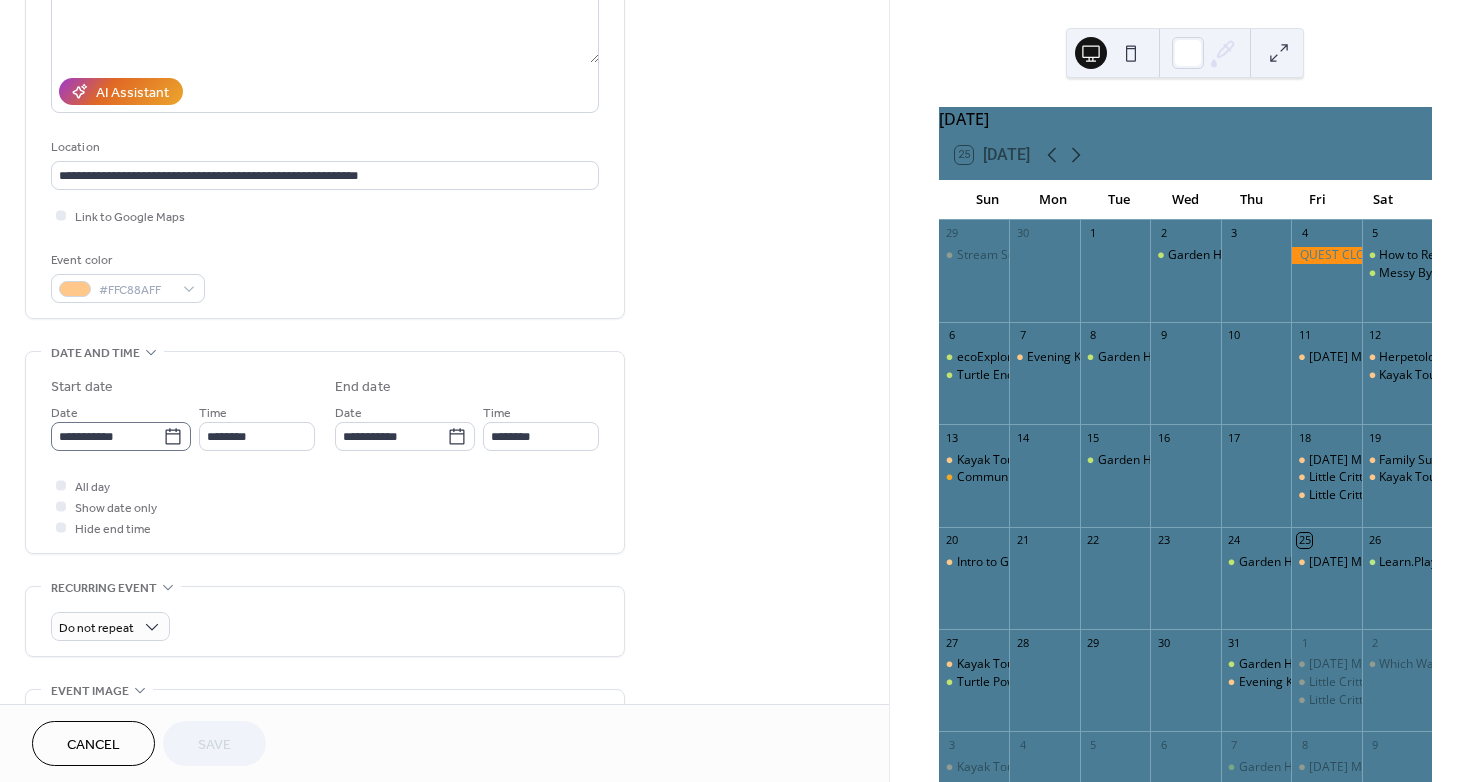 click 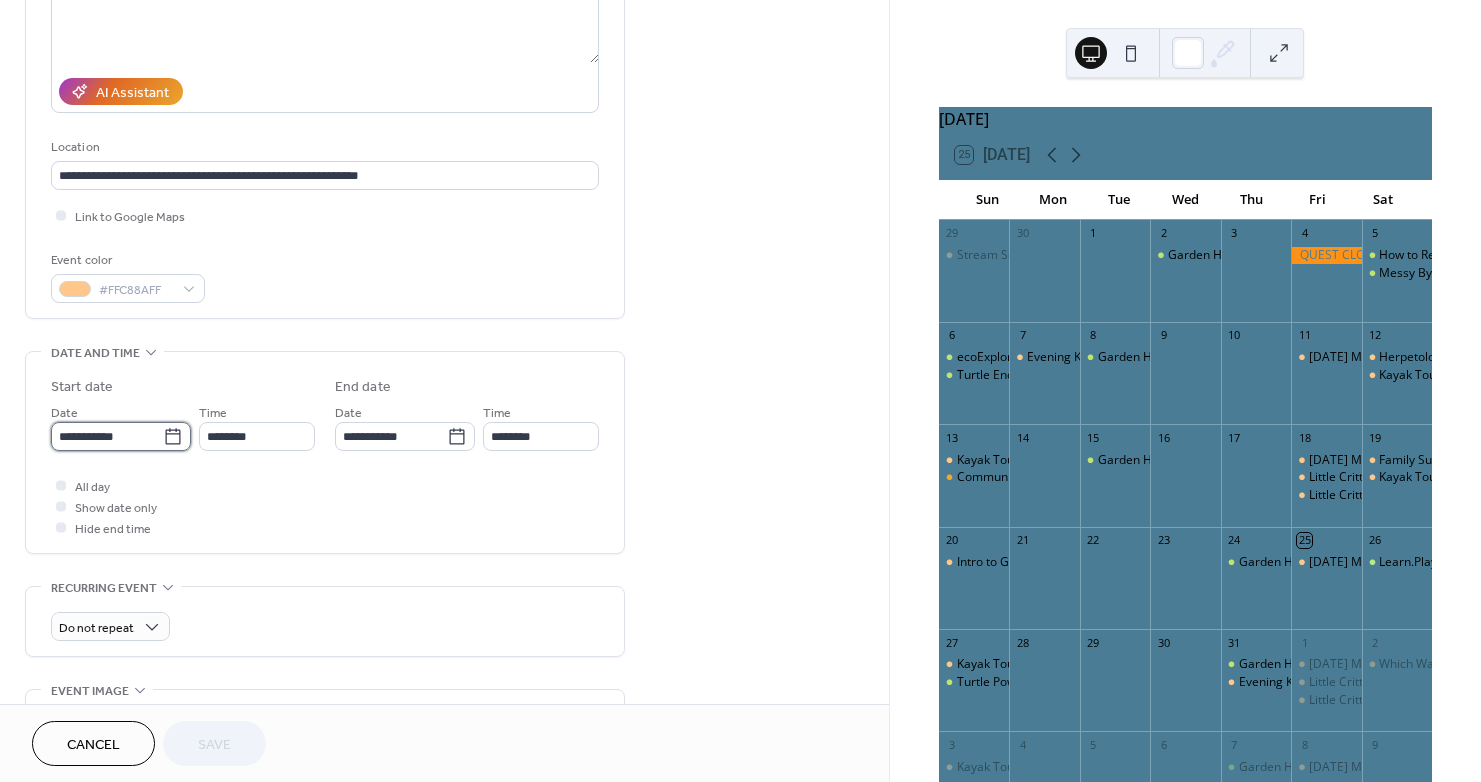 click on "**********" at bounding box center [107, 436] 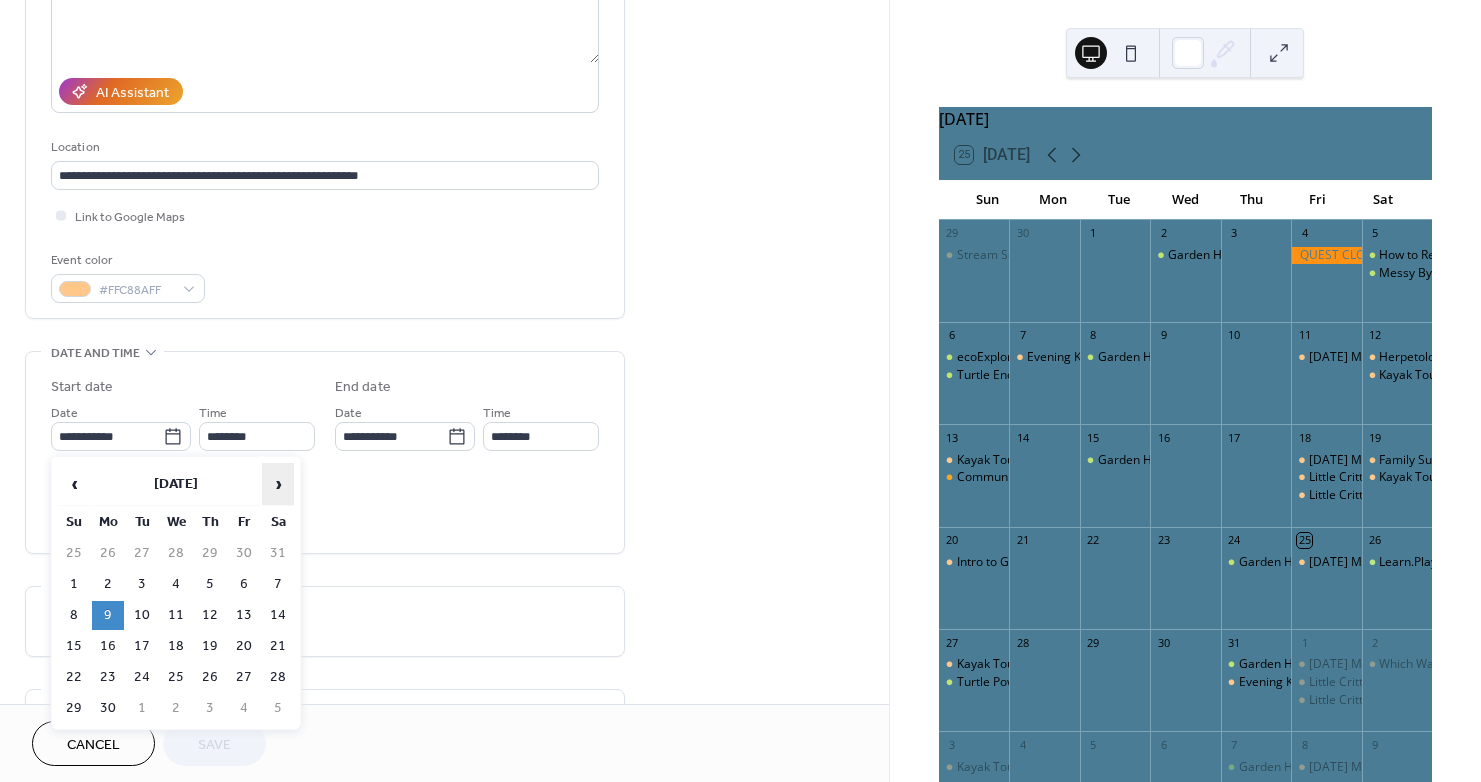 click on "›" at bounding box center (278, 484) 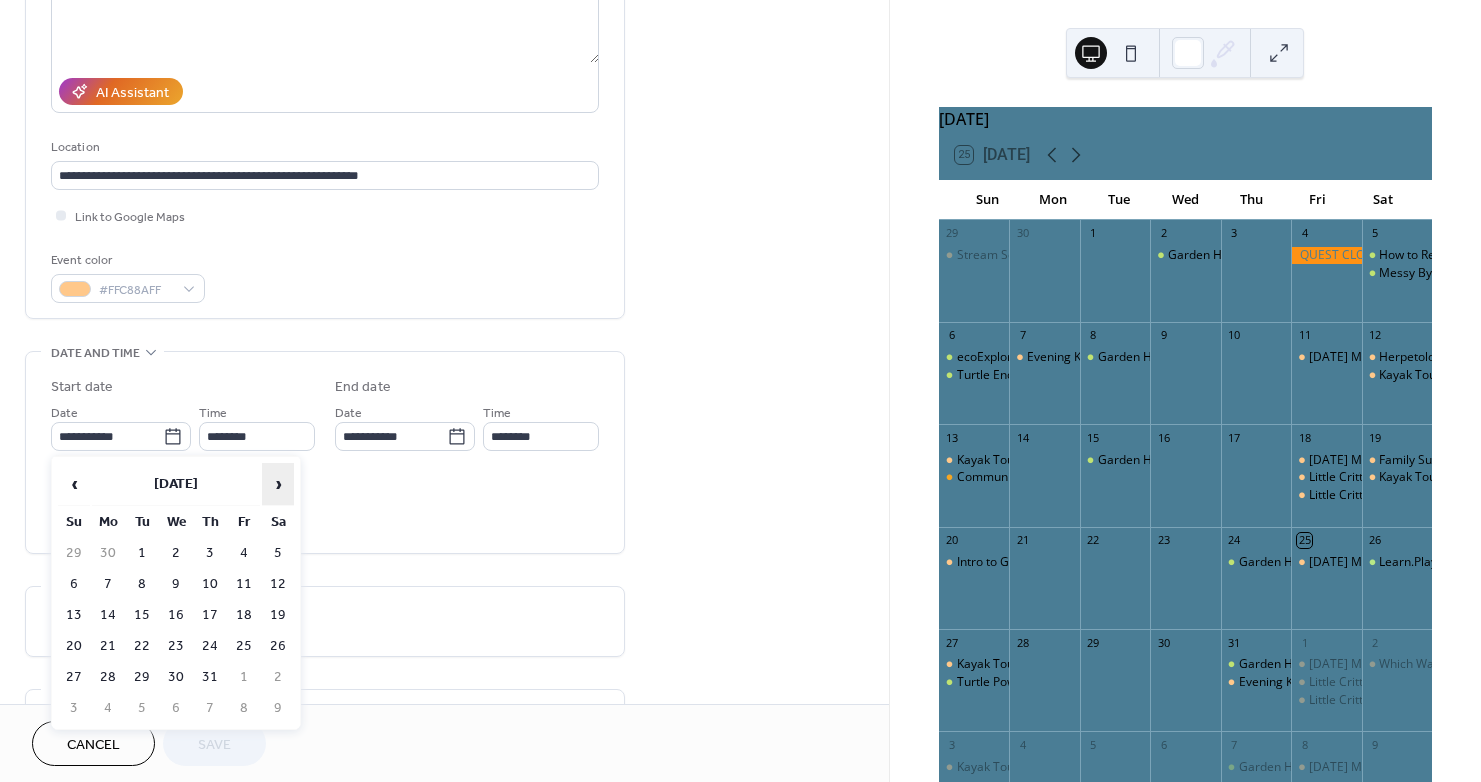 click on "›" at bounding box center [278, 484] 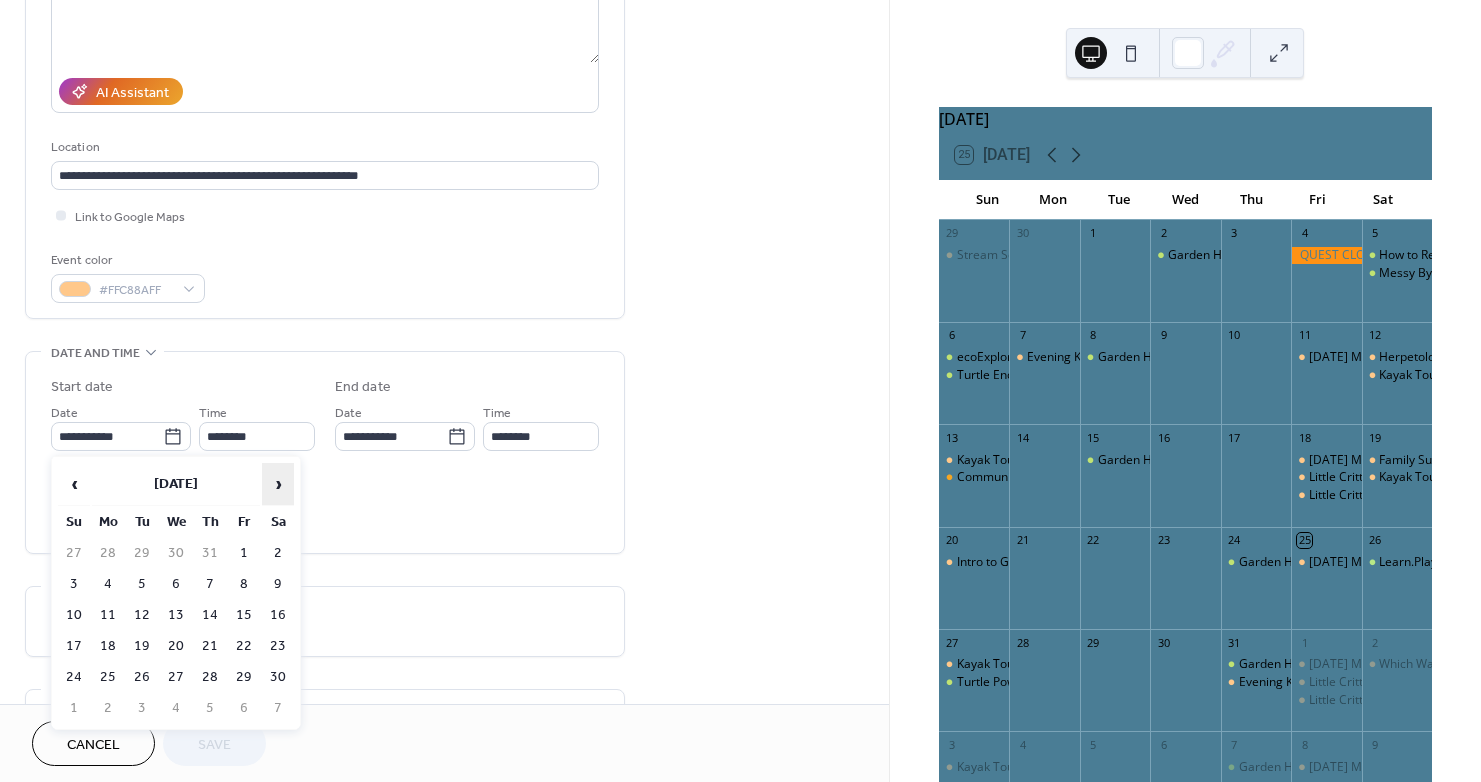 click on "›" at bounding box center (278, 484) 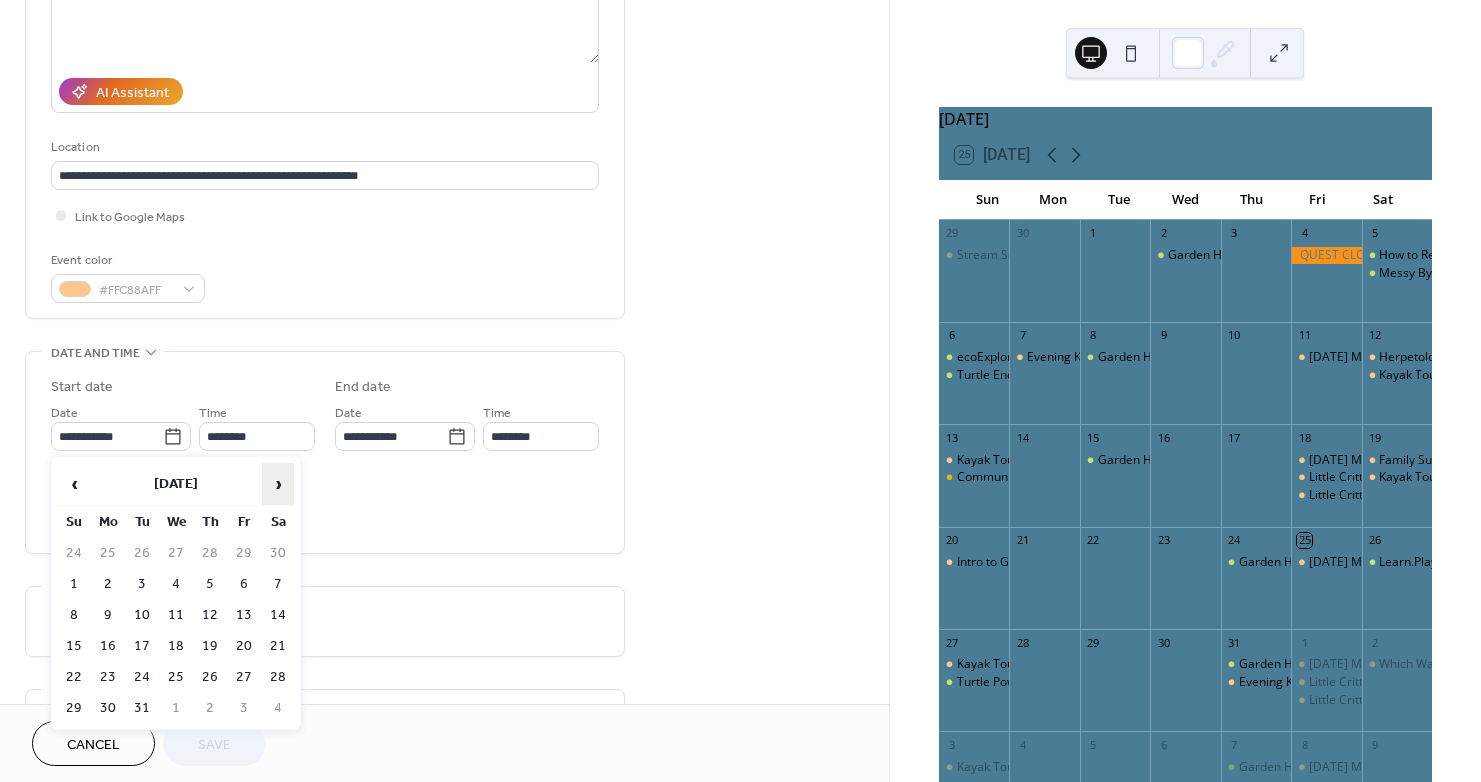 click on "›" at bounding box center [278, 484] 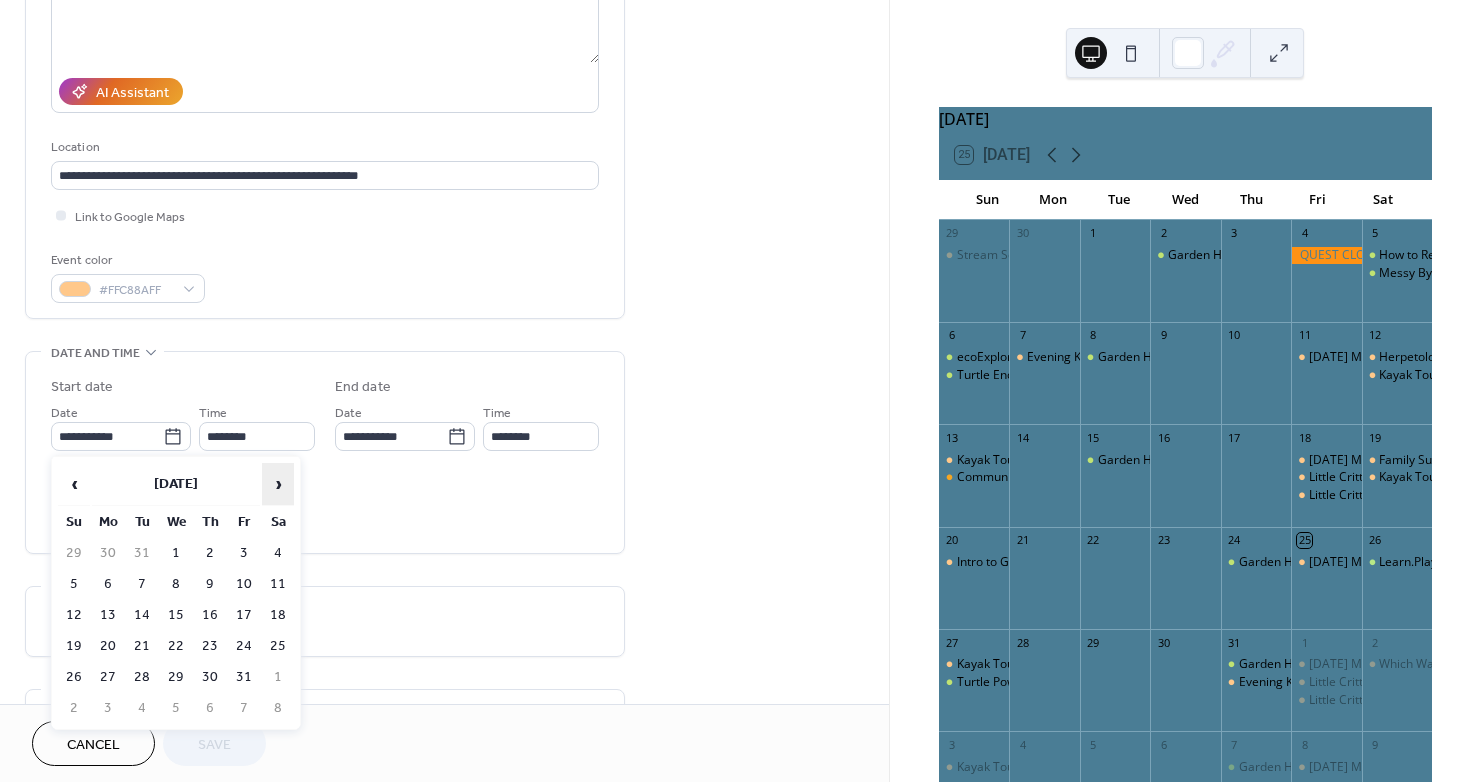 click on "›" at bounding box center (278, 484) 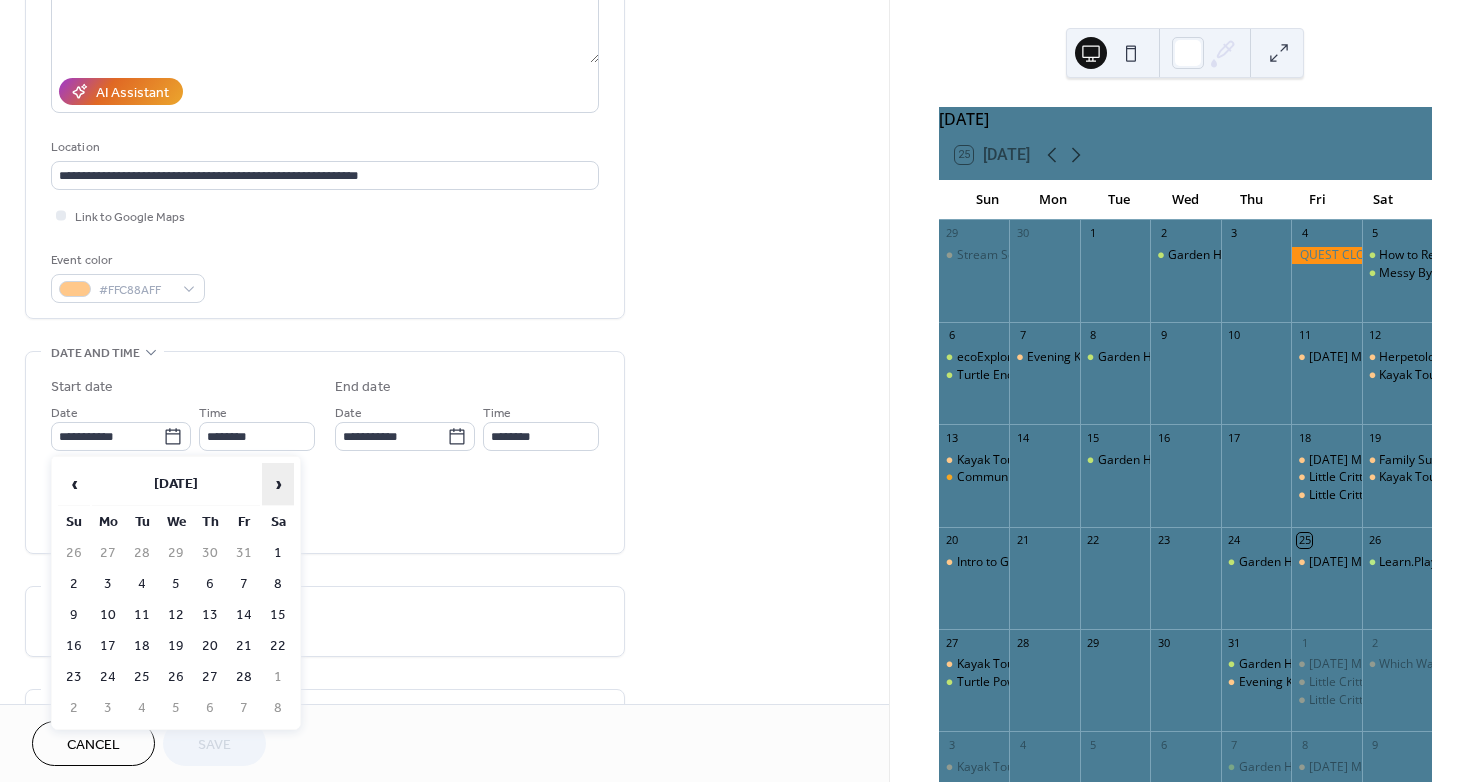 click on "›" at bounding box center [278, 484] 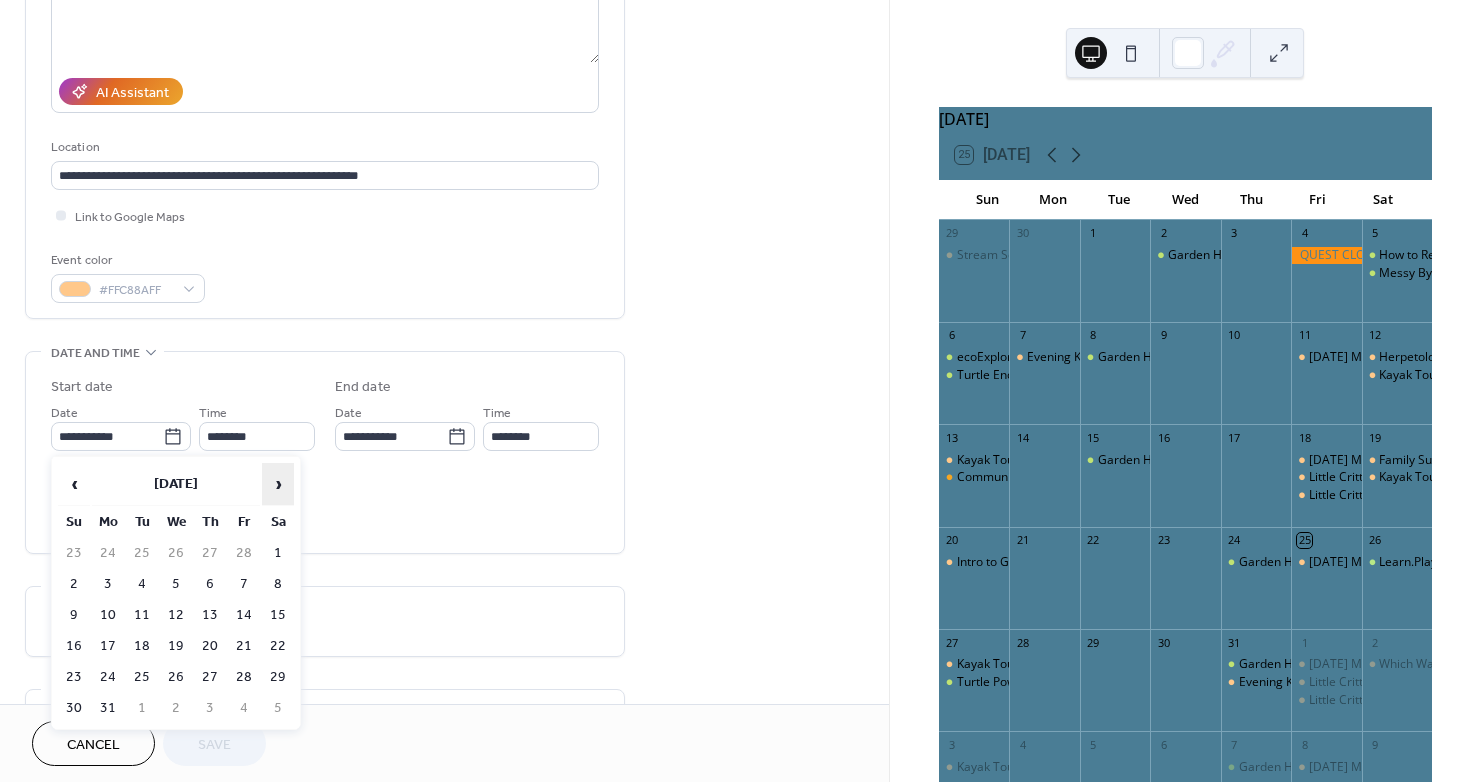 click on "›" at bounding box center [278, 484] 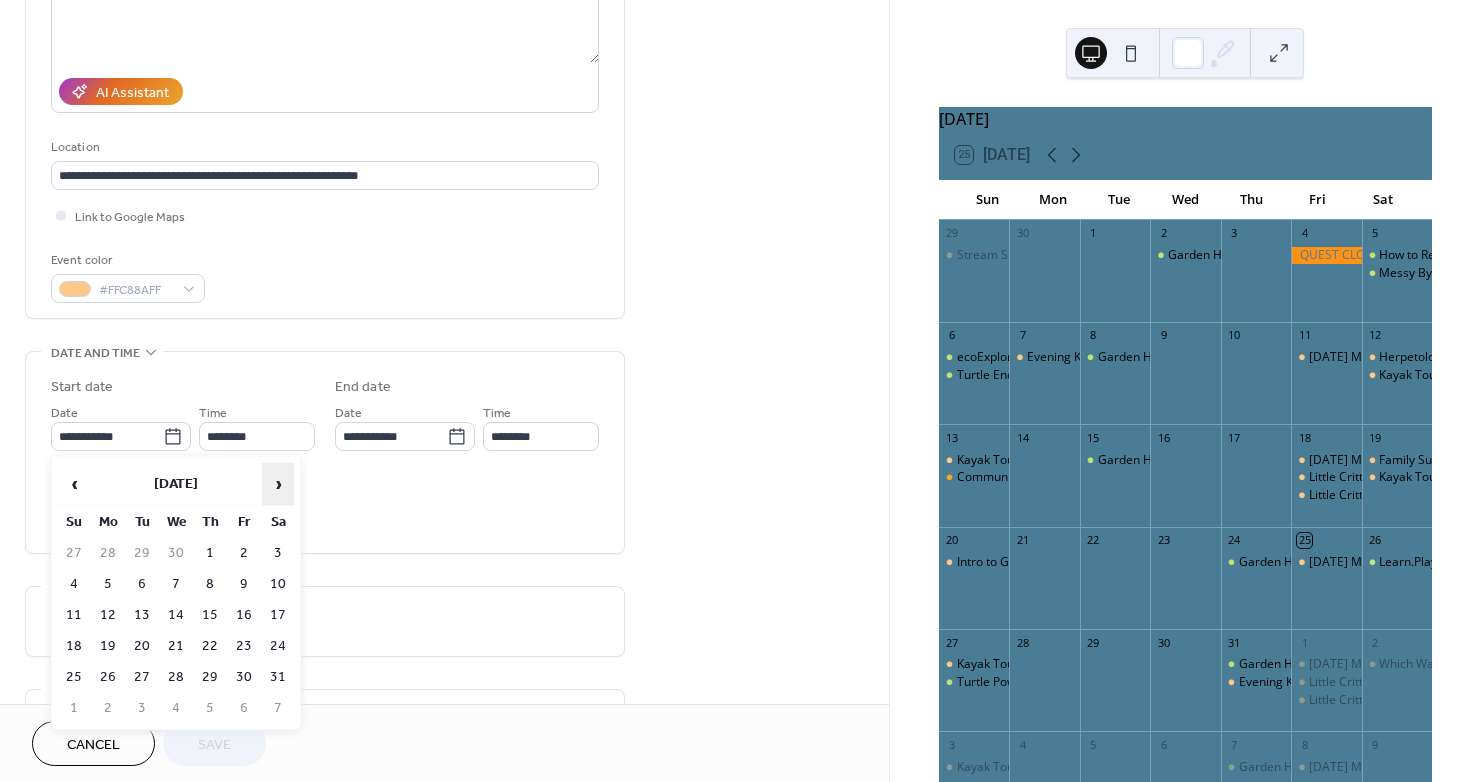 click on "›" at bounding box center (278, 484) 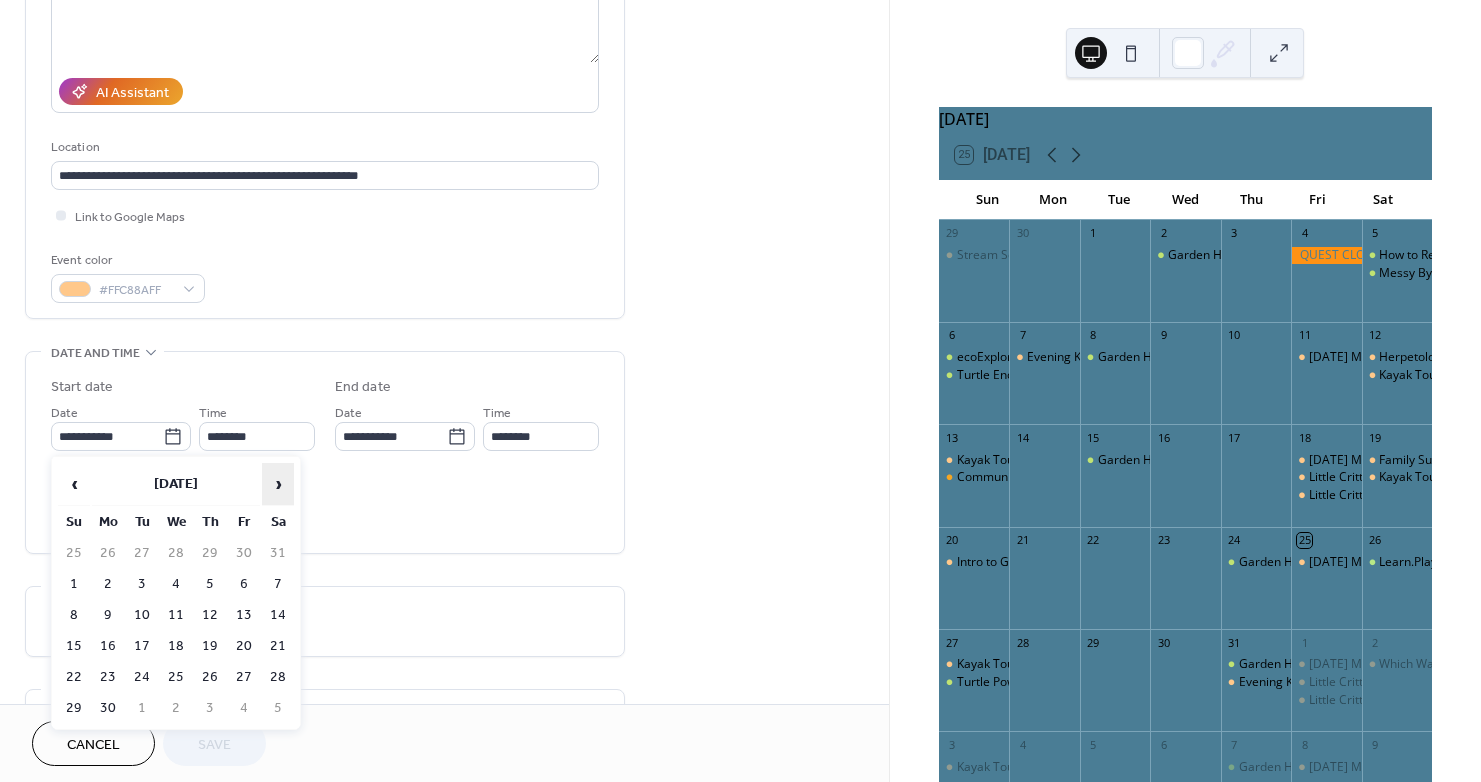click on "›" at bounding box center [278, 484] 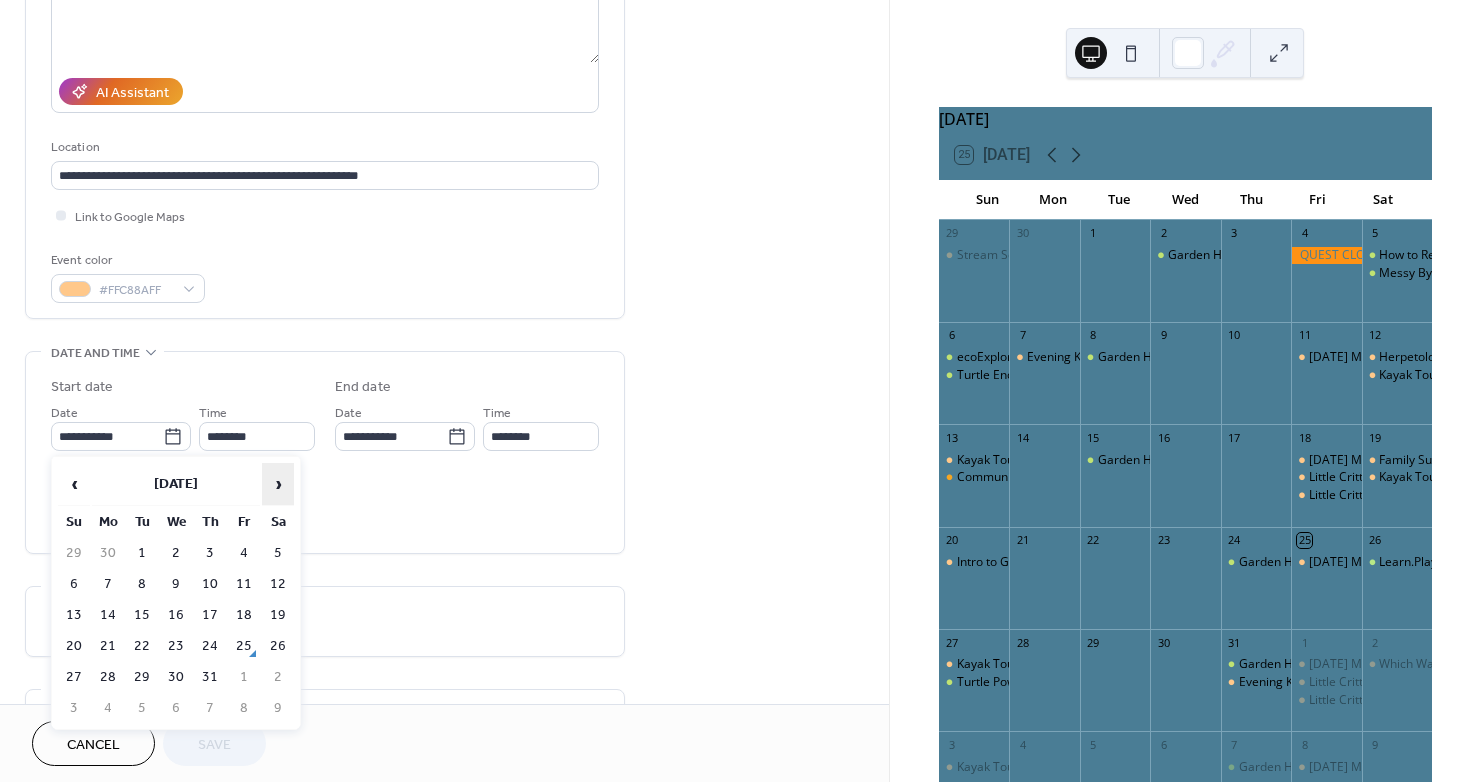 click on "›" at bounding box center (278, 484) 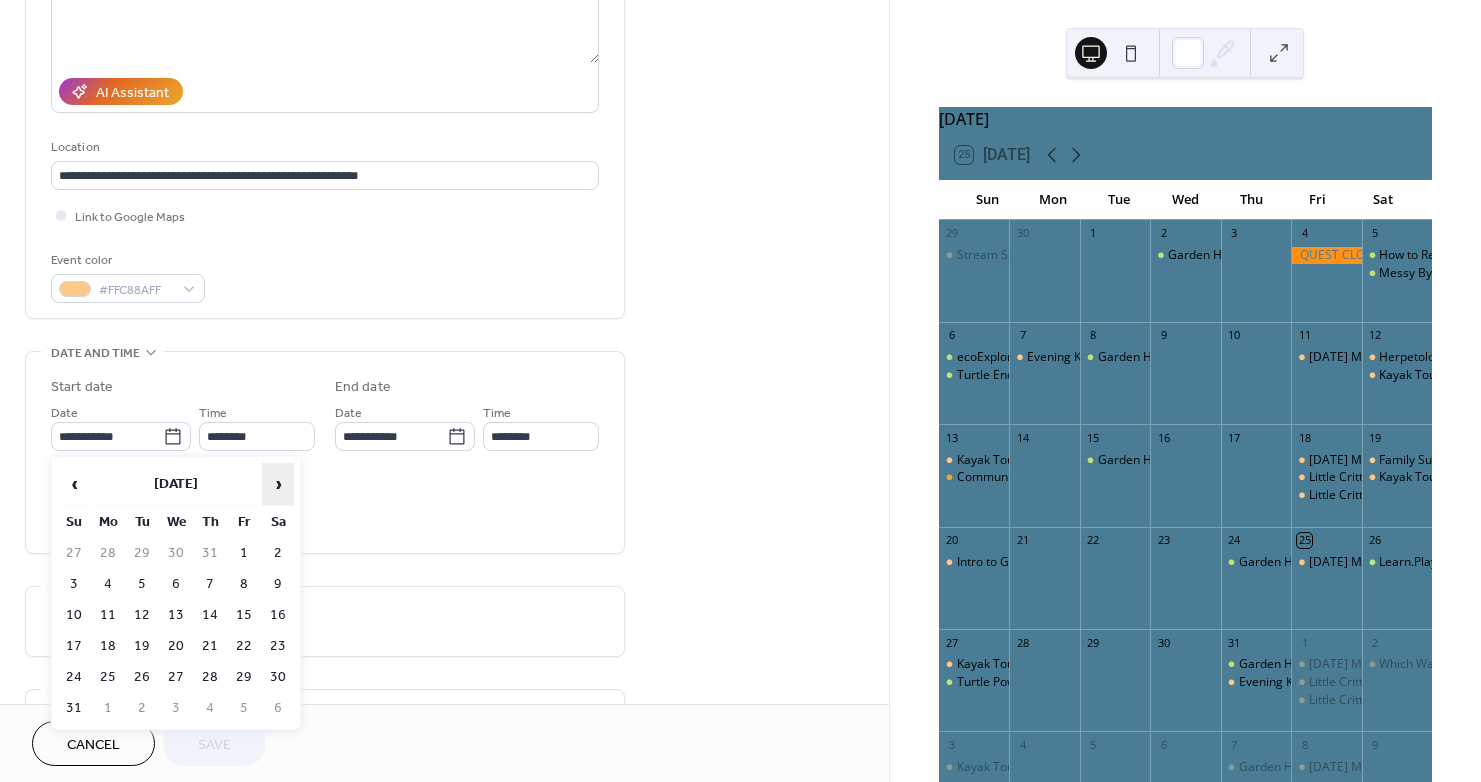 click on "›" at bounding box center [278, 484] 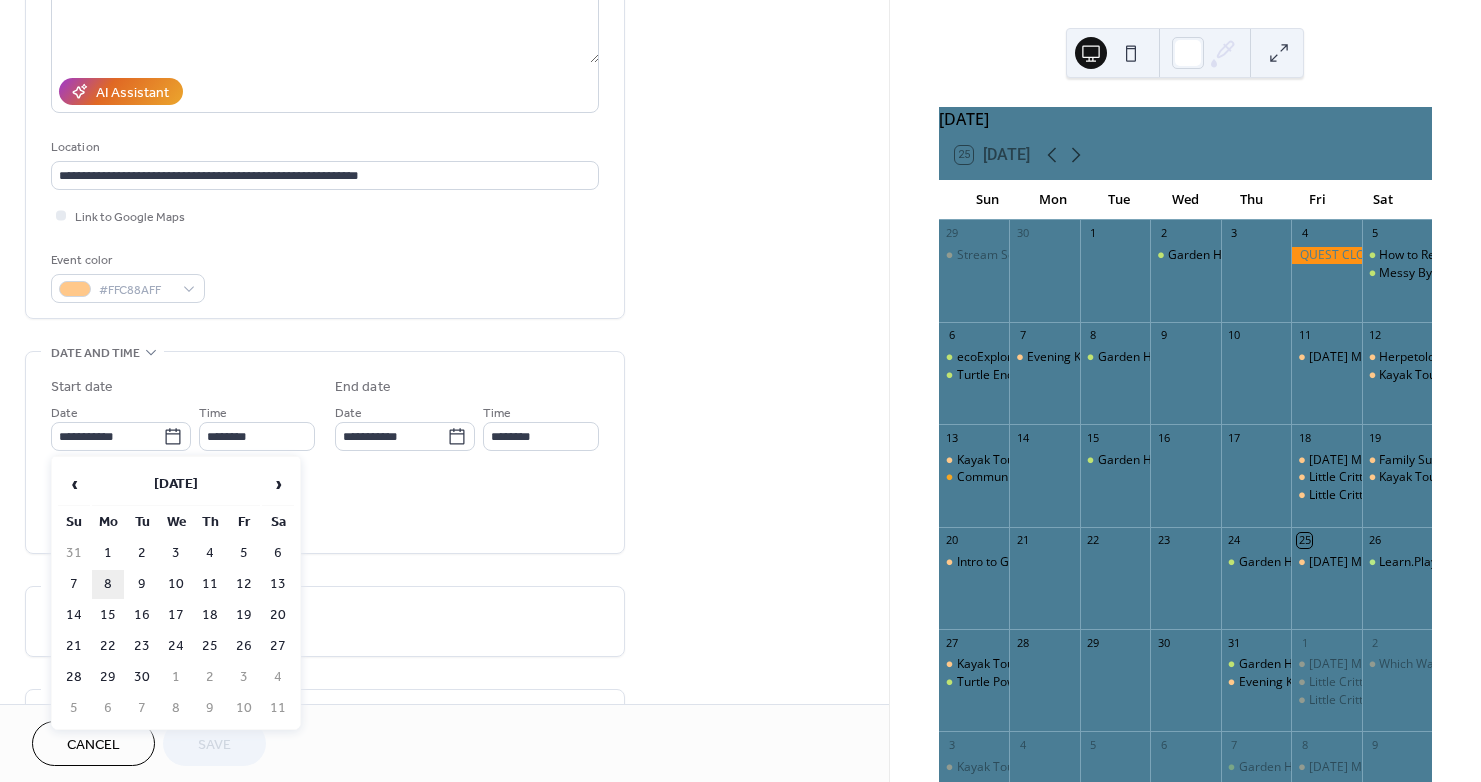 click on "8" at bounding box center (108, 584) 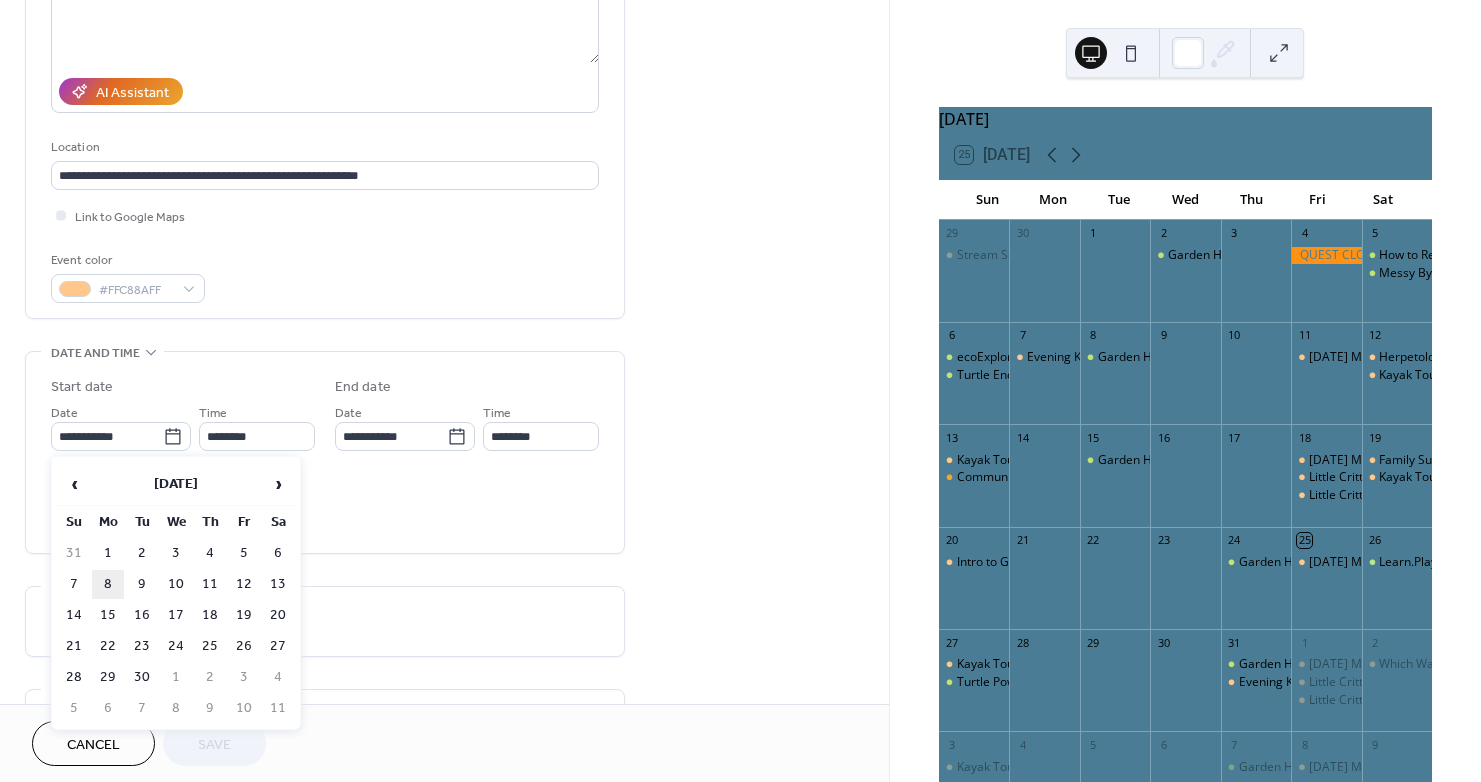 type on "**********" 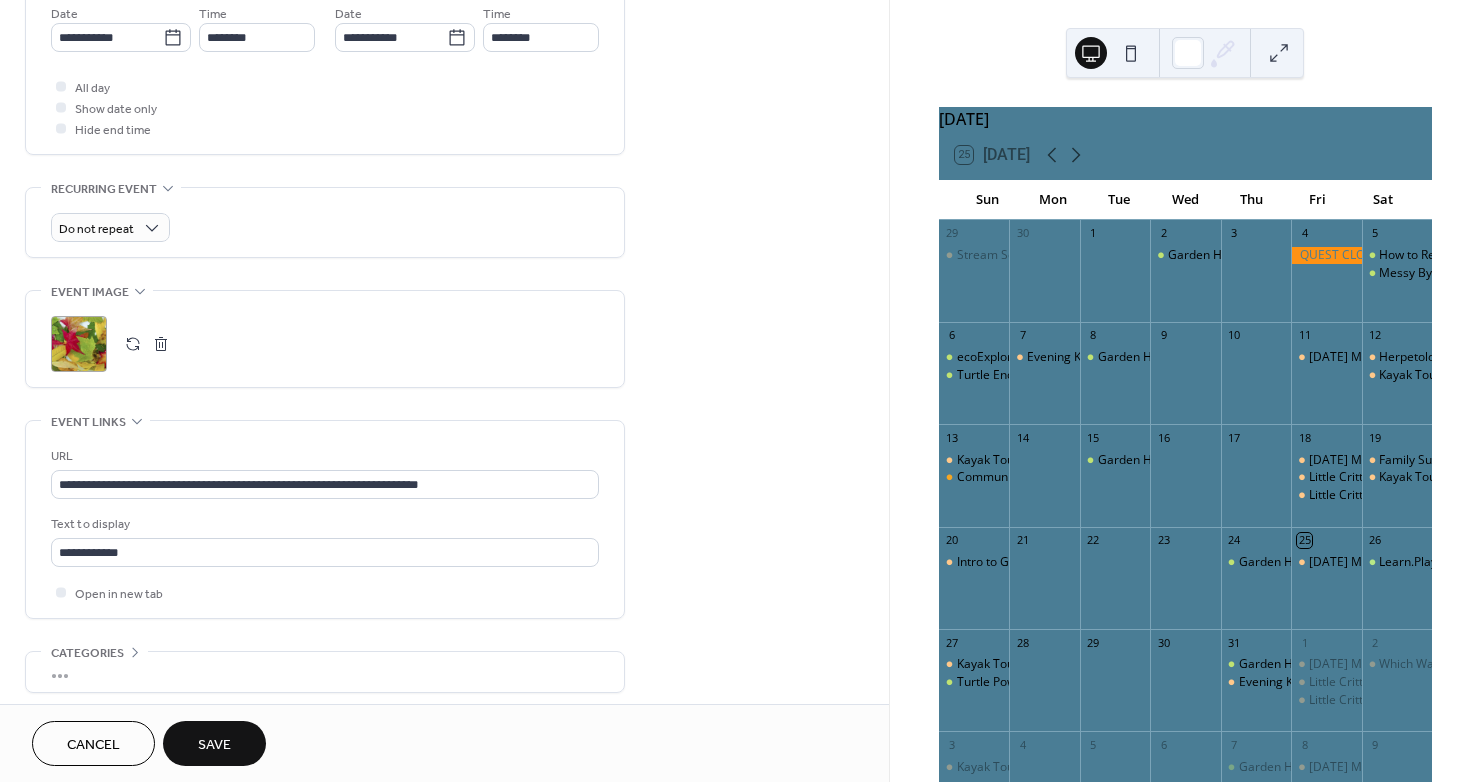 scroll, scrollTop: 700, scrollLeft: 0, axis: vertical 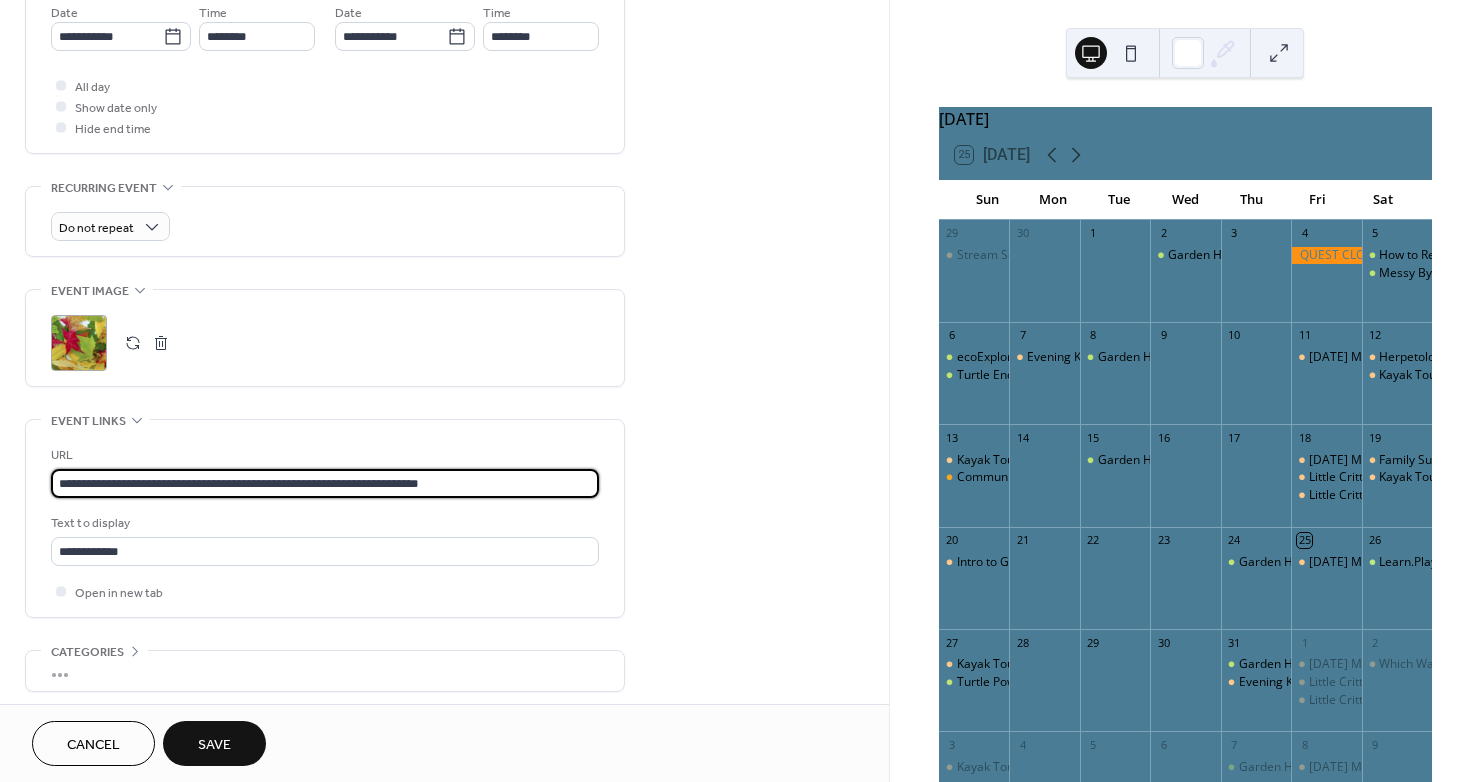 drag, startPoint x: 537, startPoint y: 486, endPoint x: -207, endPoint y: 495, distance: 744.05444 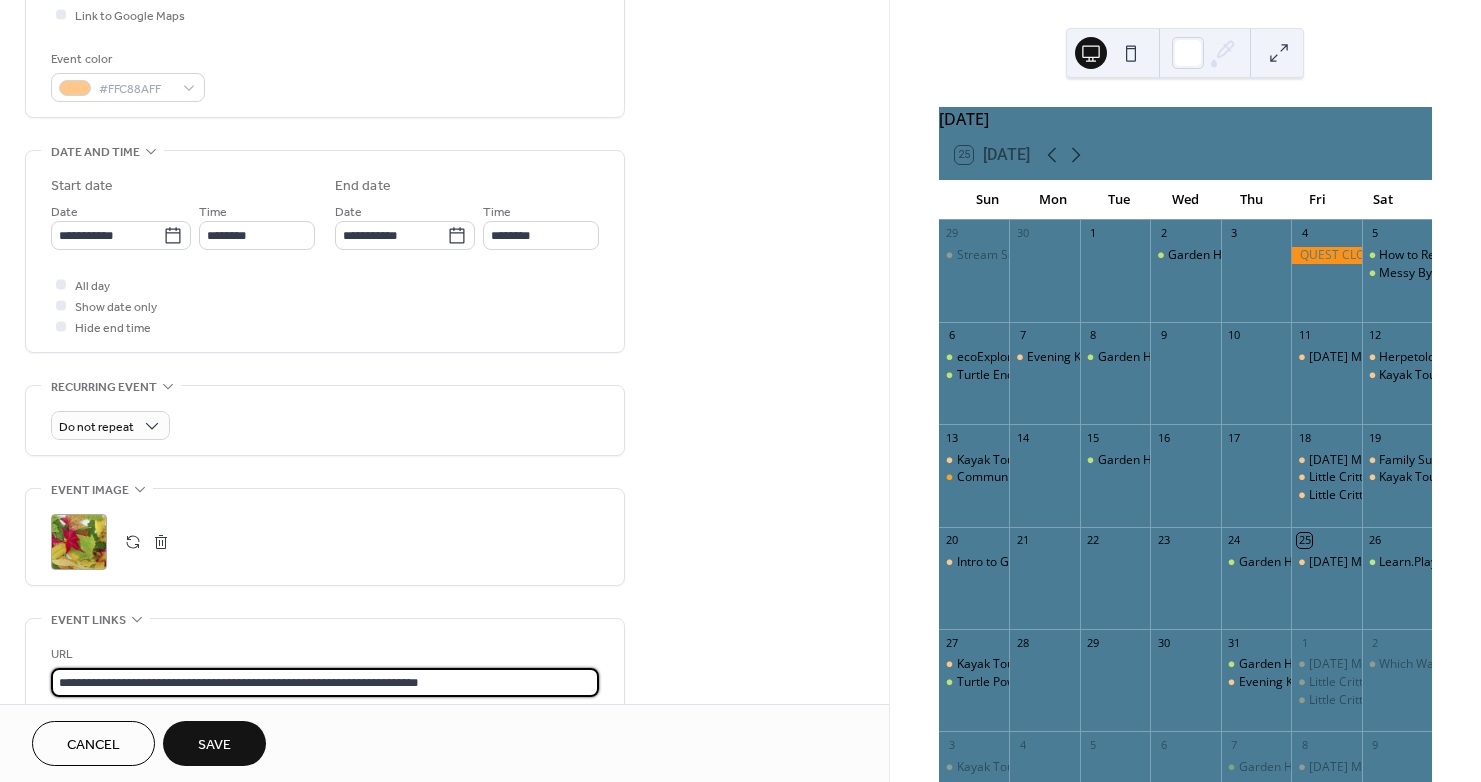 scroll, scrollTop: 482, scrollLeft: 0, axis: vertical 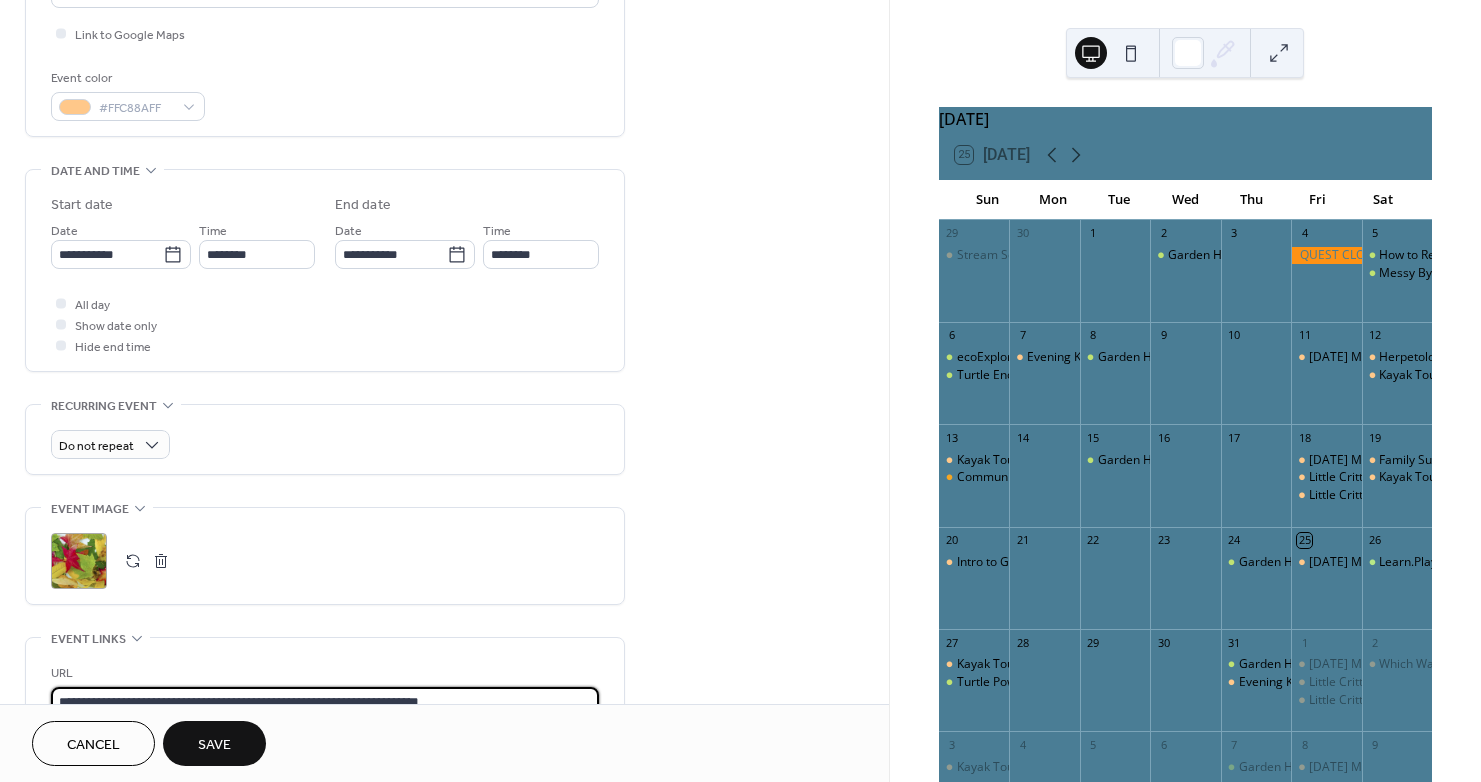 type on "**********" 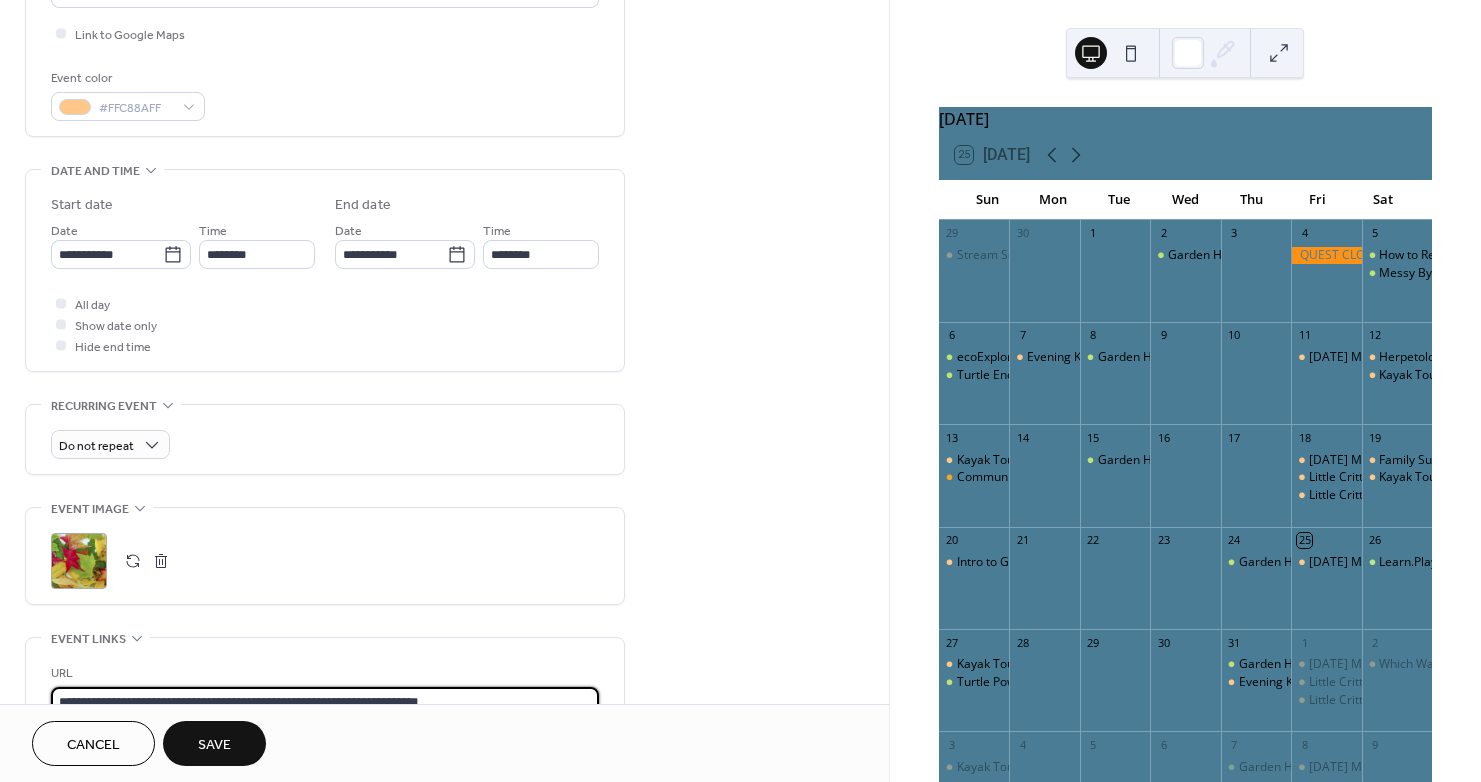 scroll, scrollTop: 0, scrollLeft: 0, axis: both 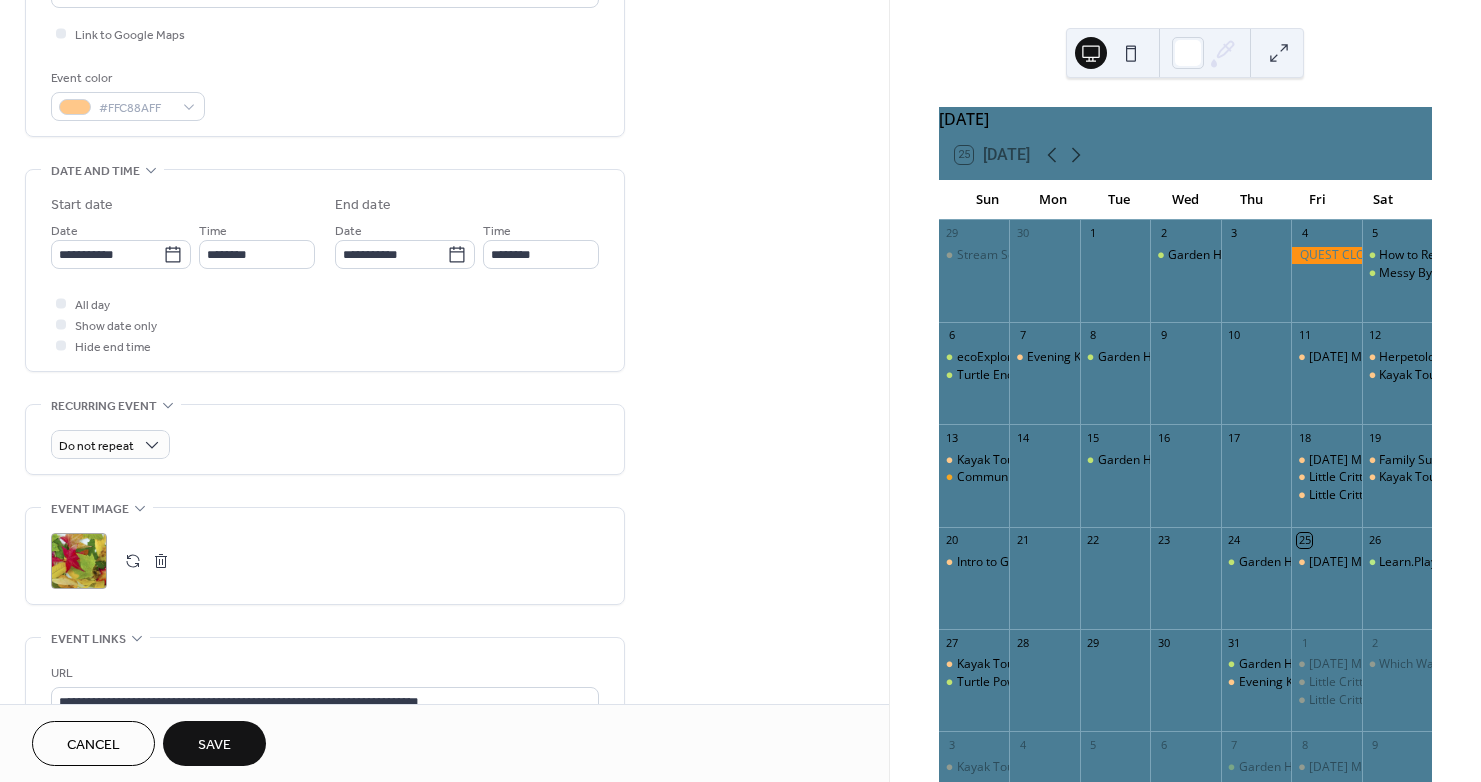 click on "Save" at bounding box center (214, 743) 